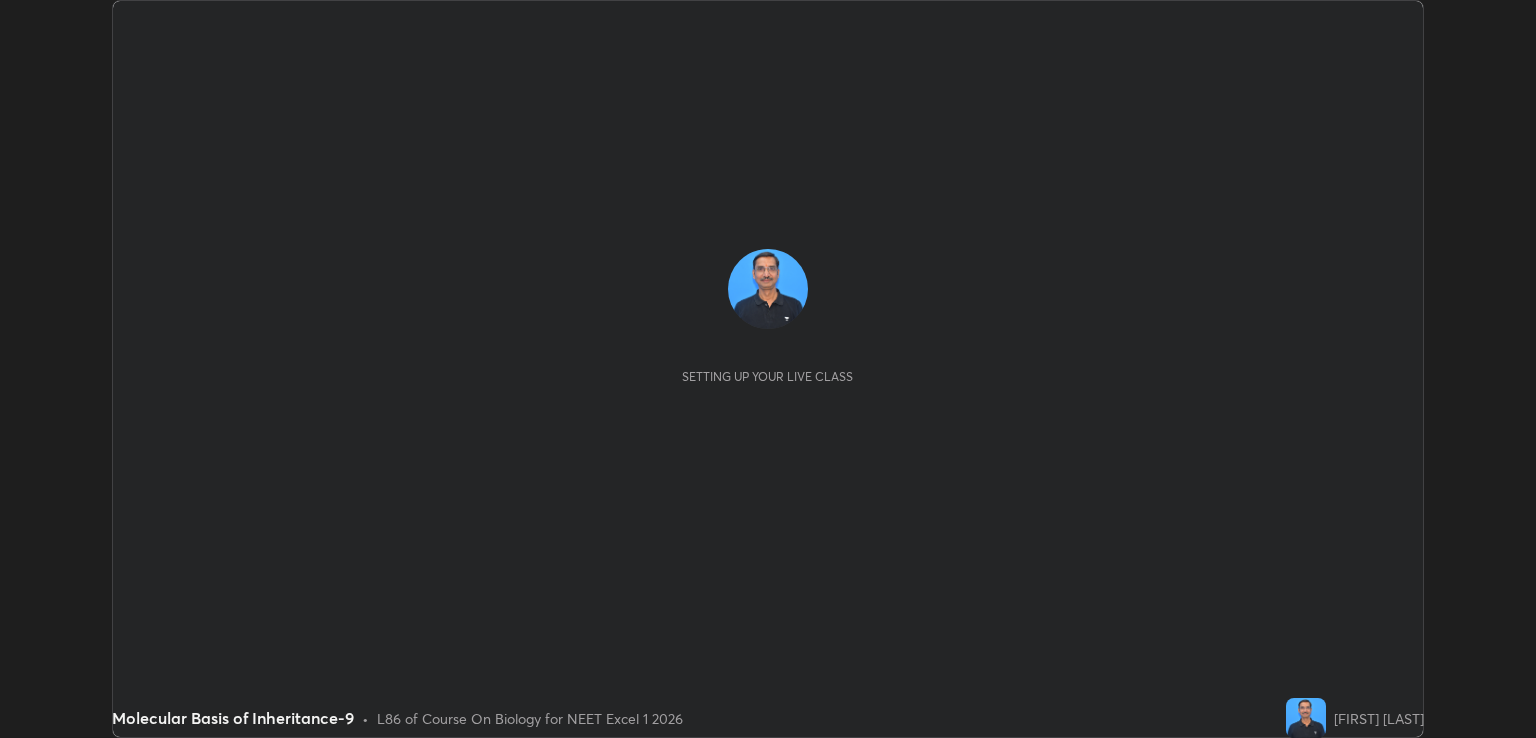 scroll, scrollTop: 0, scrollLeft: 0, axis: both 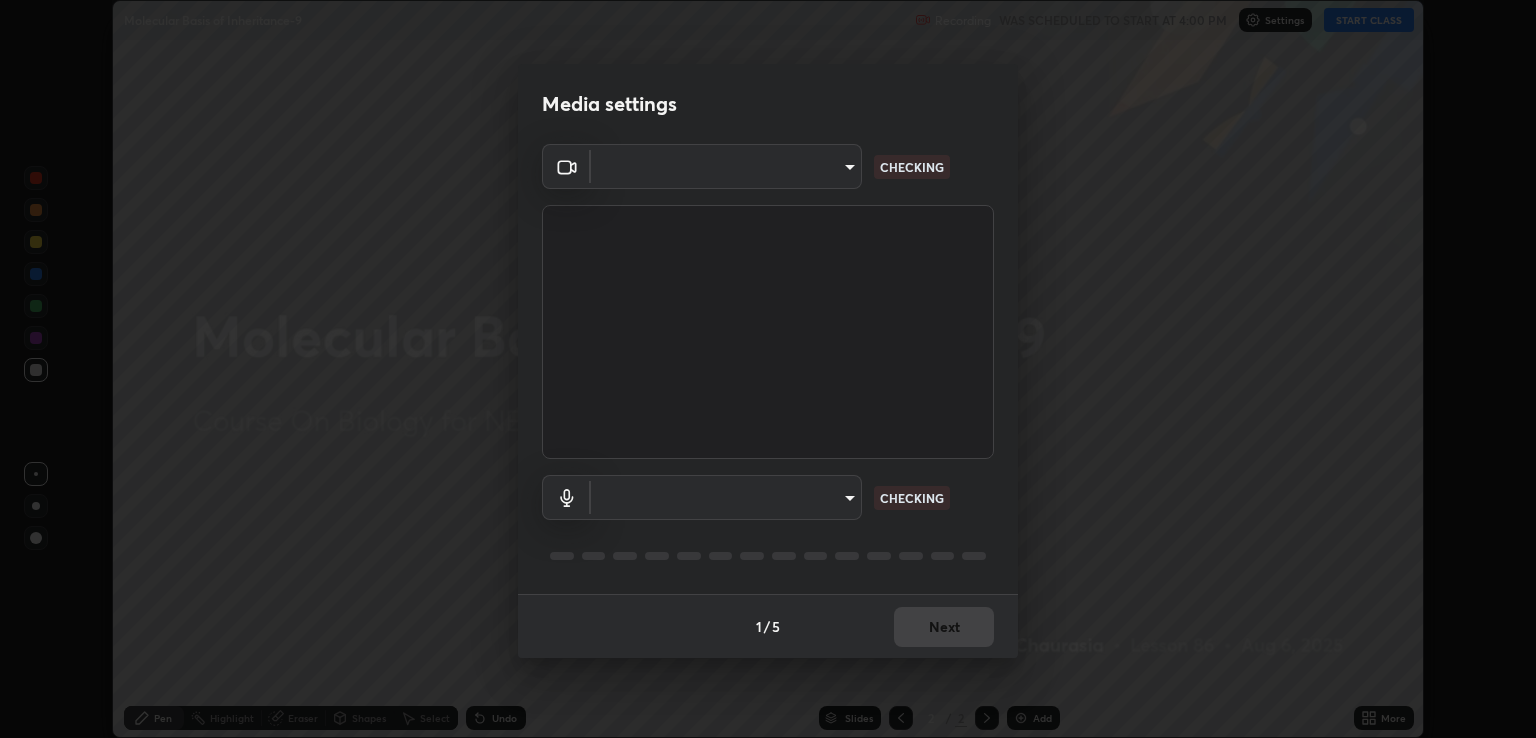 type on "ecbdbd44a66272db987f9f12271ef5319a85e28cdf2a8e5dd884bc8ad31297da" 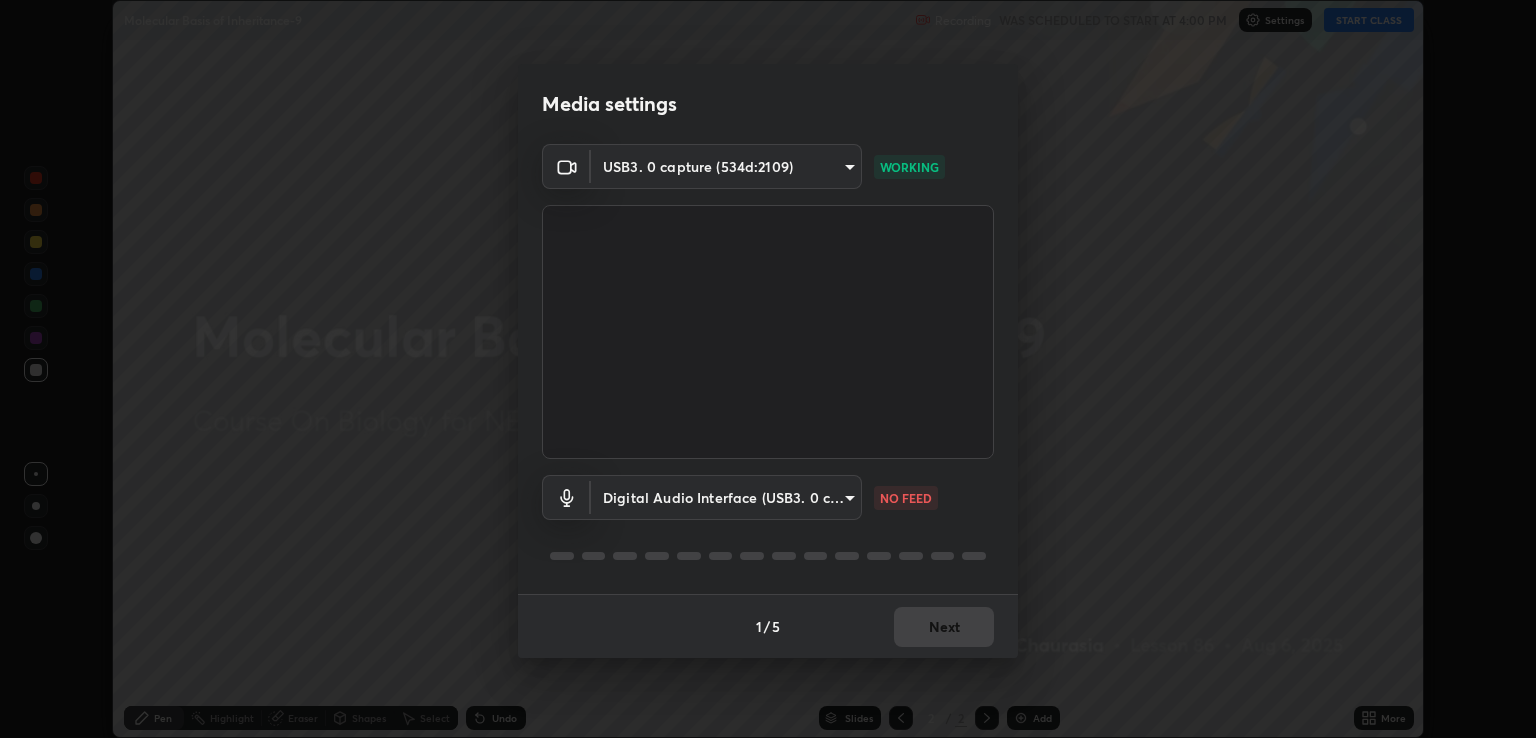 click on "Erase all Molecular Basis of Inheritance-9 Recording WAS SCHEDULED TO START AT 4:00 PM Settings START CLASS Setting up your live class Molecular Basis of Inheritance-9 • L86 of Course On Biology for NEET Excel 1 2026 [FIRST] [LAST] Pen Highlight Eraser Shapes Select Undo Slides 2 / 2 Add More No doubts shared Encourage your learners to ask a doubt for better clarity Report an issue Reason for reporting Buffering Chat not working Audio - Video sync issue Educator video quality low ​ Attach an image Report Media settings USB3. 0 capture ([DEVICE_ID]) [DEVICE_NAME] WORKING Digital Audio Interface (USB3. 0 capture) [DEVICE_ID] NO FEED 1 / 5 Next" at bounding box center [768, 369] 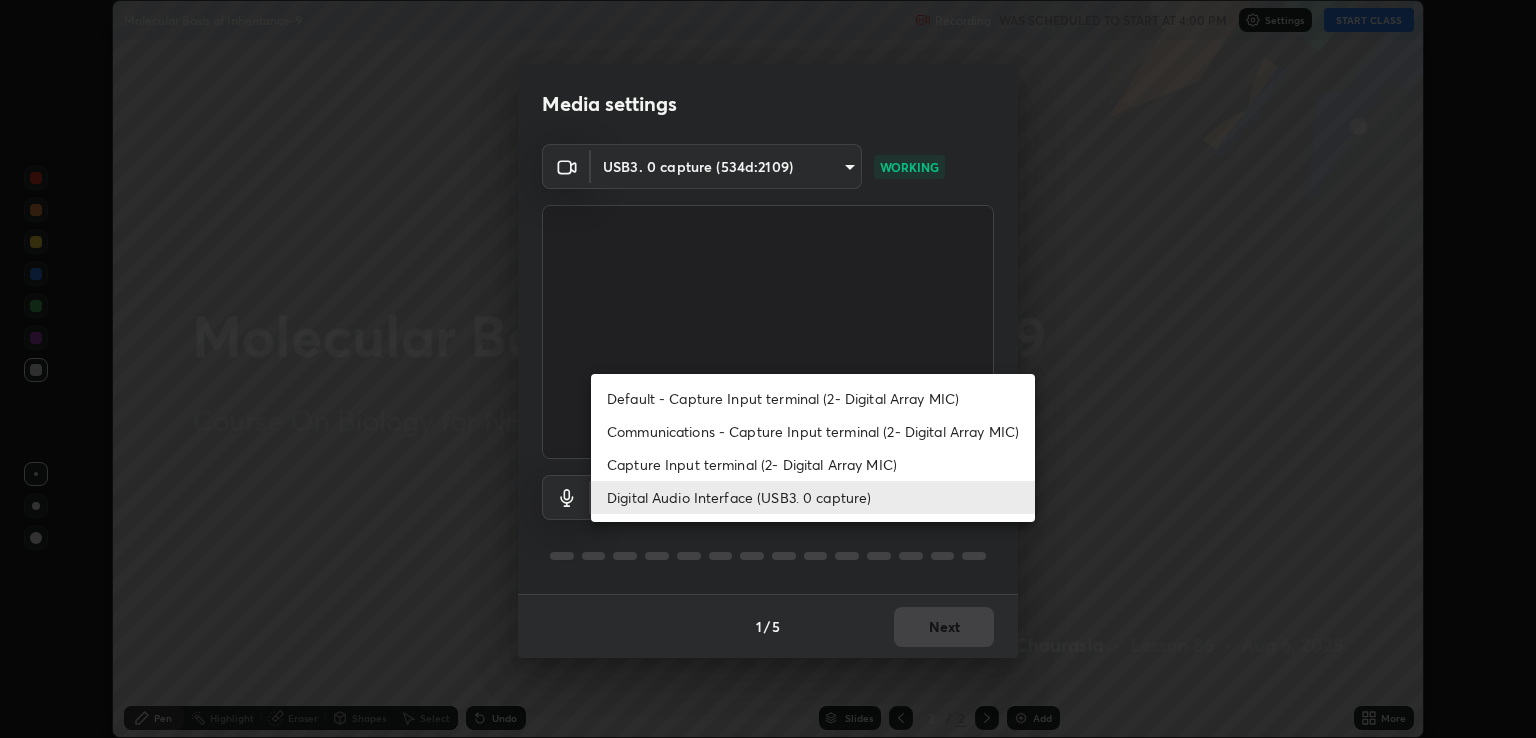 click on "Capture Input terminal (2- Digital Array MIC)" at bounding box center (813, 464) 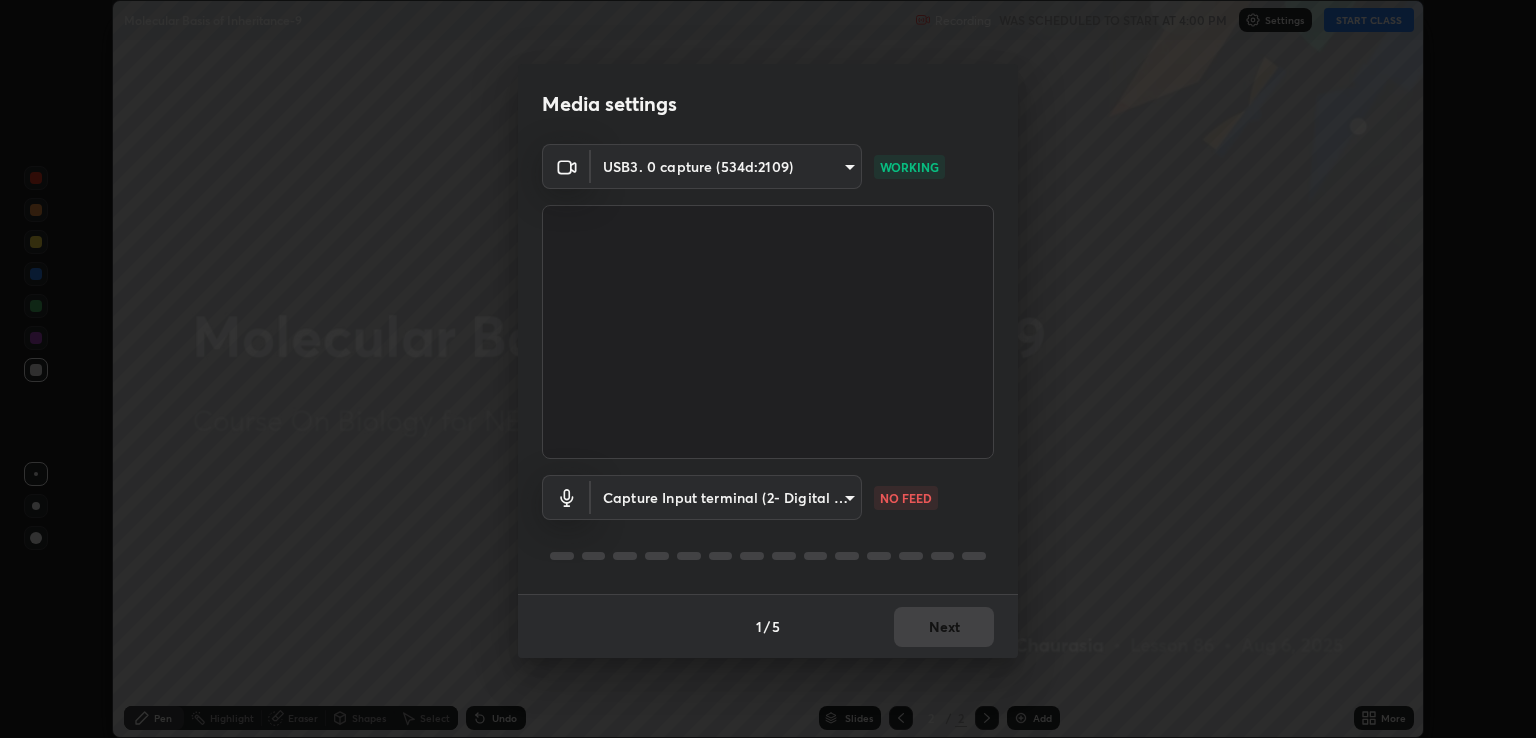 click on "Erase all Molecular Basis of Inheritance-9 Recording WAS SCHEDULED TO START AT 4:00 PM Settings START CLASS Setting up your live class Molecular Basis of Inheritance-9 • L86 of Course On Biology for NEET Excel 1 2026 [FIRST] [LAST] Pen Highlight Eraser Shapes Select Undo Slides 2 / 2 Add More No doubts shared Encourage your learners to ask a doubt for better clarity Report an issue Reason for reporting Buffering Chat not working Audio - Video sync issue Educator video quality low ​ Attach an image Report Media settings USB3. 0 capture ([DEVICE_ID]) [DEVICE_NAME] WORKING Capture Input terminal (2- Digital Array MIC) [DEVICE_ID] NO FEED 1 / 5 Next" at bounding box center [768, 369] 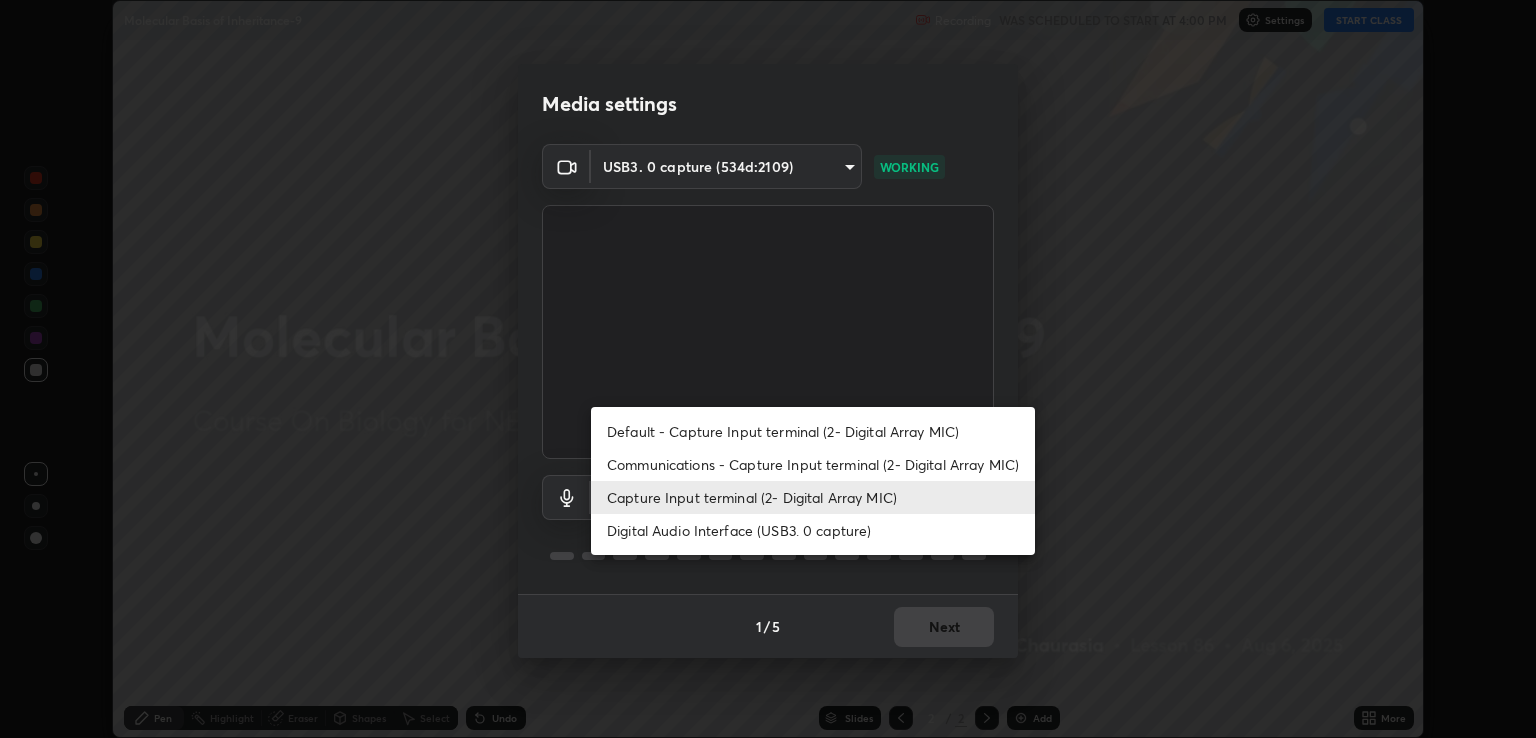 click on "Digital Audio Interface (USB3. 0 capture)" at bounding box center (813, 530) 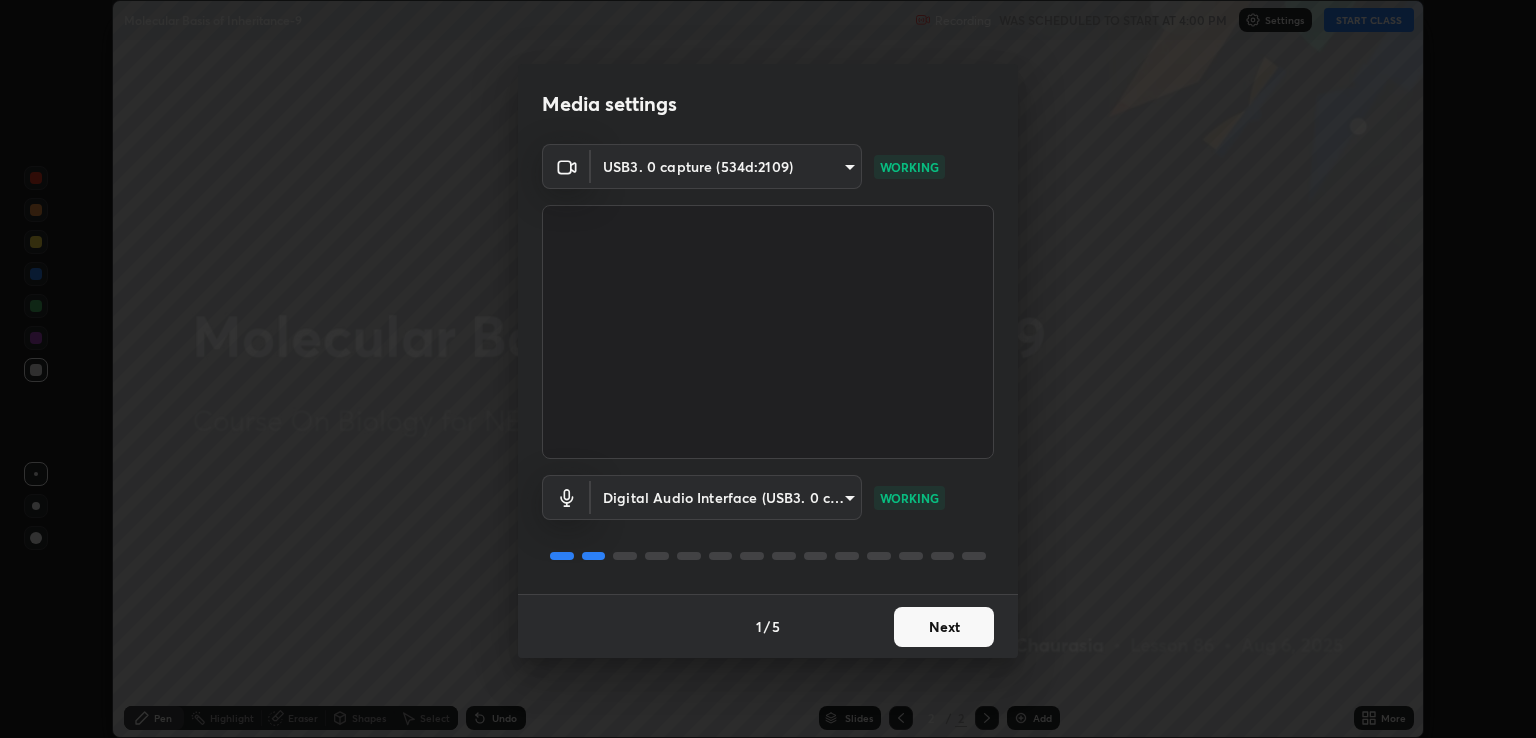 click on "Next" at bounding box center [944, 627] 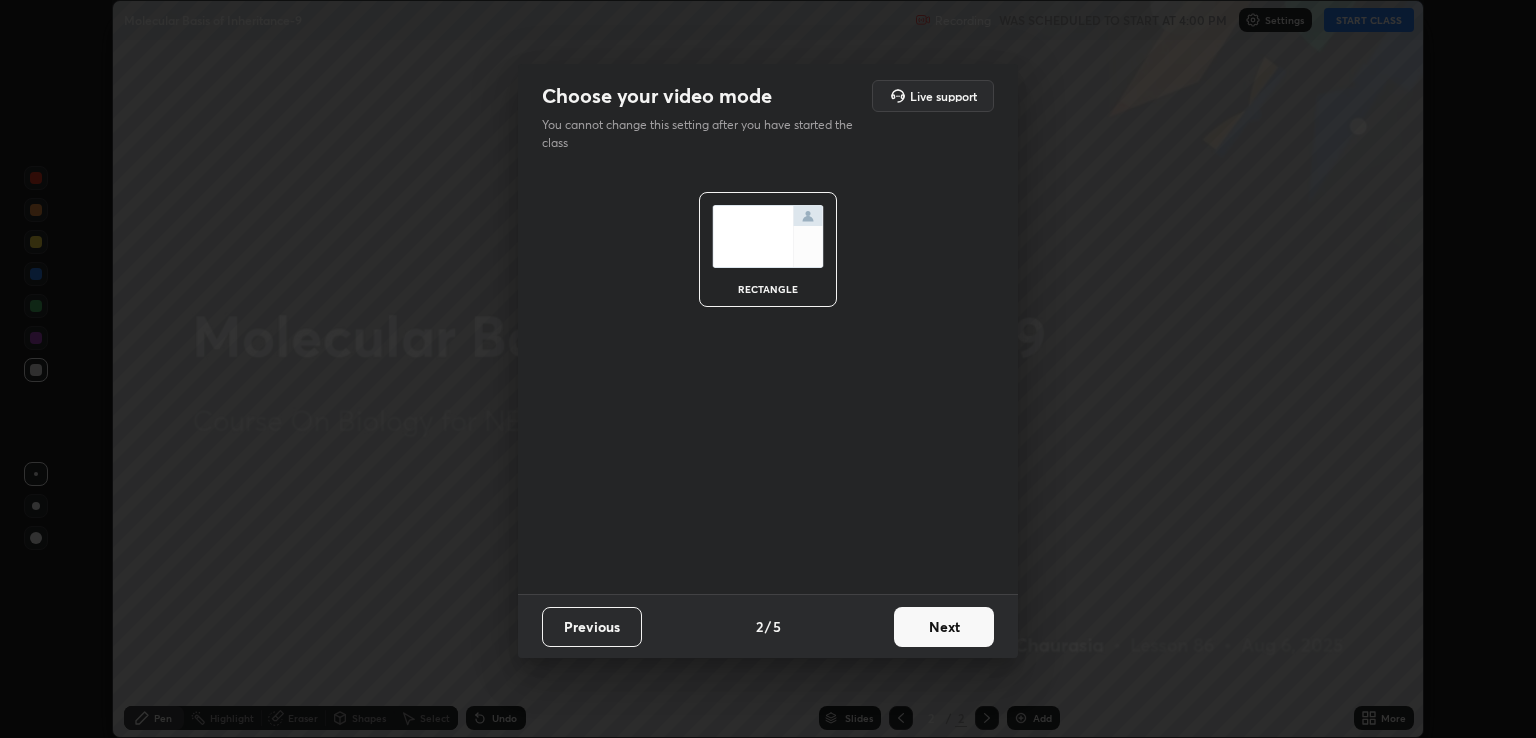 click on "Next" at bounding box center [944, 627] 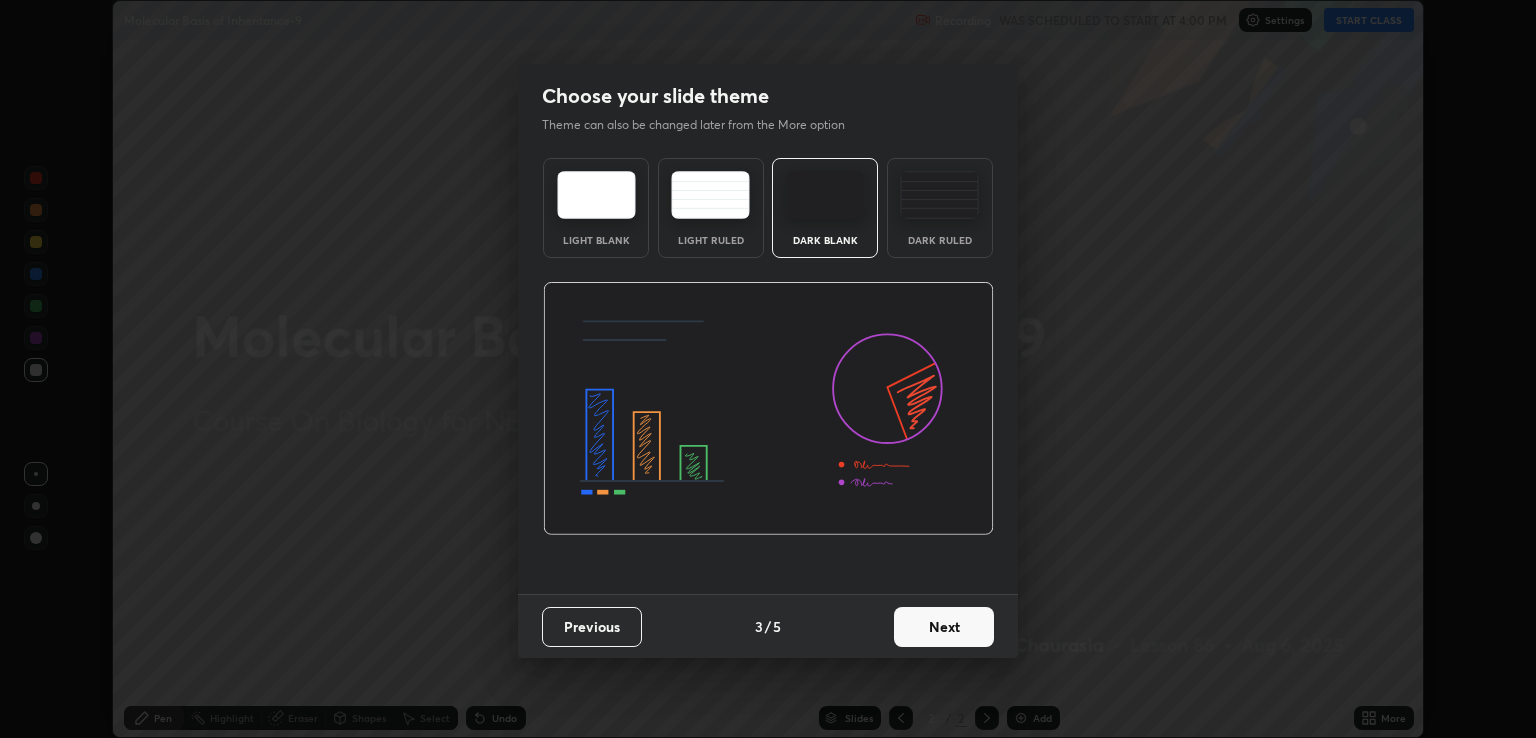 click on "Next" at bounding box center (944, 627) 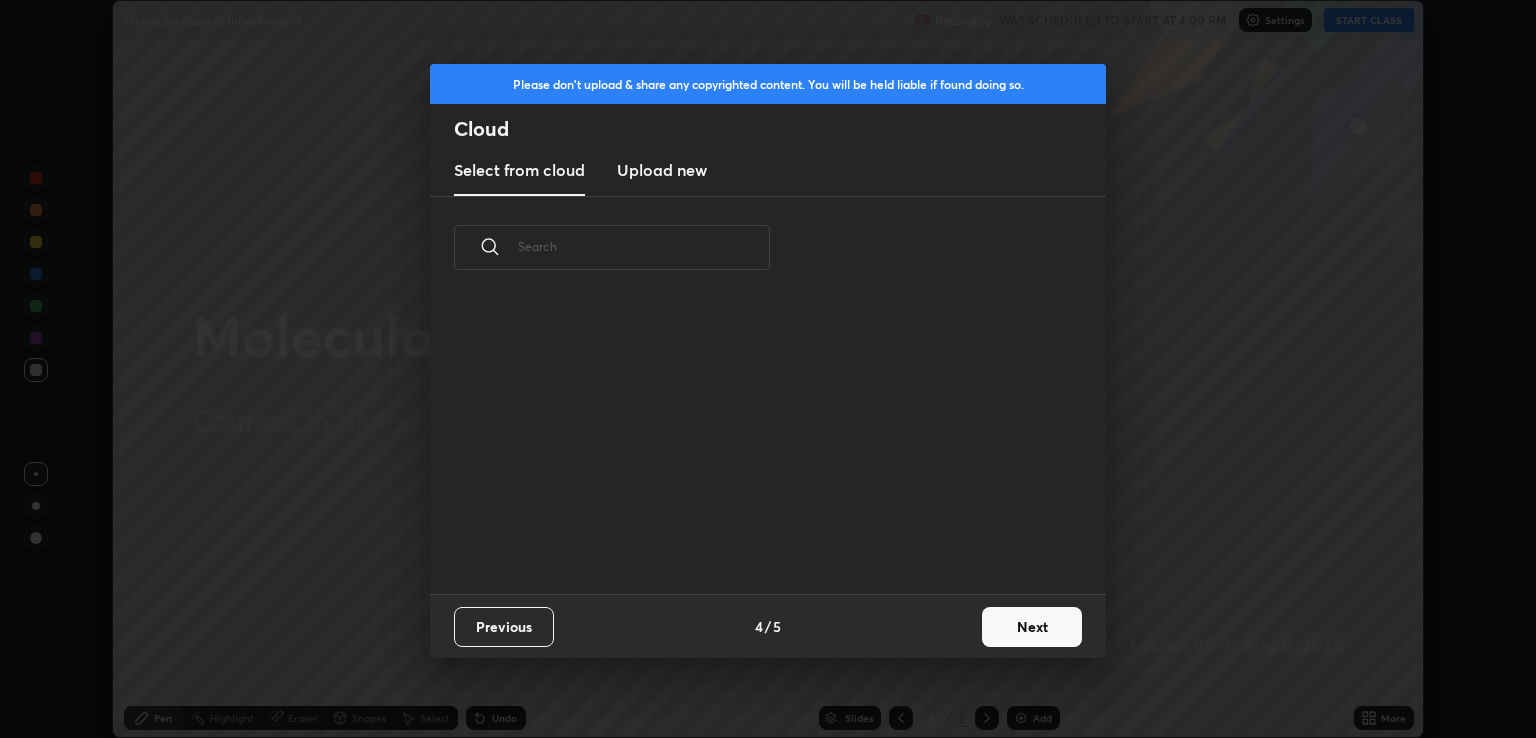 click on "Next" at bounding box center [1032, 627] 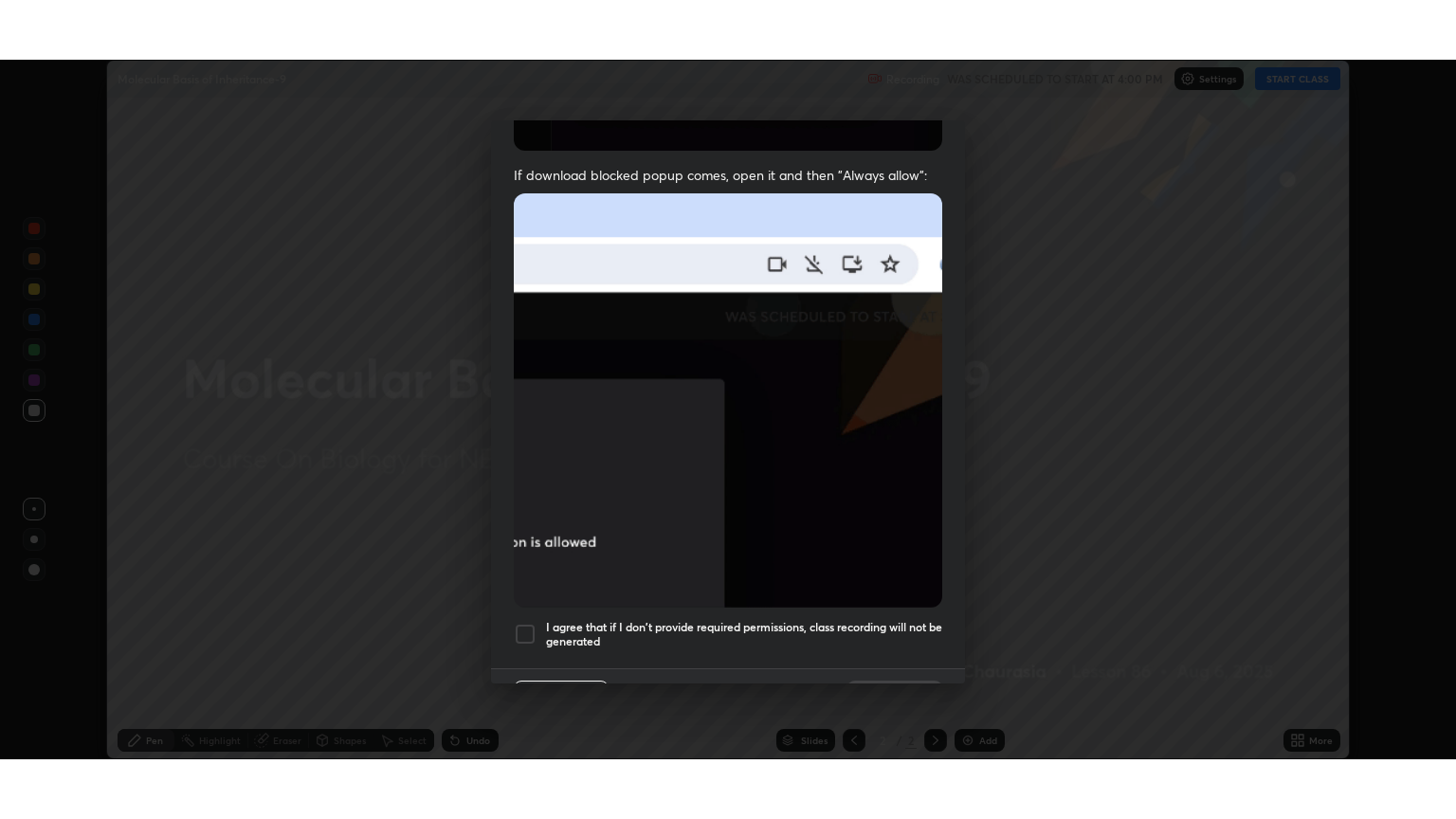 scroll, scrollTop: 384, scrollLeft: 0, axis: vertical 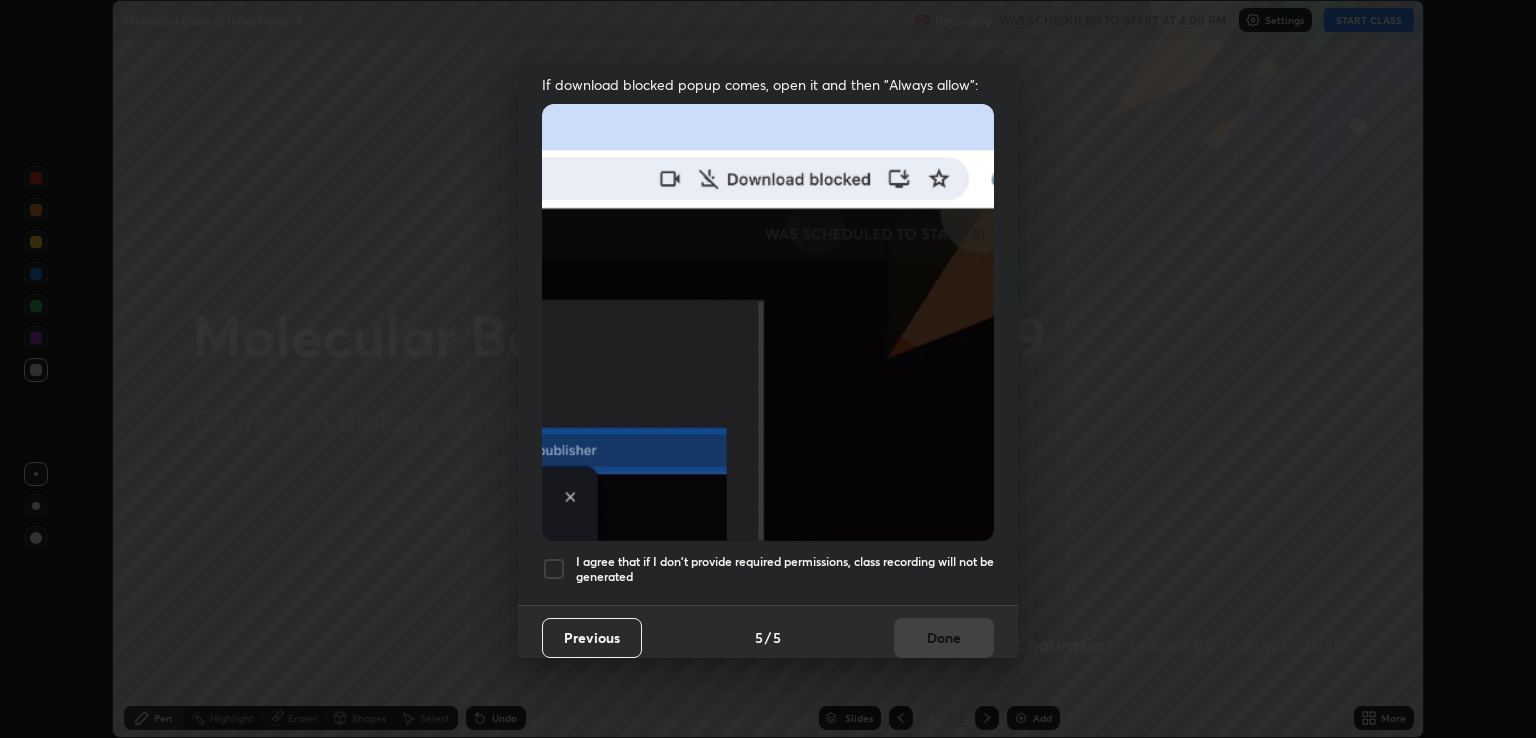 click at bounding box center [554, 569] 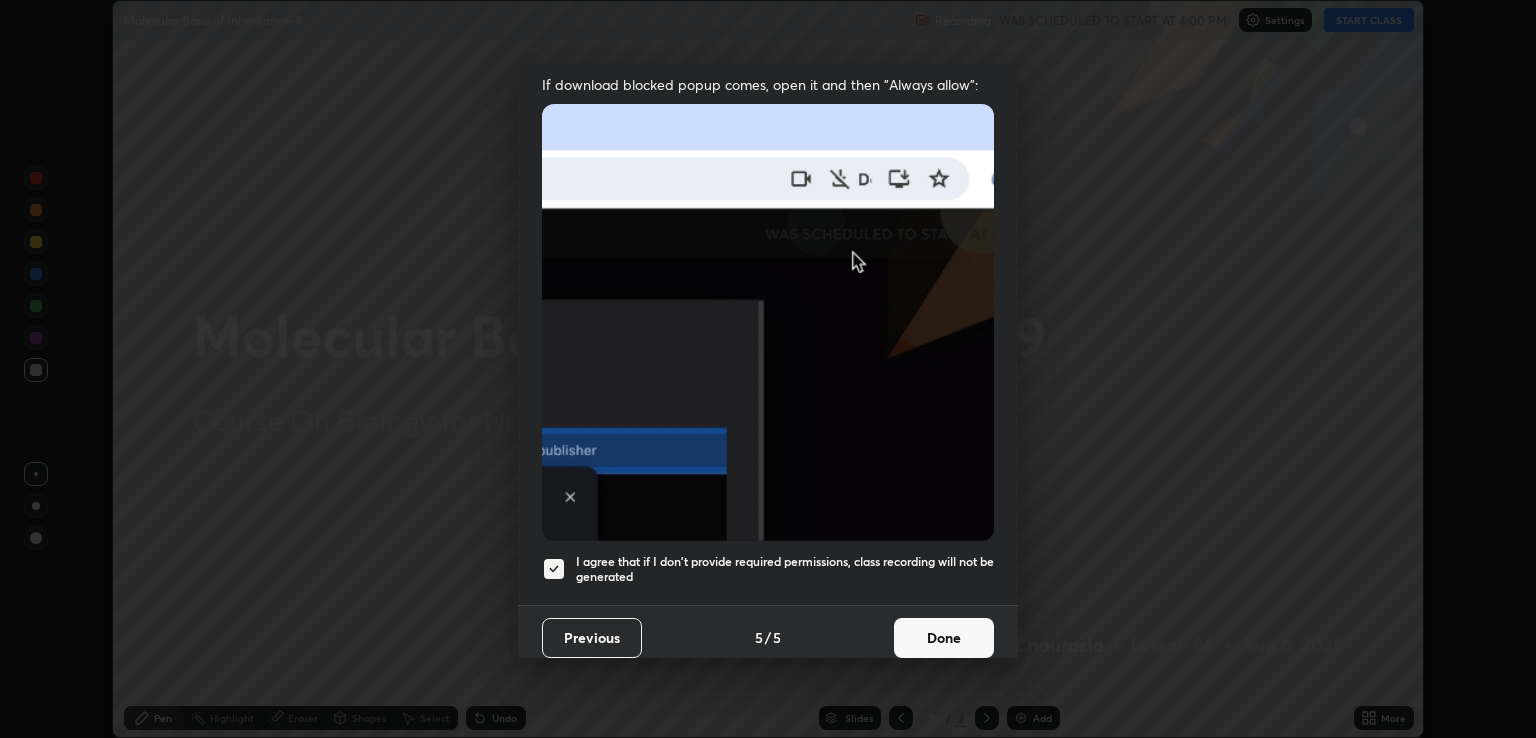 click on "Done" at bounding box center (944, 638) 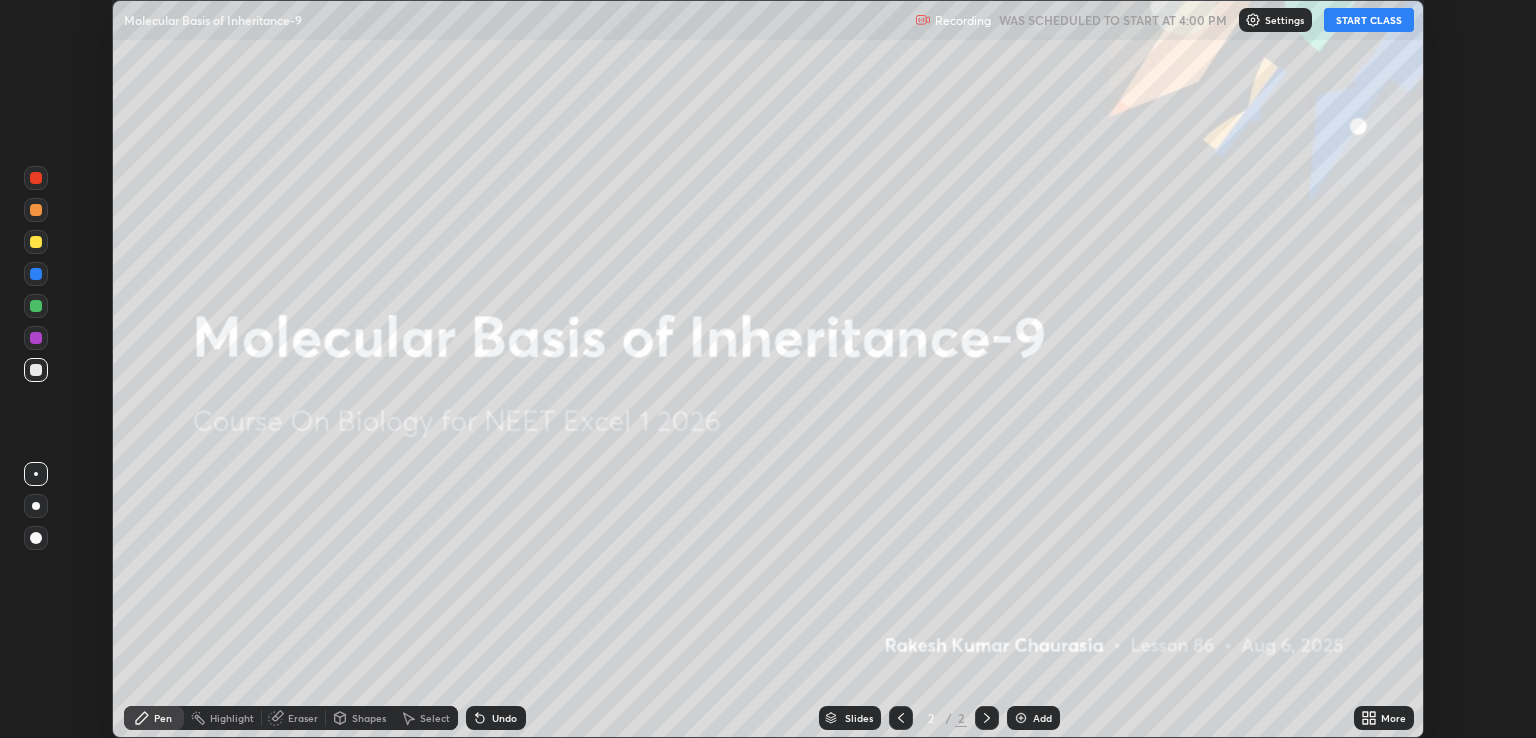 click on "START CLASS" at bounding box center (1369, 20) 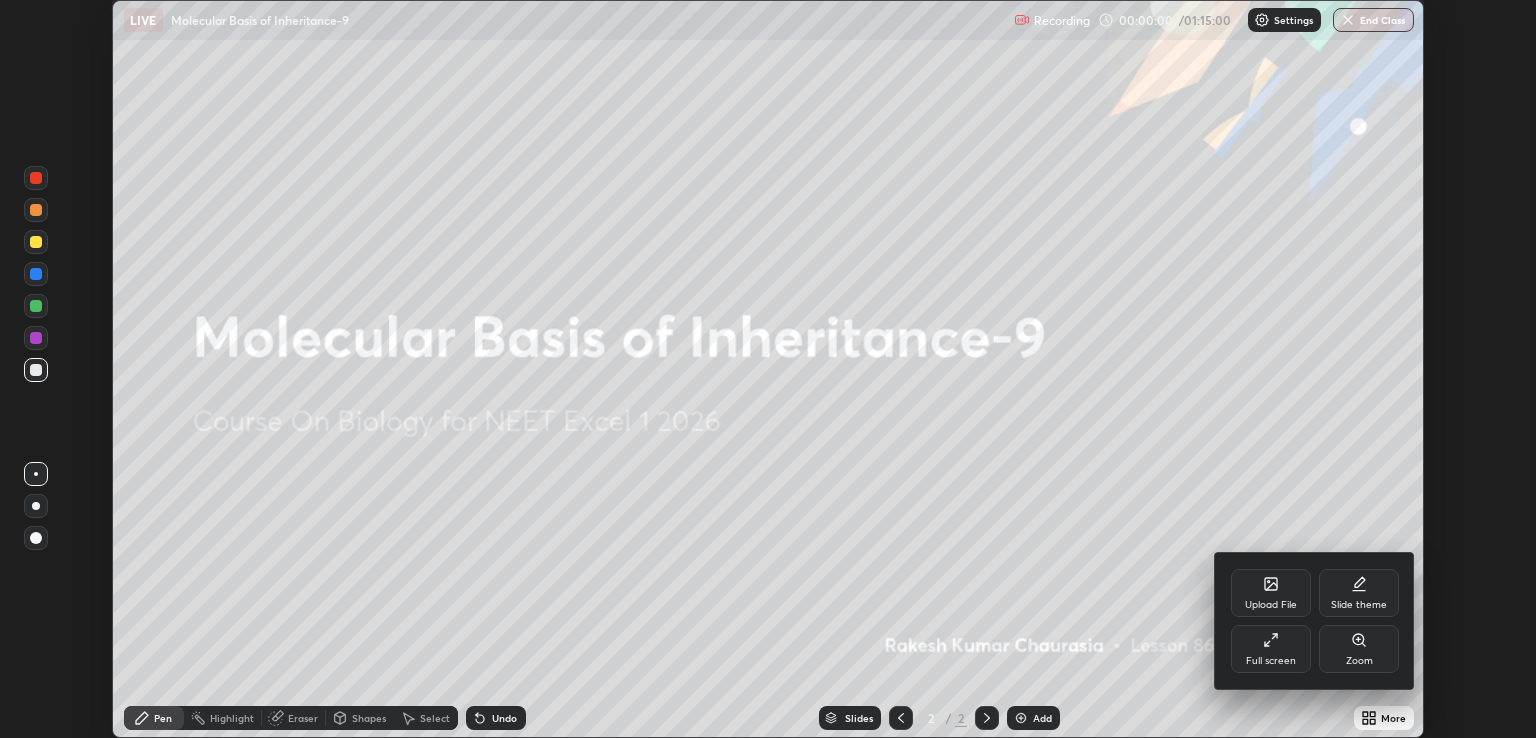click on "Upload File Slide theme Full screen Zoom" at bounding box center (1315, 621) 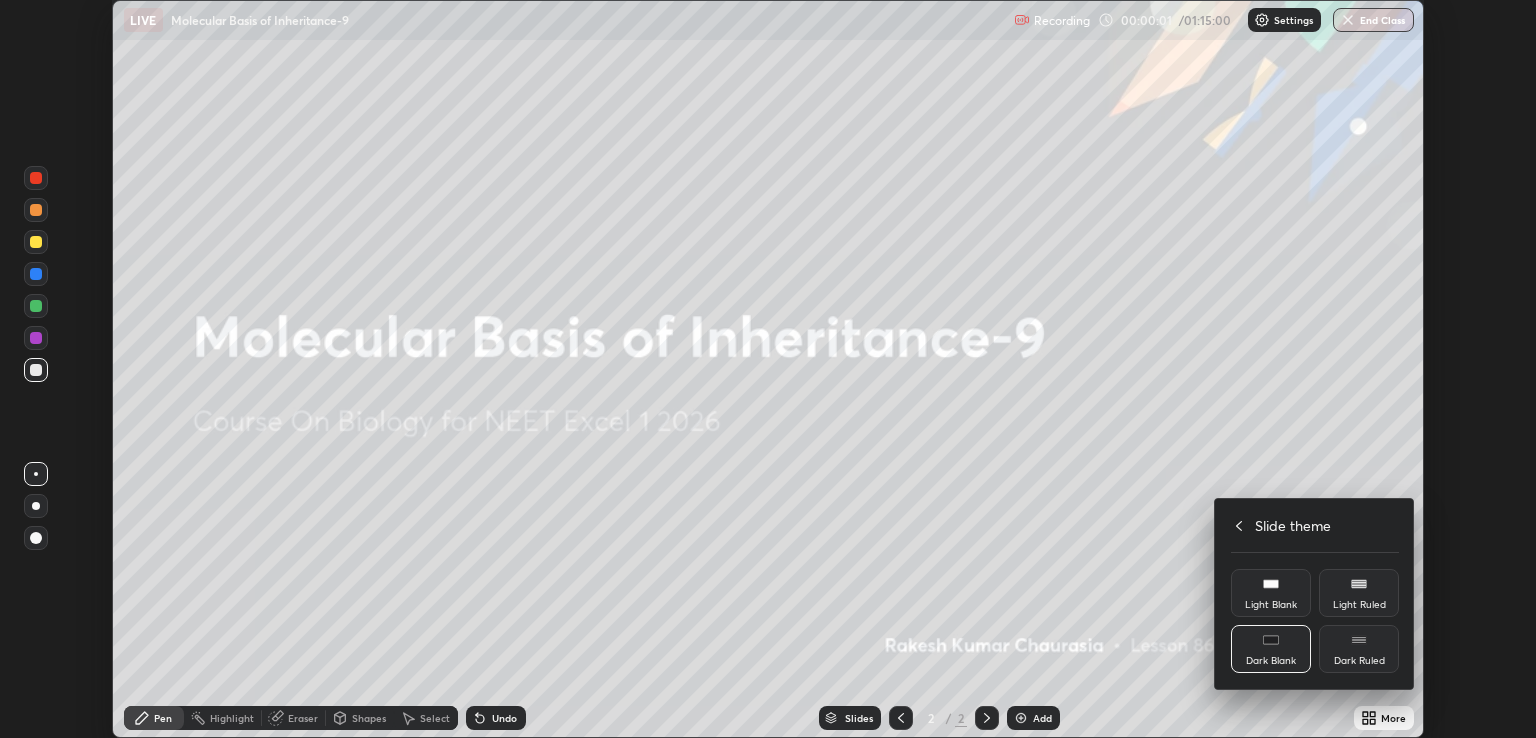click on "Dark Ruled" at bounding box center [1359, 661] 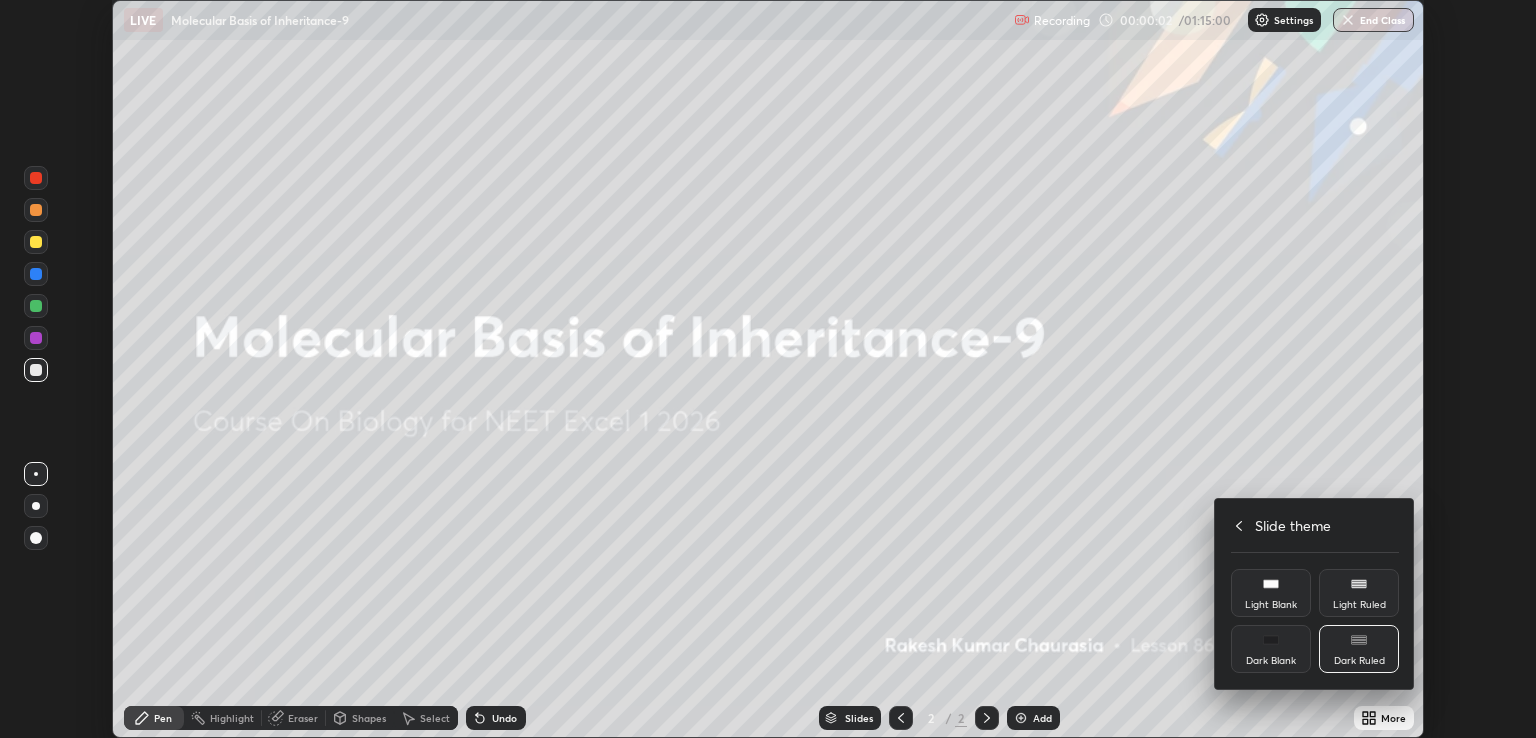 click 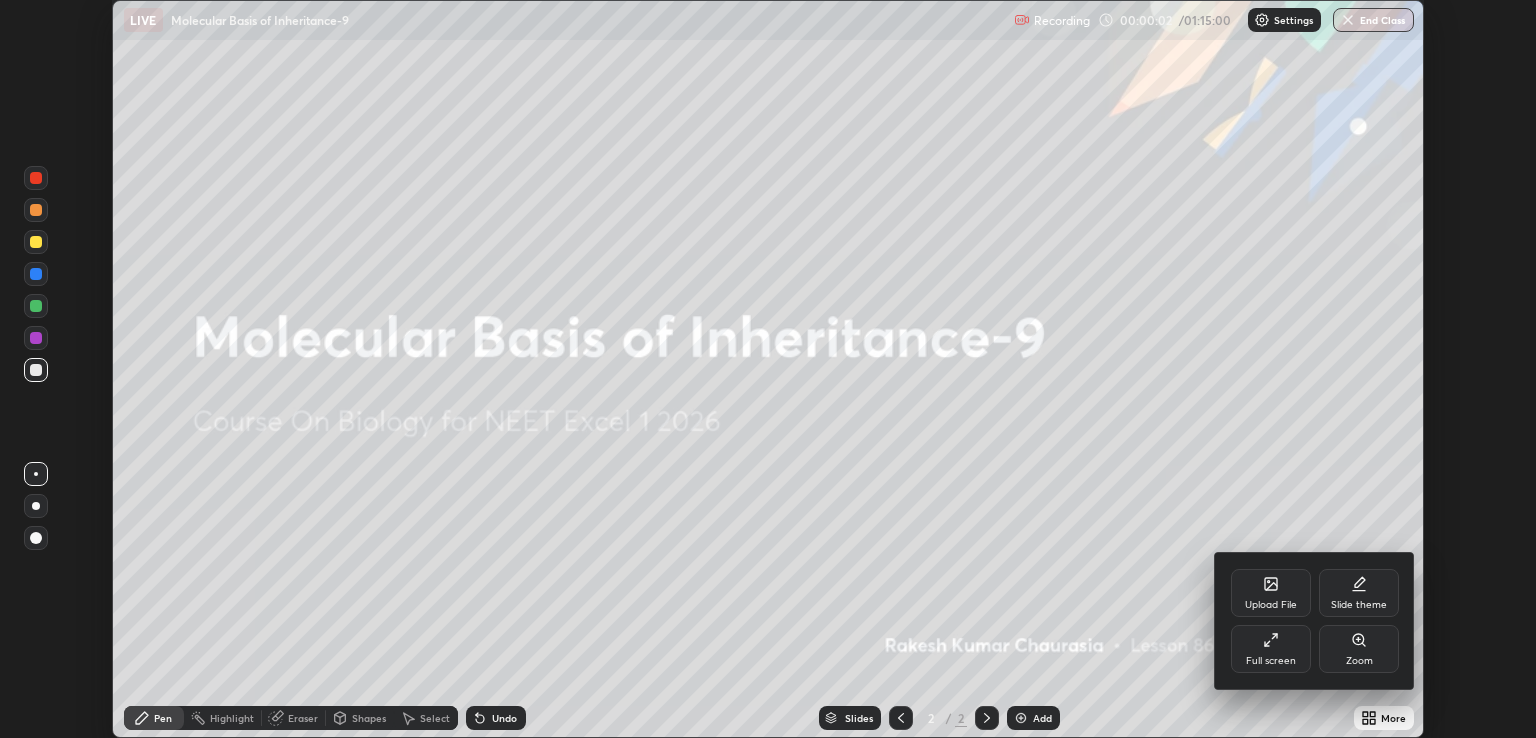 click on "Full screen" at bounding box center [1271, 661] 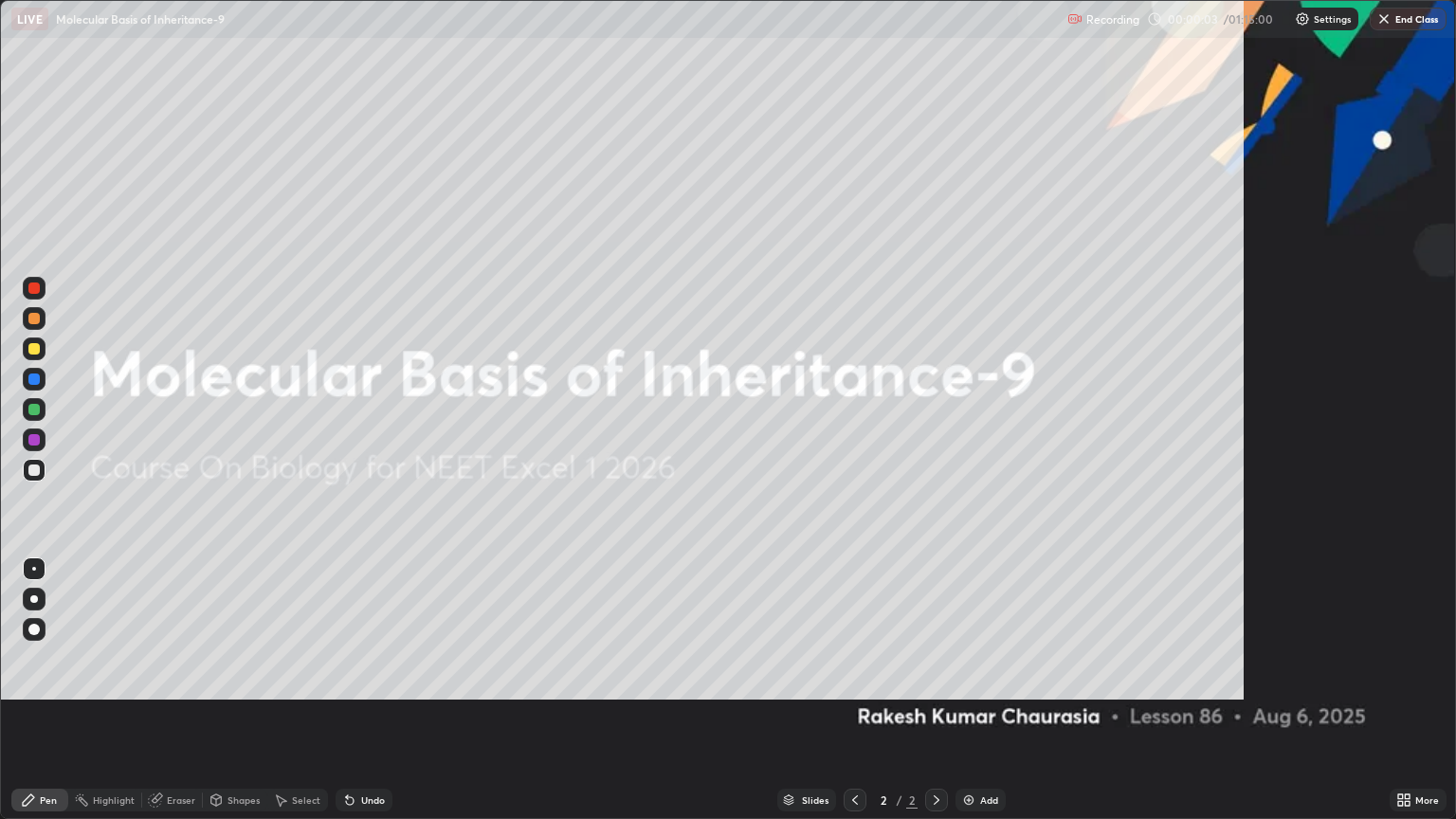scroll, scrollTop: 93973, scrollLeft: 93336, axis: both 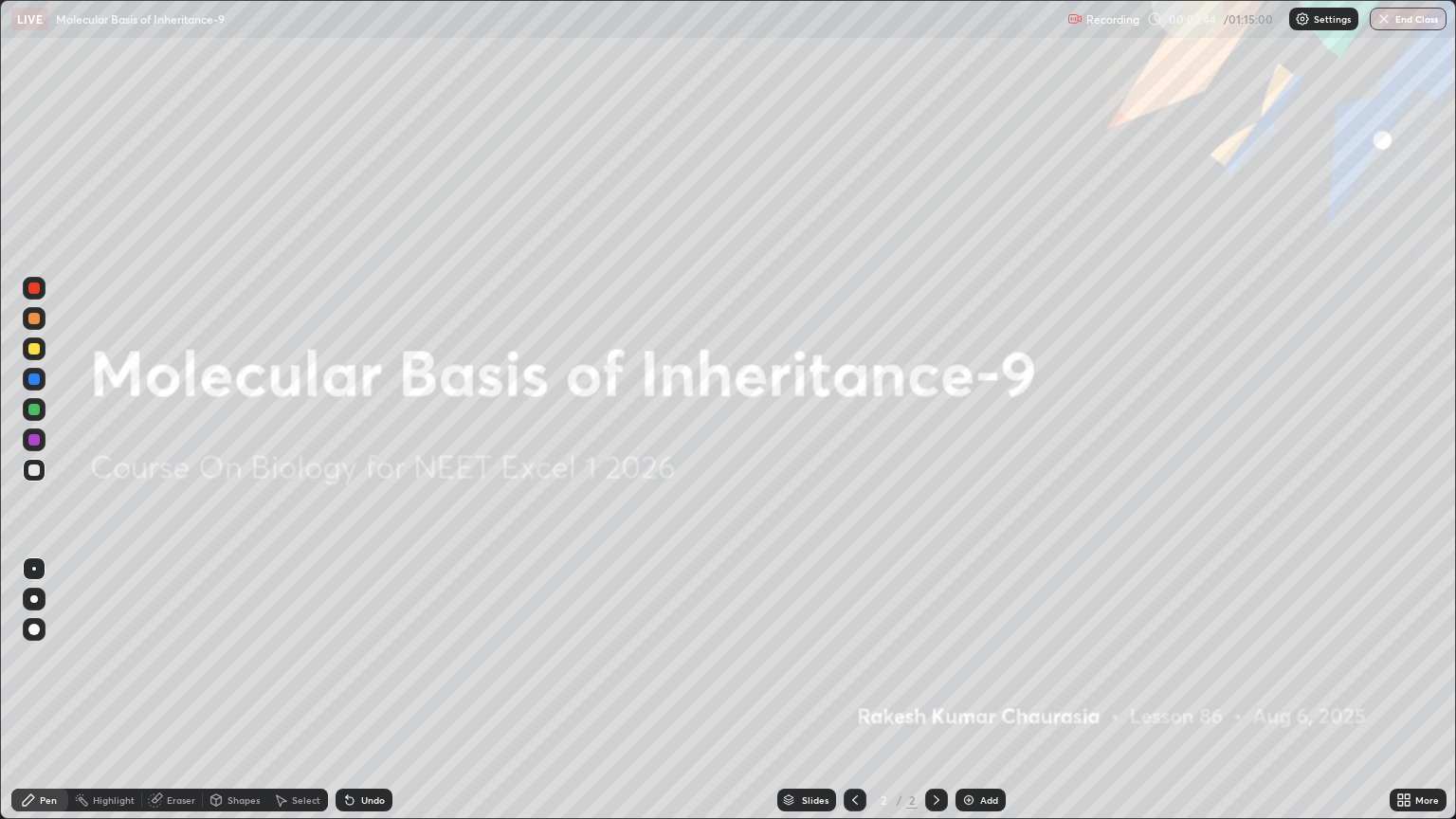 click at bounding box center [969, 800] 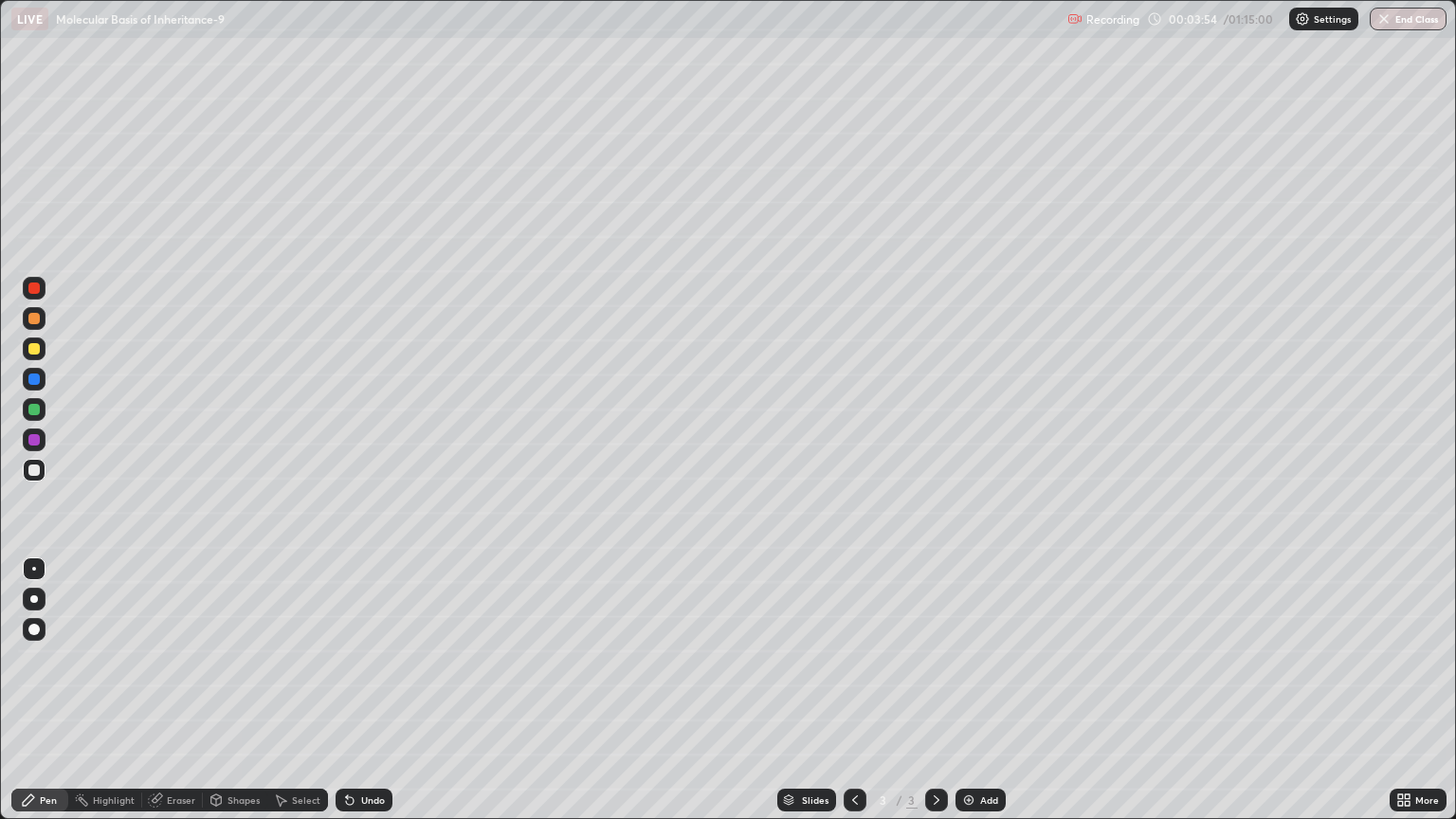 click on "Undo" at bounding box center (364, 800) 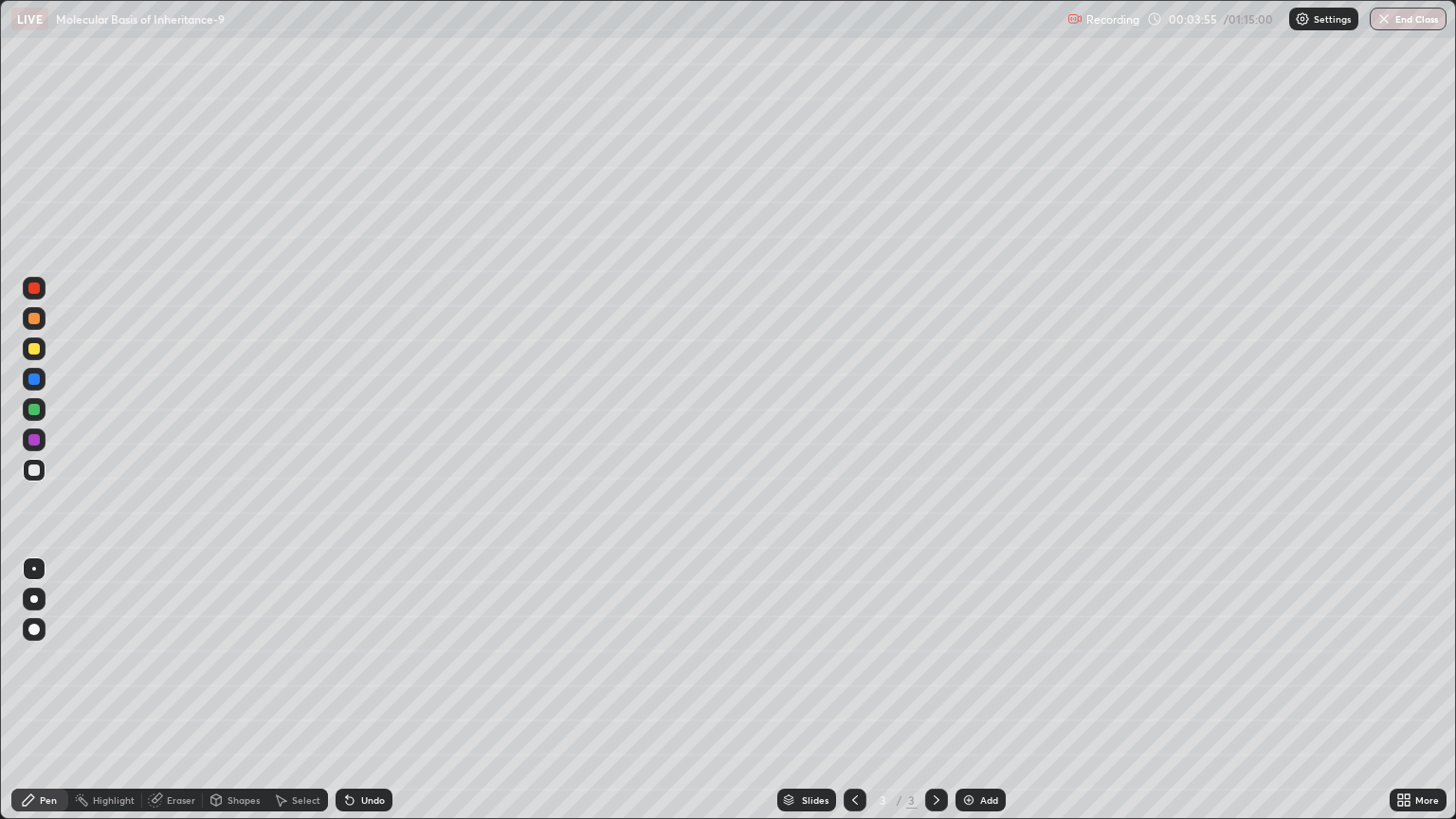 click on "Undo" at bounding box center [364, 800] 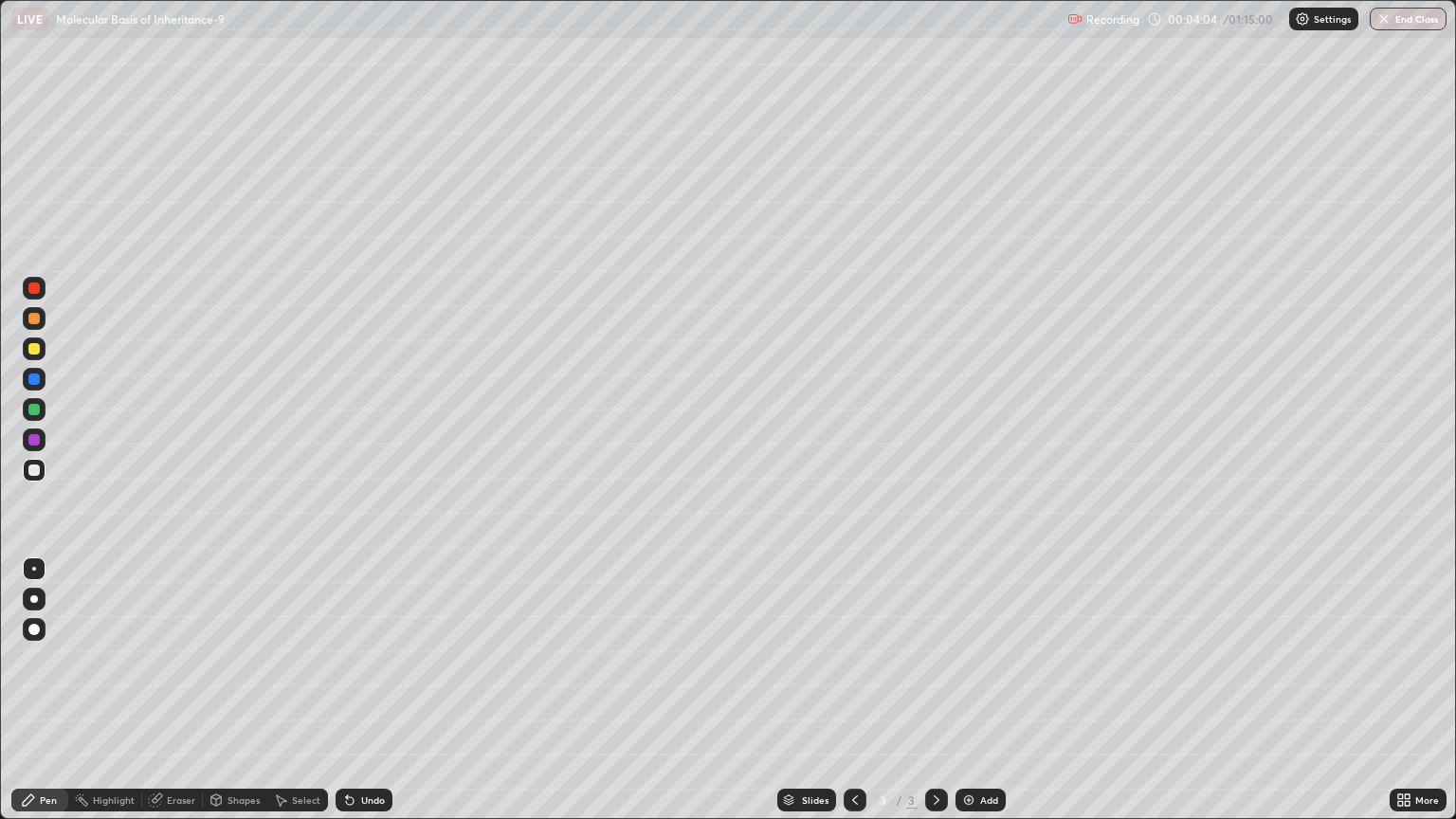 click on "Select" at bounding box center [306, 800] 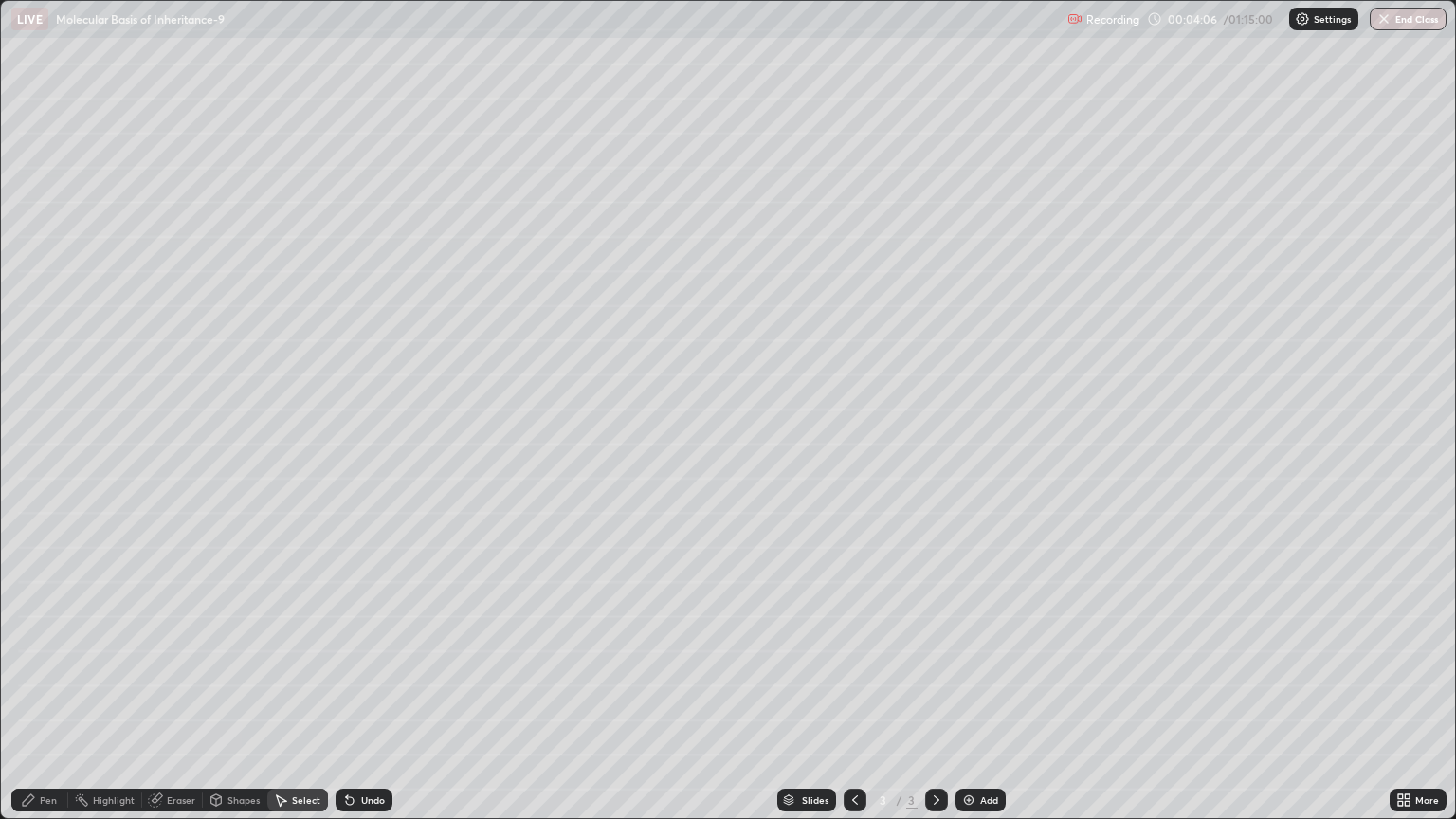 click on "Shapes" at bounding box center (244, 800) 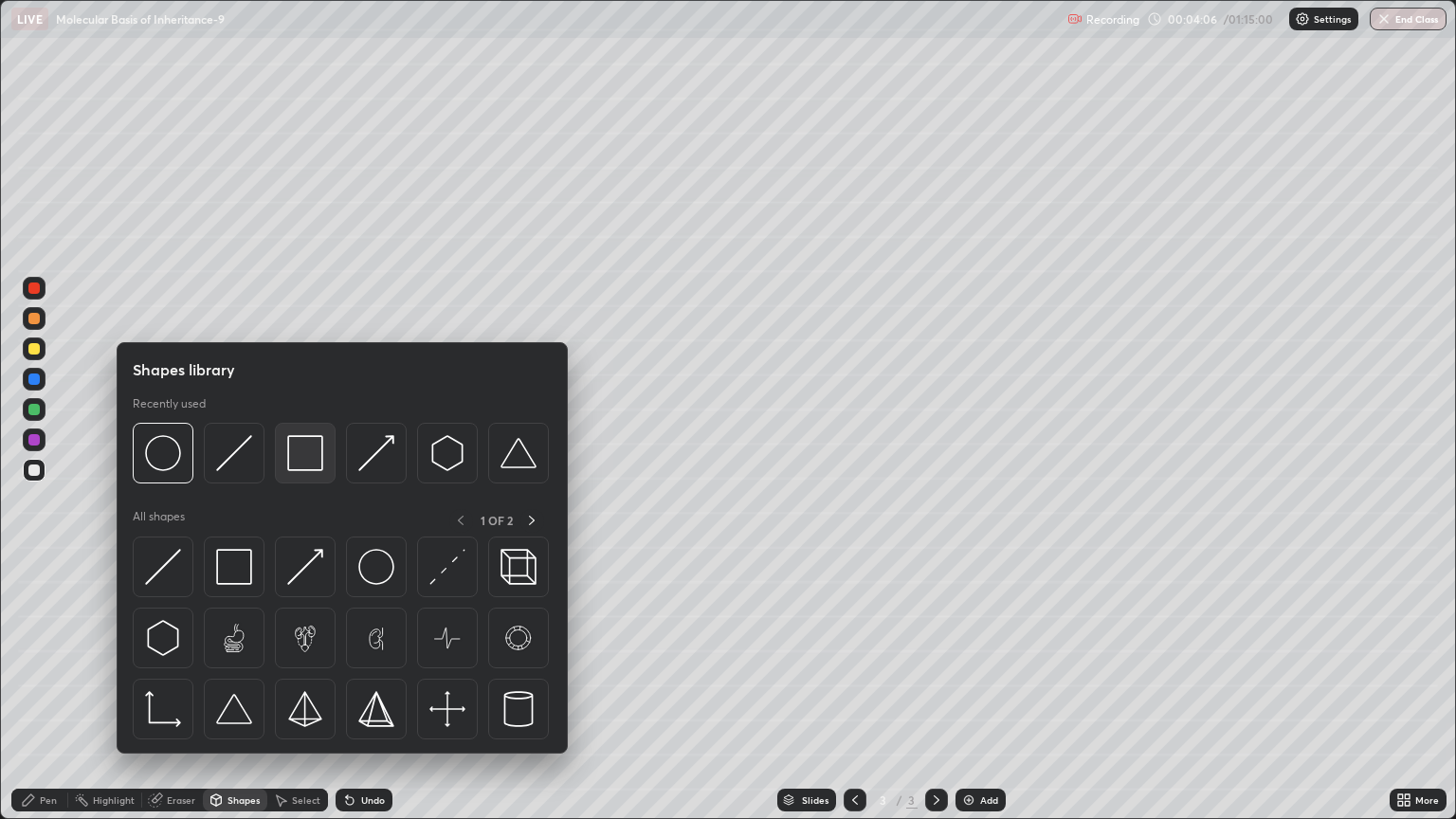click at bounding box center [305, 453] 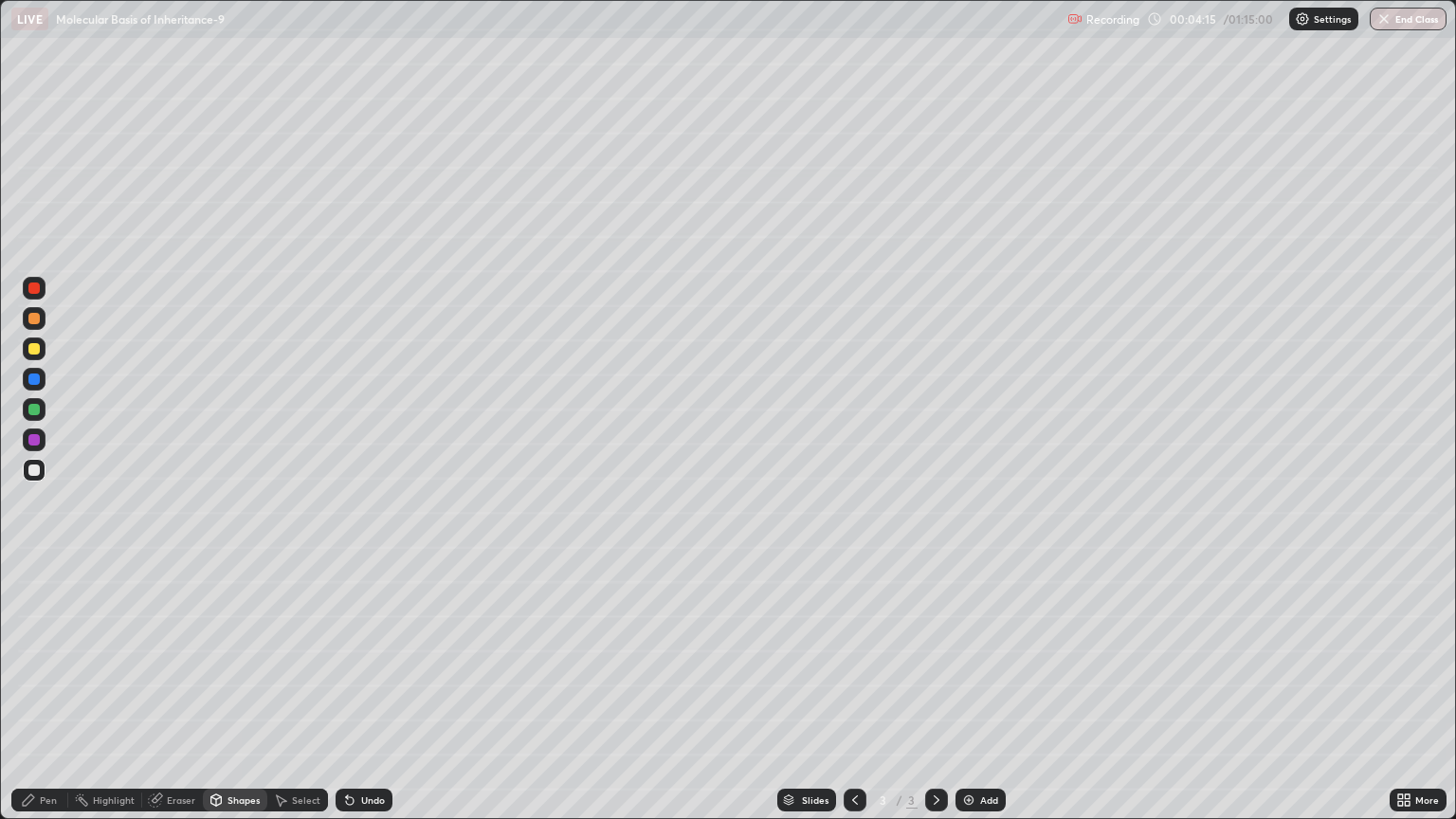 click on "Select" at bounding box center (306, 800) 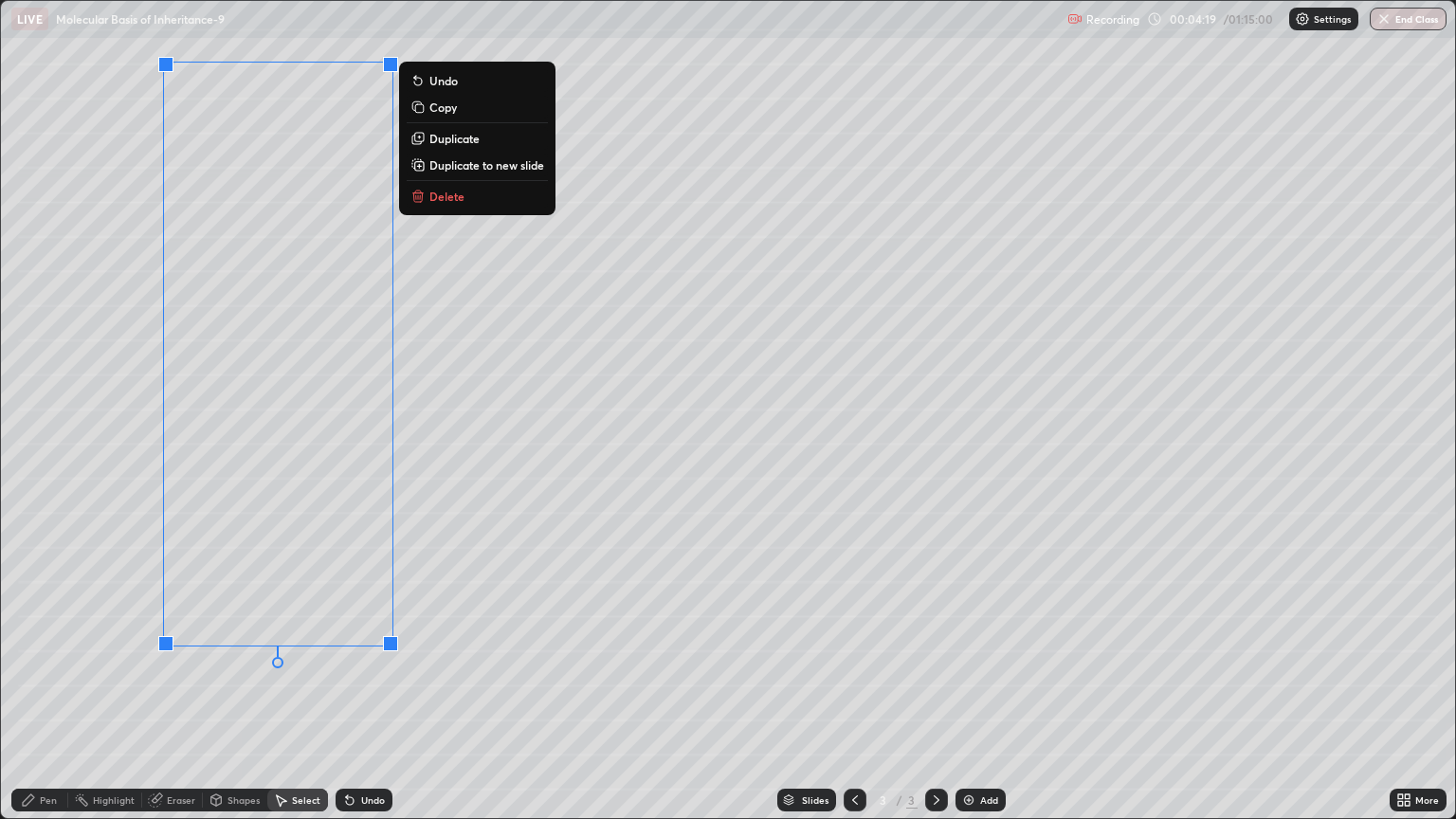click on "Duplicate" at bounding box center [454, 138] 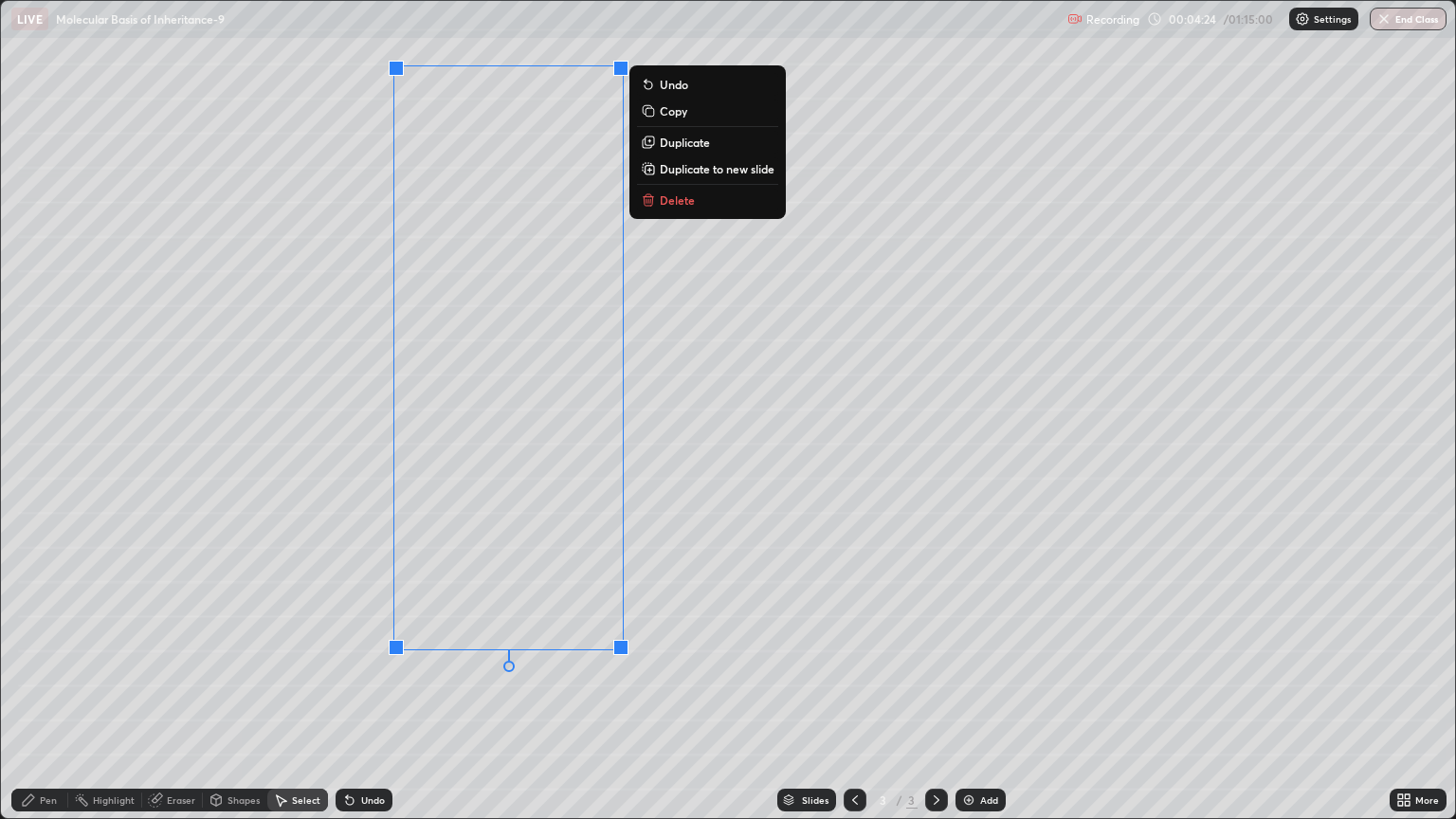 click on "Duplicate" at bounding box center [684, 142] 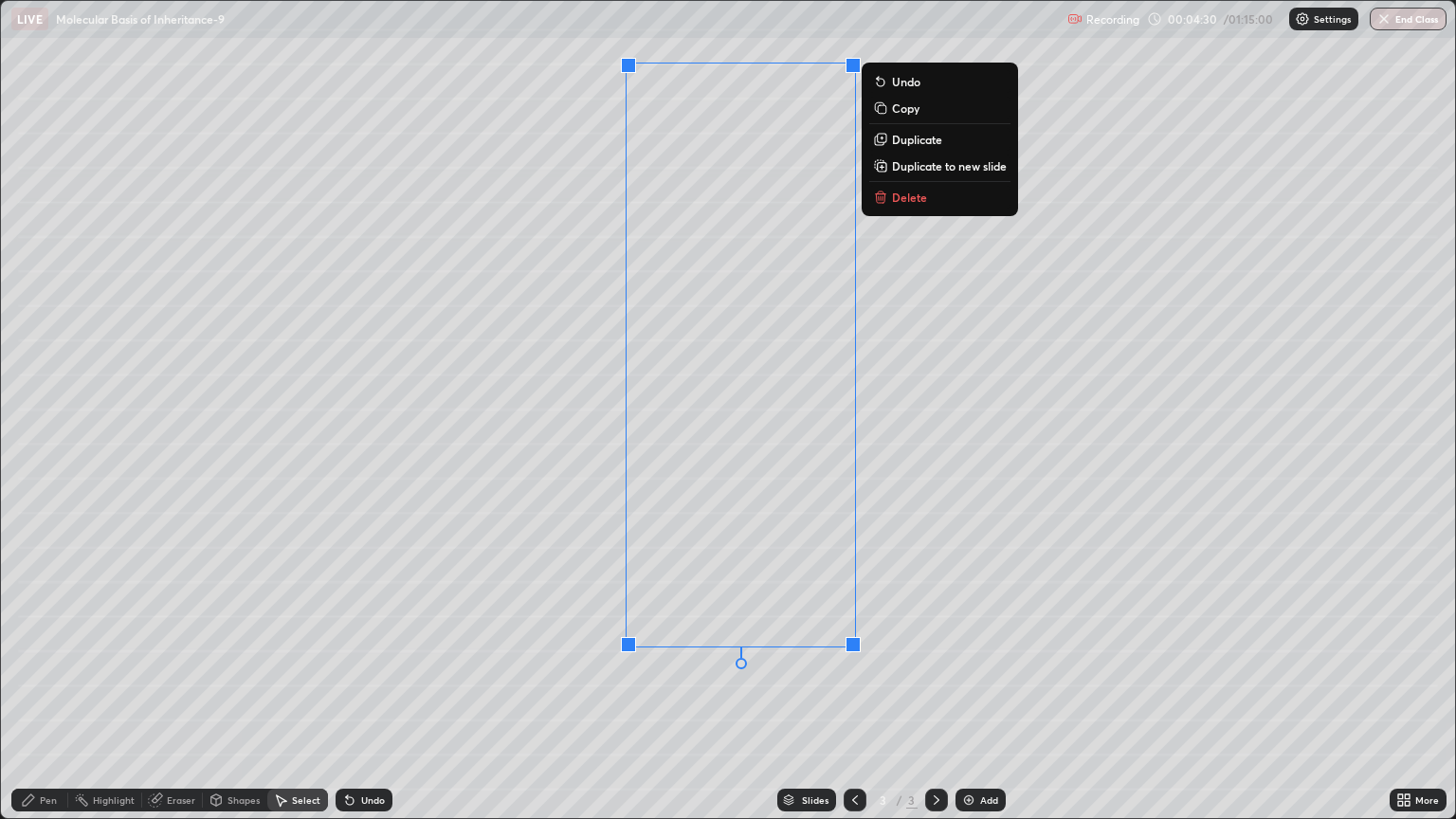 click on "Duplicate" at bounding box center (917, 139) 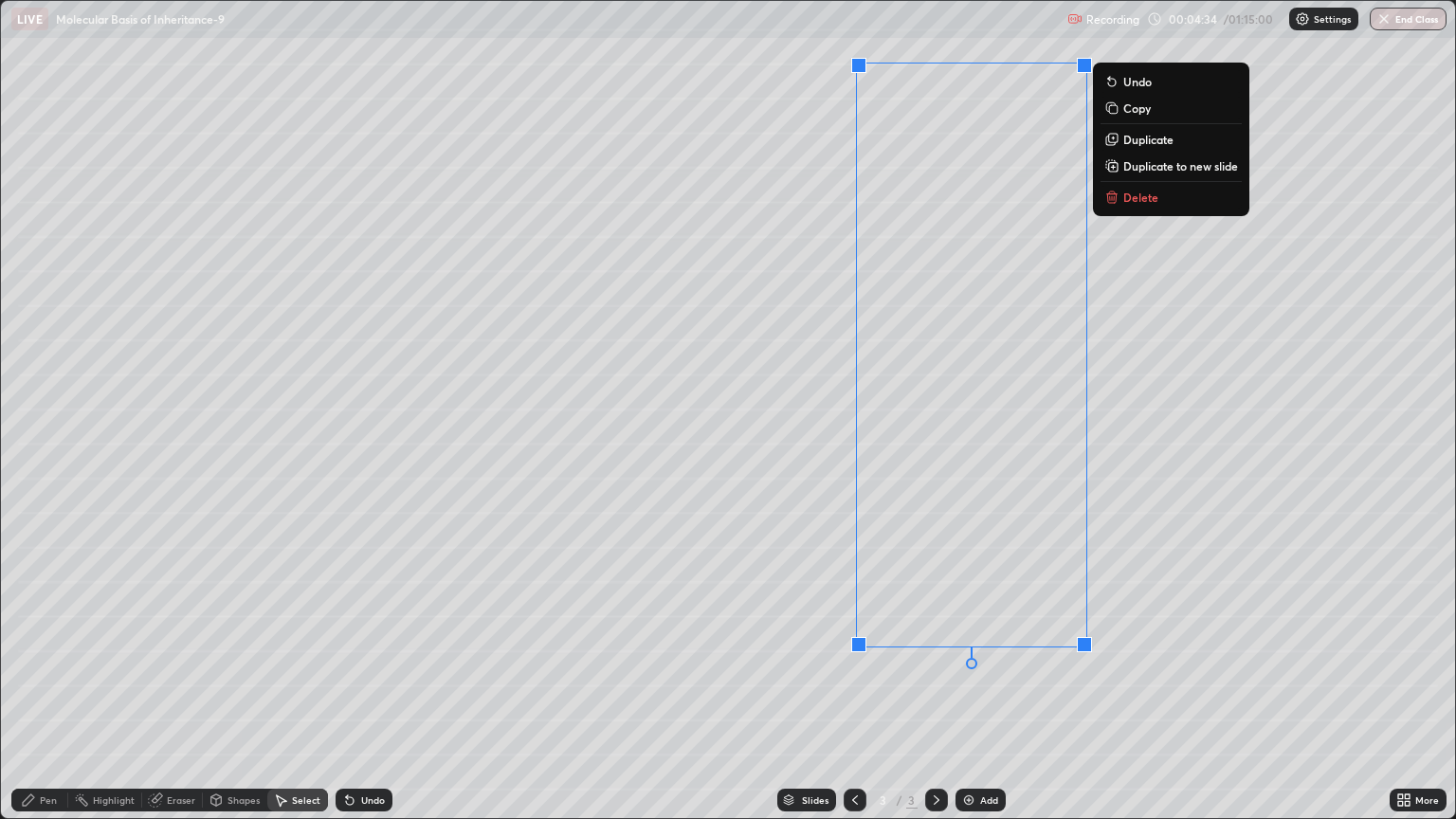 click on "0 ° Undo Copy Duplicate Duplicate to new slide Delete" at bounding box center [728, 410] 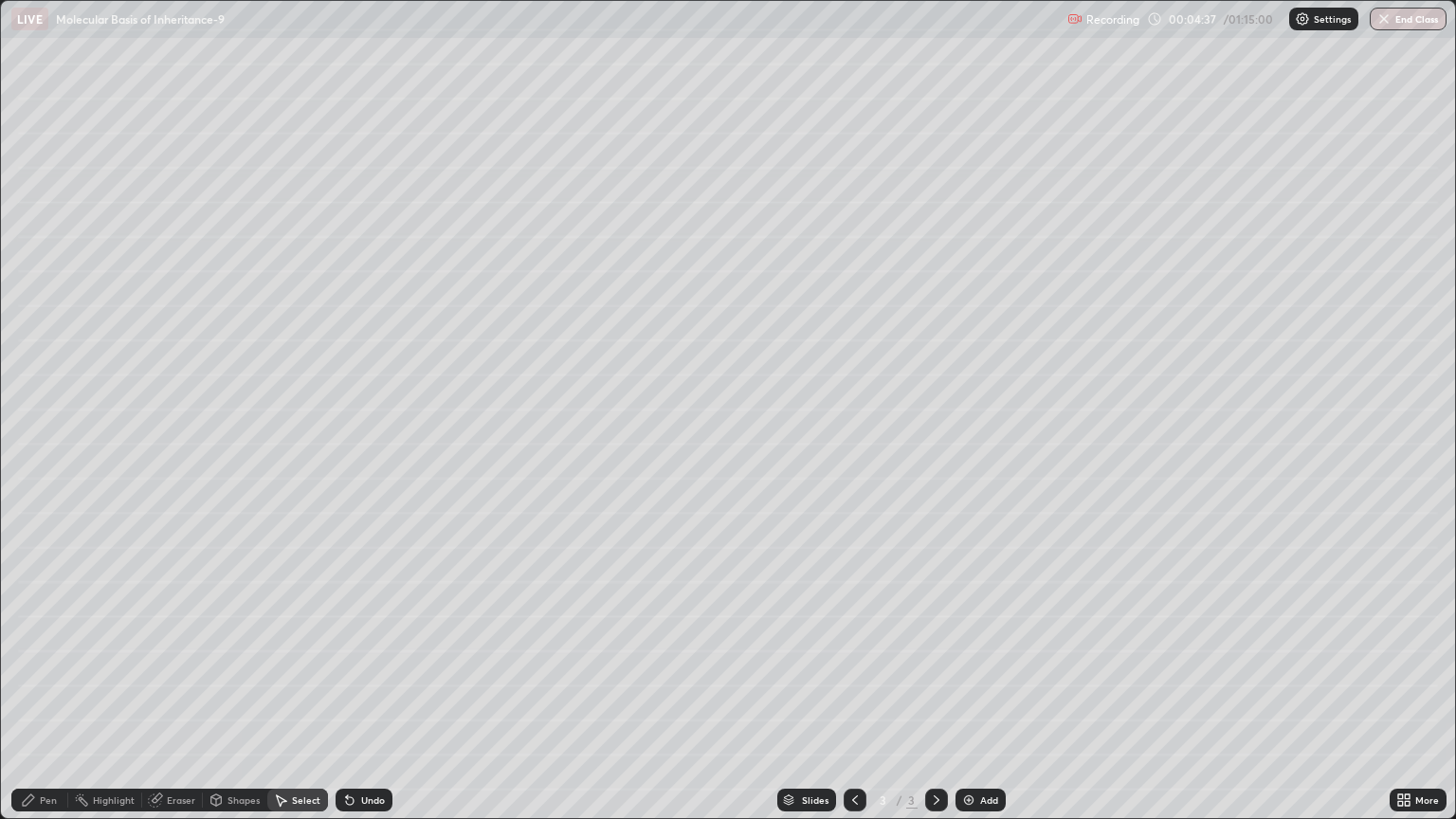 click on "Eraser" at bounding box center (173, 800) 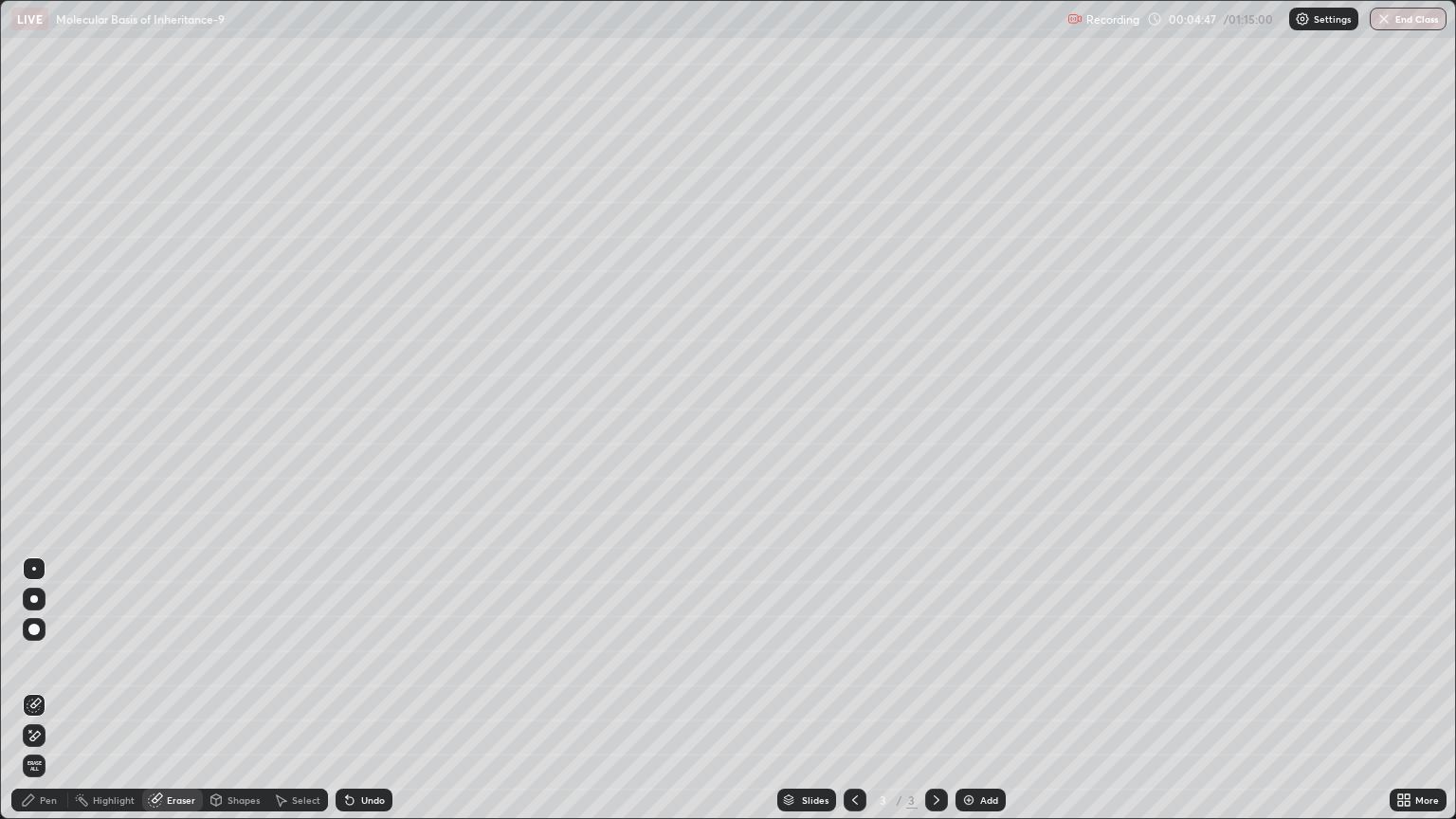 click on "Select" at bounding box center (306, 800) 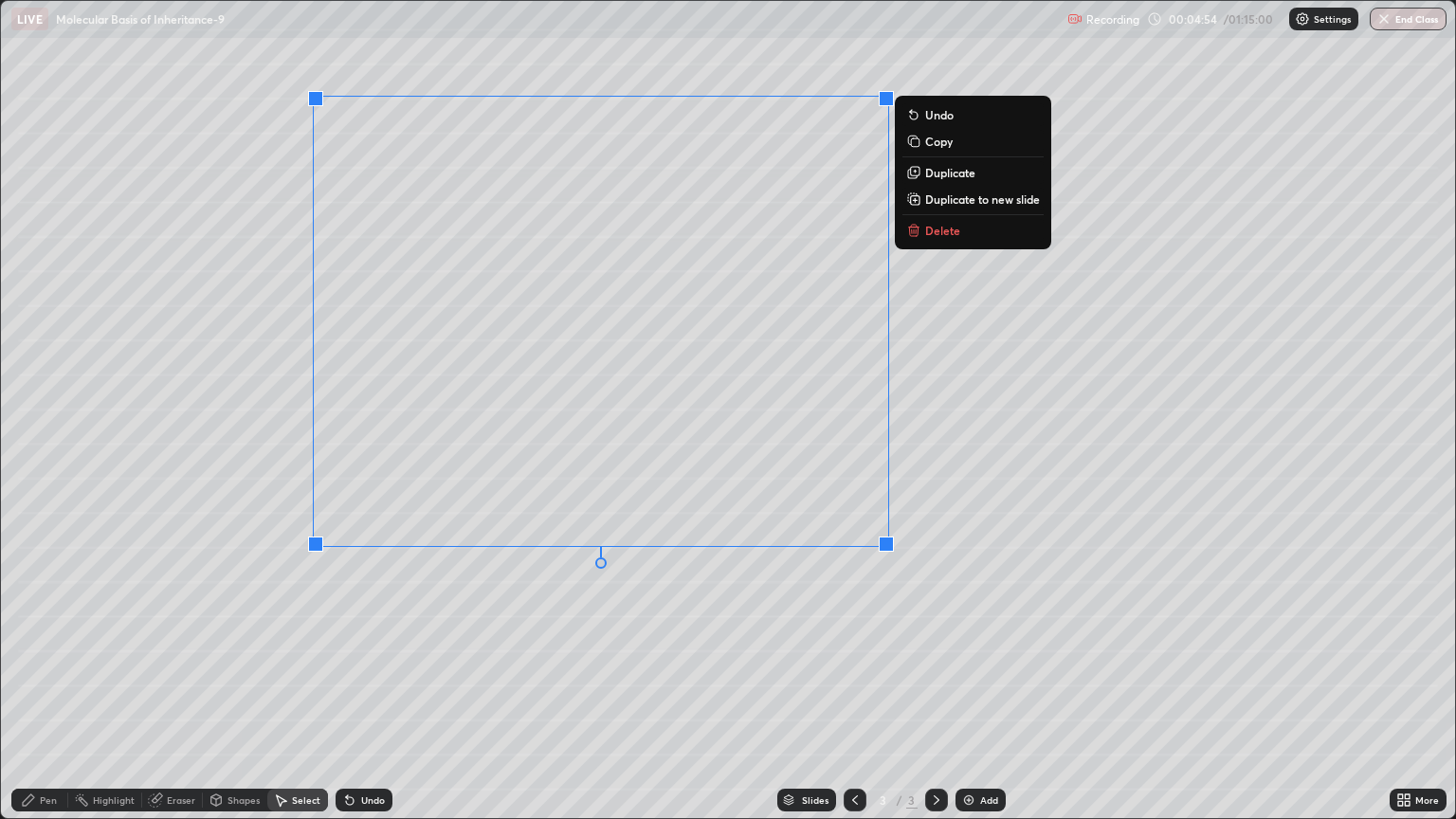 click on "0 ° Undo Copy Duplicate Duplicate to new slide Delete" at bounding box center [728, 410] 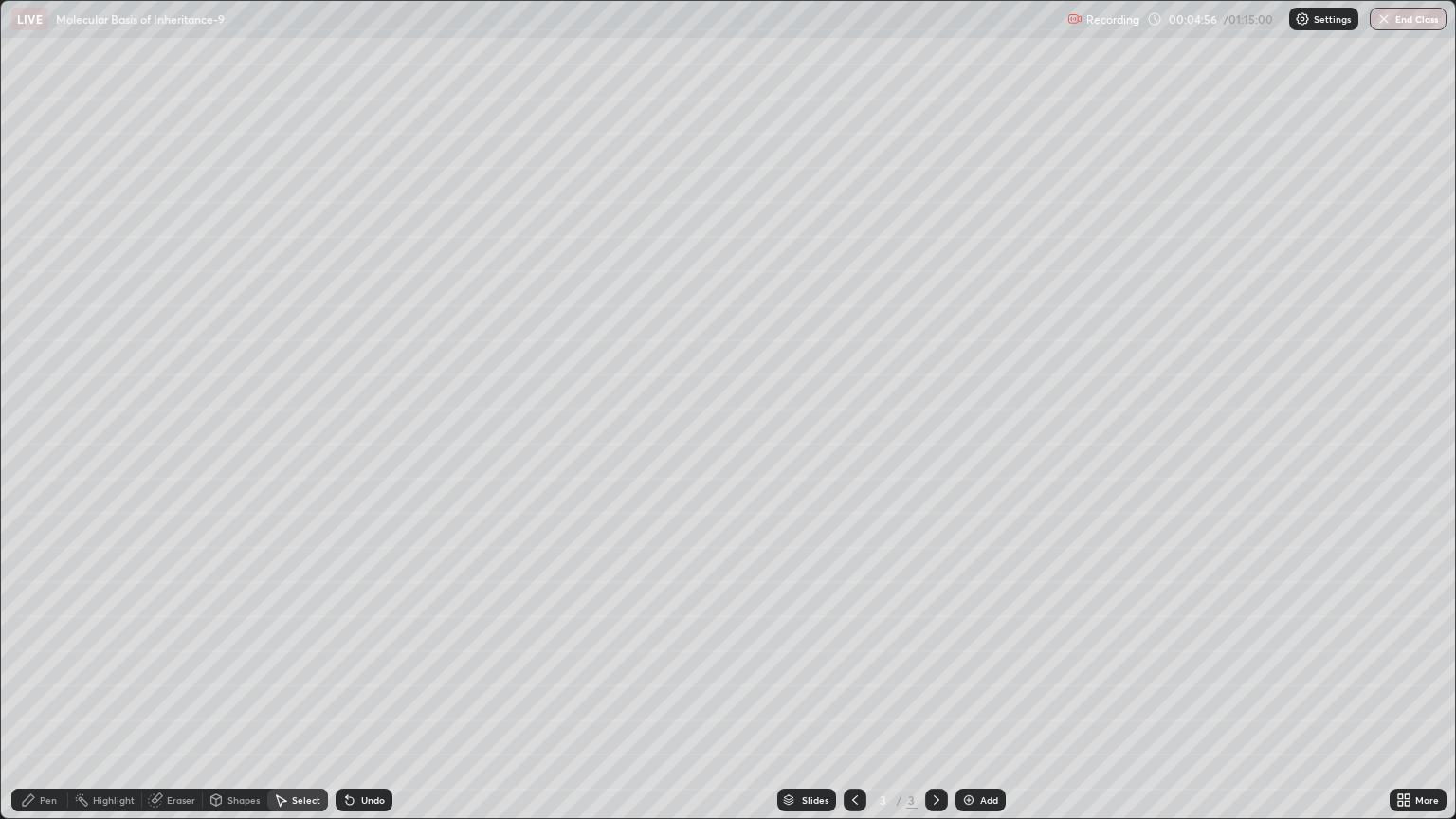 click on "Pen" at bounding box center [40, 800] 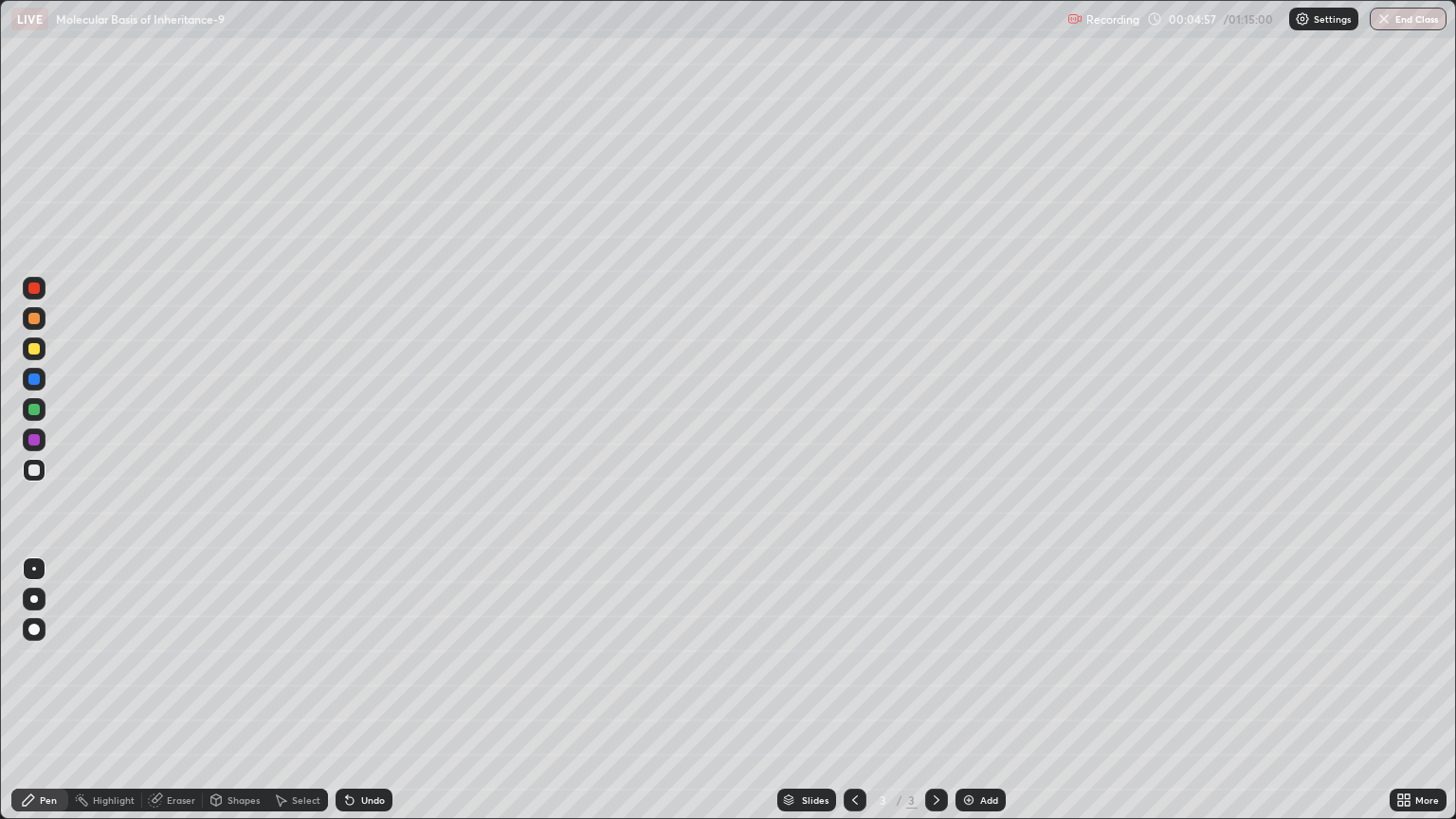 click at bounding box center (34, 569) 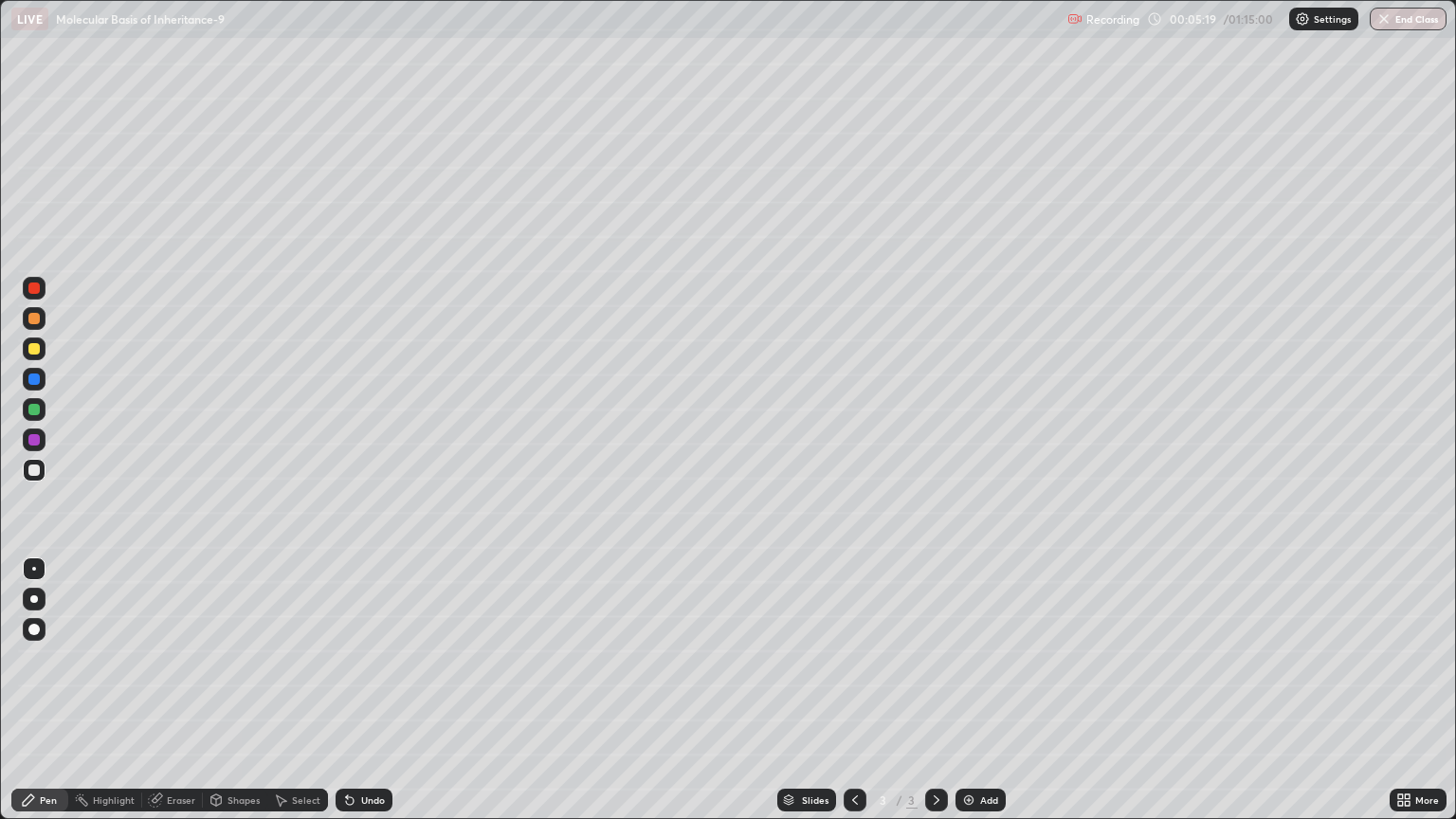 click on "Undo" at bounding box center (364, 800) 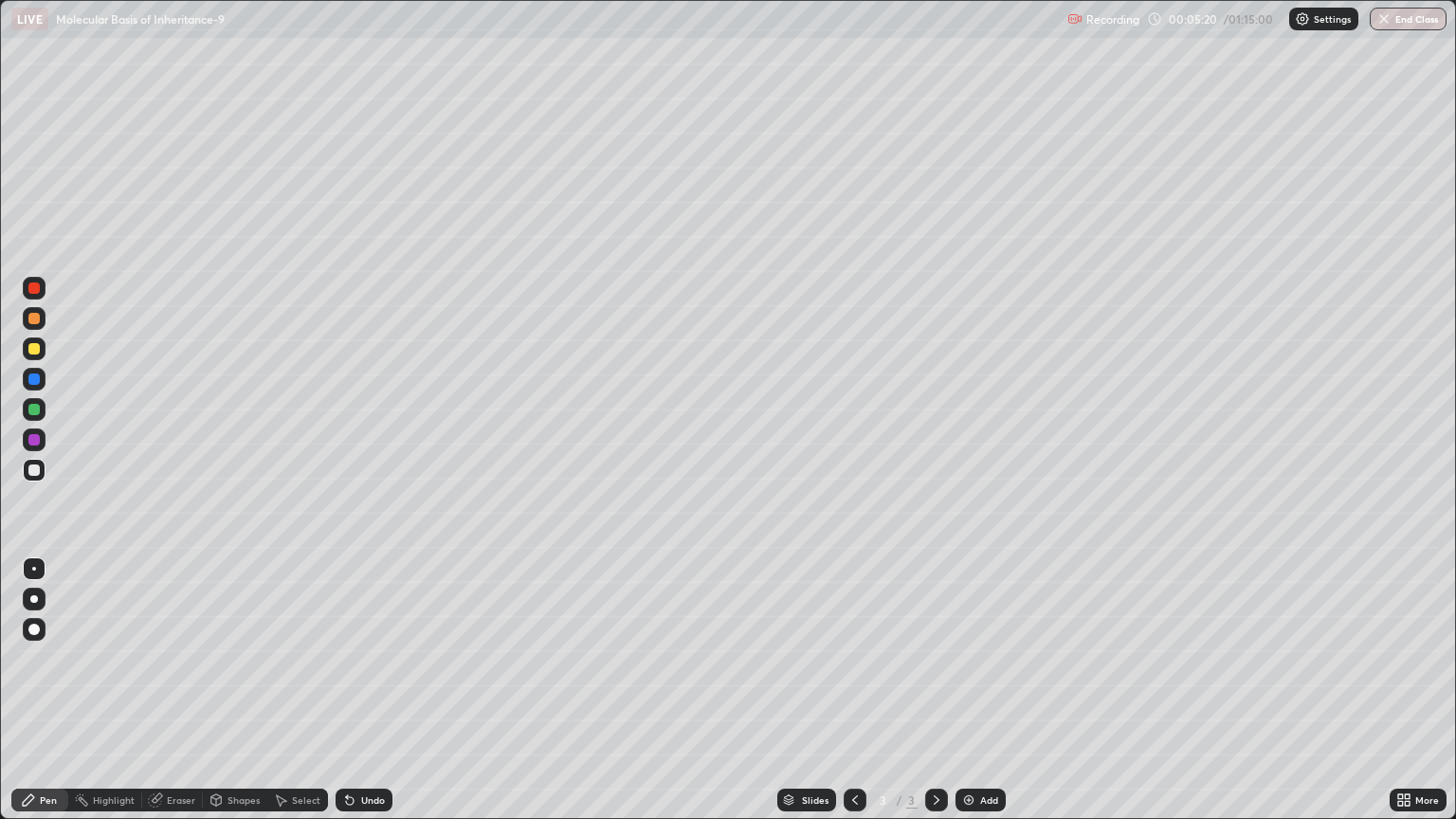 click 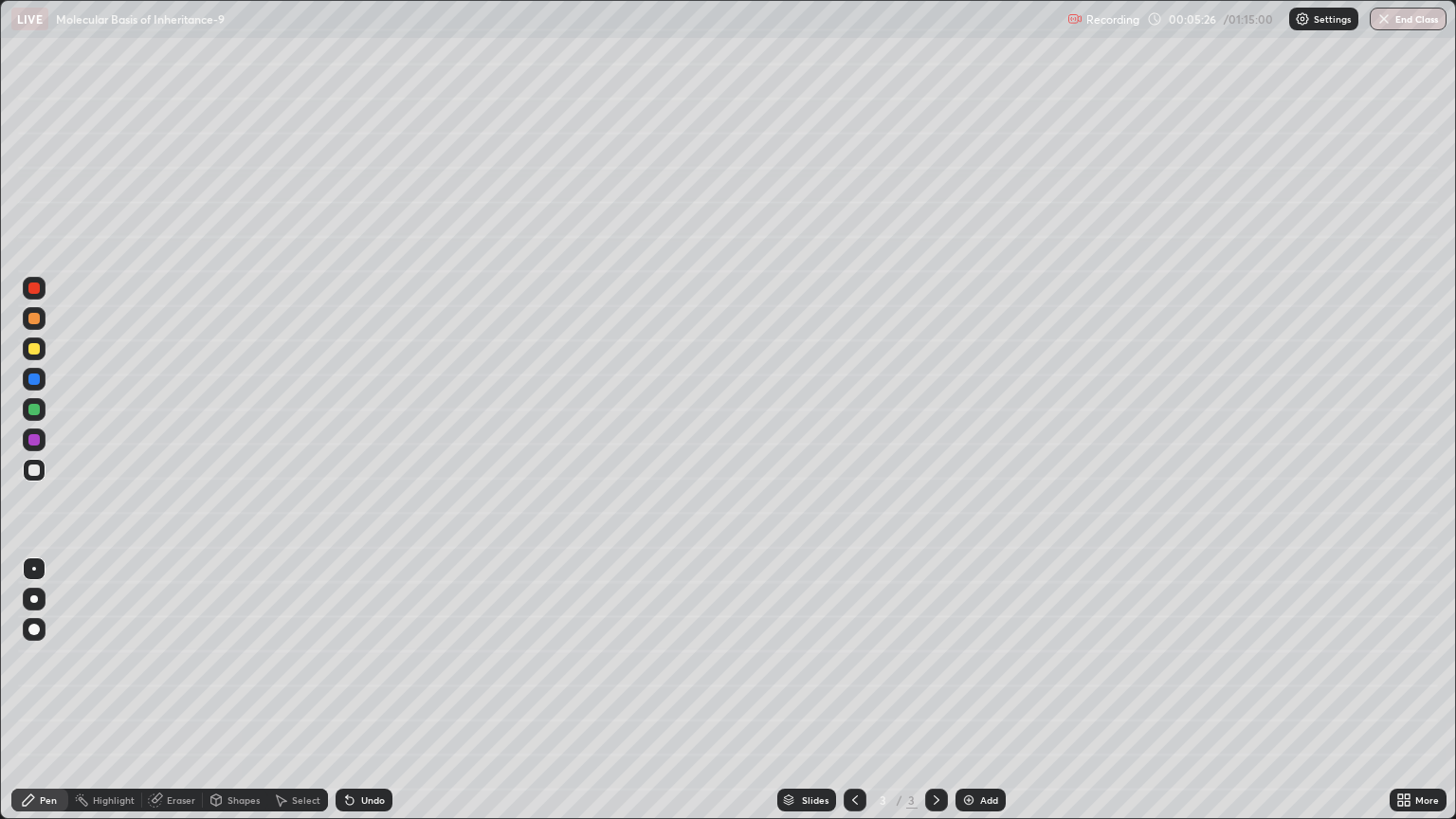 click on "Shapes" at bounding box center [244, 800] 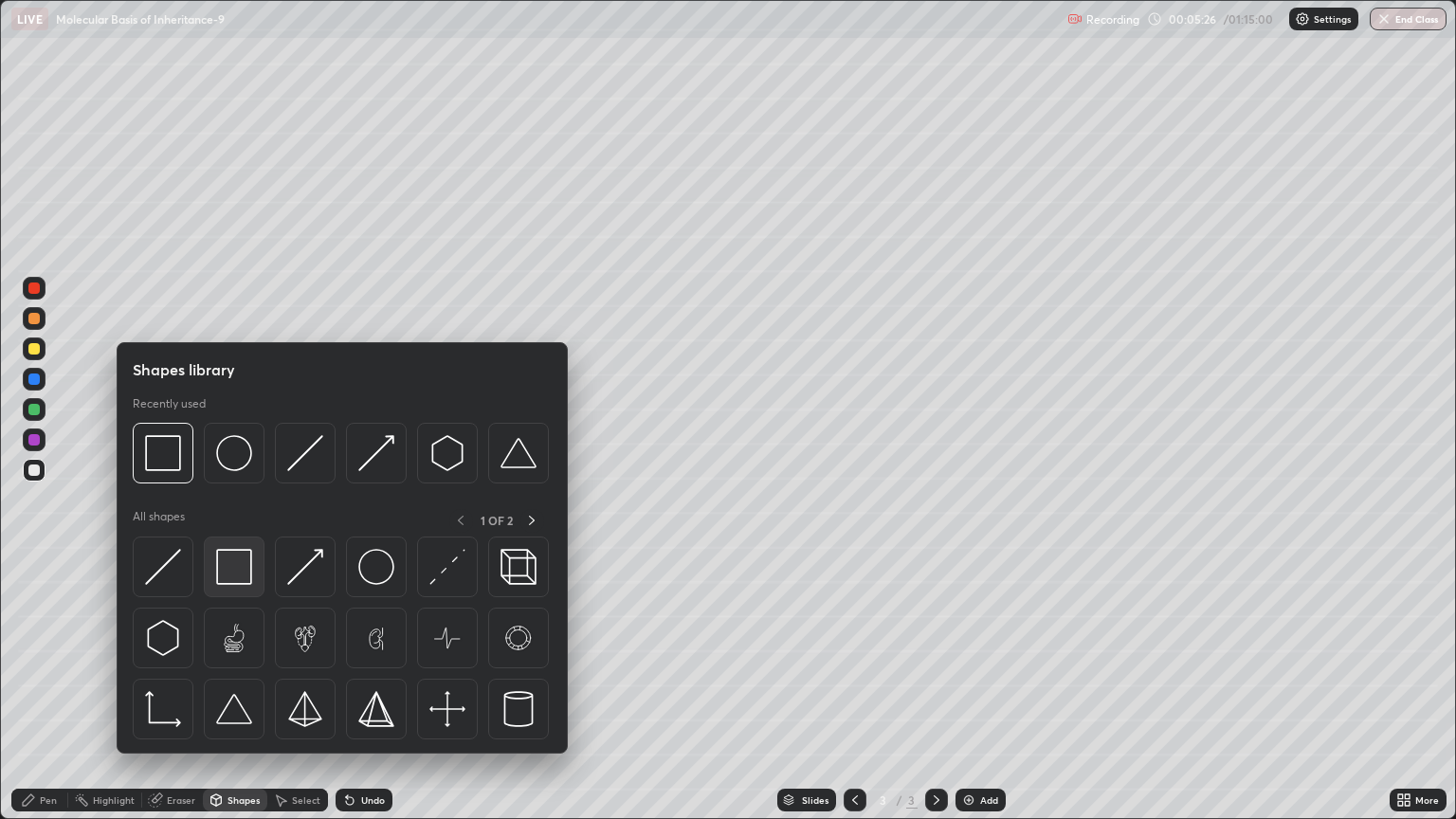 click at bounding box center [234, 567] 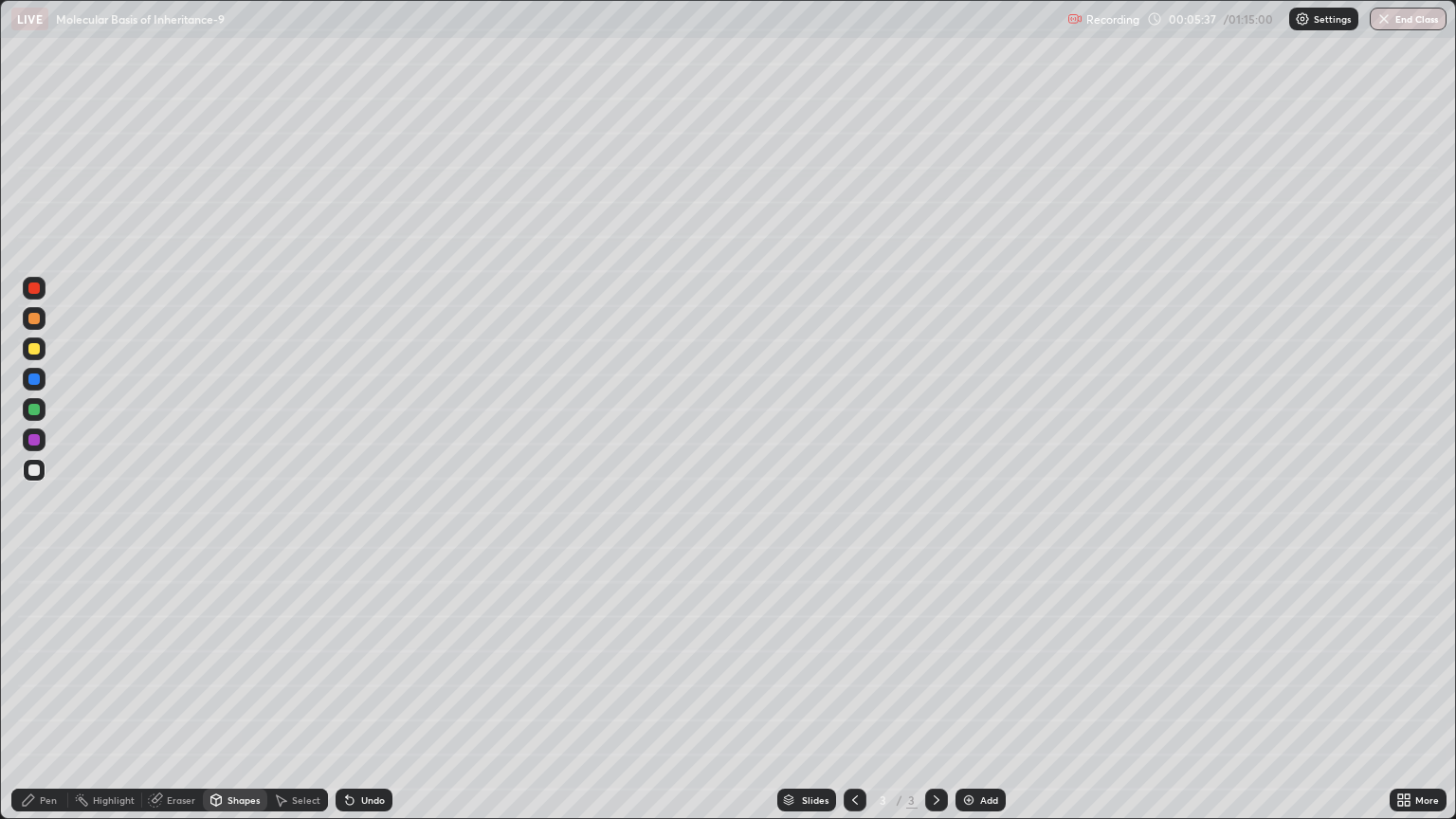 click on "Pen" at bounding box center [48, 800] 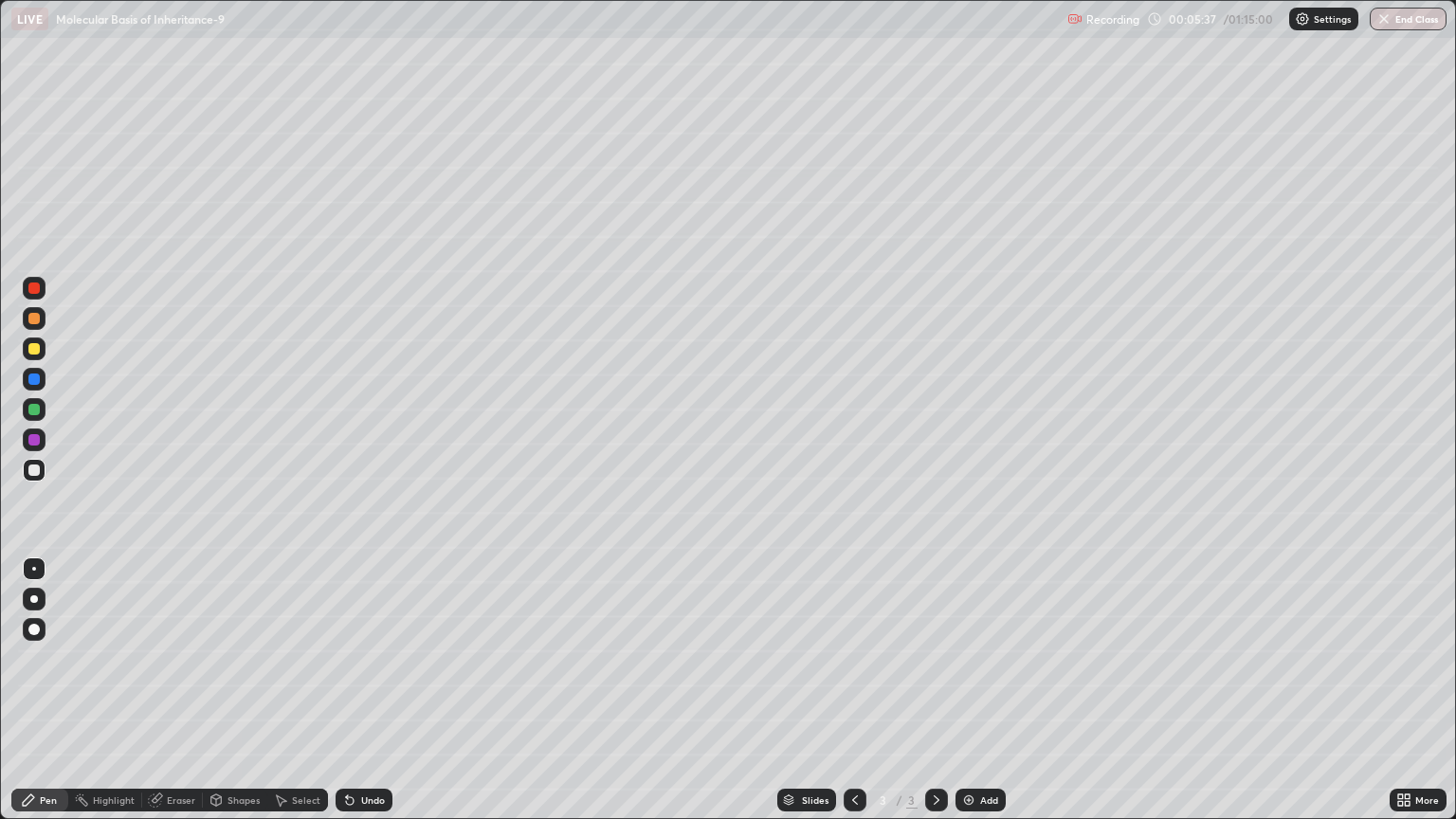 click at bounding box center [34, 470] 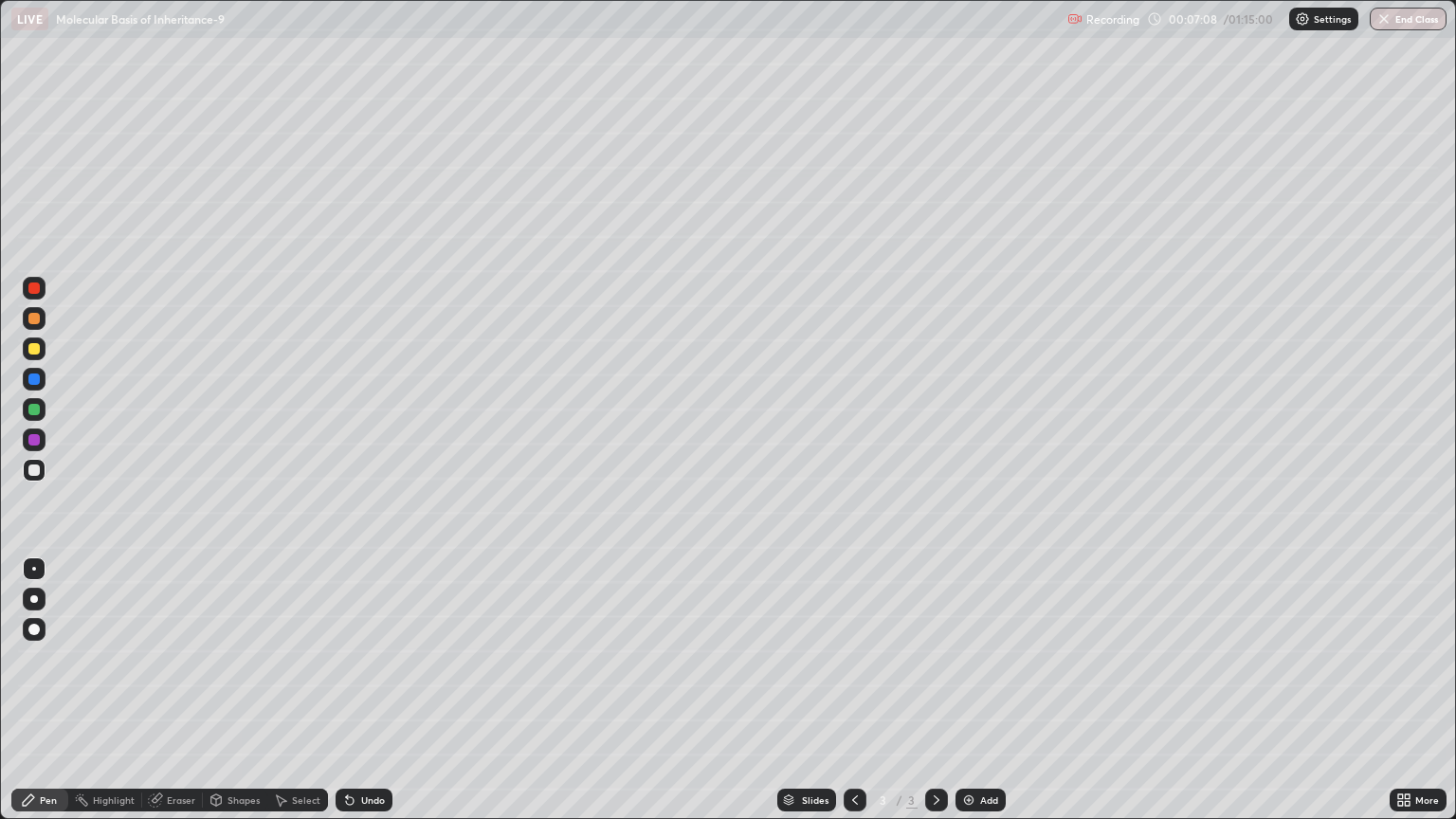 click at bounding box center [34, 349] 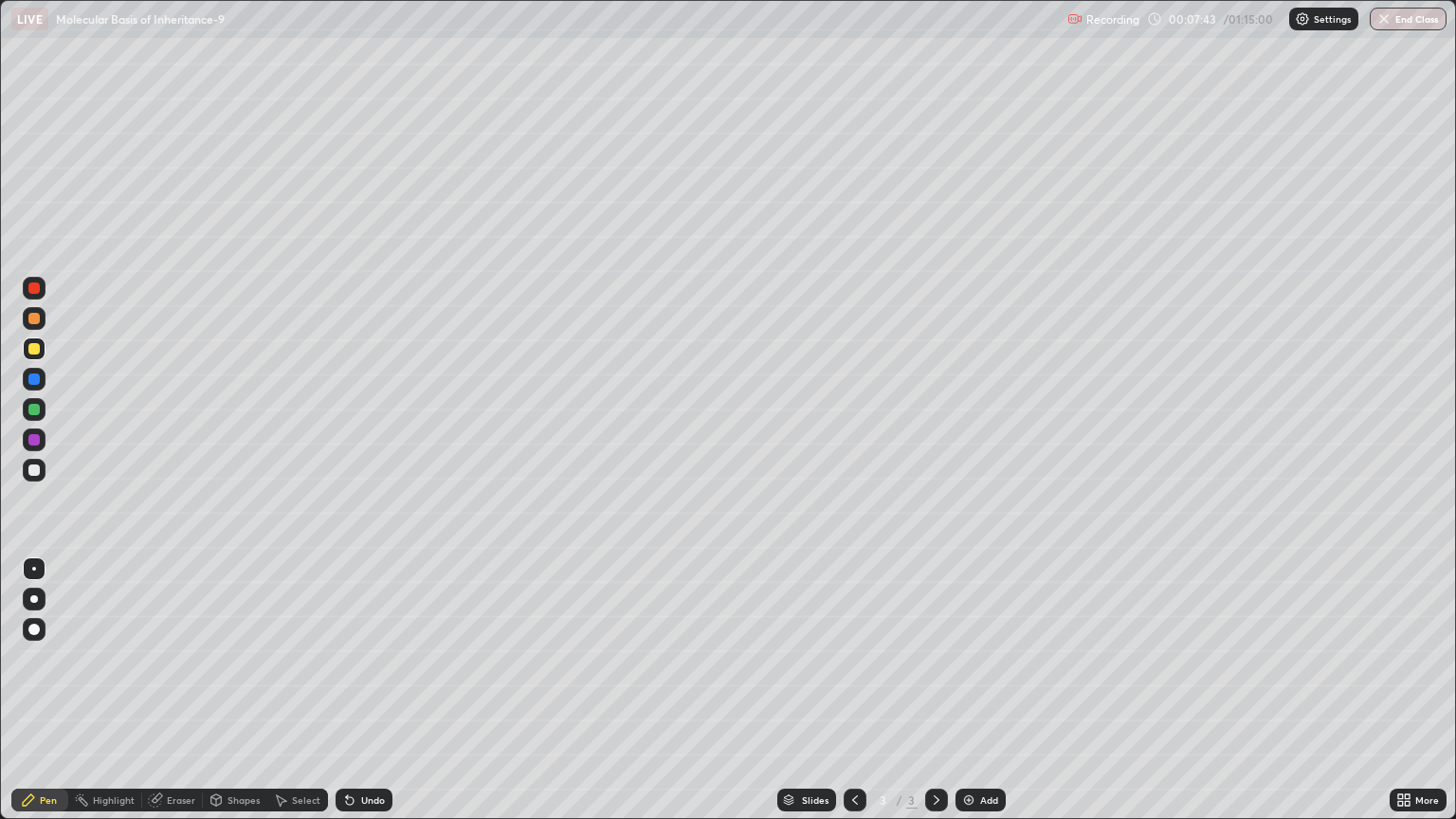 click on "Eraser" at bounding box center [173, 800] 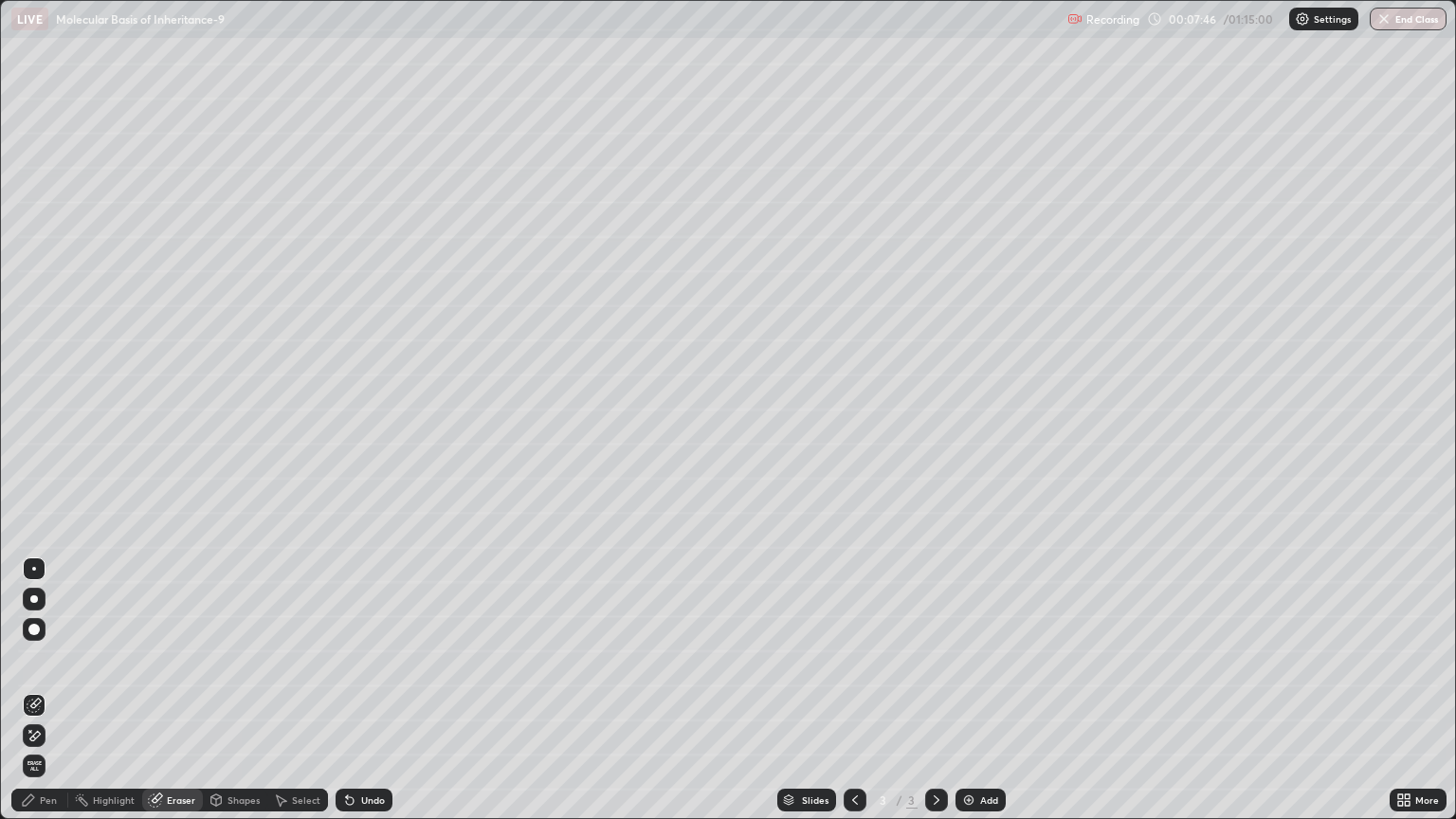 click on "Pen" at bounding box center [48, 800] 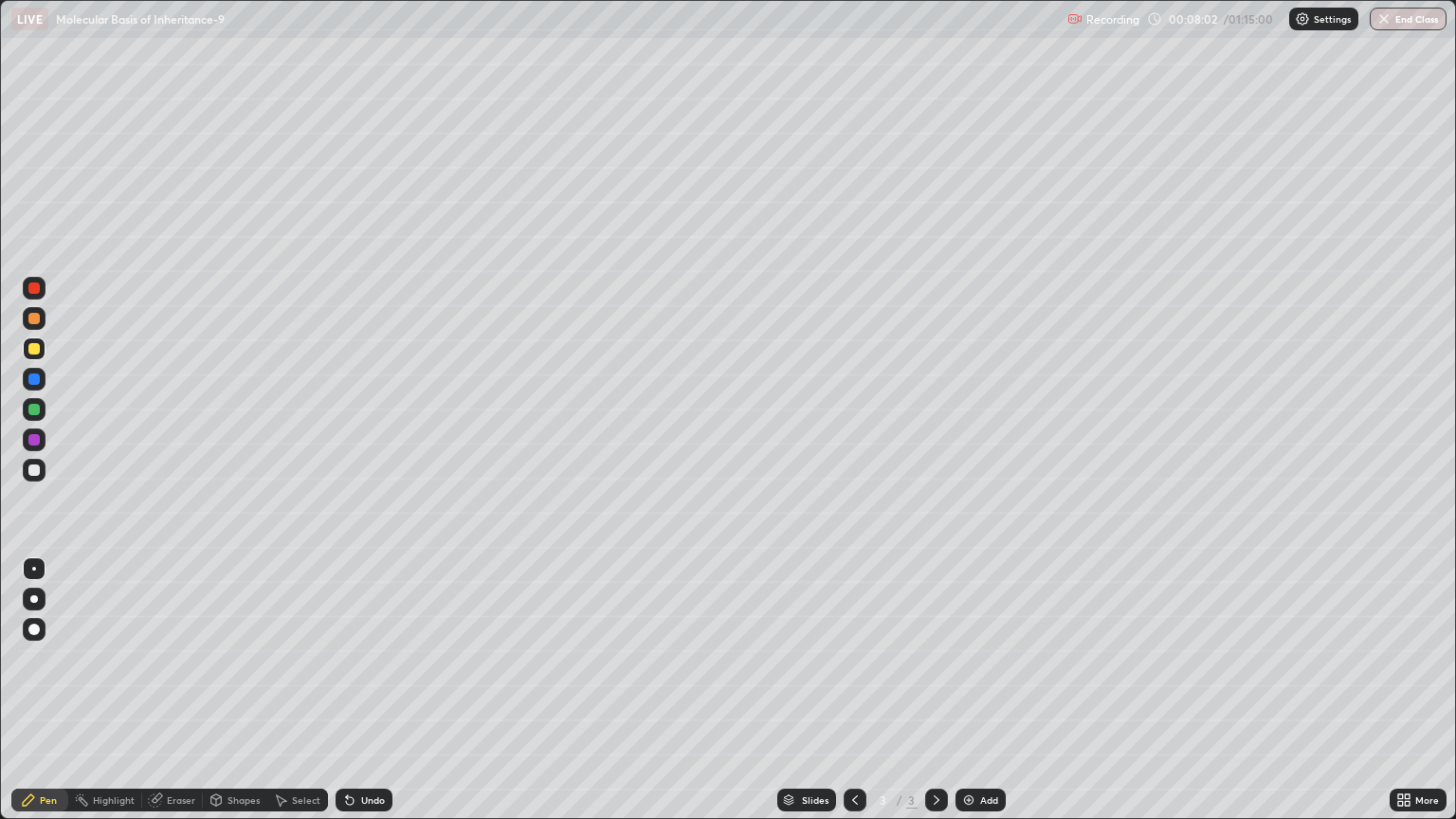 click on "Add" at bounding box center (989, 800) 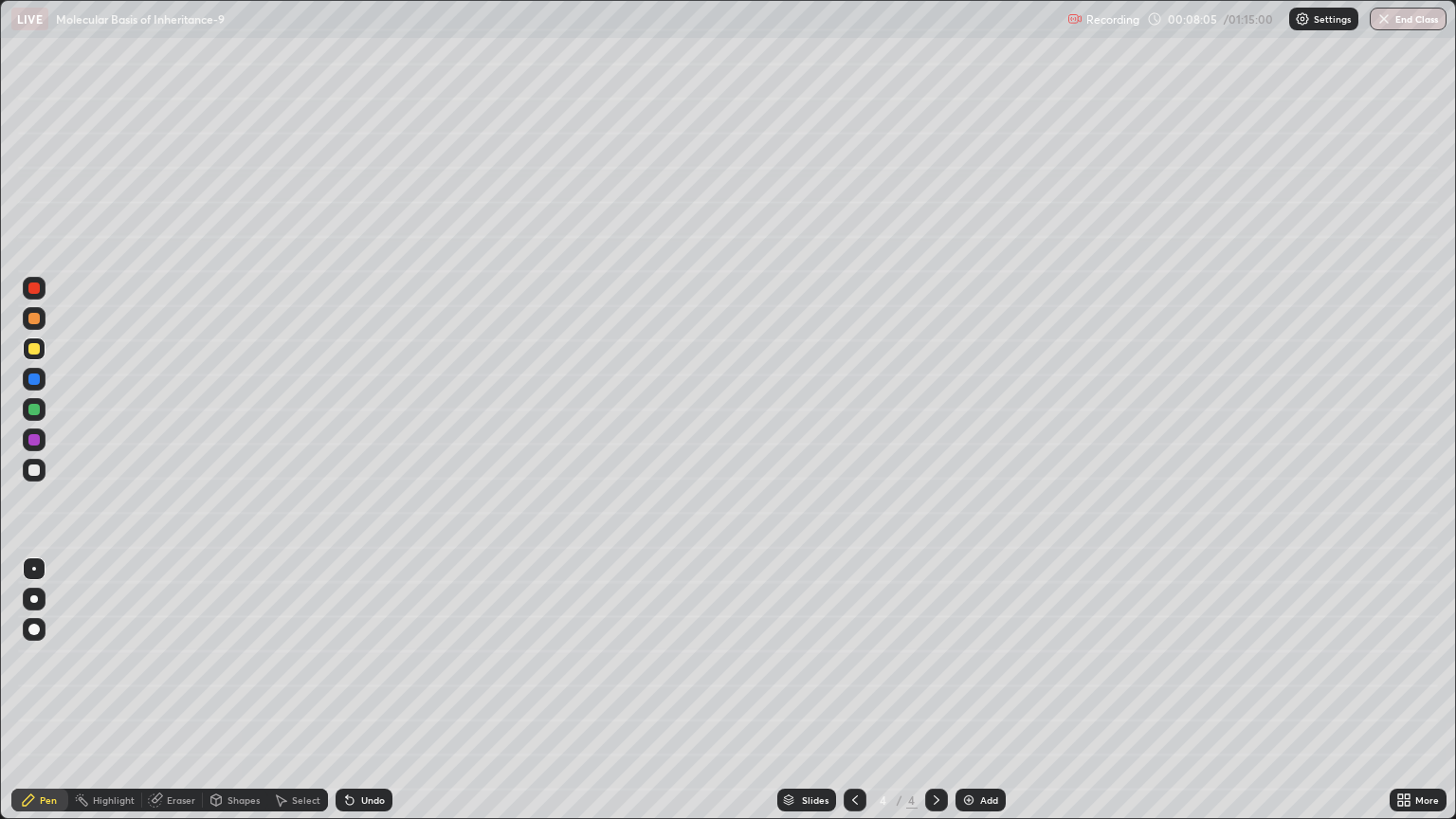 click at bounding box center (34, 349) 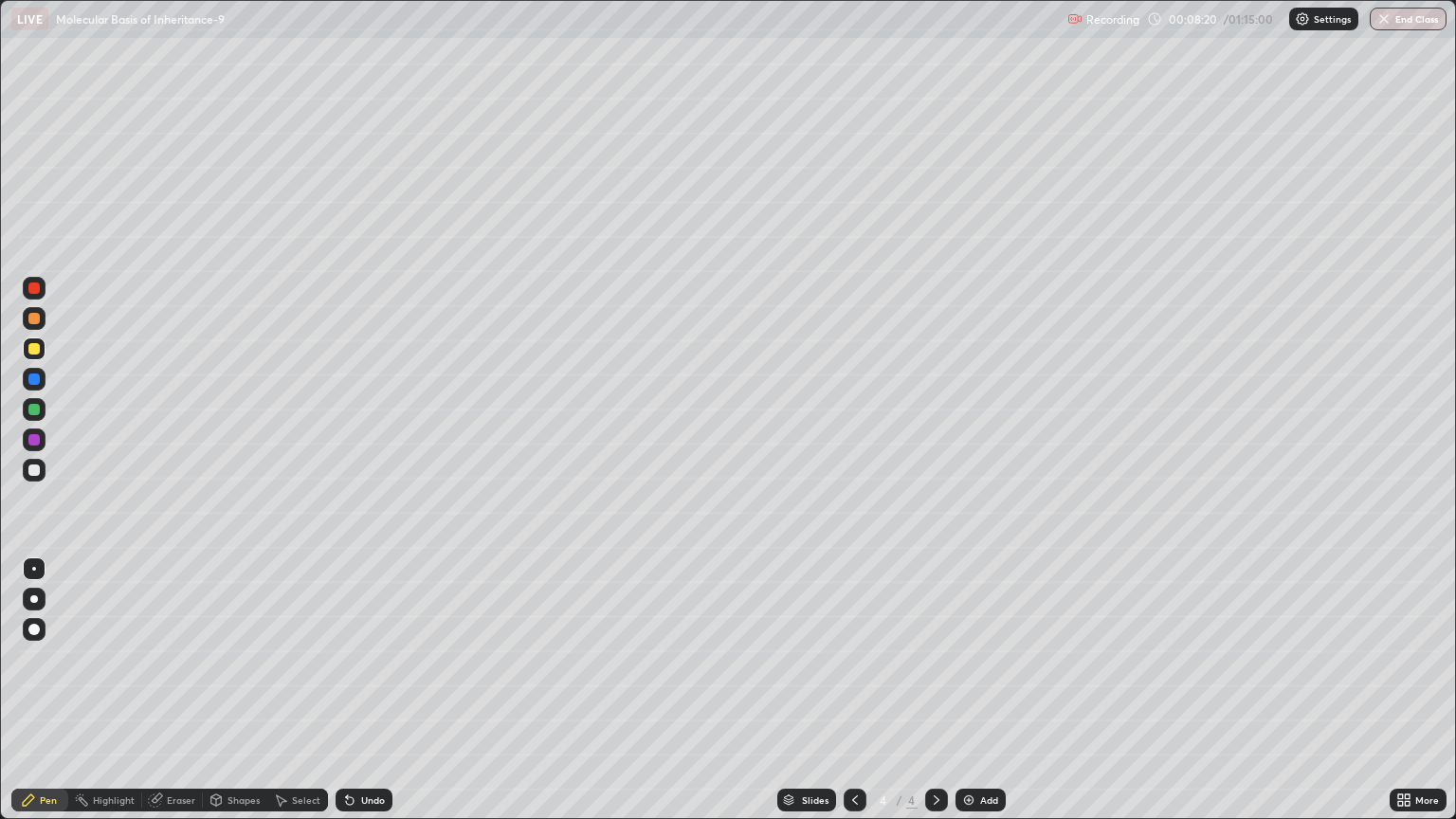 click 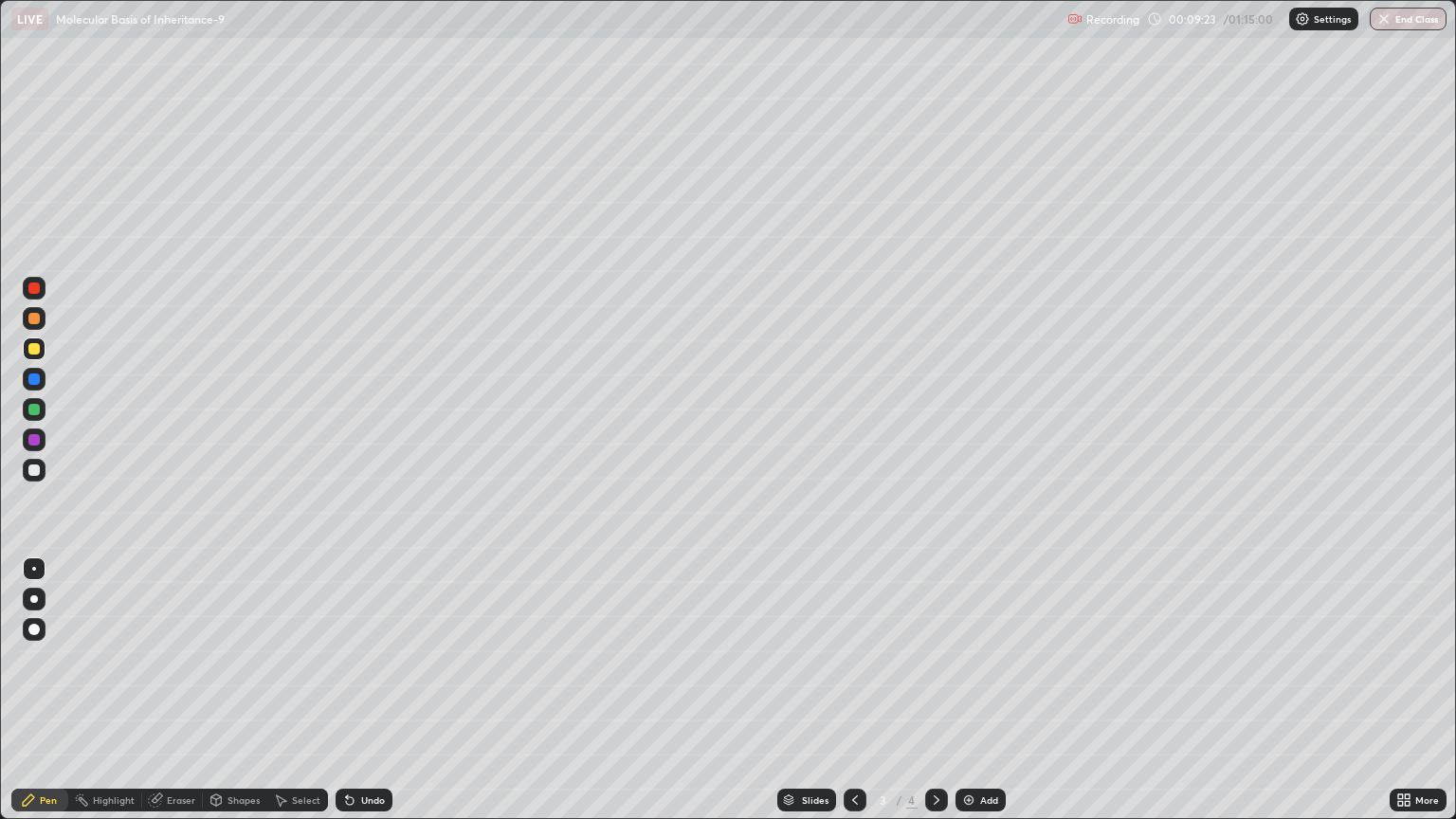 click 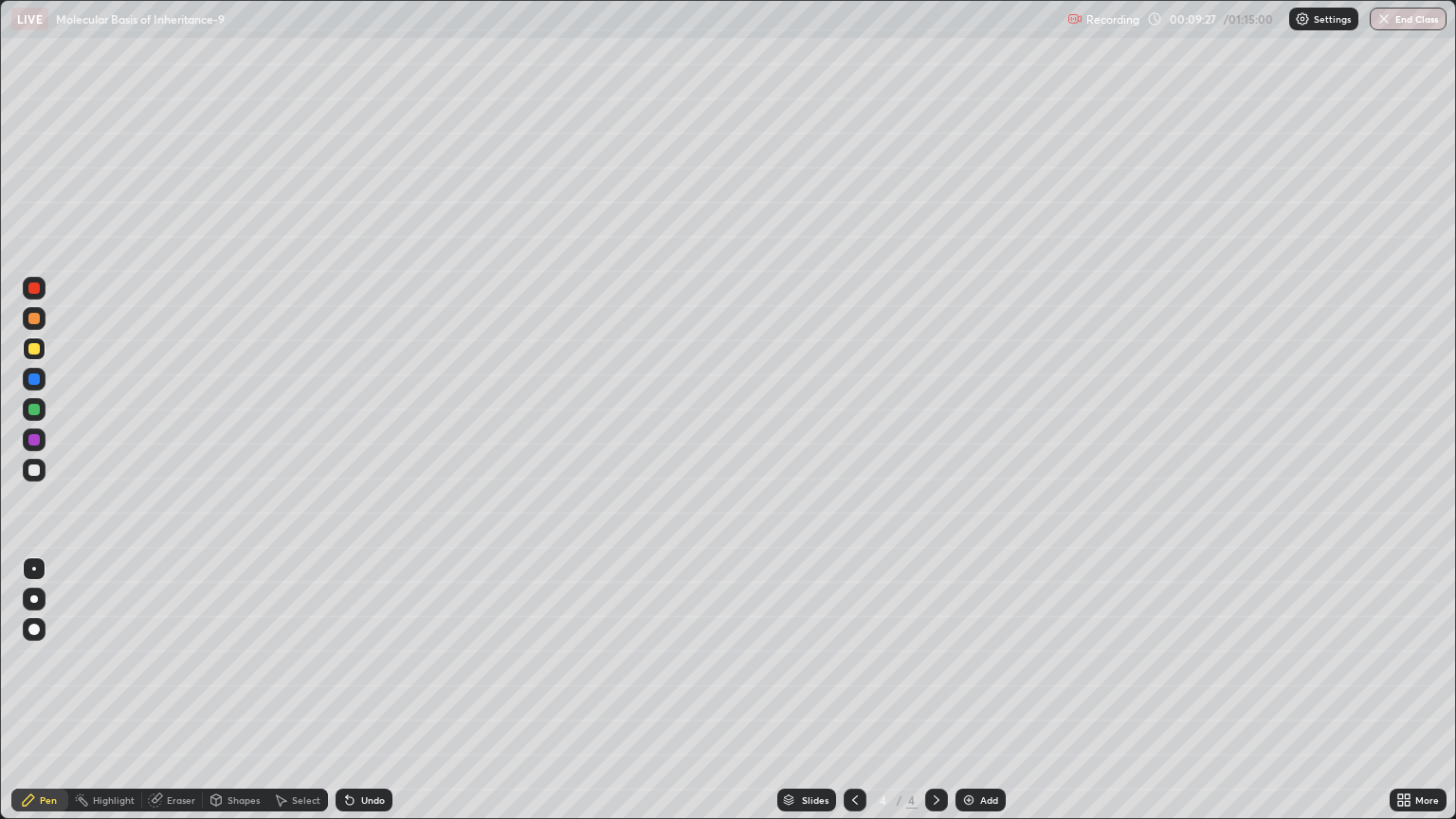 click at bounding box center (34, 470) 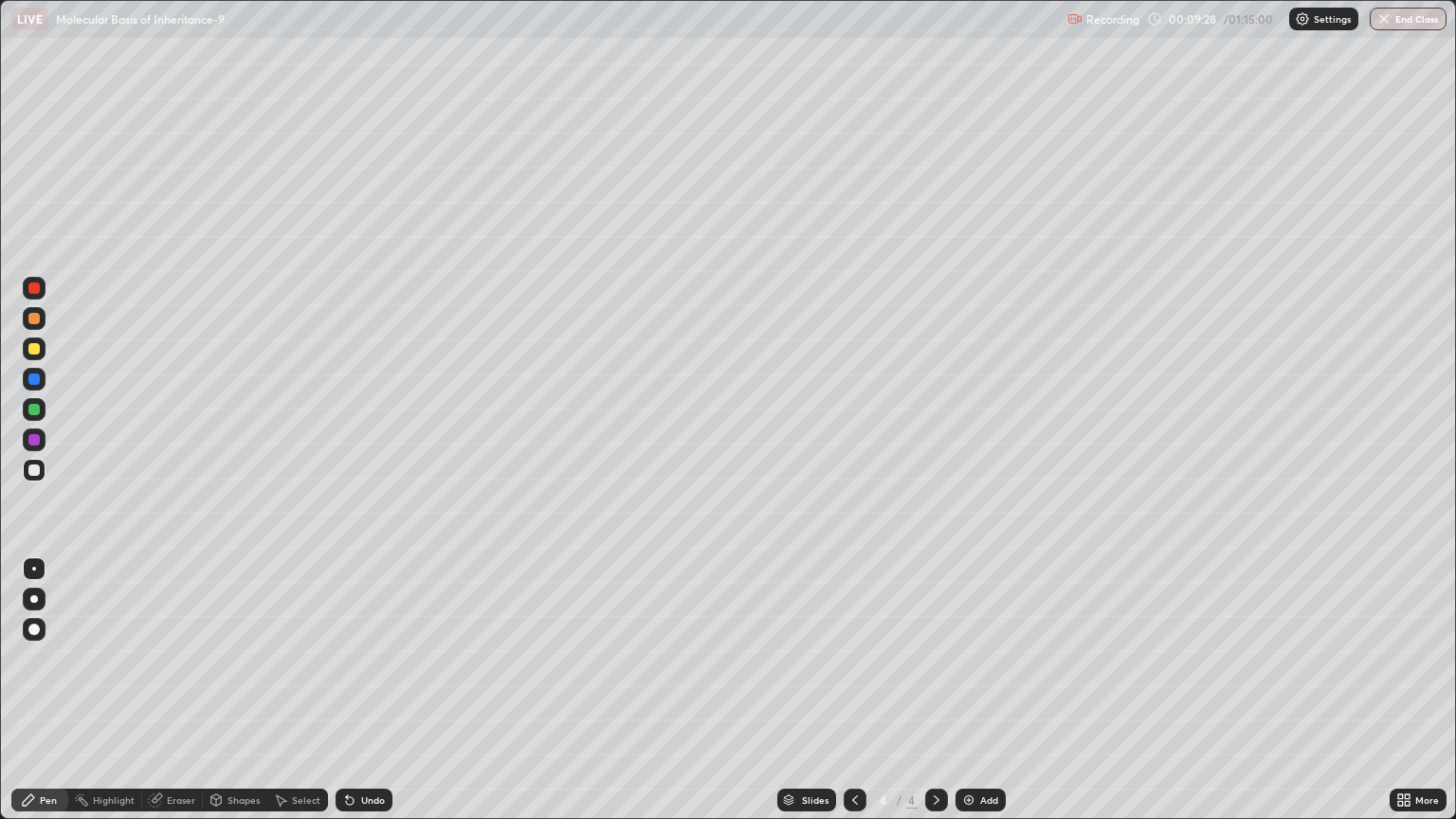 click at bounding box center (34, 569) 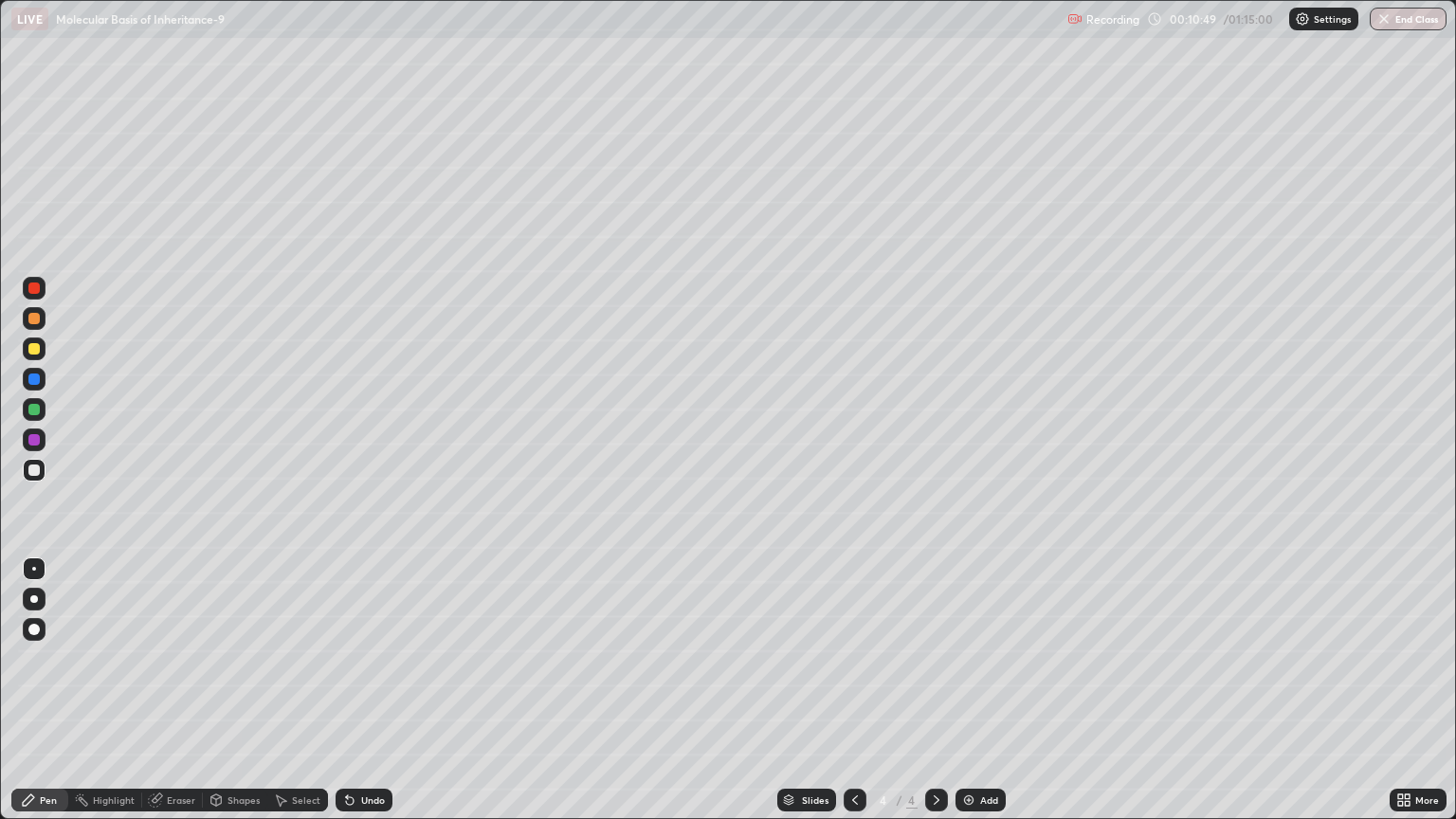 click at bounding box center (34, 470) 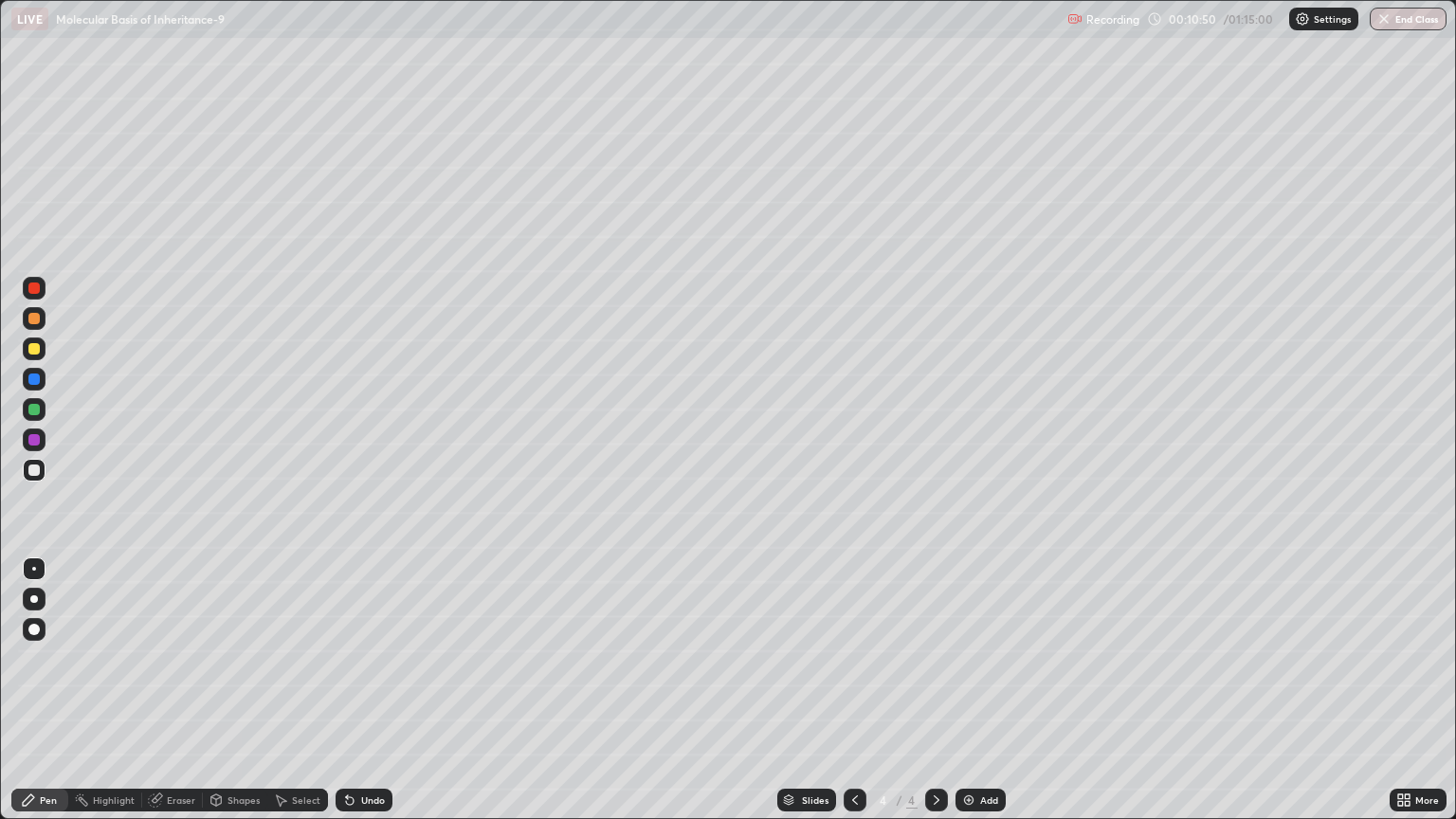 click at bounding box center (34, 569) 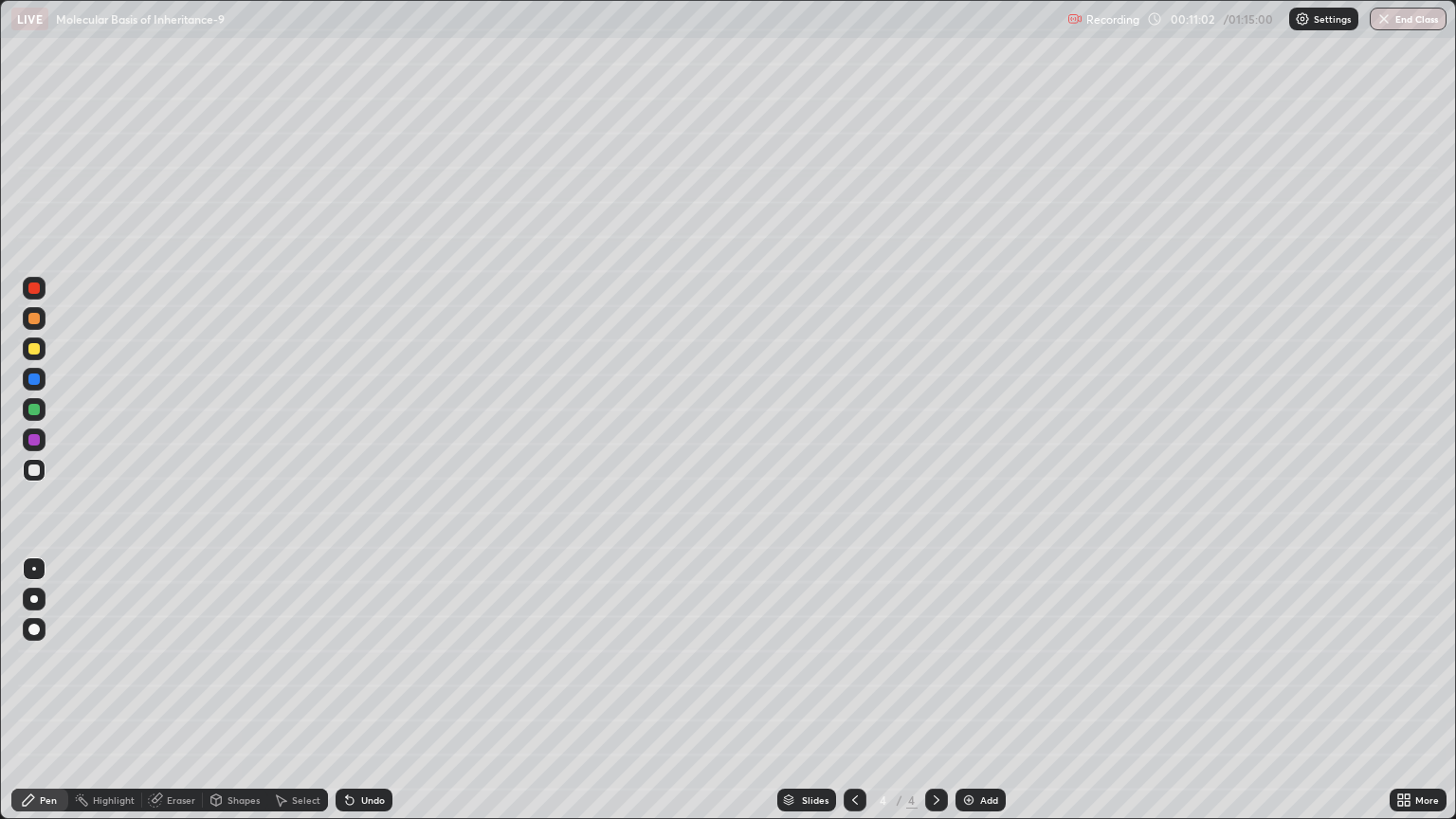 click 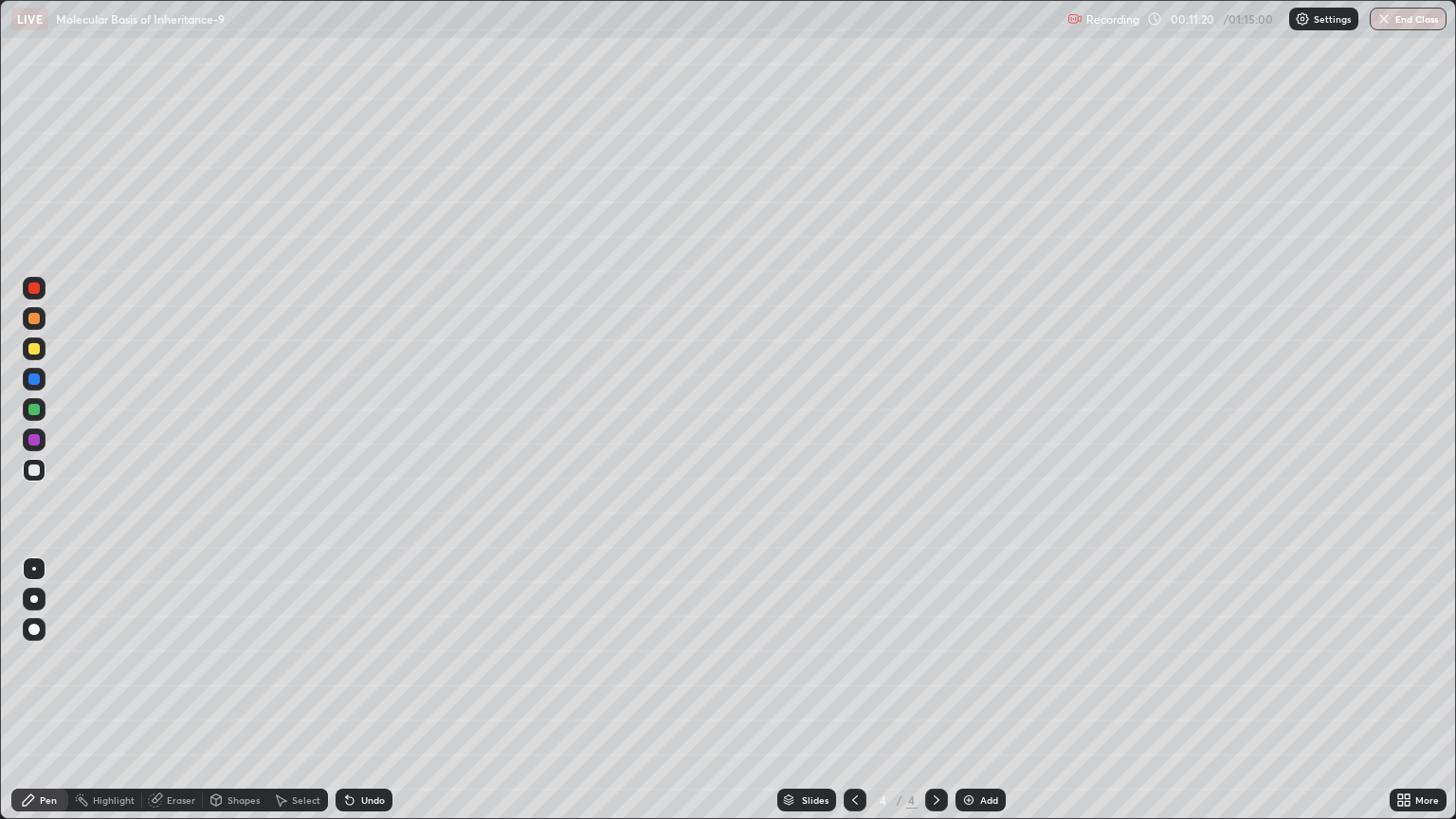 click 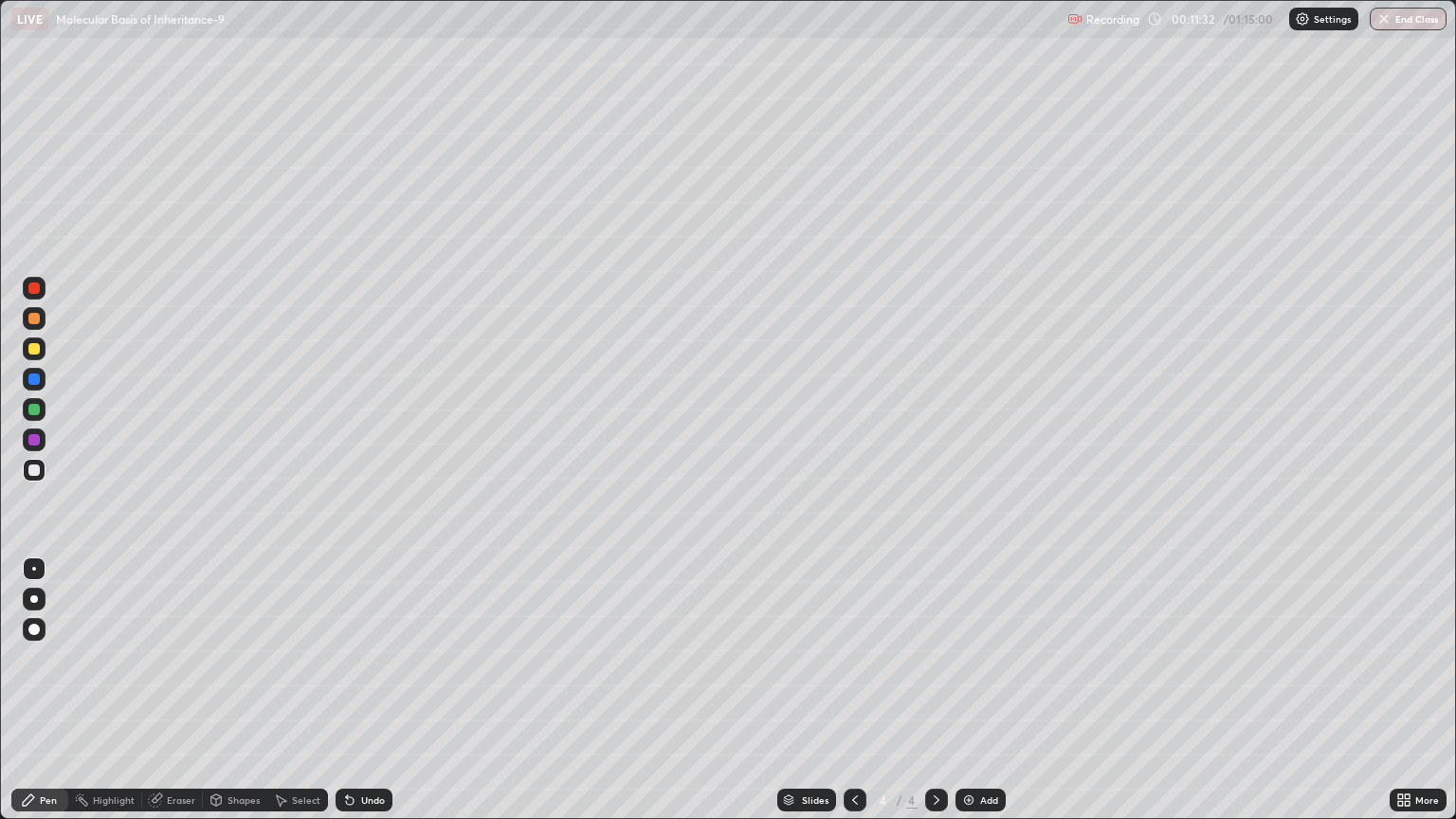 click on "Select" at bounding box center [306, 800] 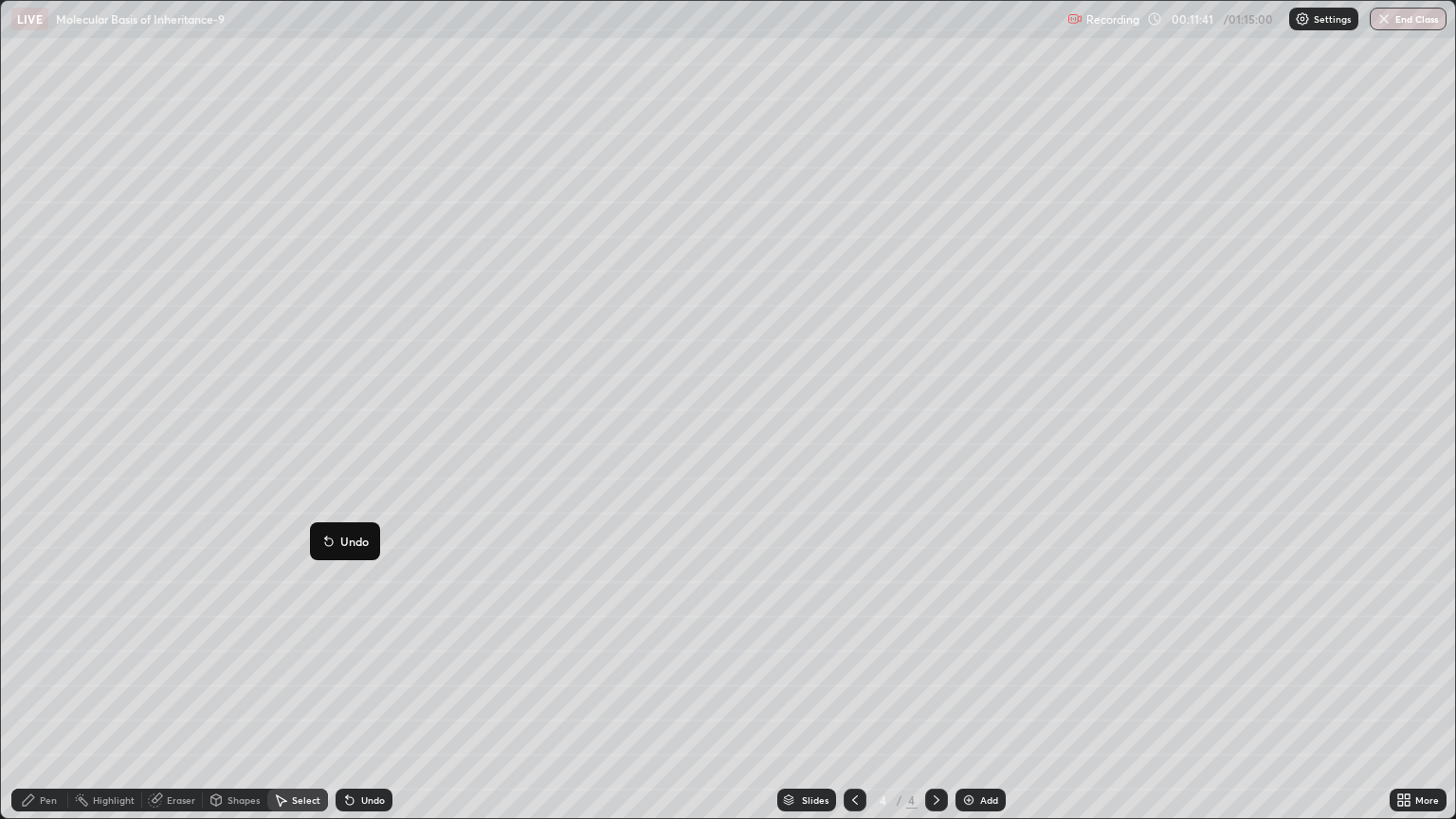 click on "0 ° Undo Copy Duplicate Duplicate to new slide Delete" at bounding box center [728, 410] 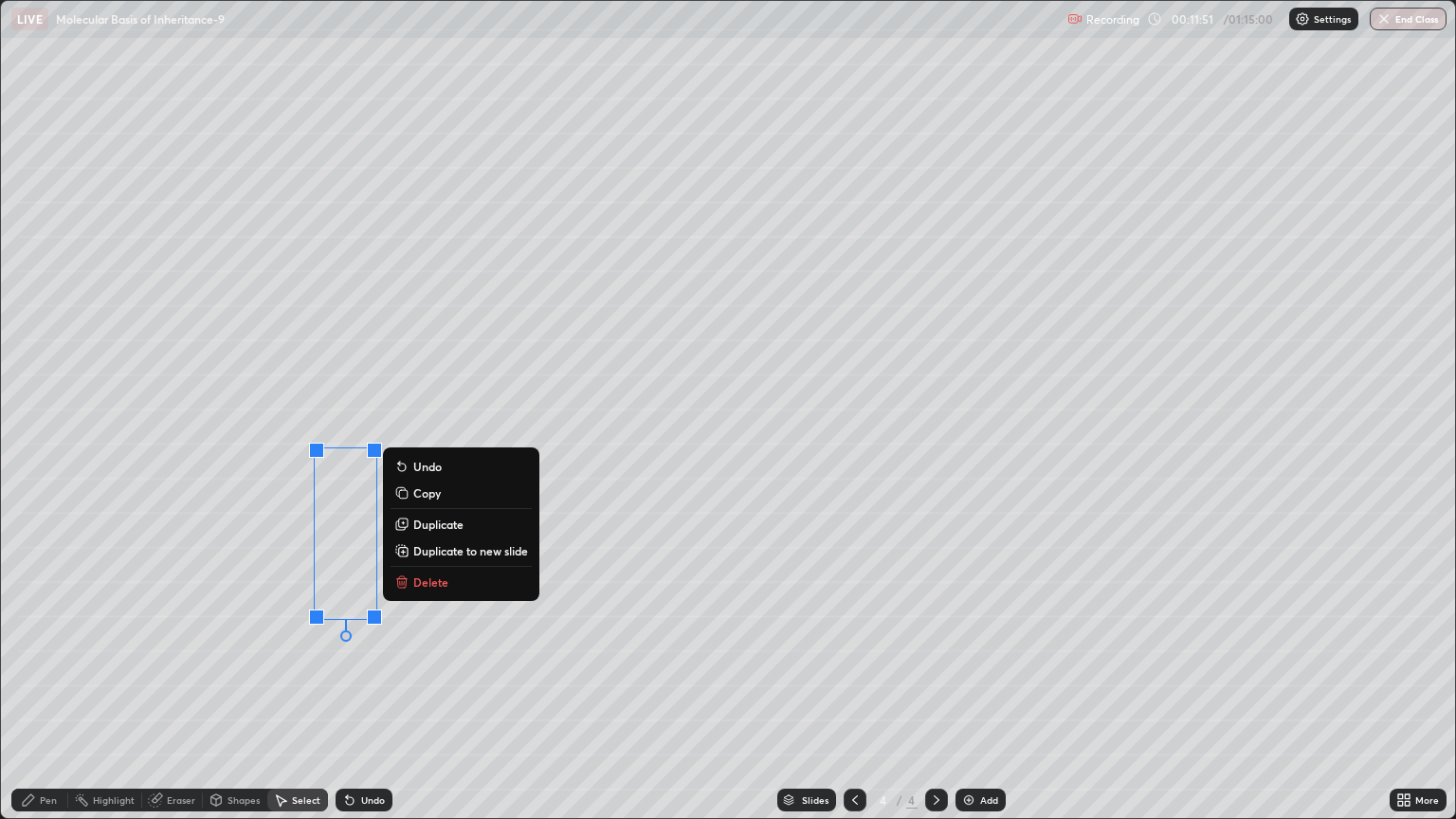 click on "Duplicate" at bounding box center (438, 524) 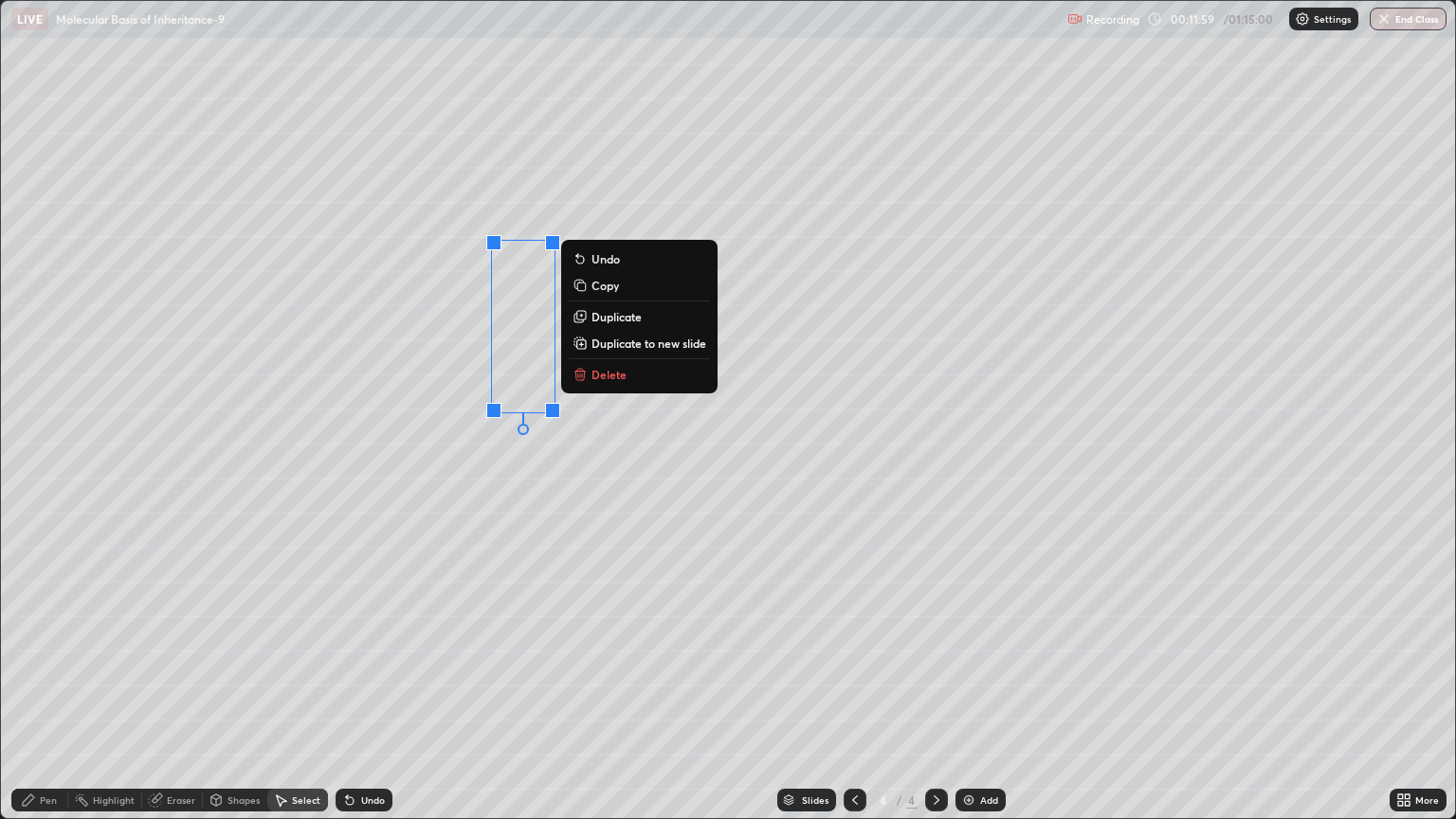 click on "Duplicate" at bounding box center (616, 317) 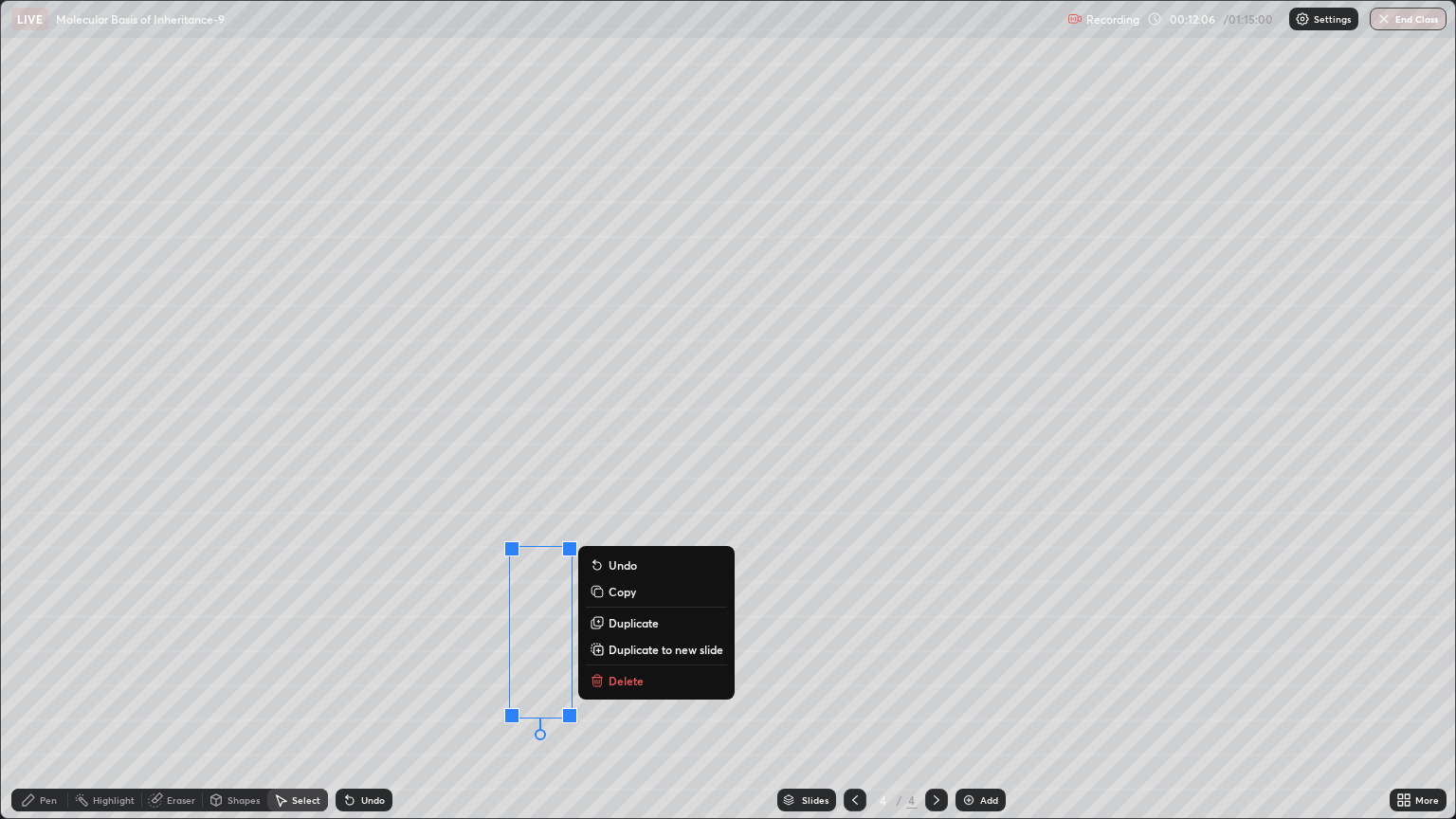 click on "Duplicate" at bounding box center [633, 623] 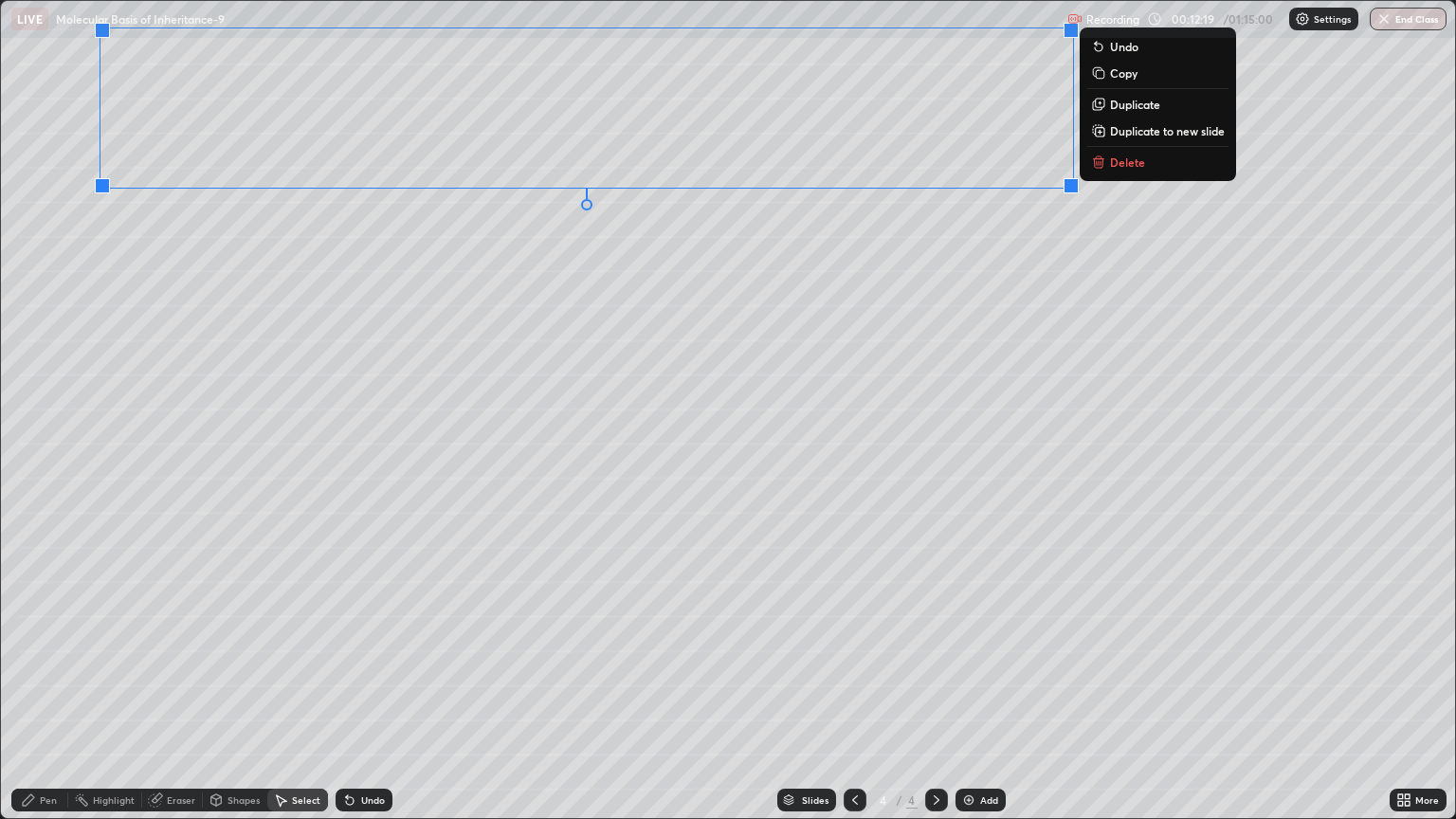 click on "0 ° Undo Copy Duplicate Duplicate to new slide Delete" at bounding box center (728, 410) 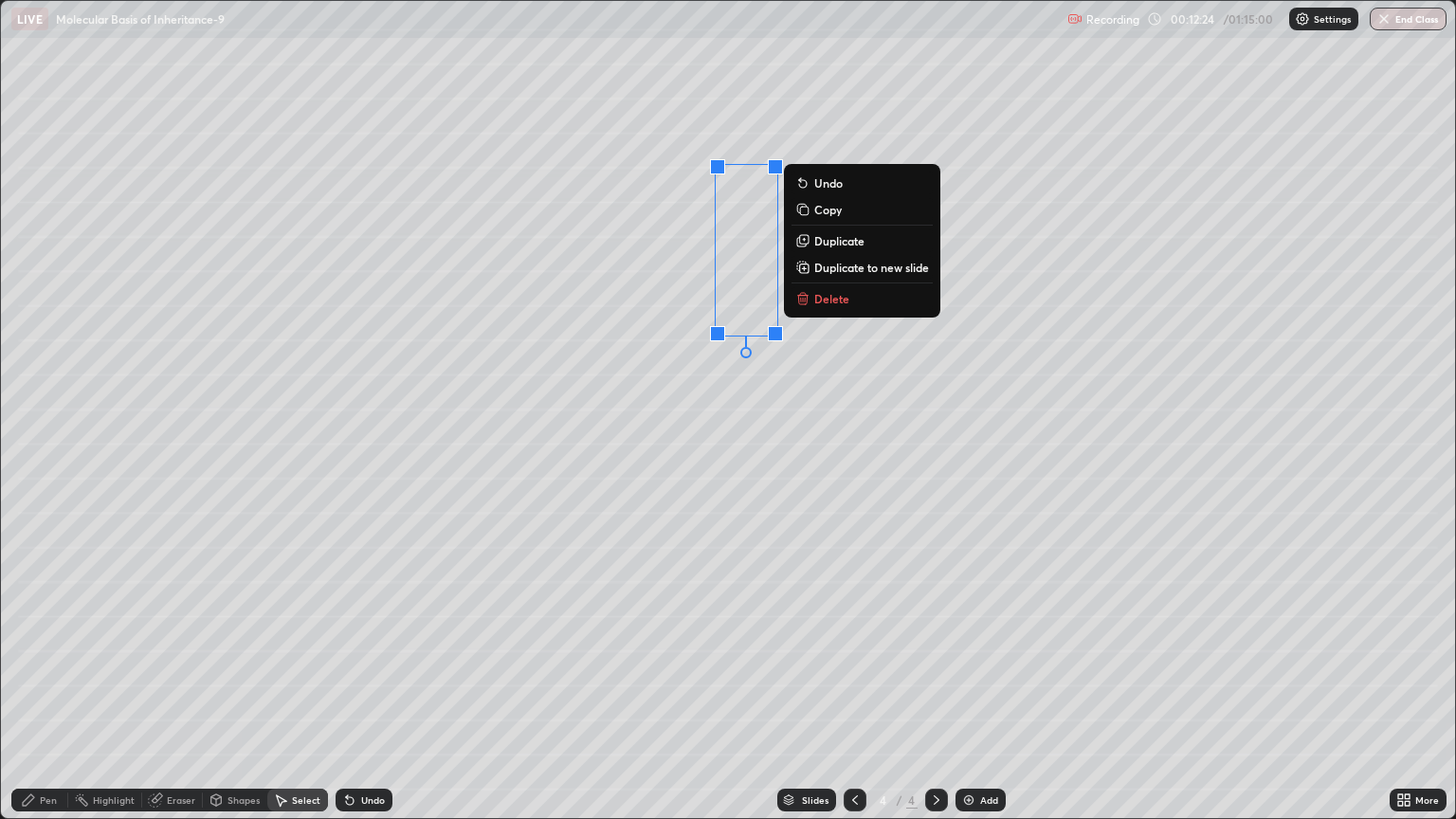 click on "Duplicate" at bounding box center [862, 241] 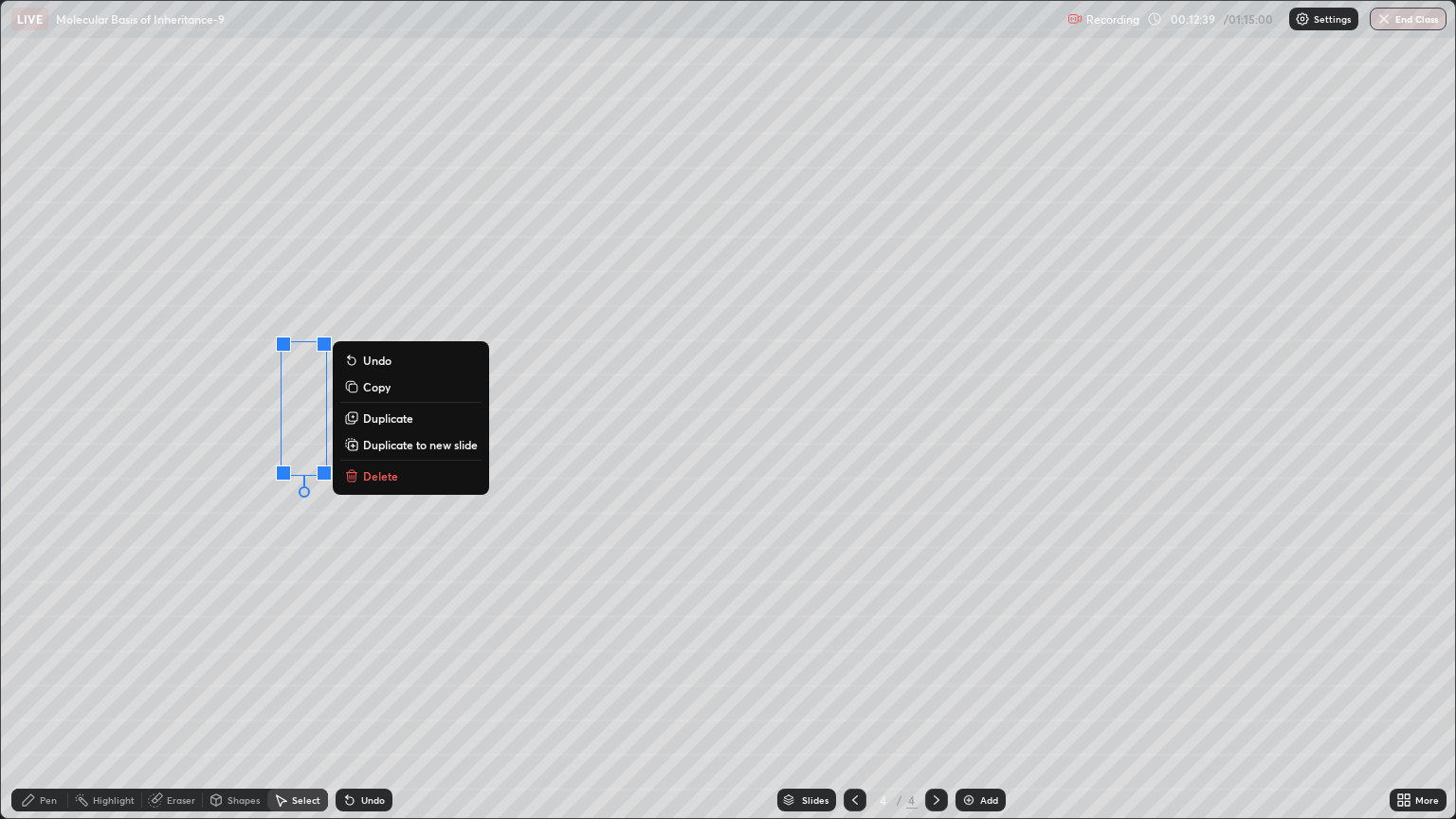 click on "0 ° Undo Copy Duplicate Duplicate to new slide Delete" at bounding box center [728, 410] 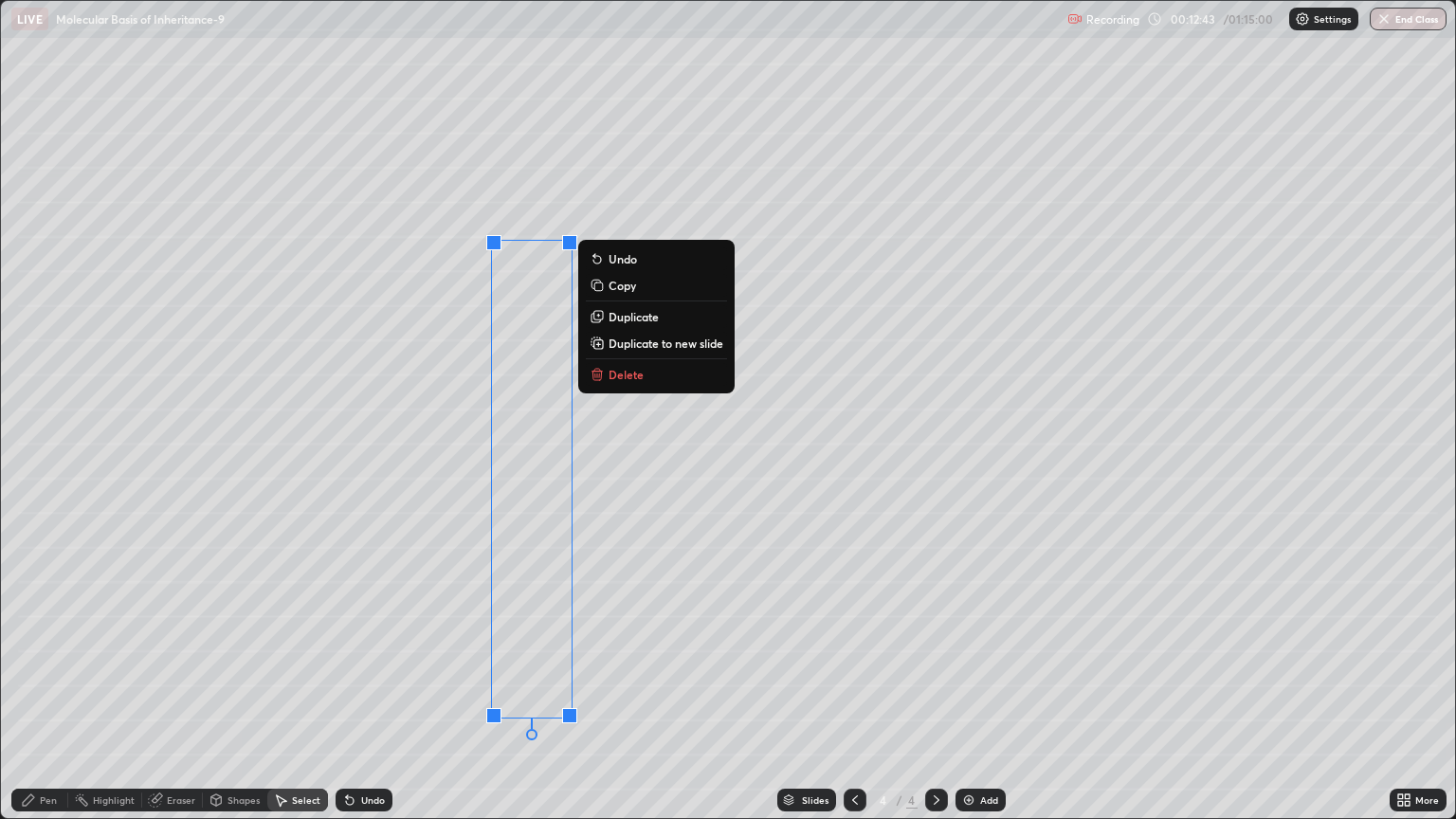 click on "Delete" at bounding box center [626, 374] 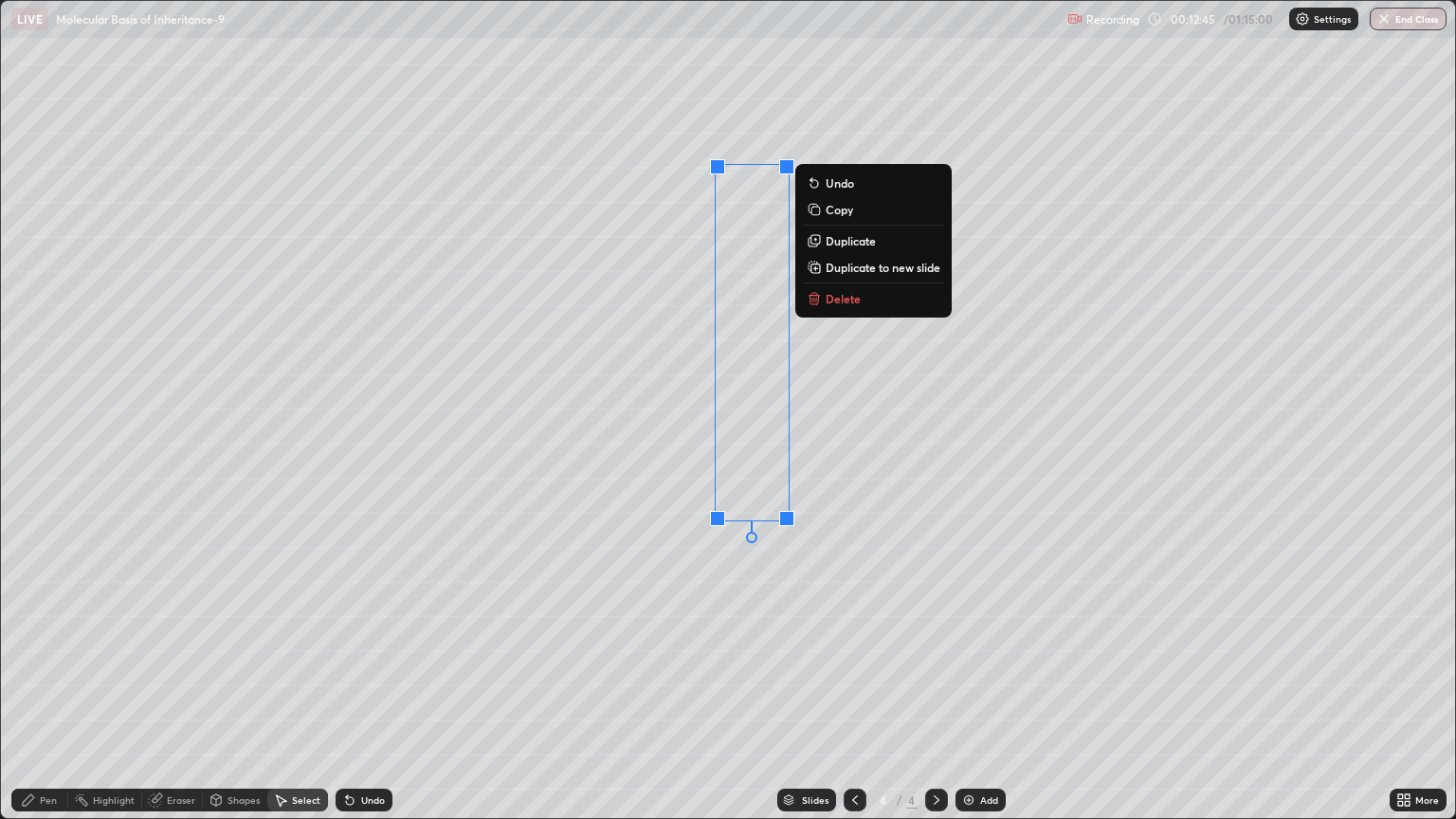click on "Delete" at bounding box center [843, 299] 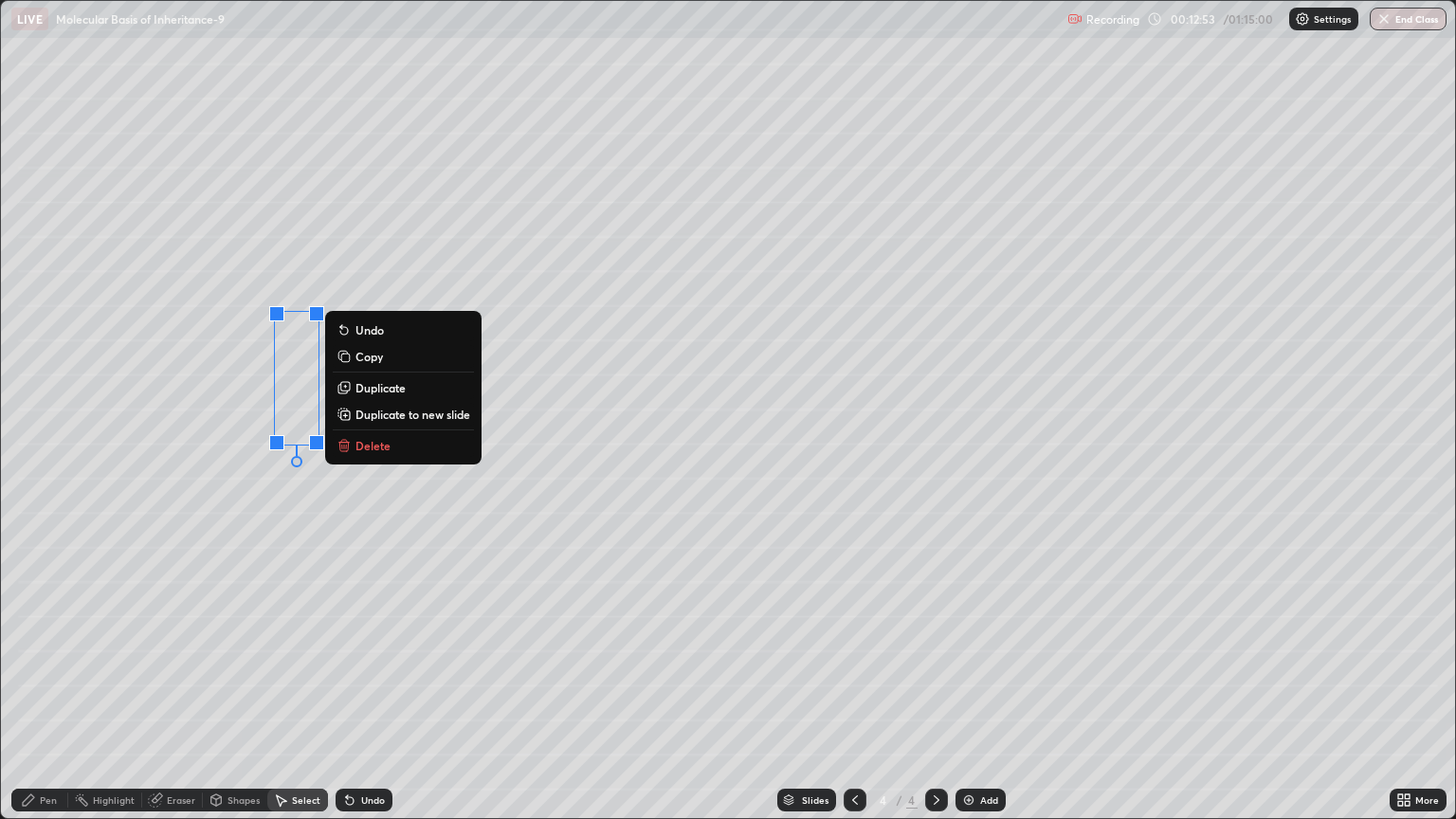click on "Duplicate" at bounding box center [380, 388] 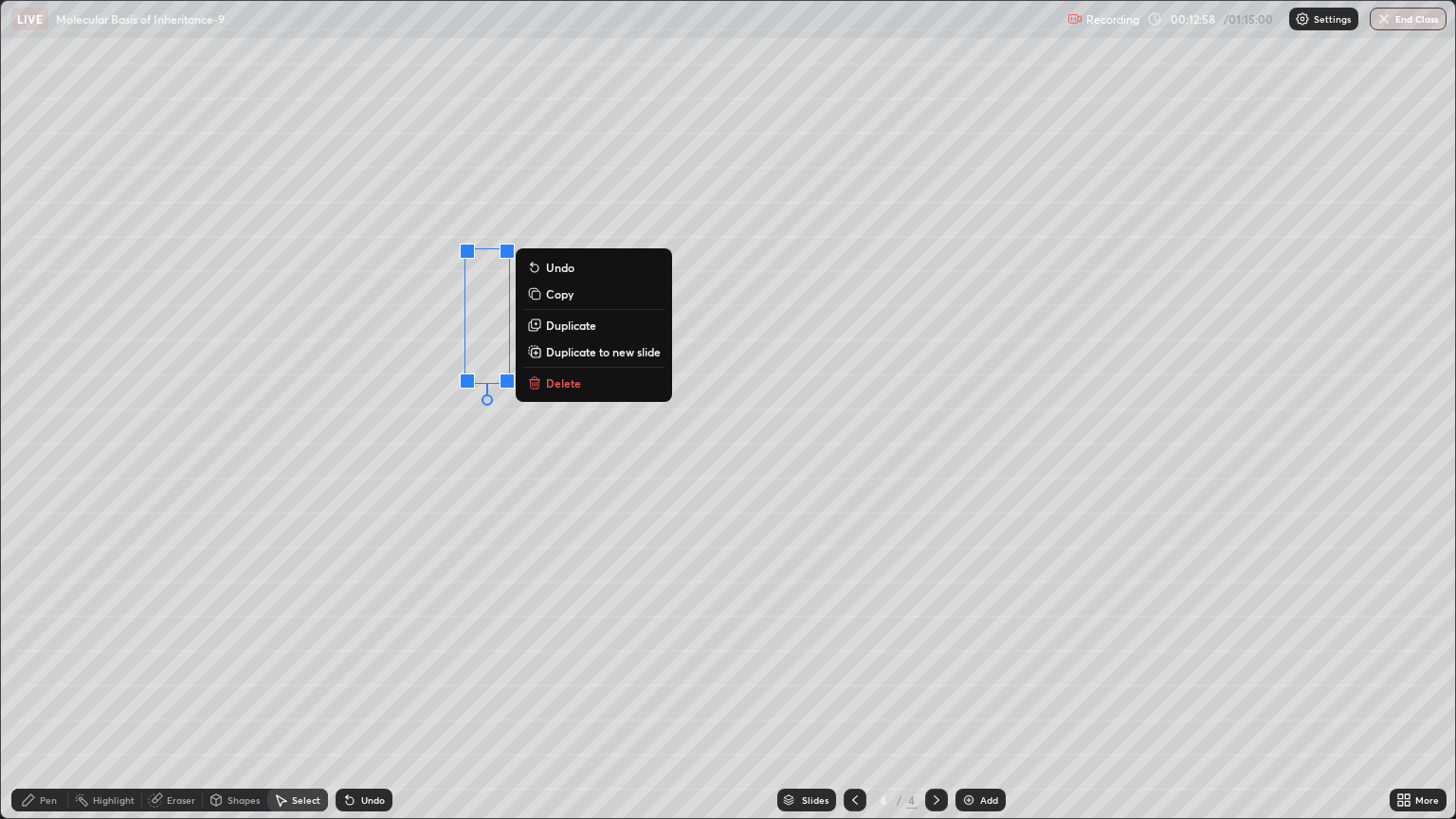 click on "Duplicate" at bounding box center (571, 325) 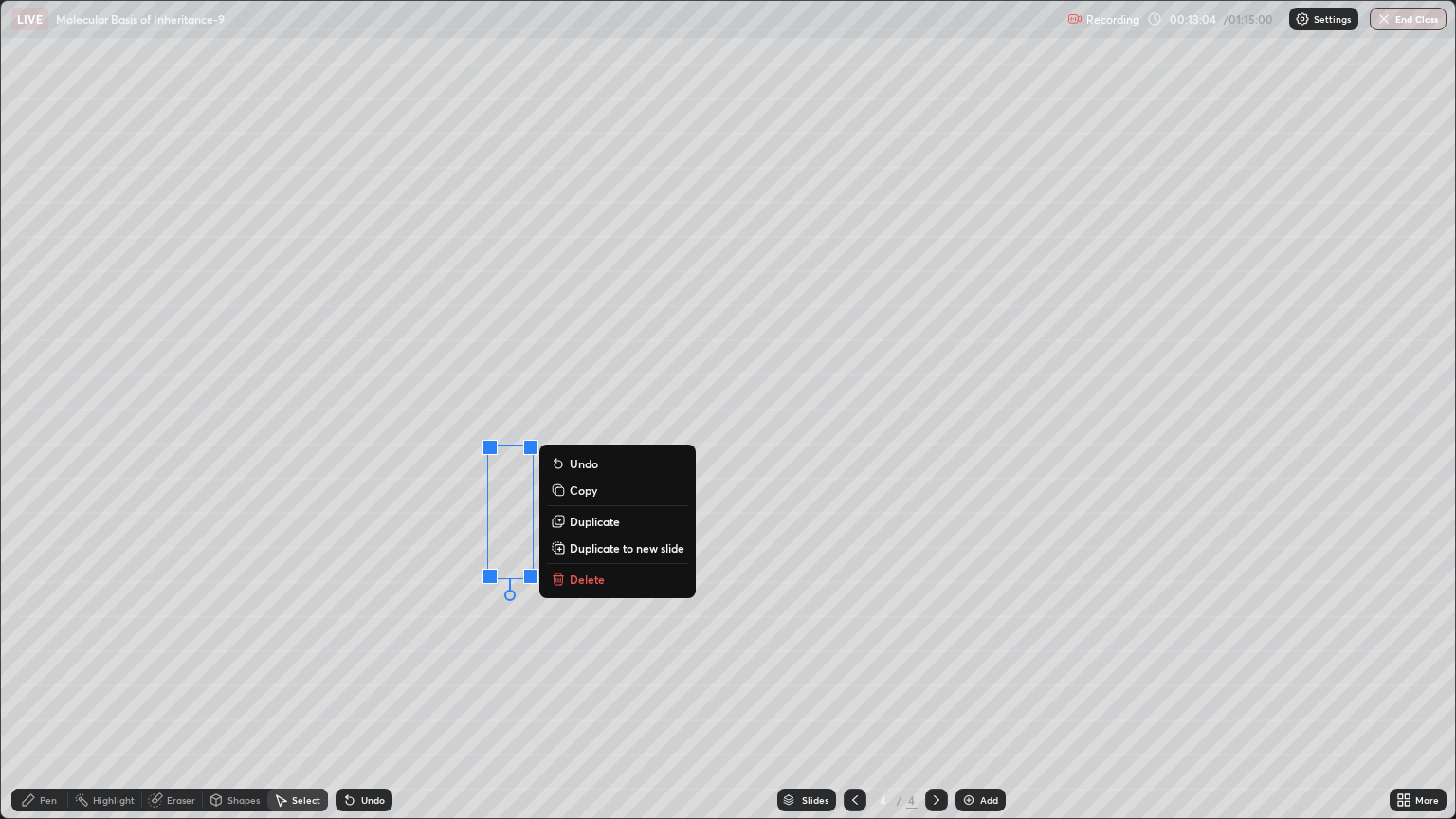 click on "Duplicate" at bounding box center [594, 521] 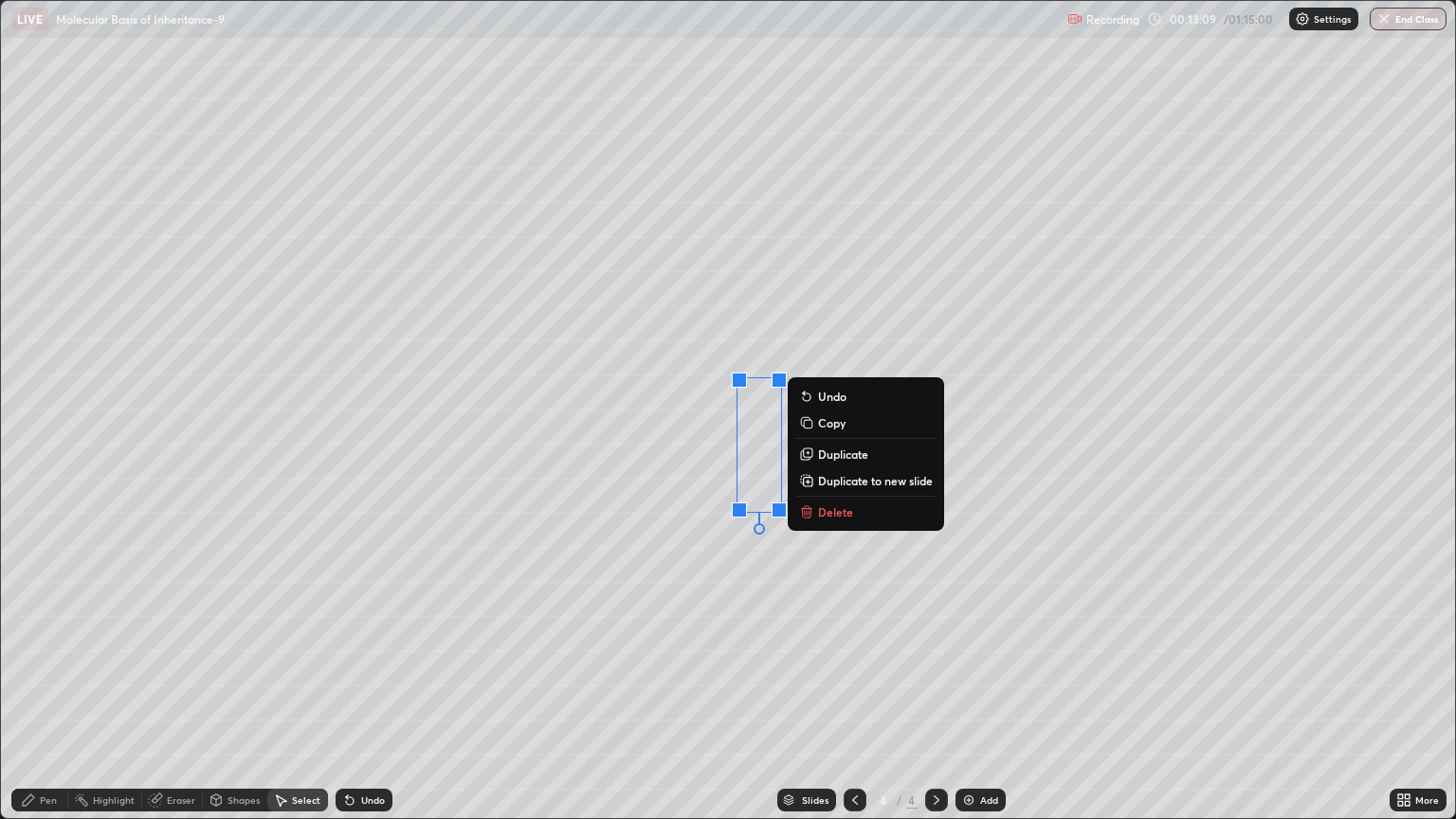 click on "Duplicate" at bounding box center (843, 454) 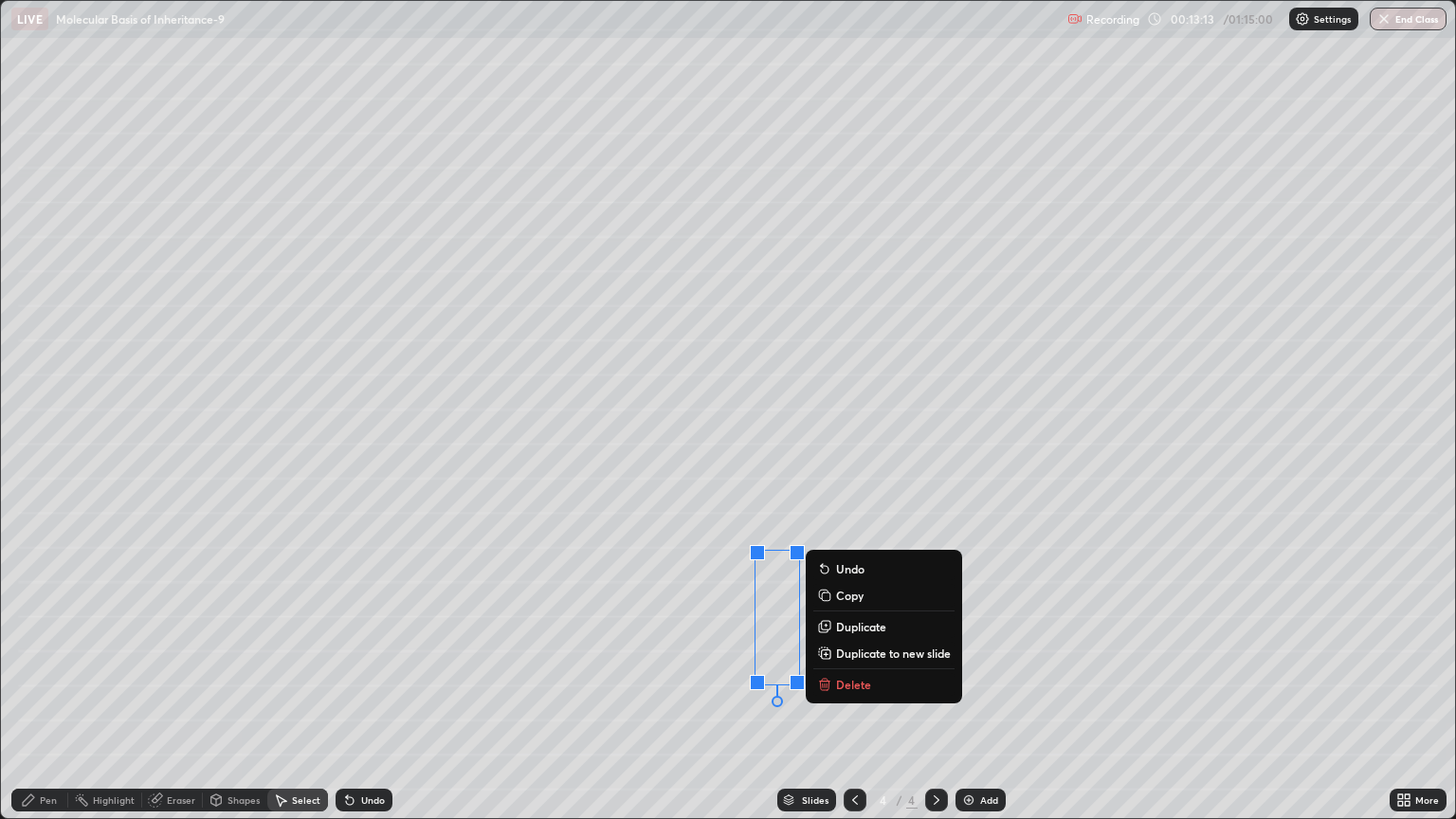 click on "0 ° Undo Copy Duplicate Duplicate to new slide Delete" at bounding box center (728, 410) 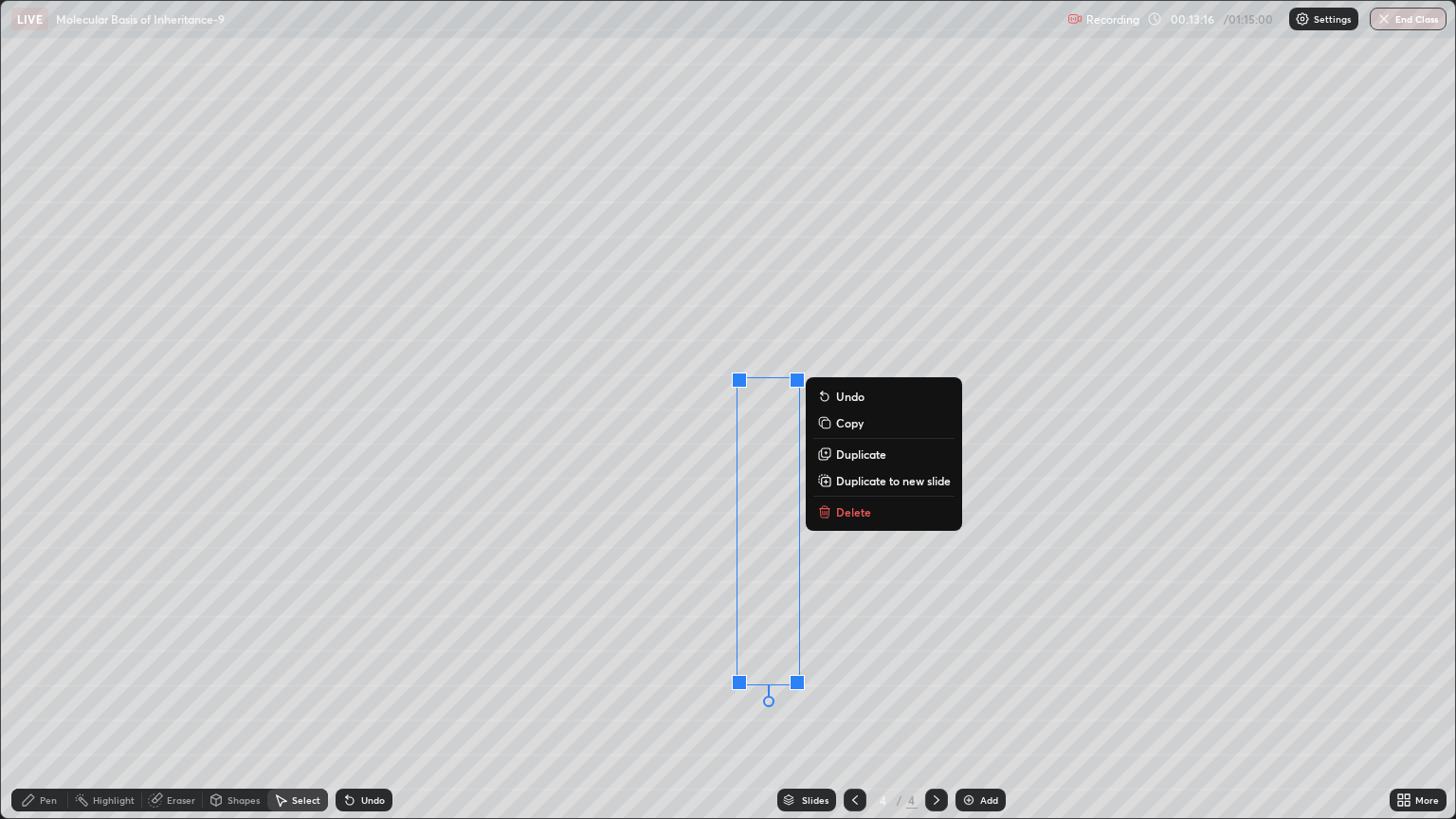click on "Delete" at bounding box center [853, 512] 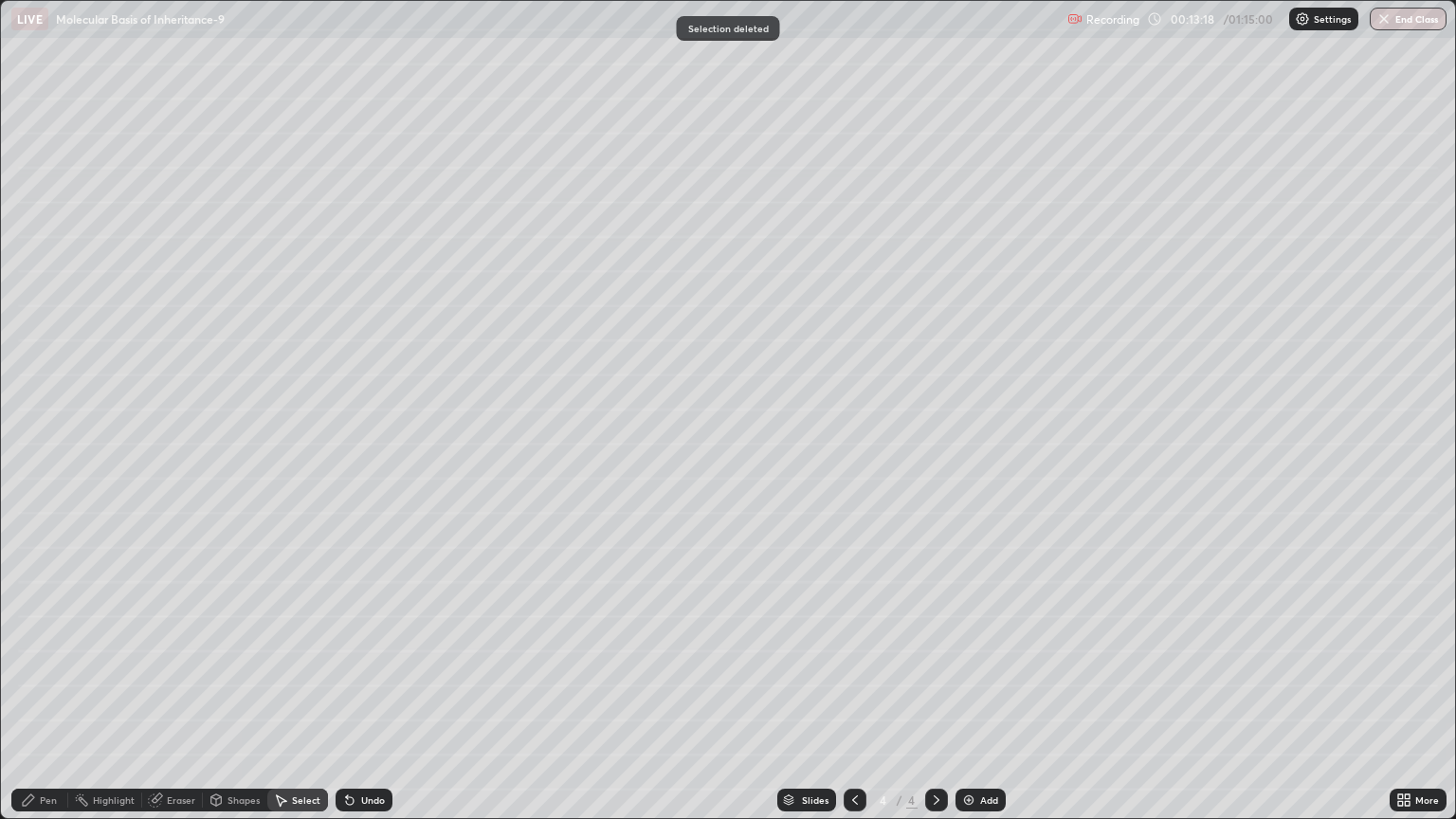 click on "Undo" at bounding box center [373, 800] 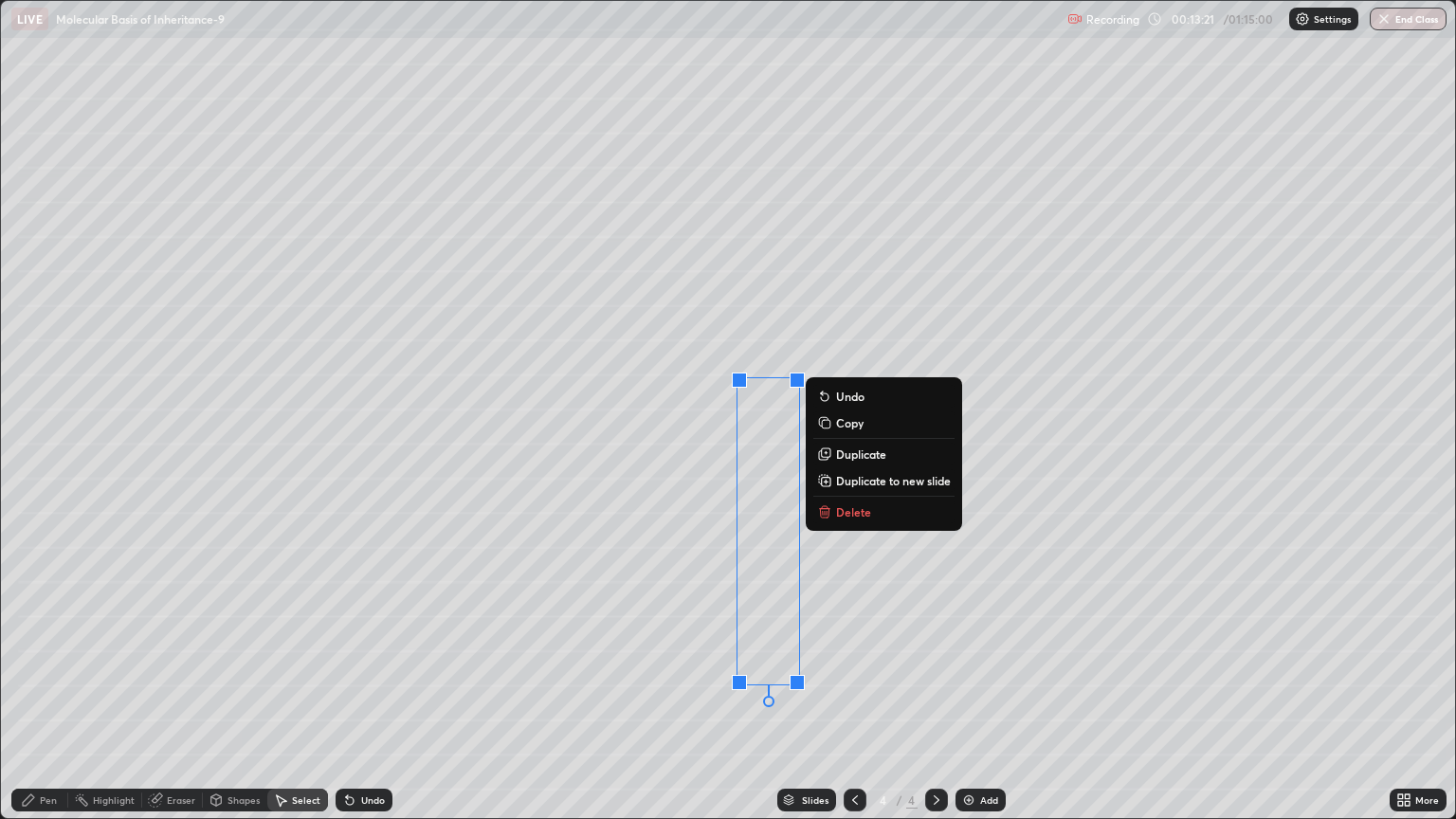click on "Duplicate" at bounding box center [861, 454] 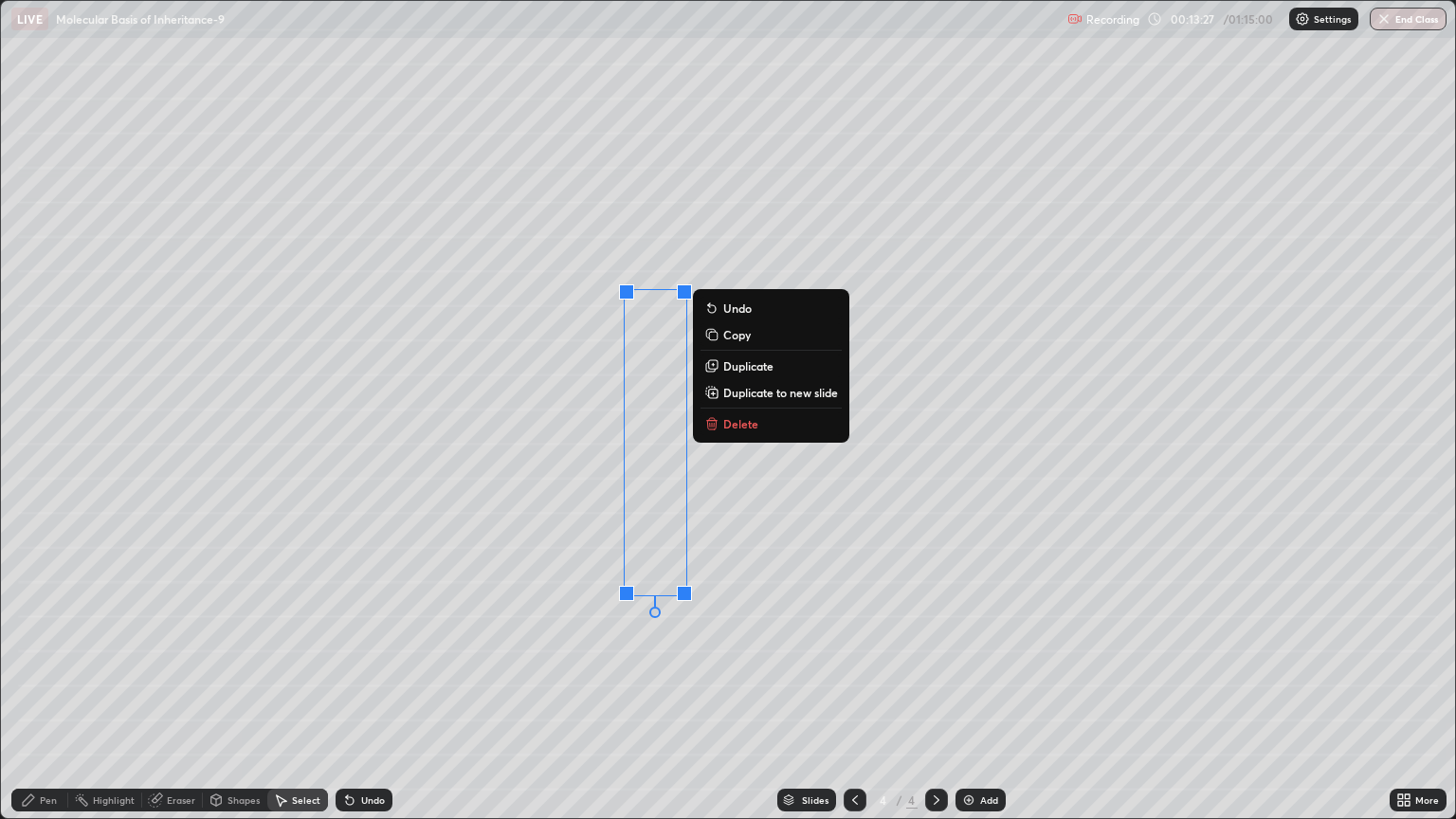 click 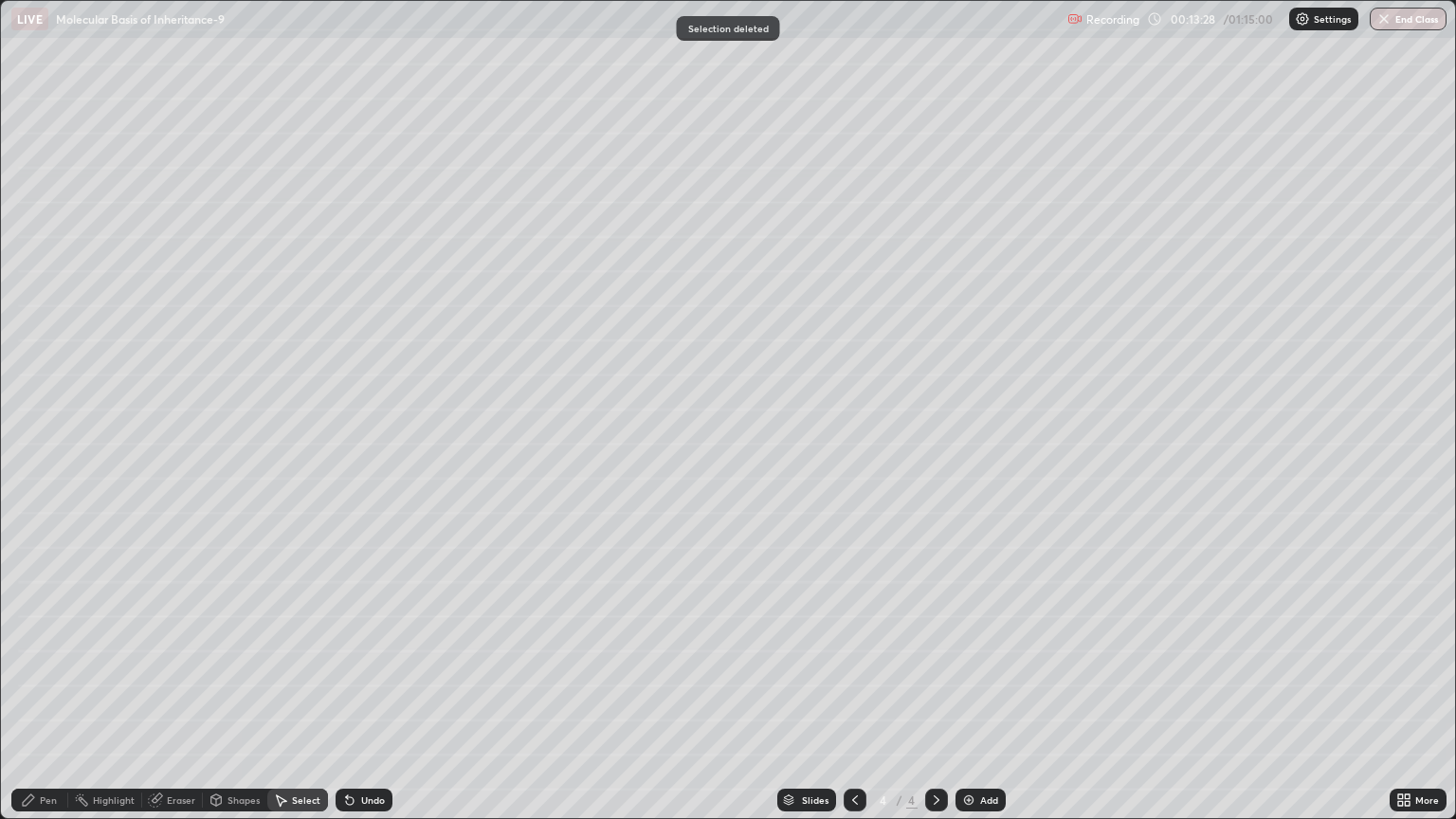 click on "0 ° Undo Copy Duplicate Duplicate to new slide Delete" at bounding box center [728, 410] 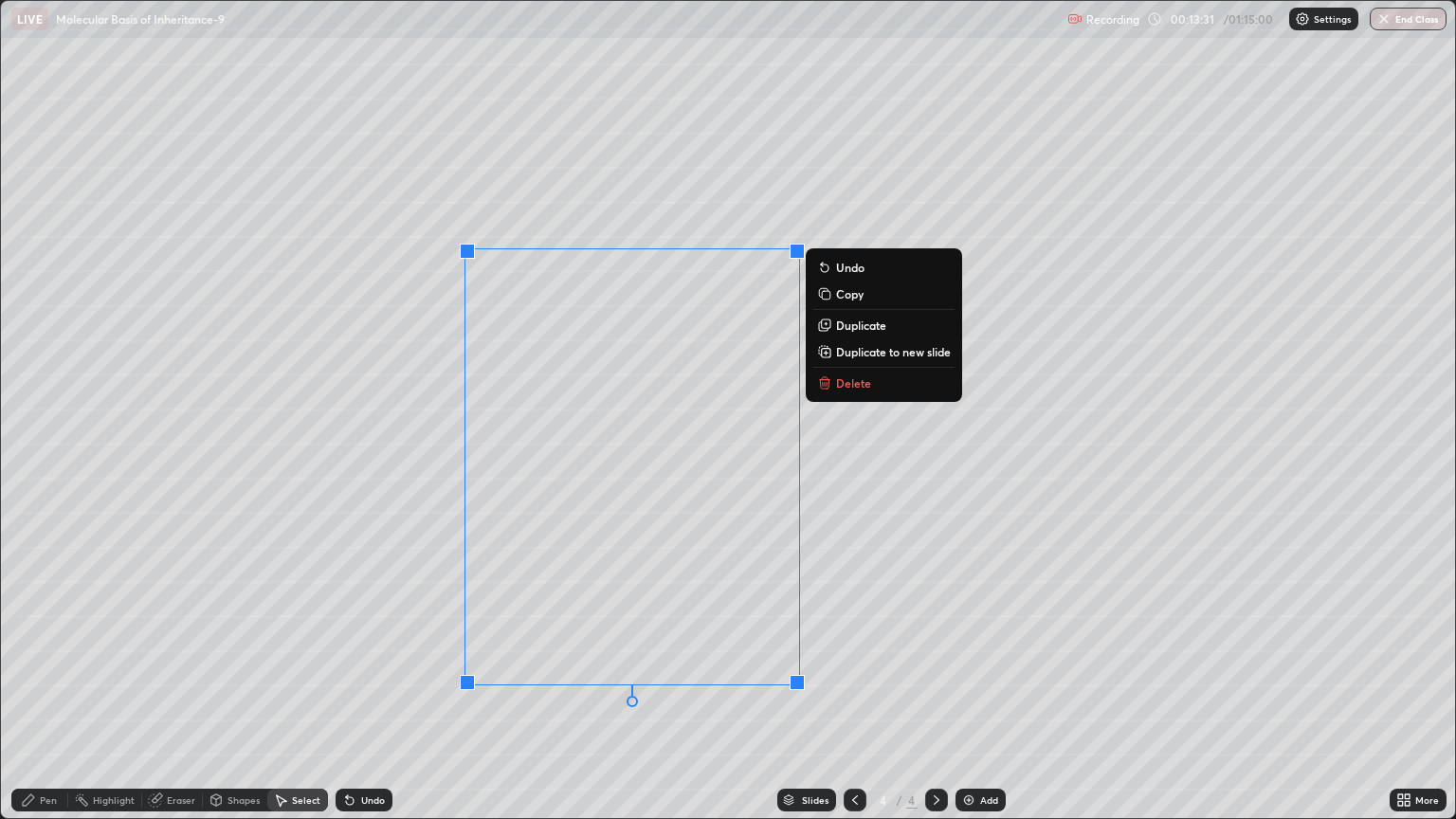 click on "Delete" at bounding box center [853, 383] 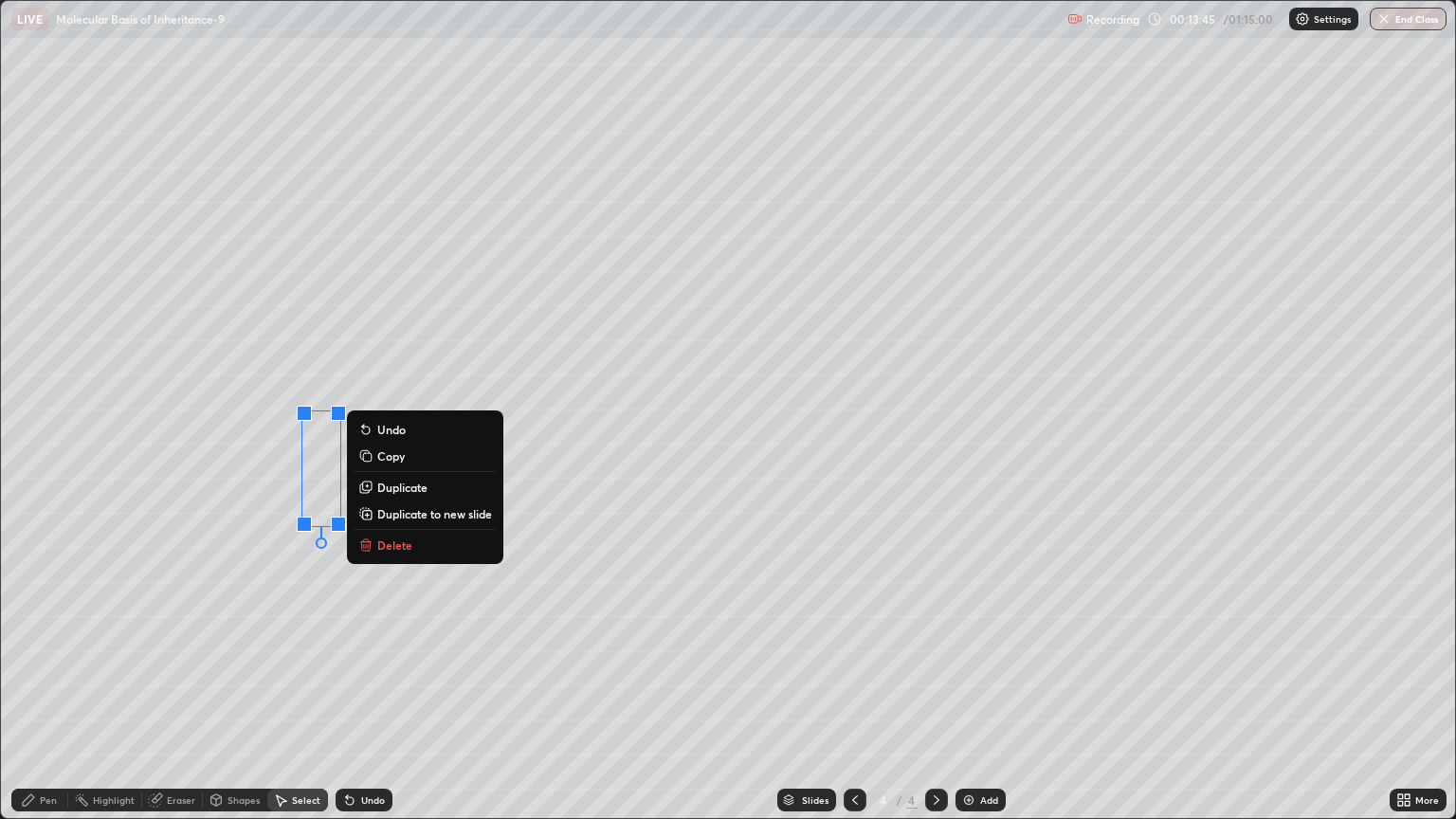 click on "Duplicate" at bounding box center (402, 487) 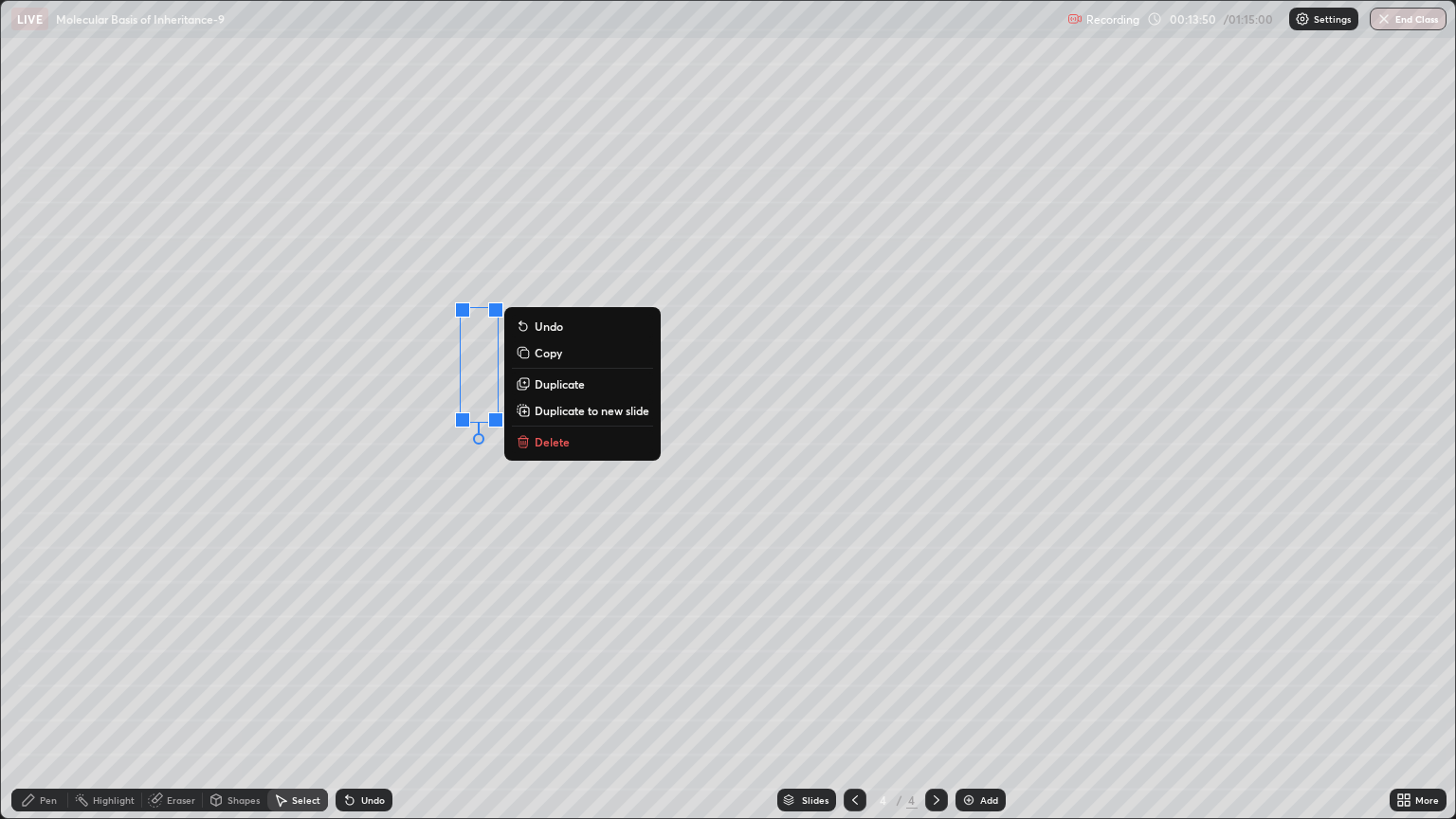 click on "Duplicate" at bounding box center (559, 384) 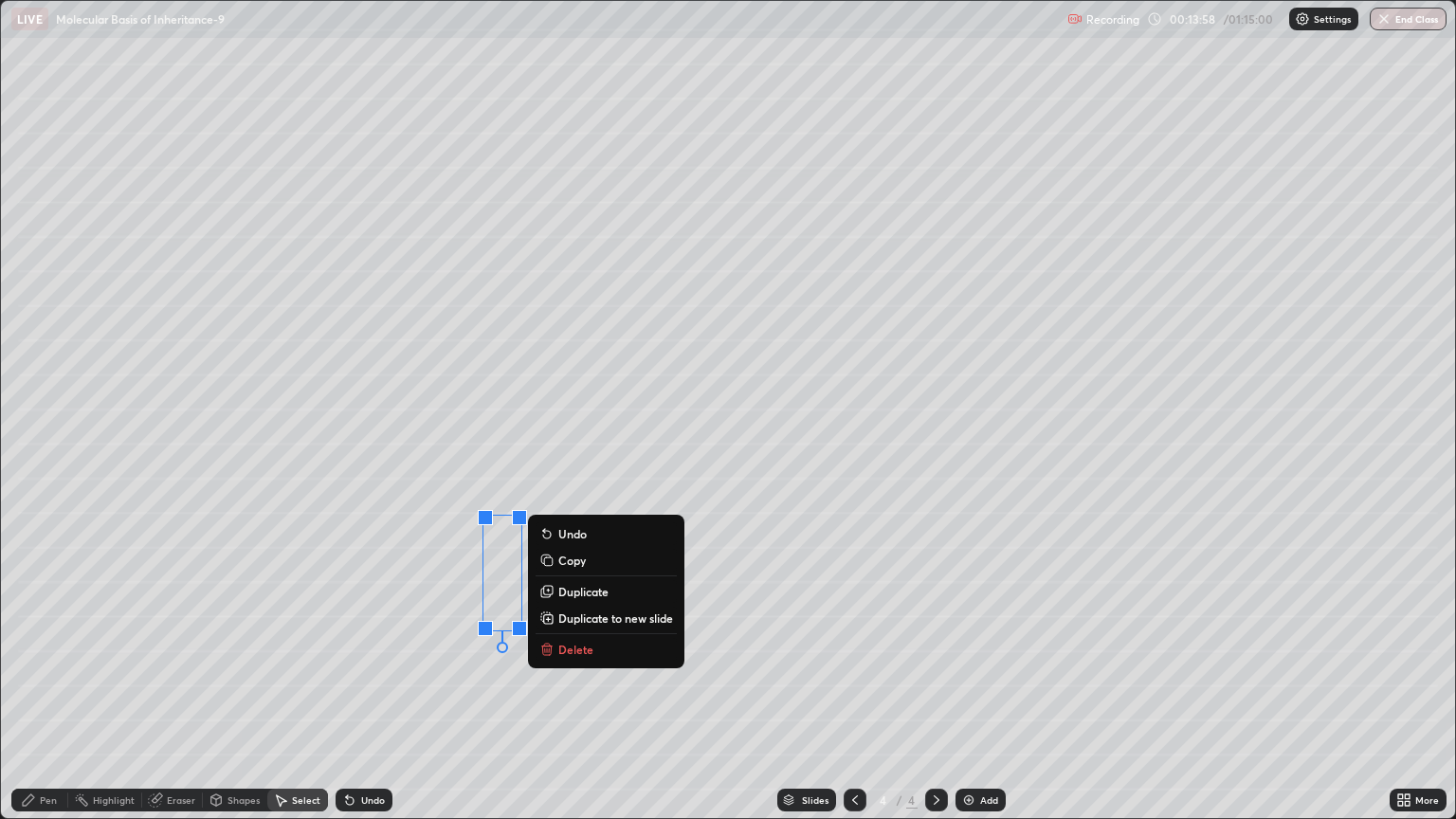 click on "Duplicate" at bounding box center [583, 592] 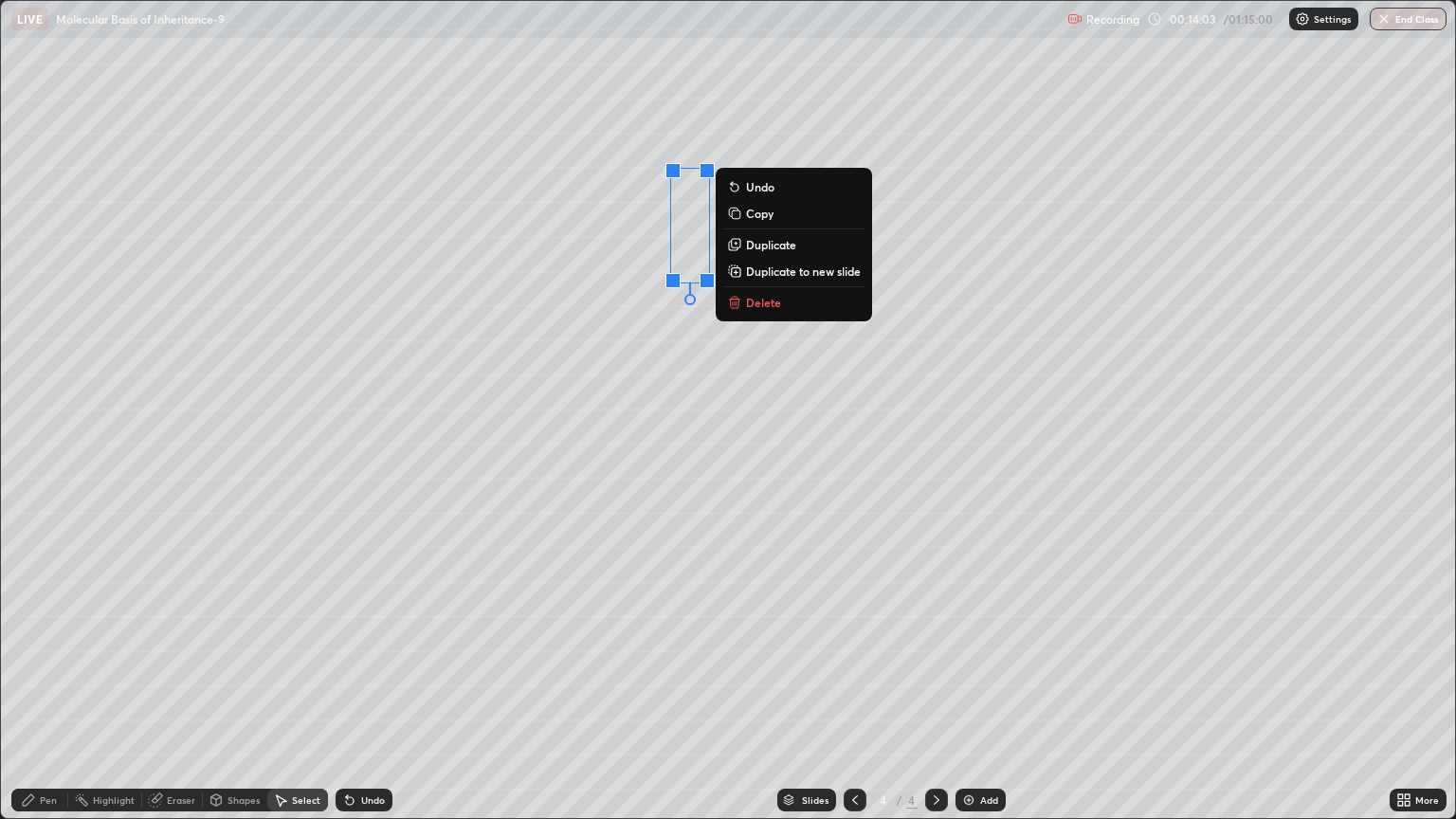 click on "Duplicate" at bounding box center (771, 245) 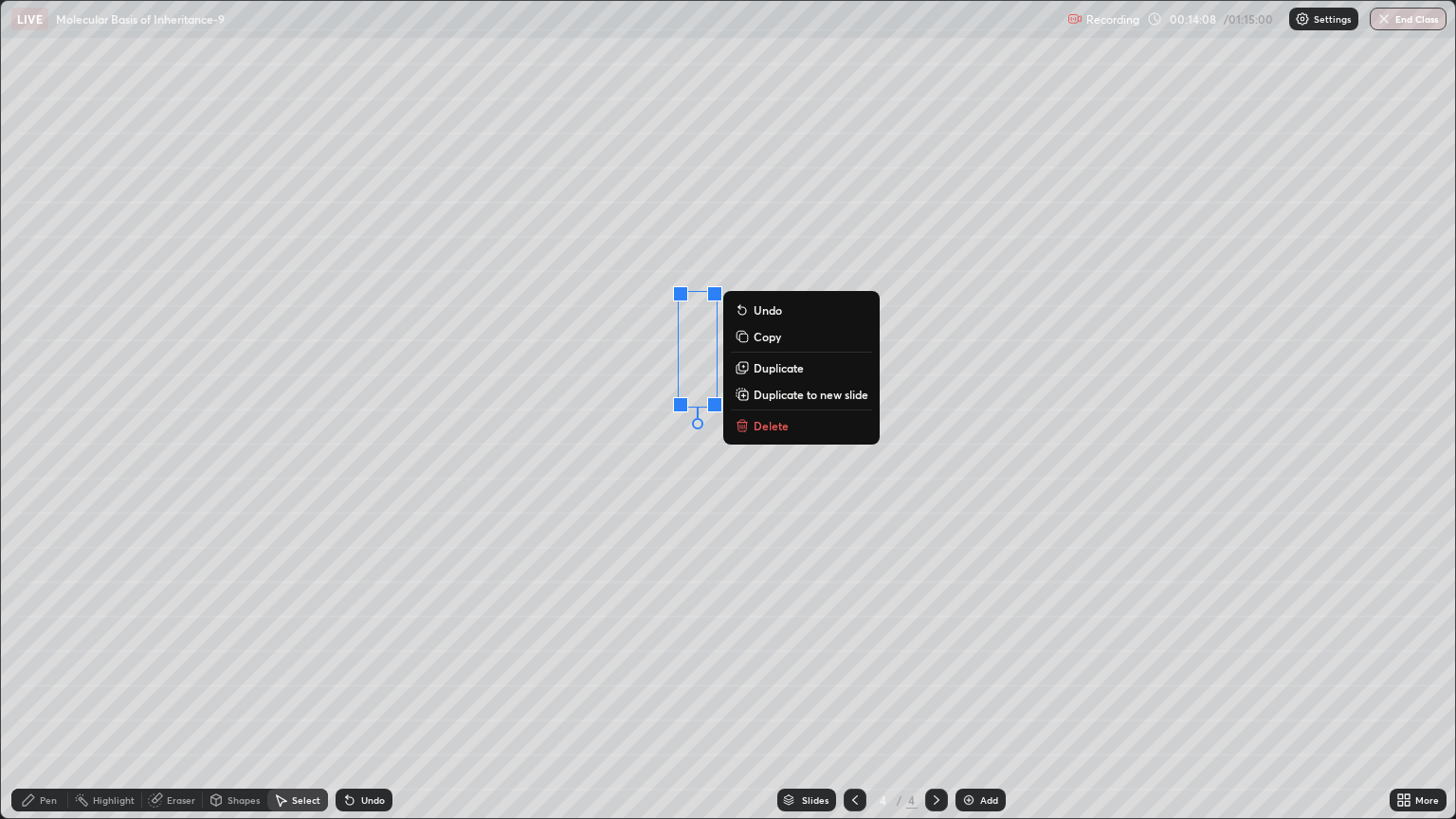click on "0 ° Undo Copy Duplicate Duplicate to new slide Delete" at bounding box center [728, 410] 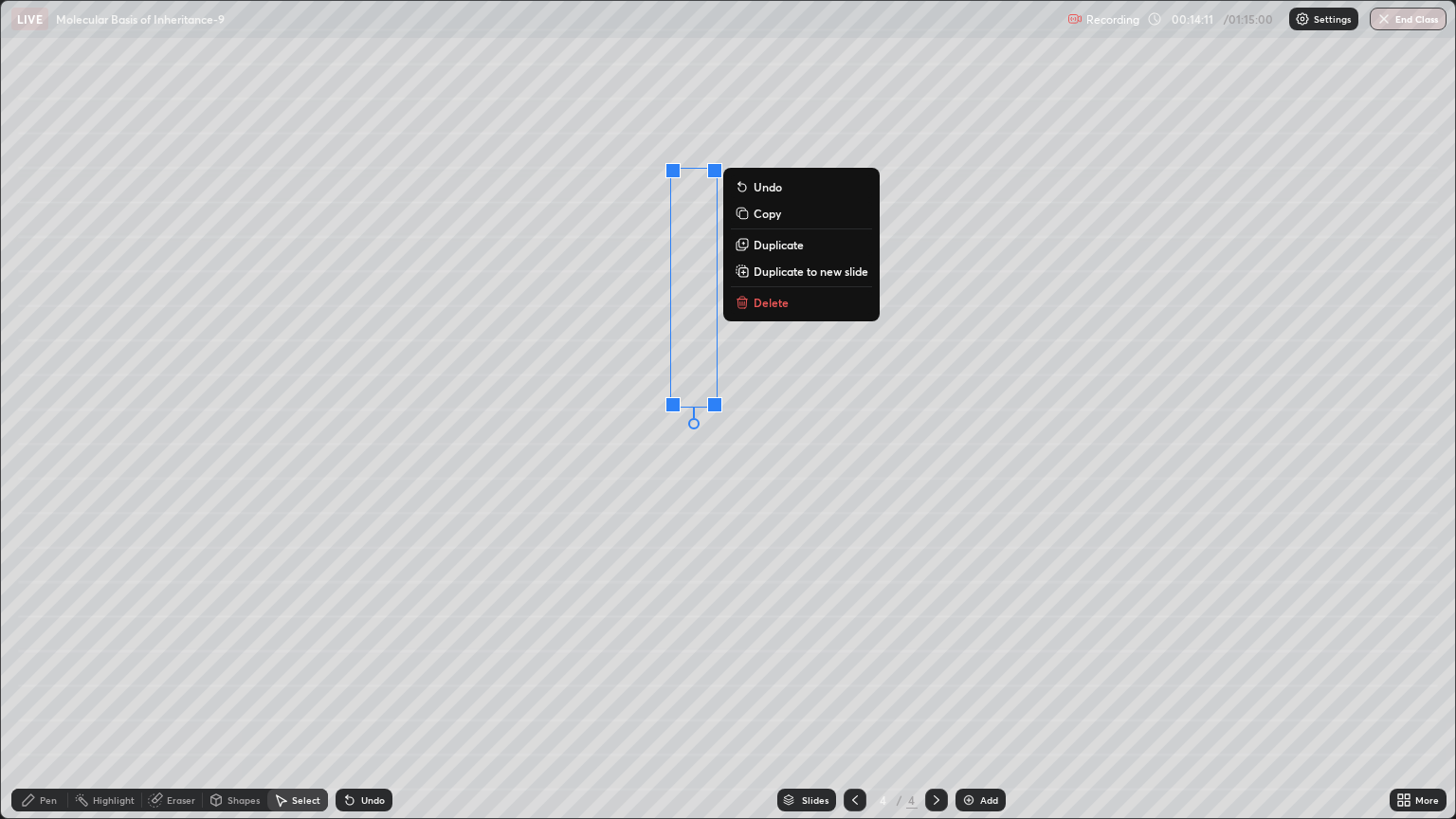 click on "Duplicate" at bounding box center (778, 245) 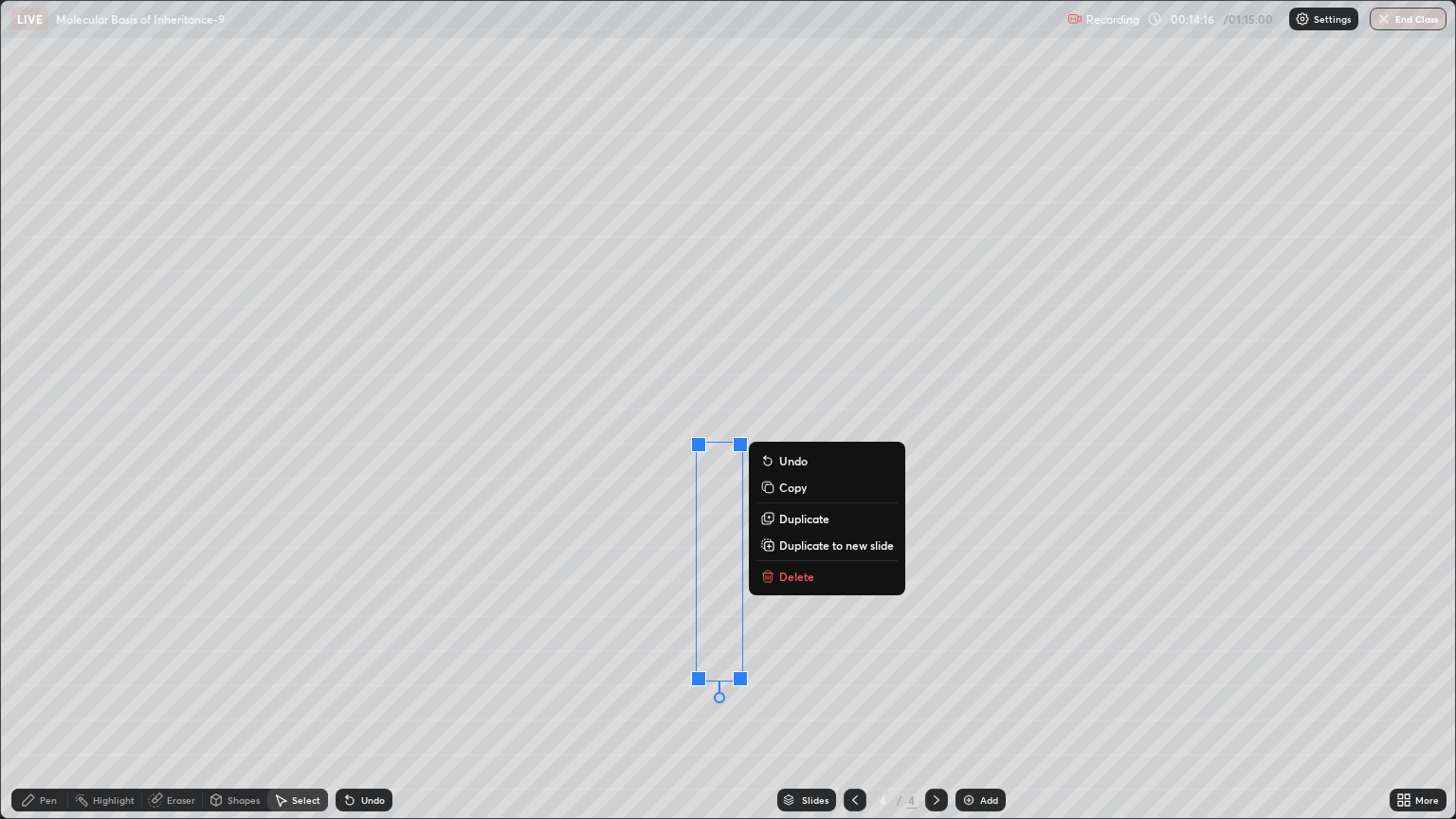 click on "0 ° Undo Copy Duplicate Duplicate to new slide Delete" at bounding box center (728, 410) 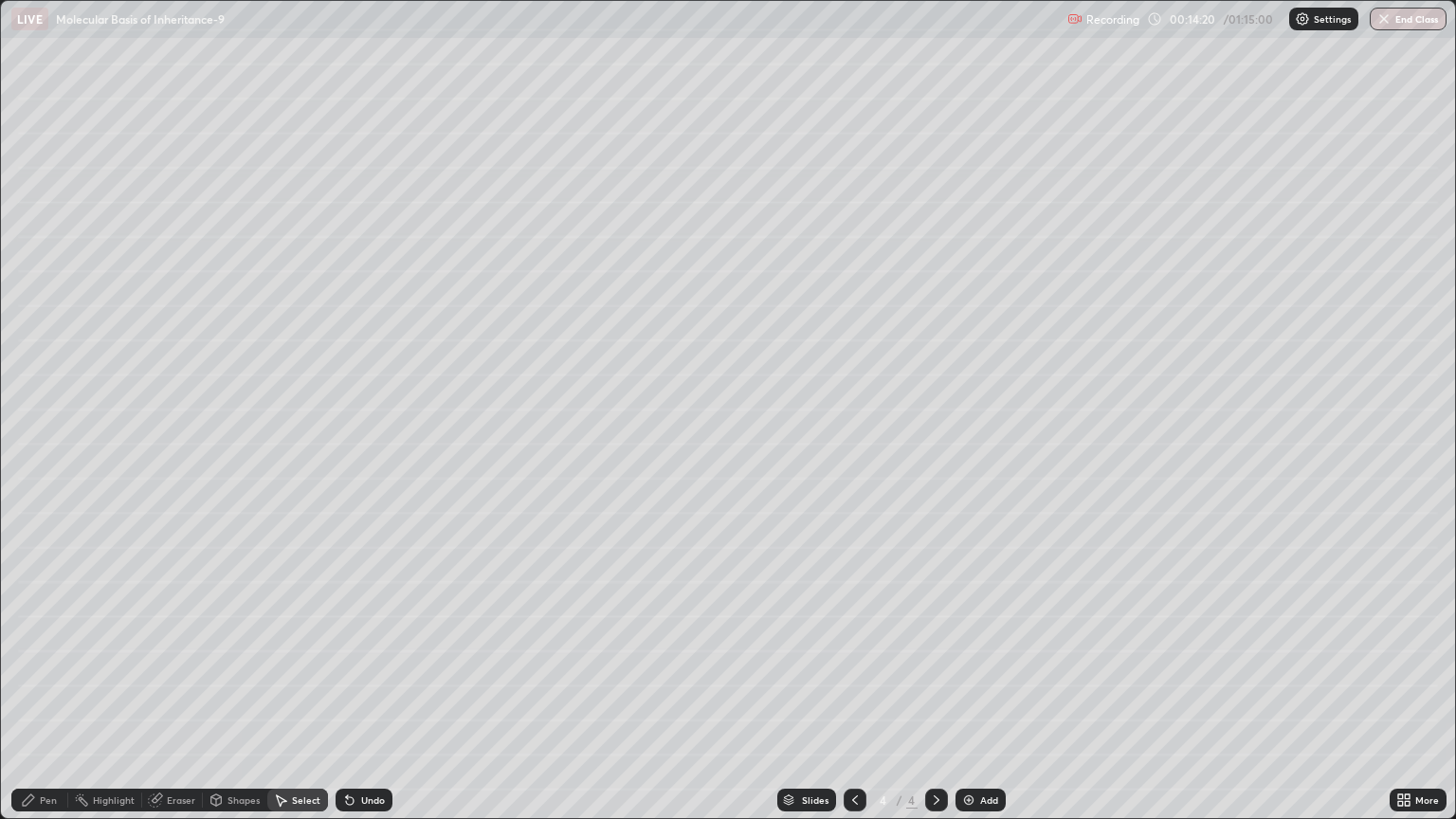 click on "Pen" at bounding box center [40, 800] 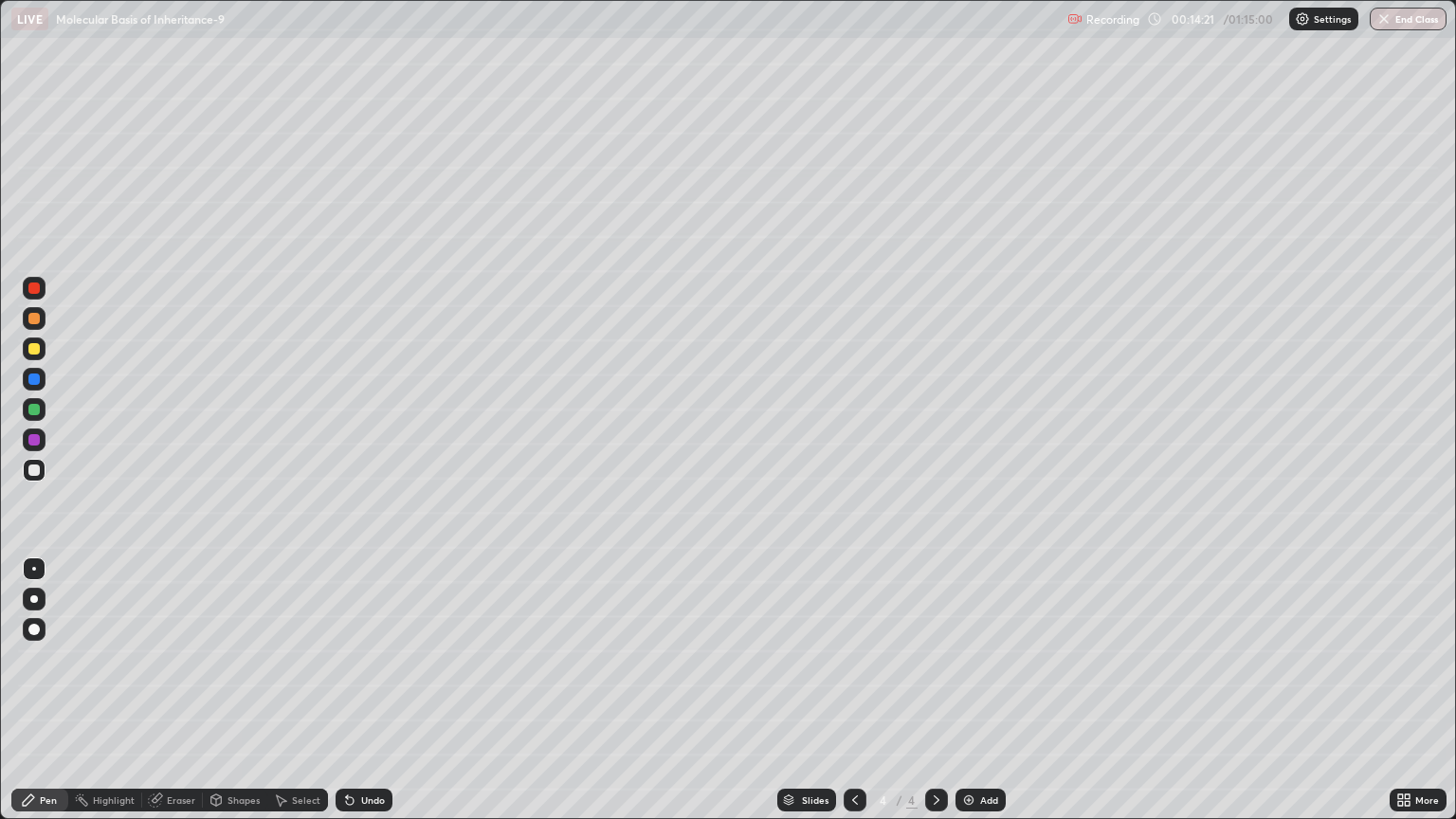 click at bounding box center (34, 349) 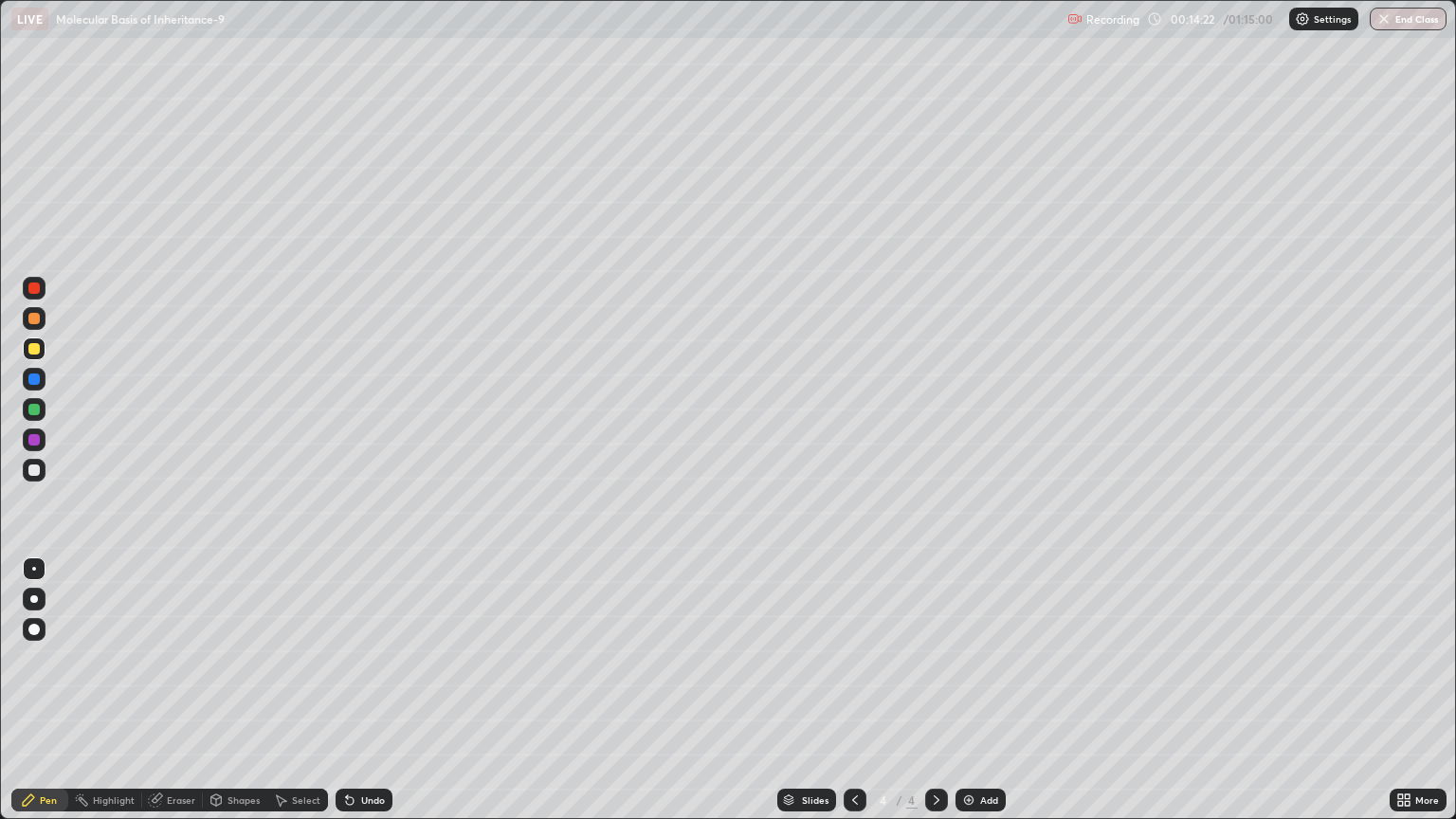 click at bounding box center [34, 599] 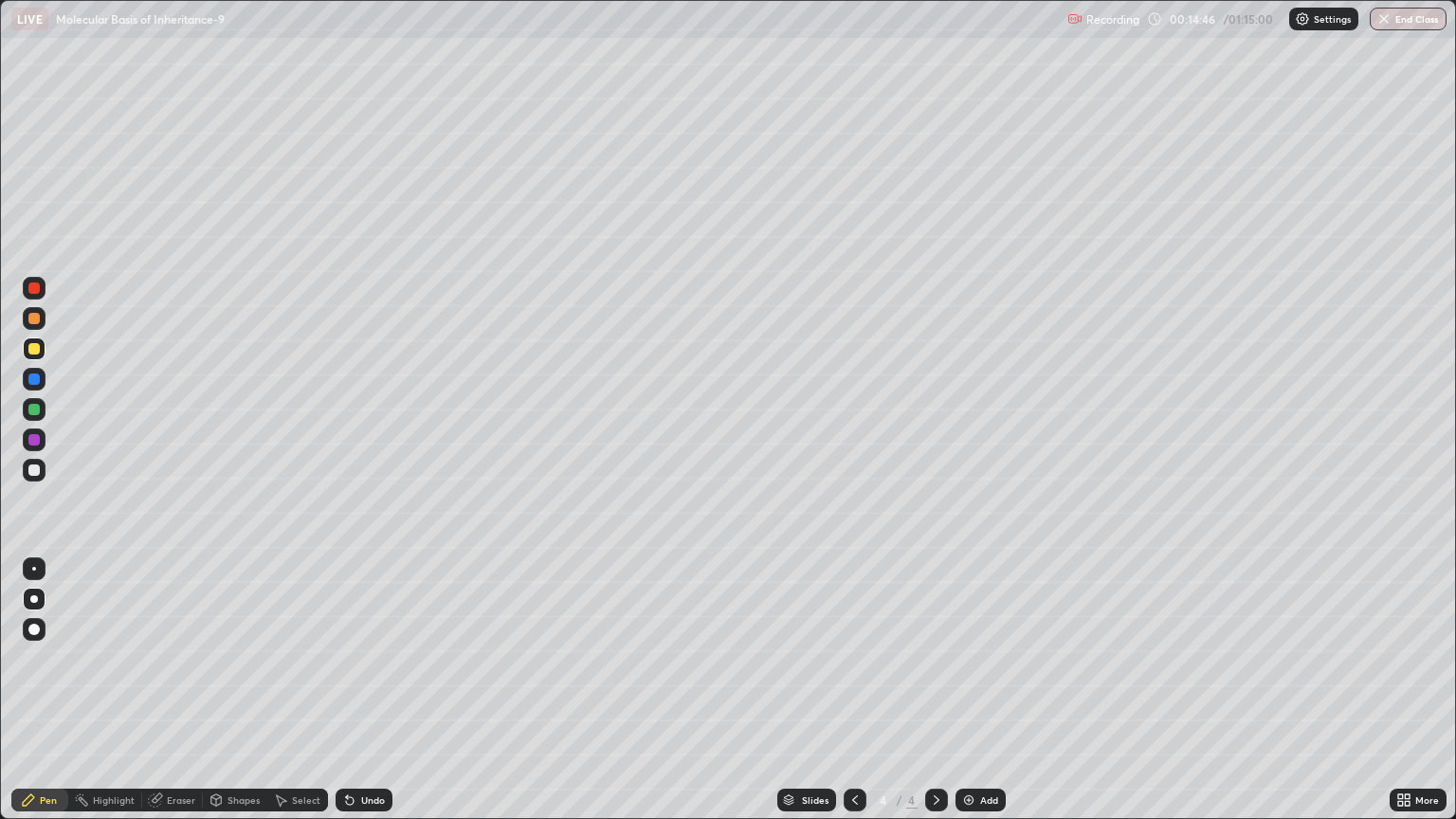 click on "Undo" at bounding box center [373, 800] 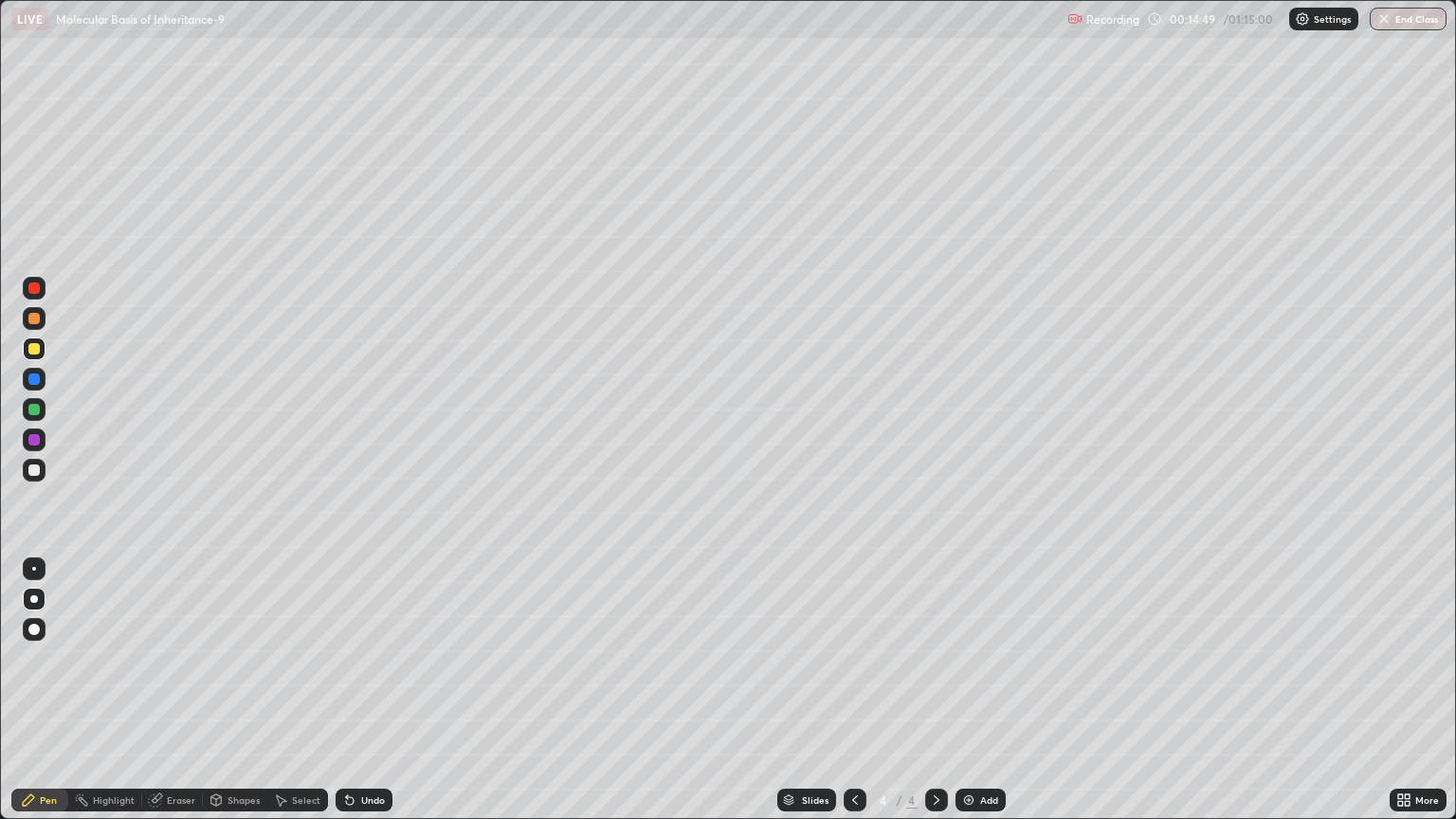 click 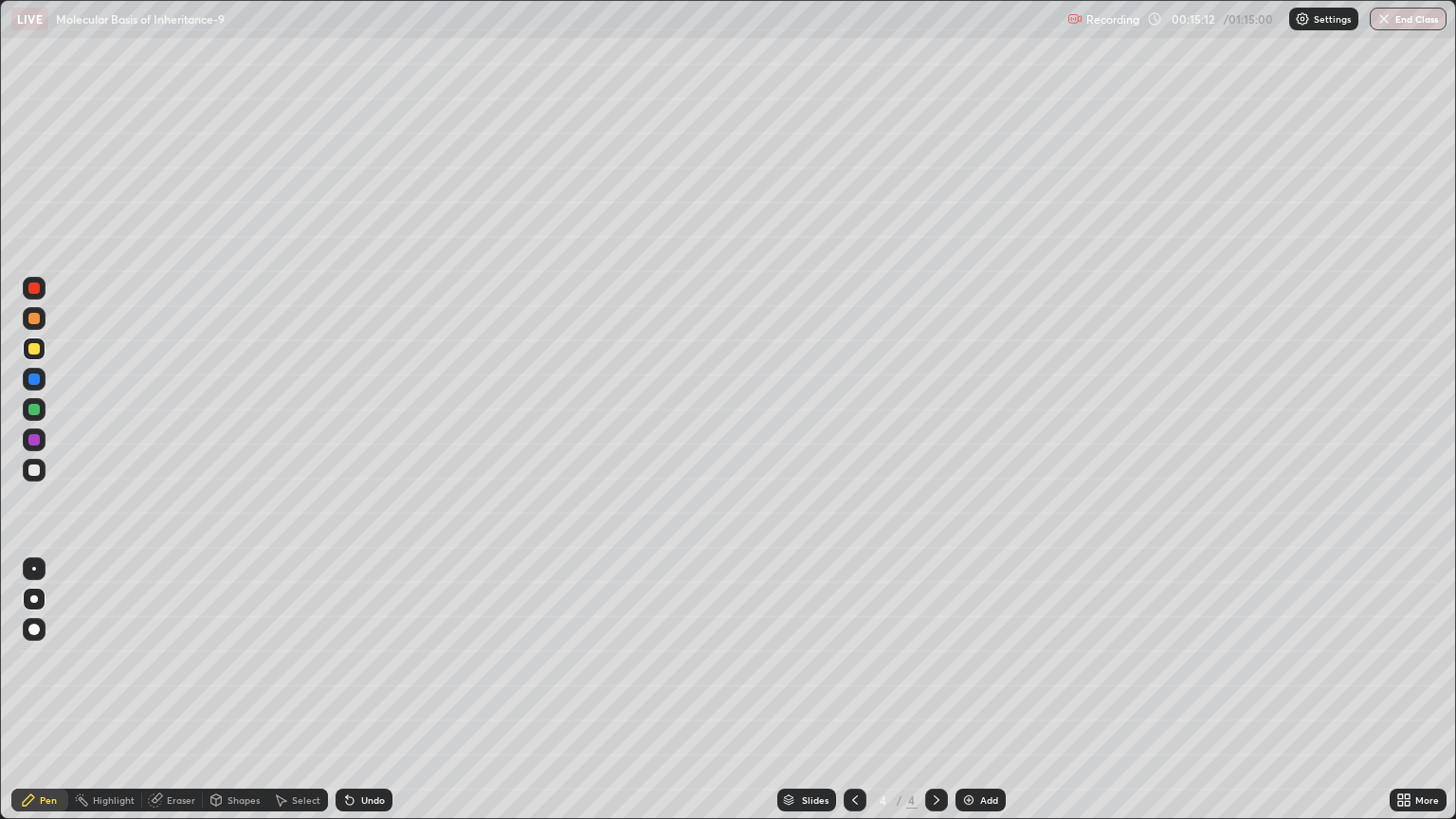 click at bounding box center (34, 410) 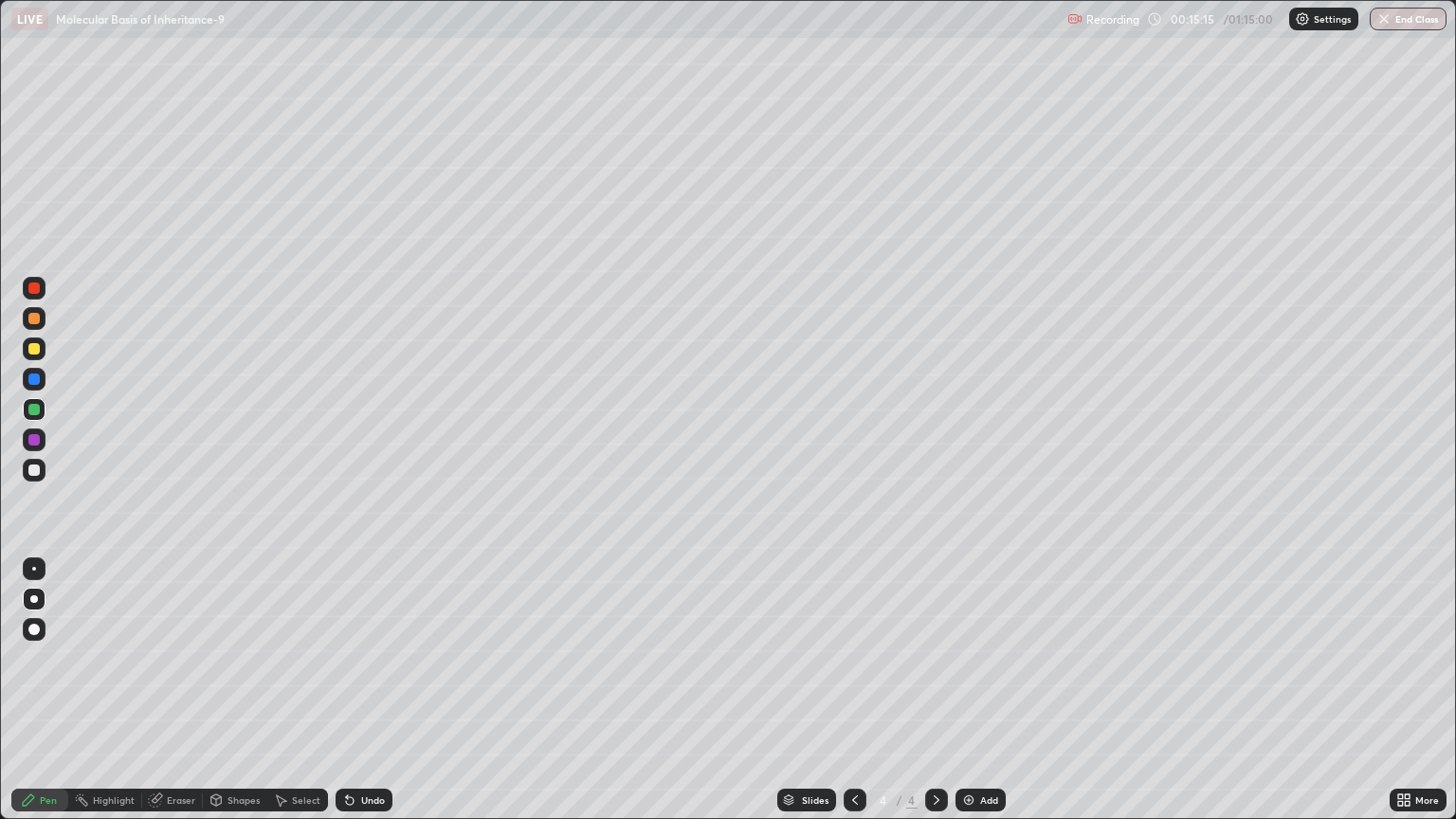 click at bounding box center (34, 599) 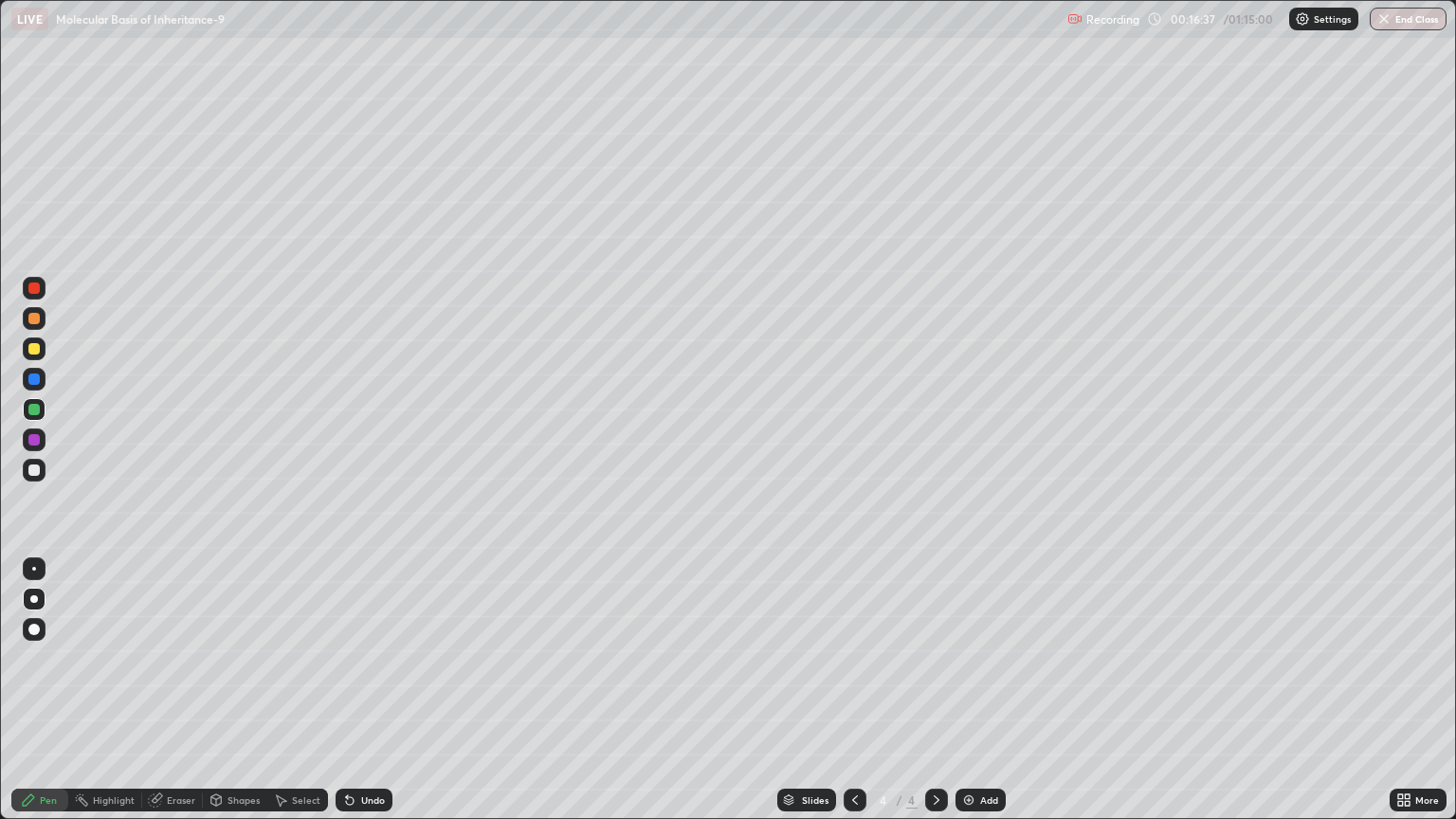 click at bounding box center [34, 288] 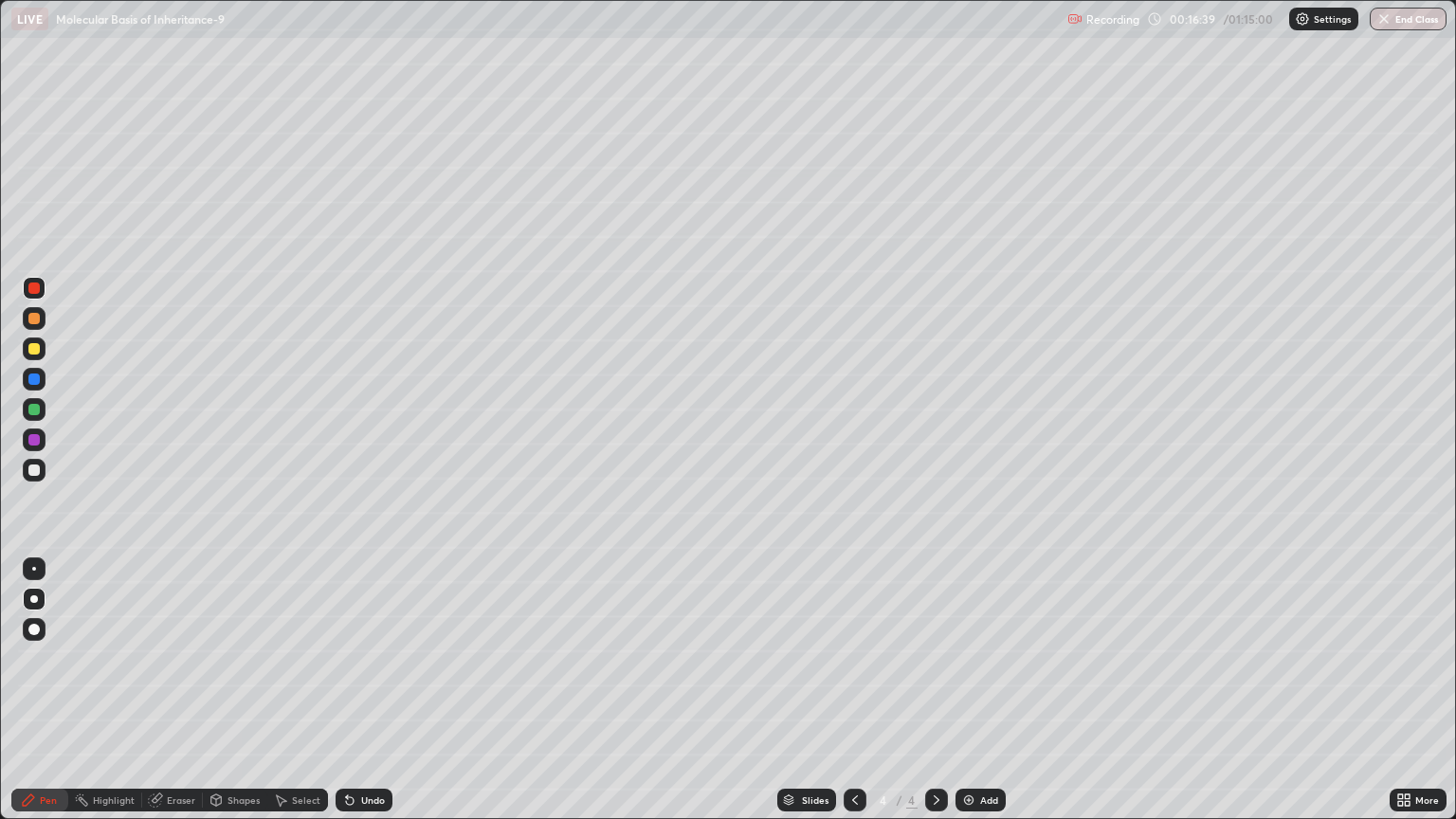 click at bounding box center (34, 410) 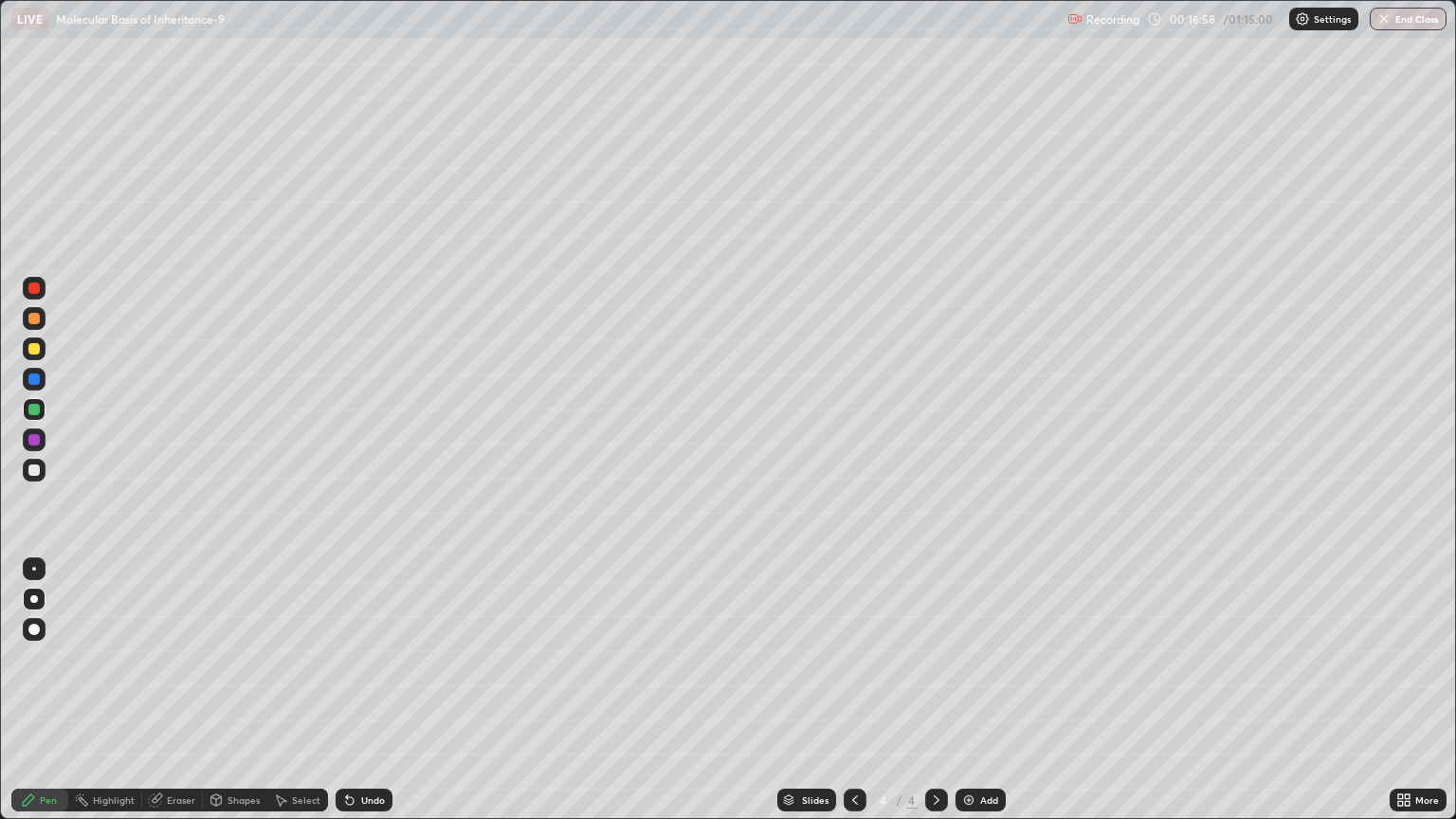 click at bounding box center (34, 288) 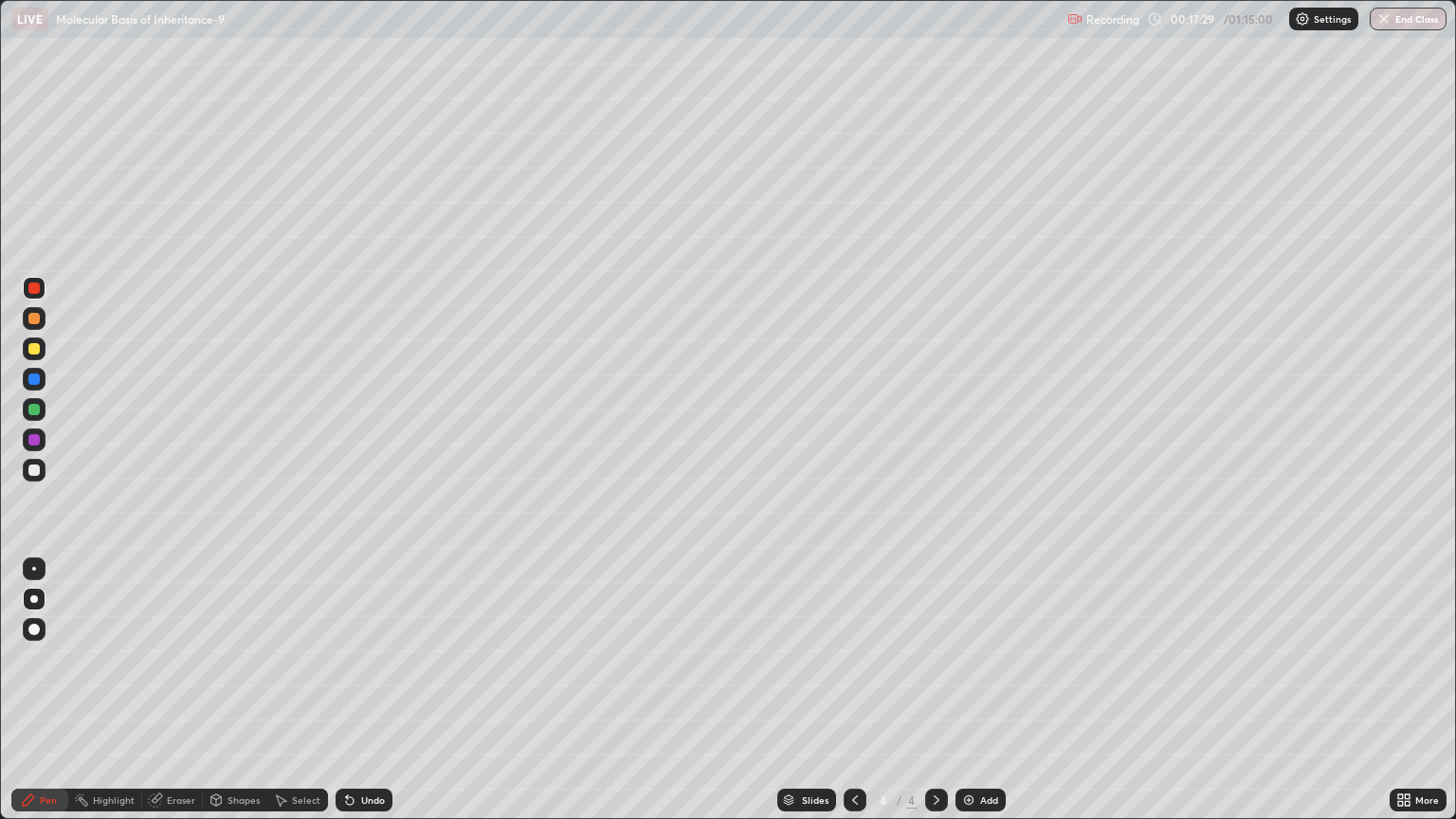 click at bounding box center (34, 410) 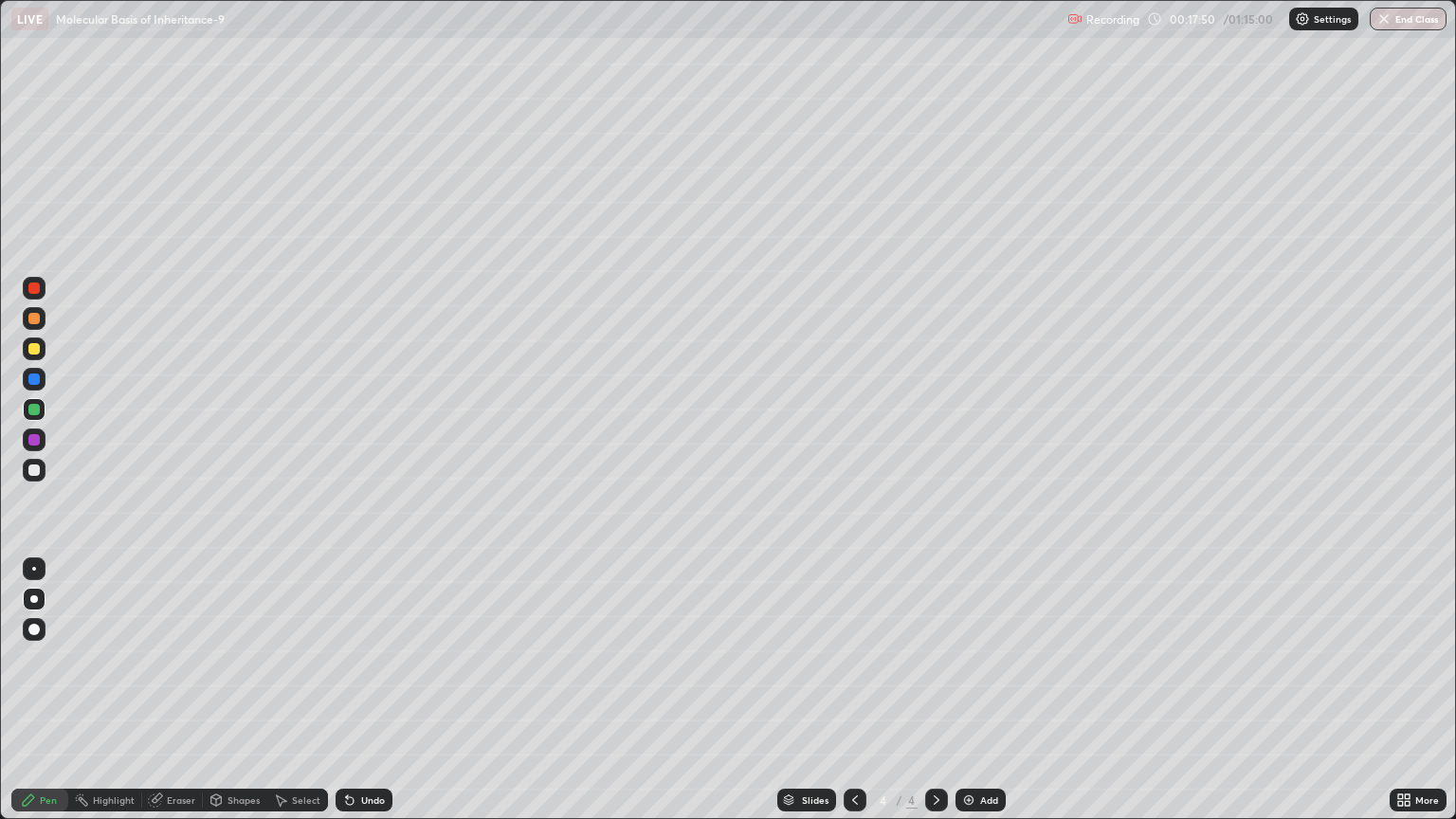 click at bounding box center (34, 288) 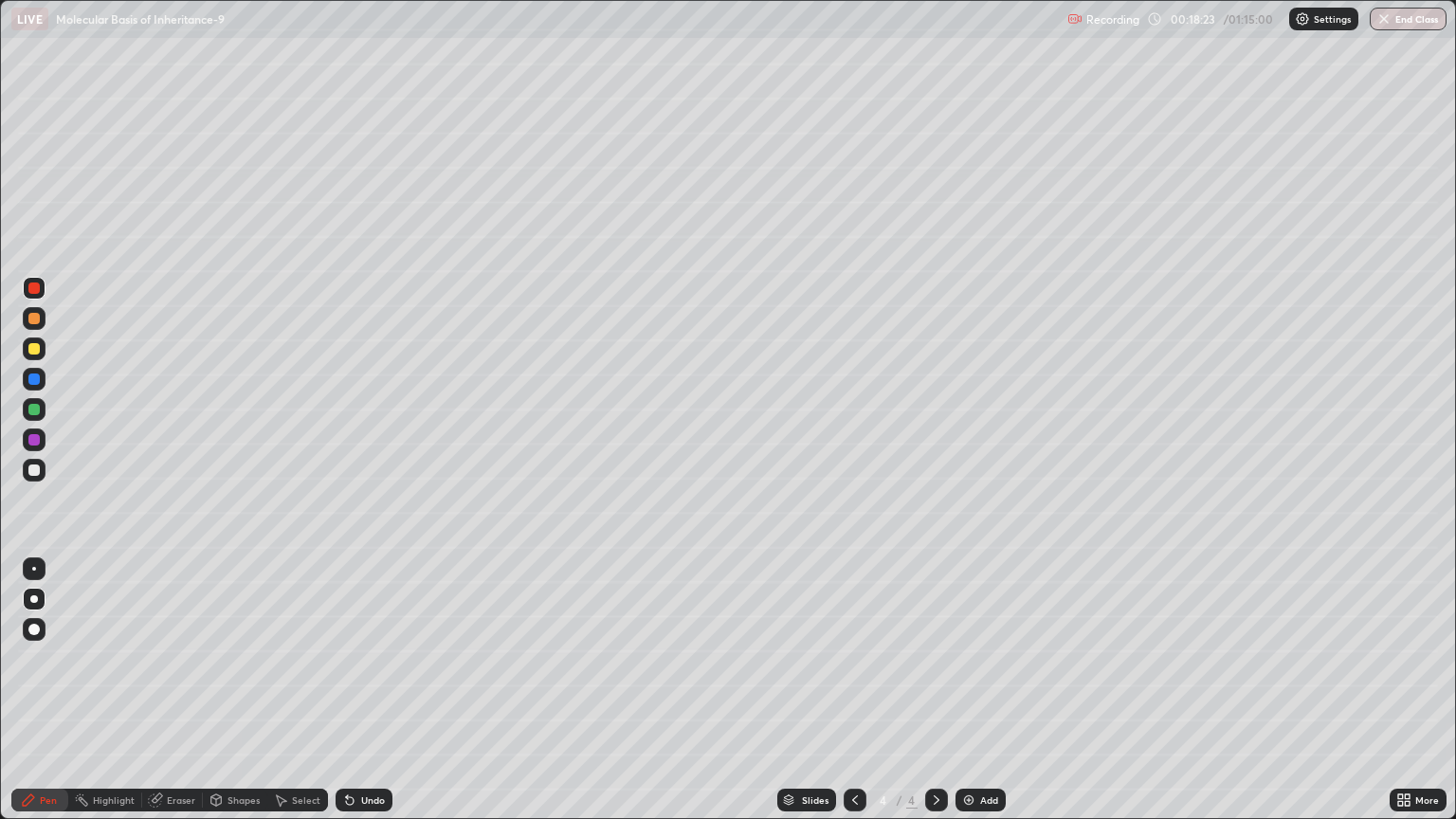 click on "Select" at bounding box center [298, 800] 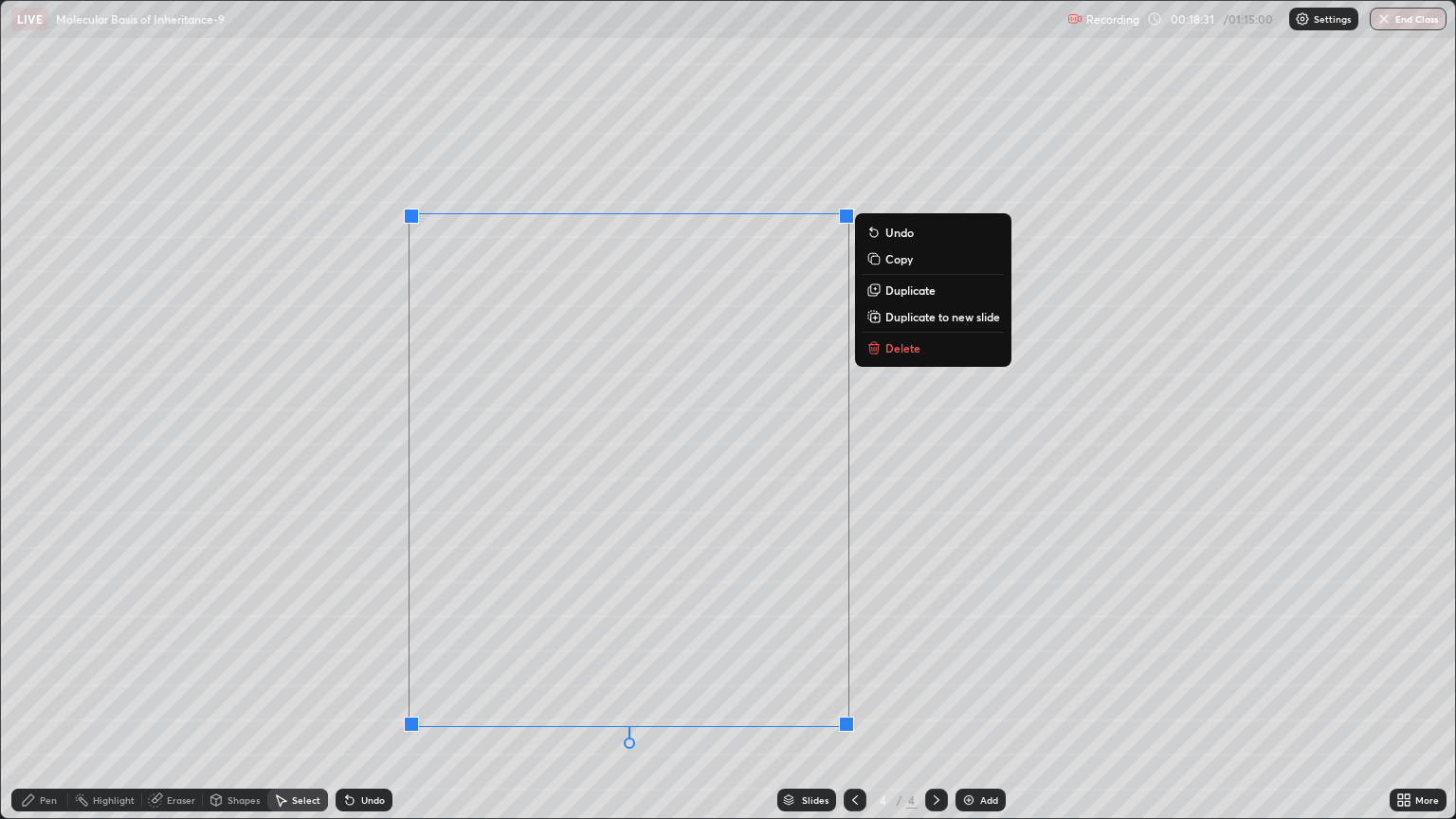 click on "0 ° Undo Copy Duplicate Duplicate to new slide Delete" at bounding box center [728, 410] 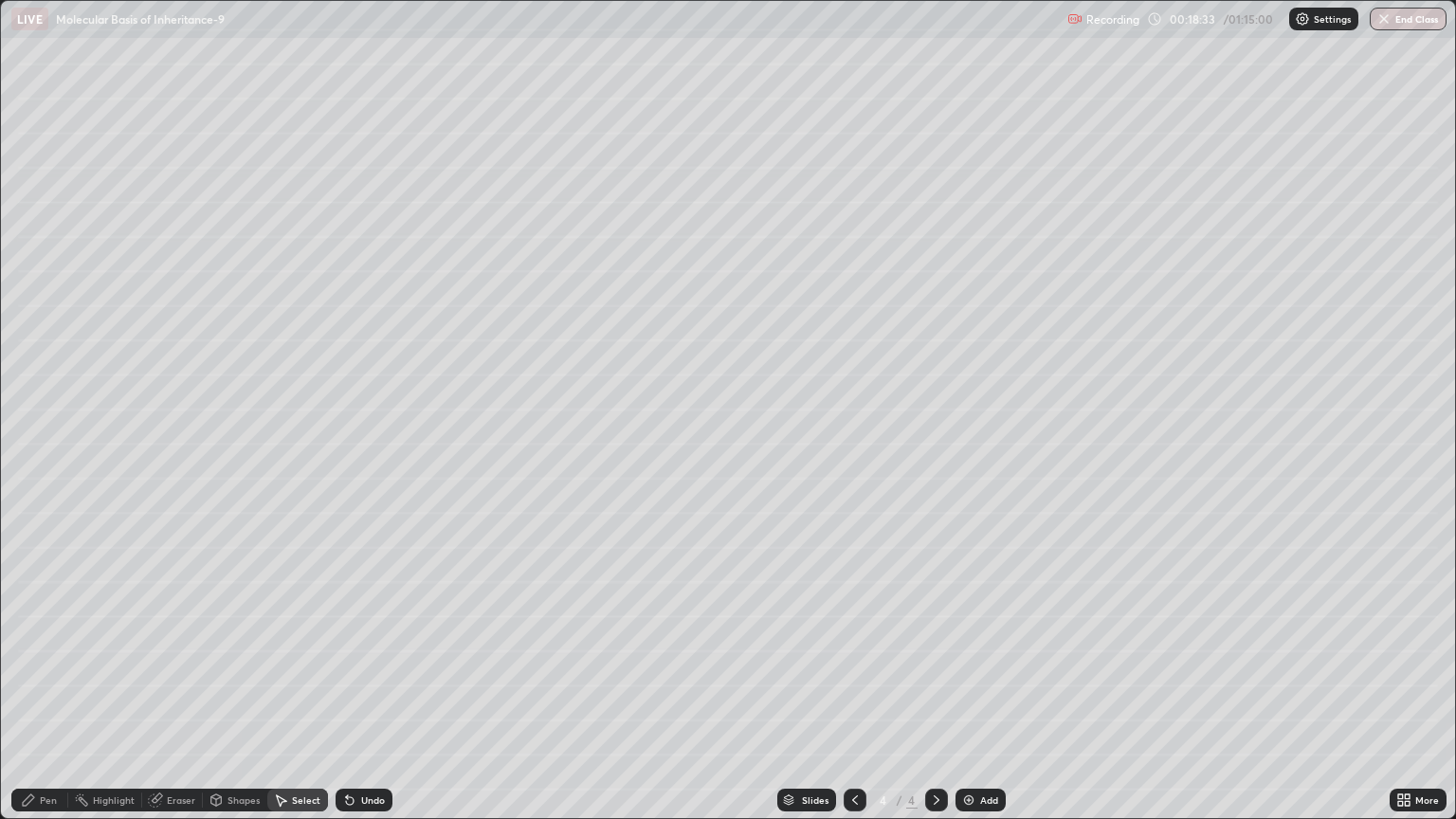 click on "Eraser" at bounding box center [181, 800] 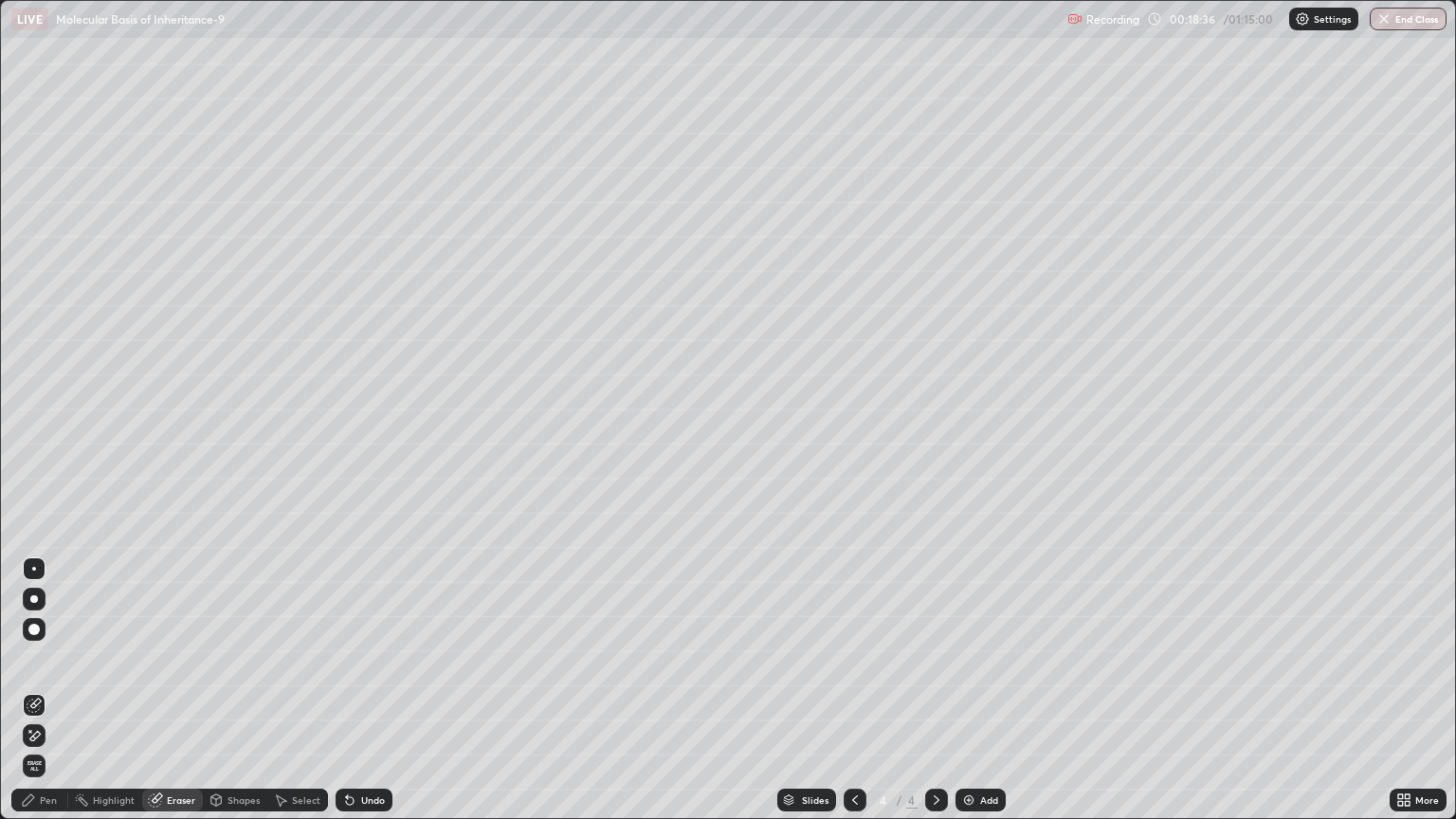 click on "Pen" at bounding box center [40, 800] 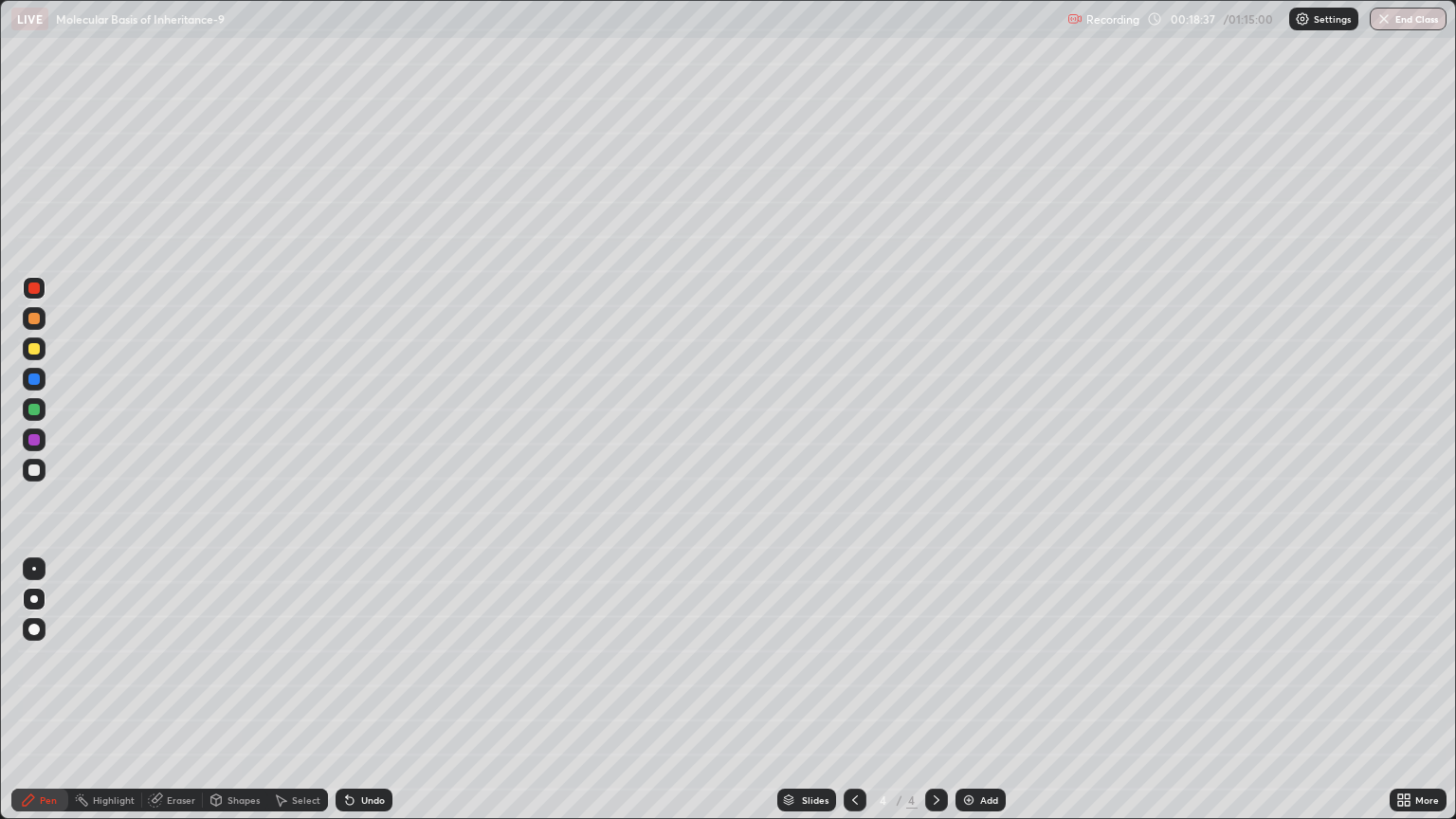 click at bounding box center (34, 410) 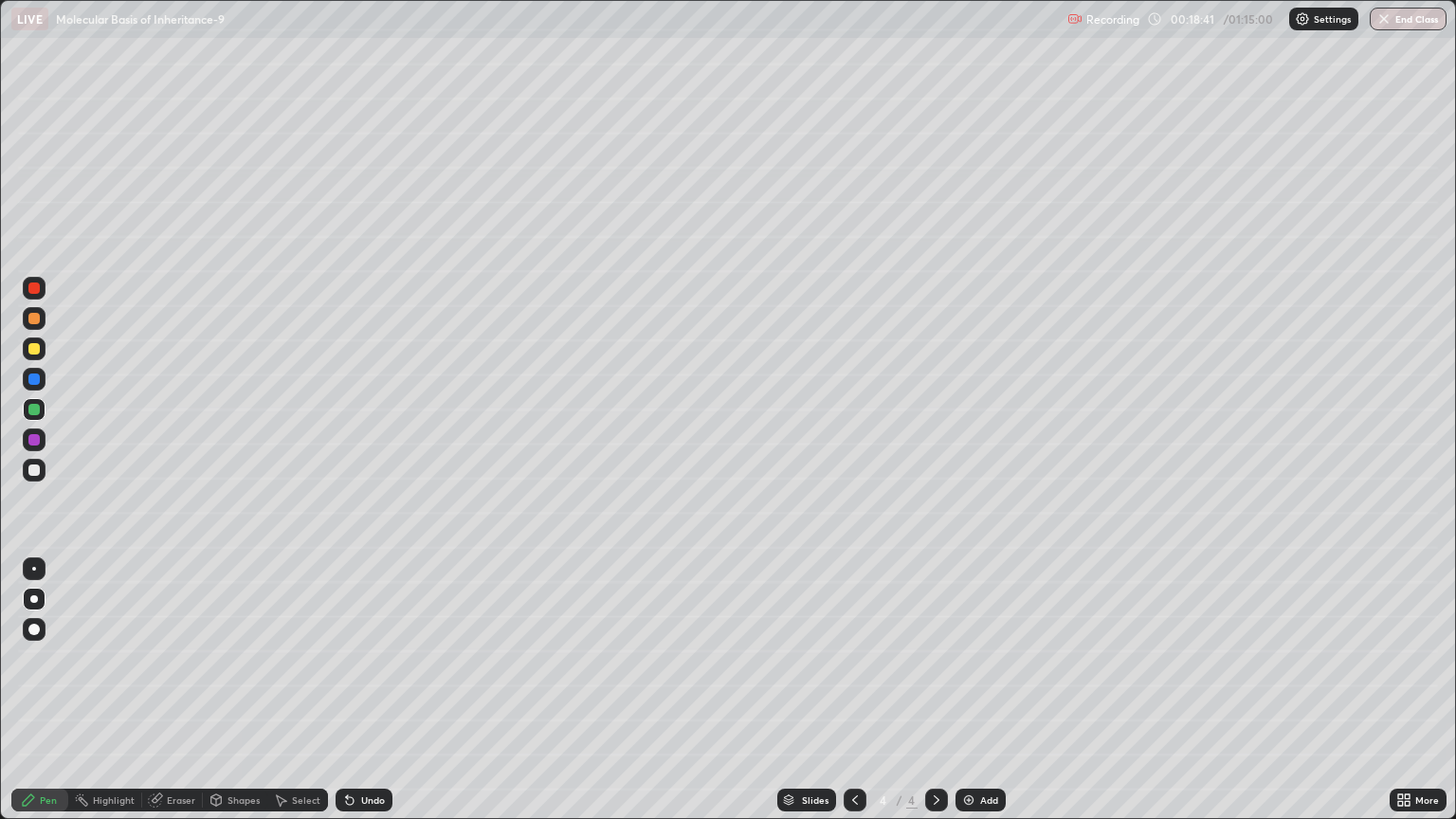 click at bounding box center [34, 288] 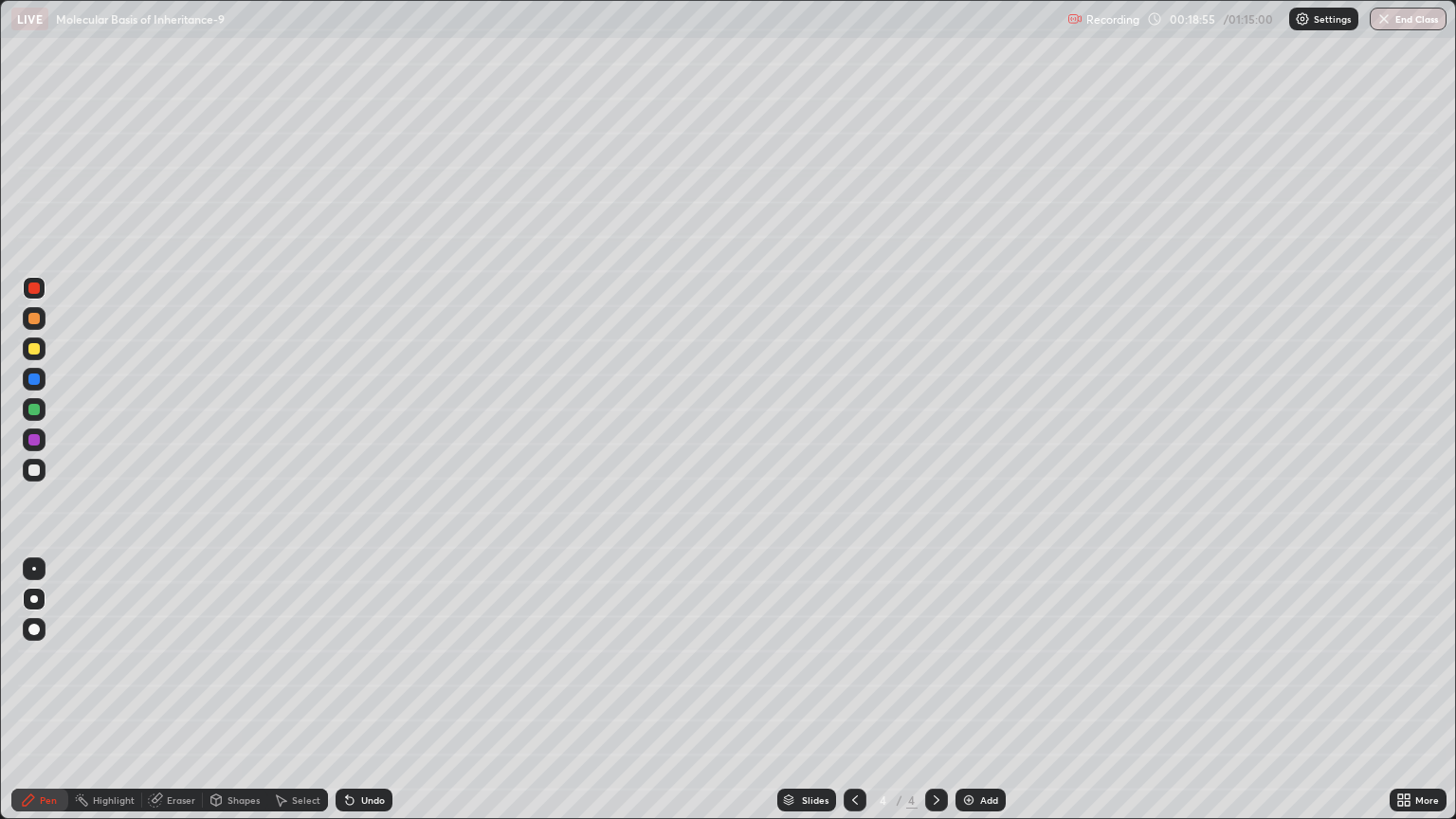 click at bounding box center [34, 349] 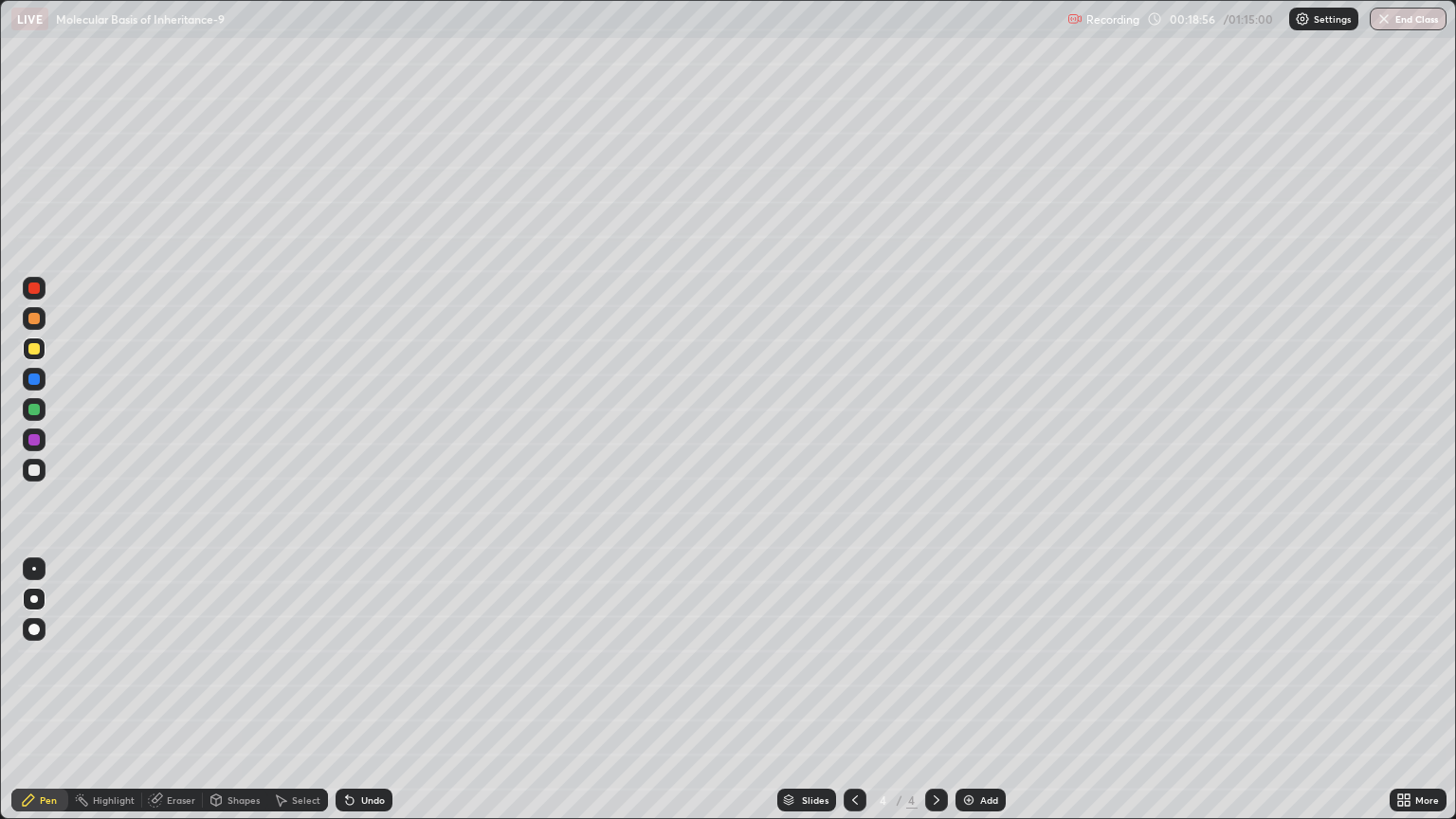 click at bounding box center [34, 569] 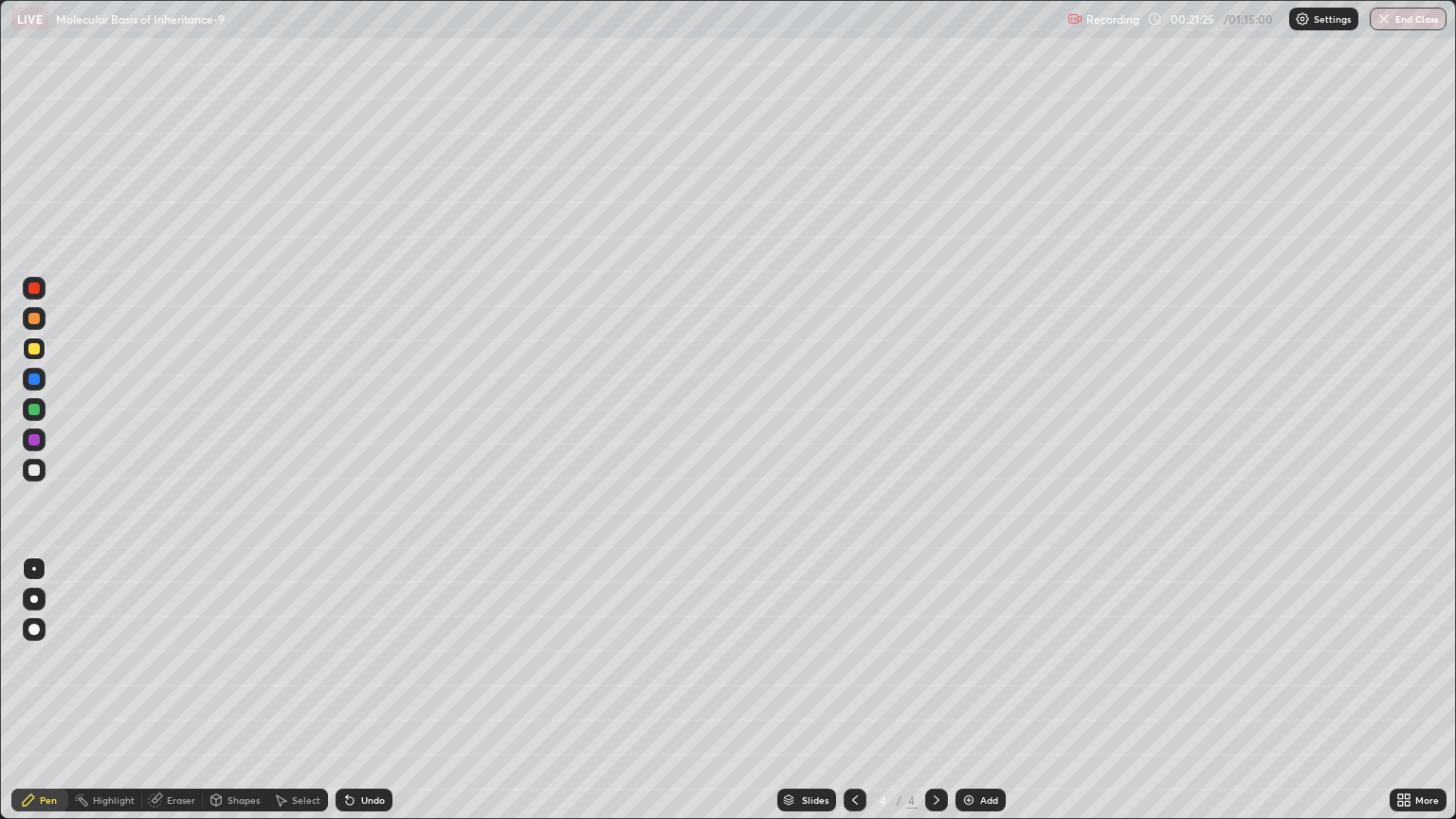 click on "Add" at bounding box center (980, 800) 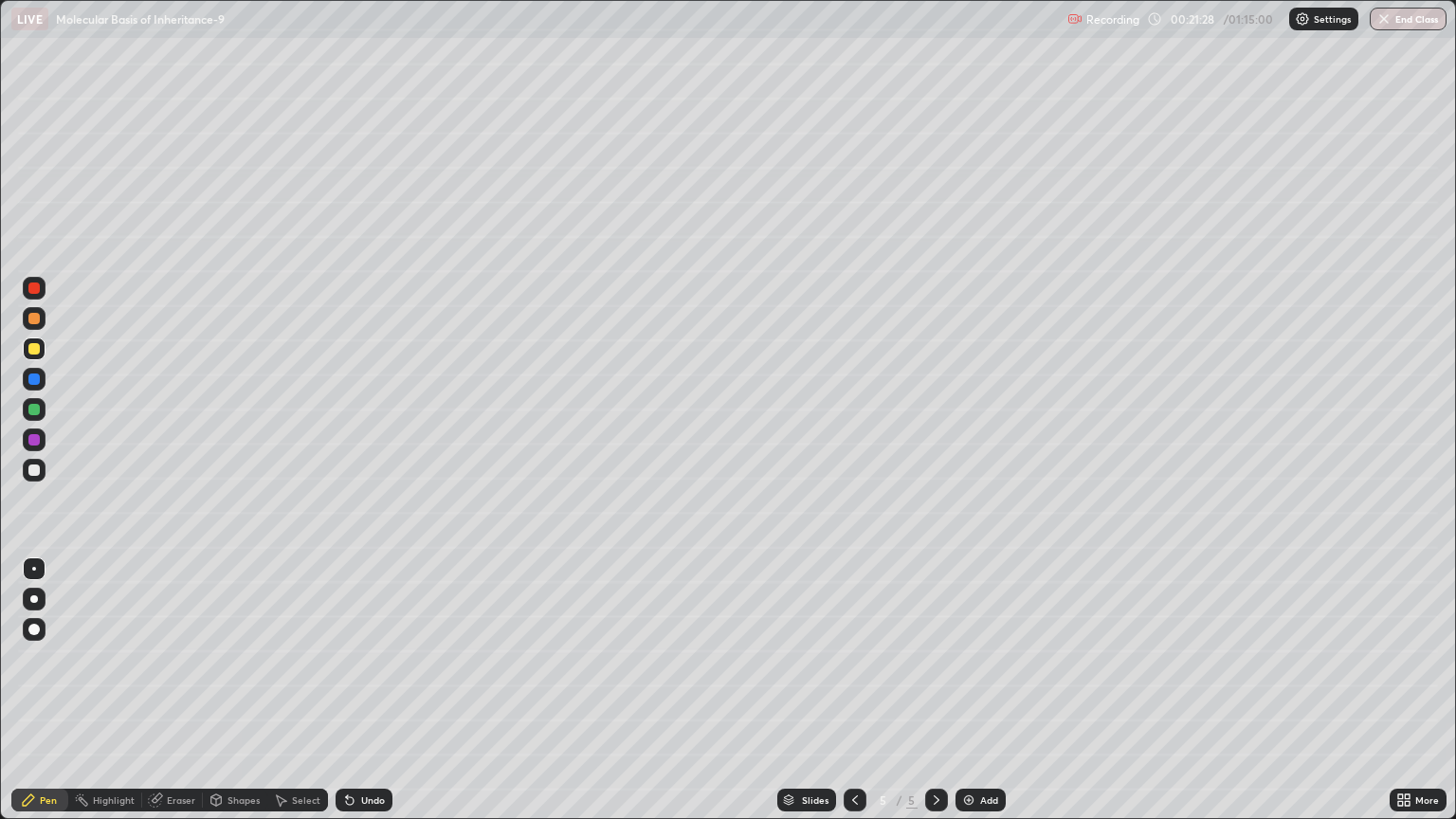 click at bounding box center (34, 410) 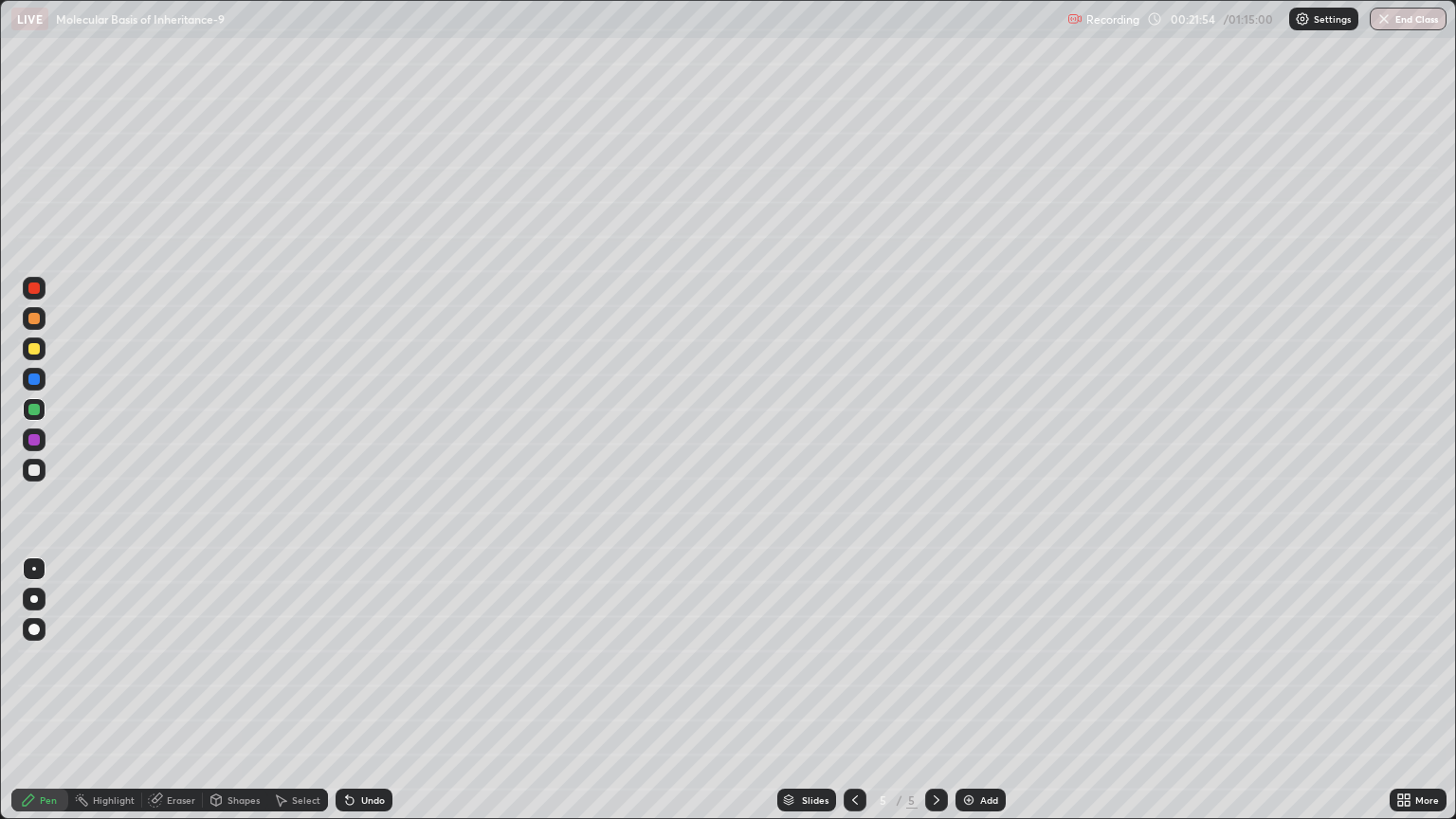 click at bounding box center (34, 349) 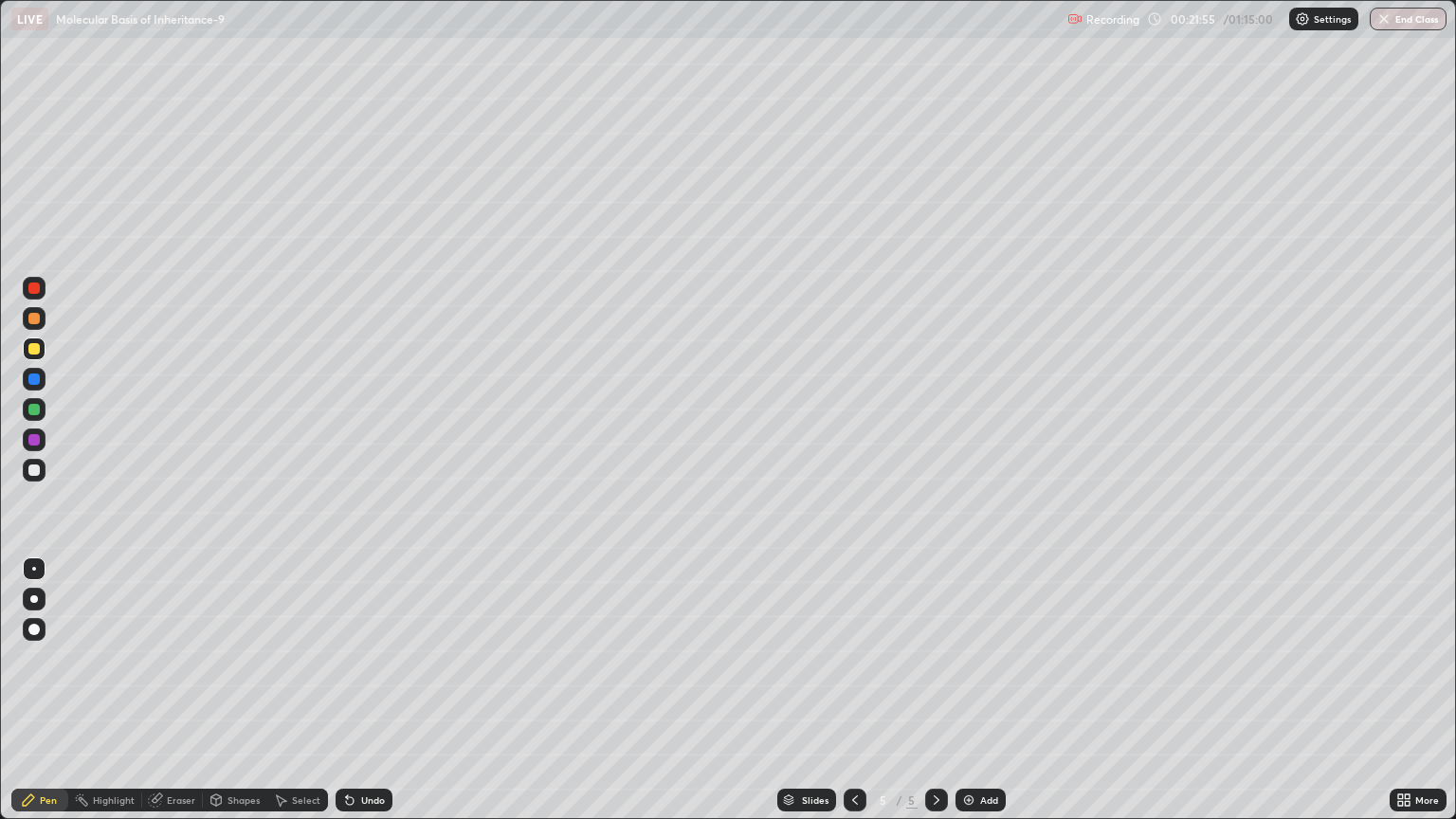 click at bounding box center [34, 569] 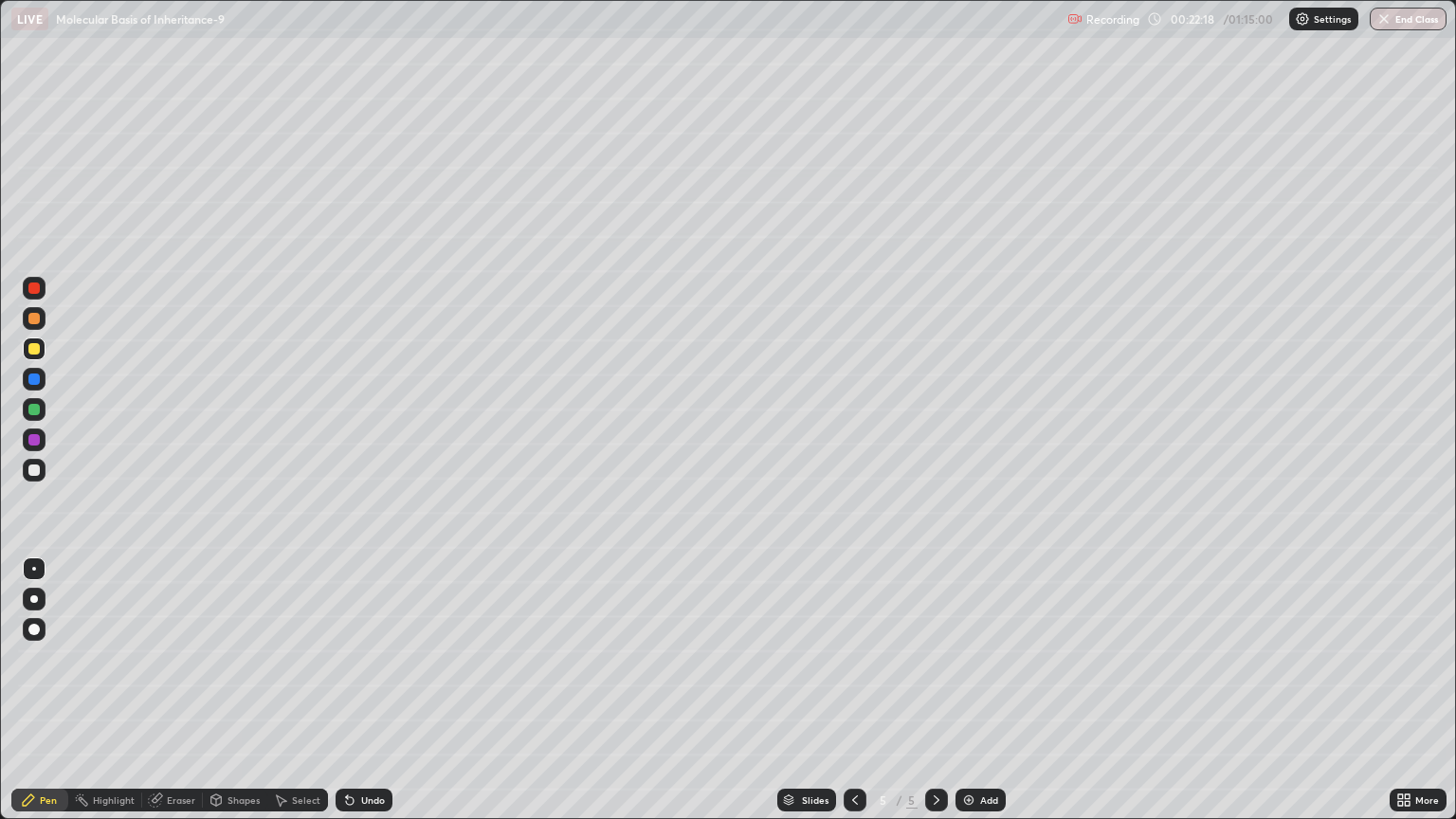click on "Shapes" at bounding box center (244, 800) 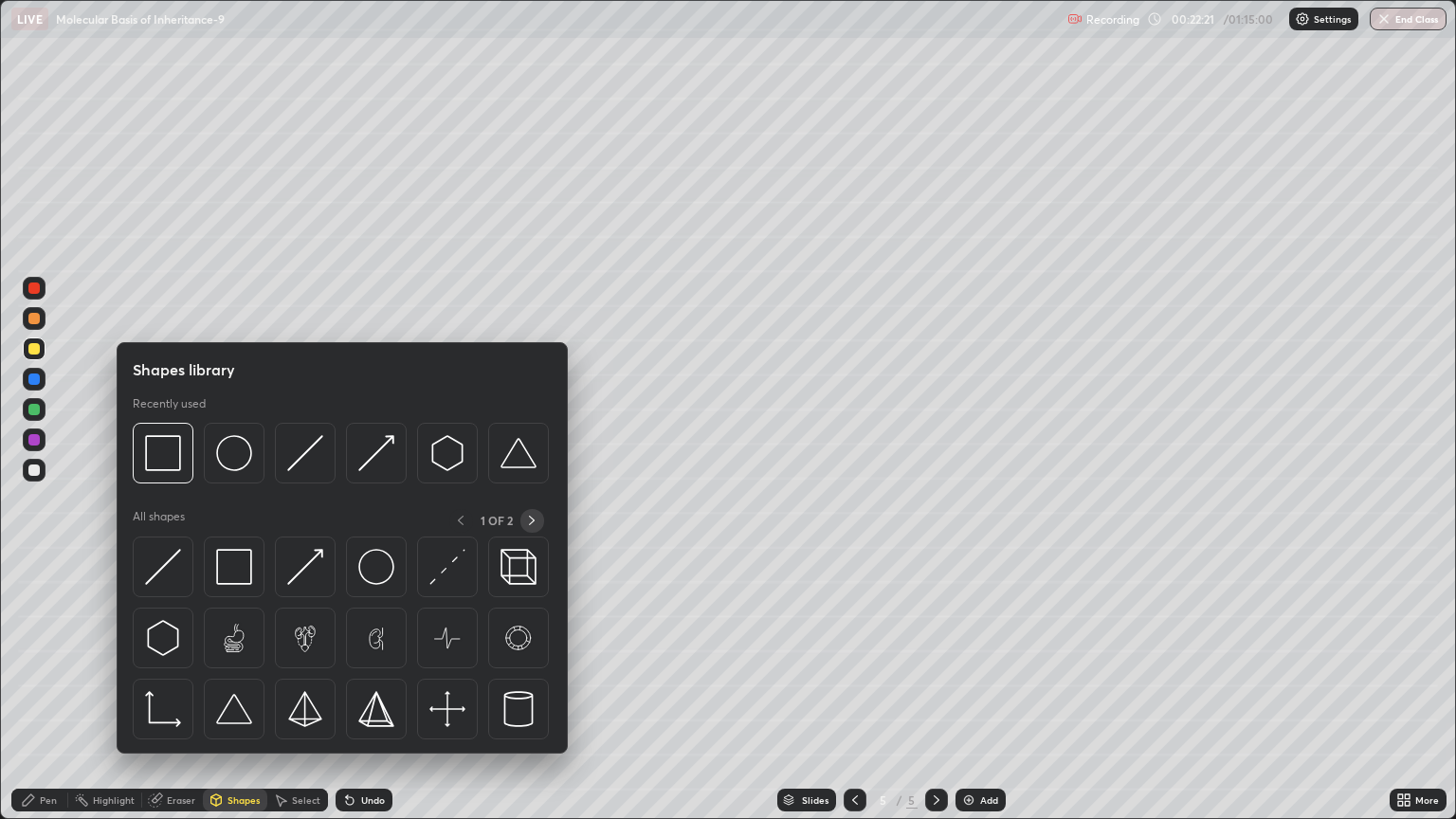 click 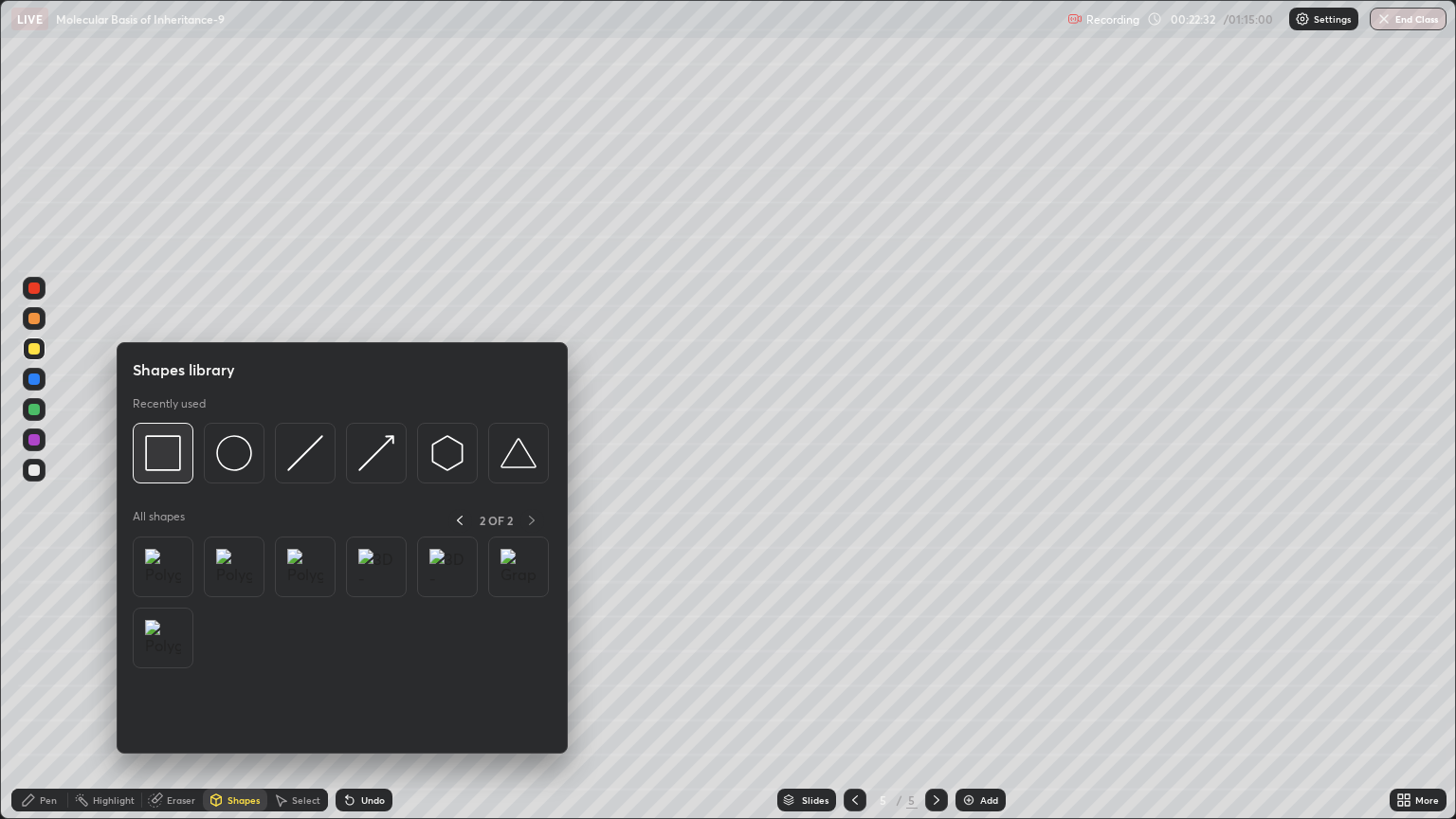 click at bounding box center [163, 453] 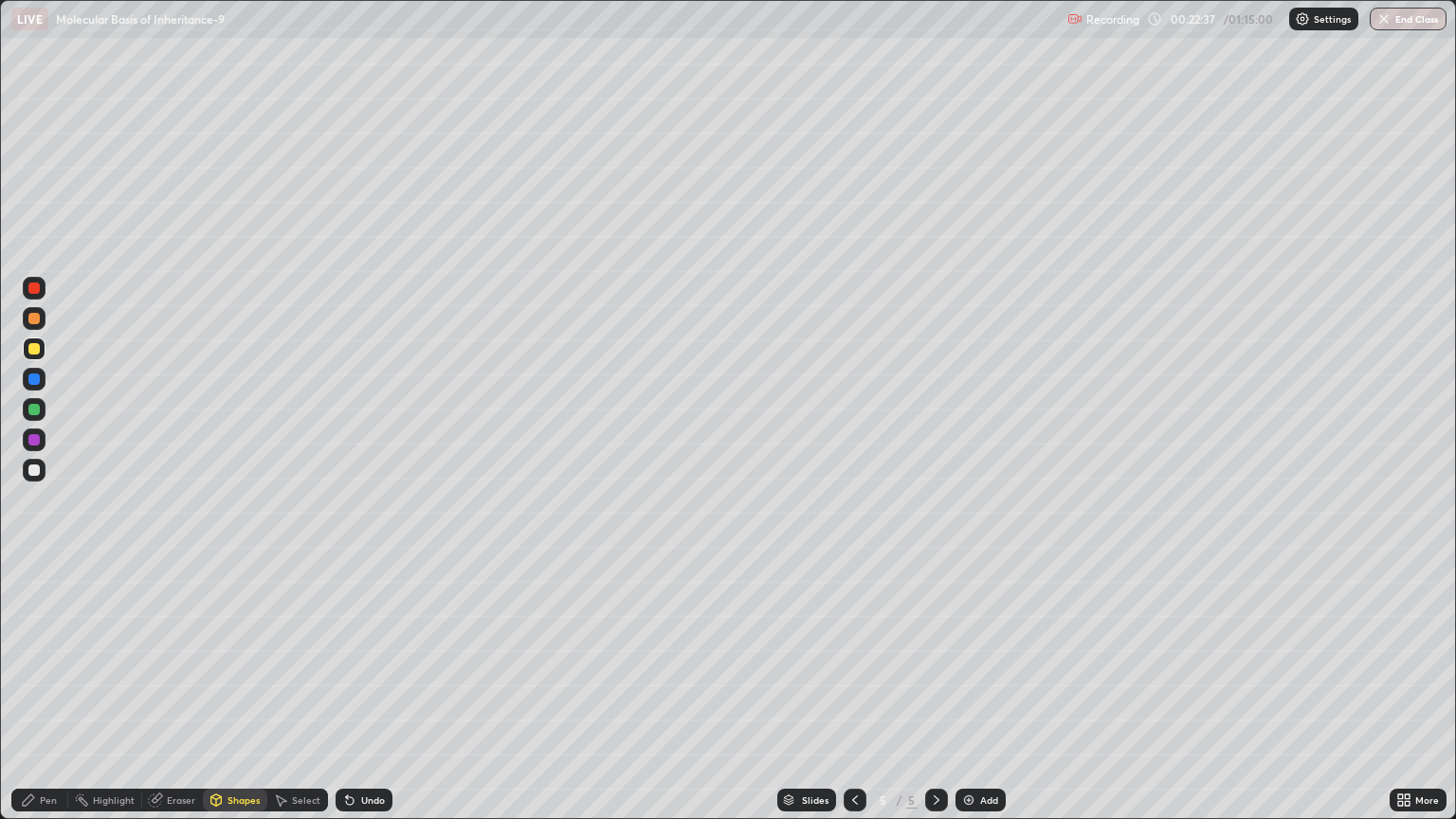 click on "Undo" at bounding box center (364, 800) 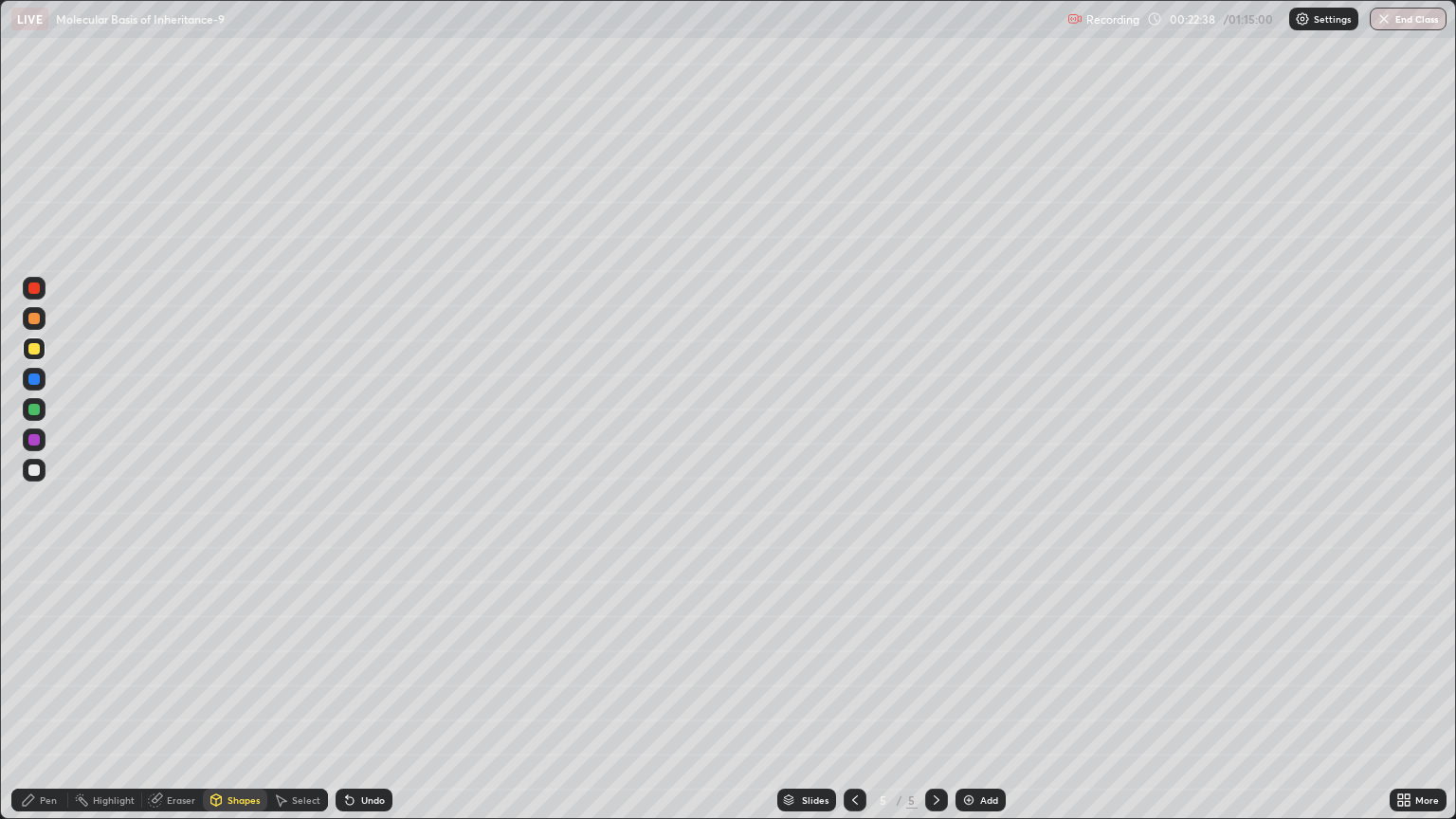 click at bounding box center [34, 470] 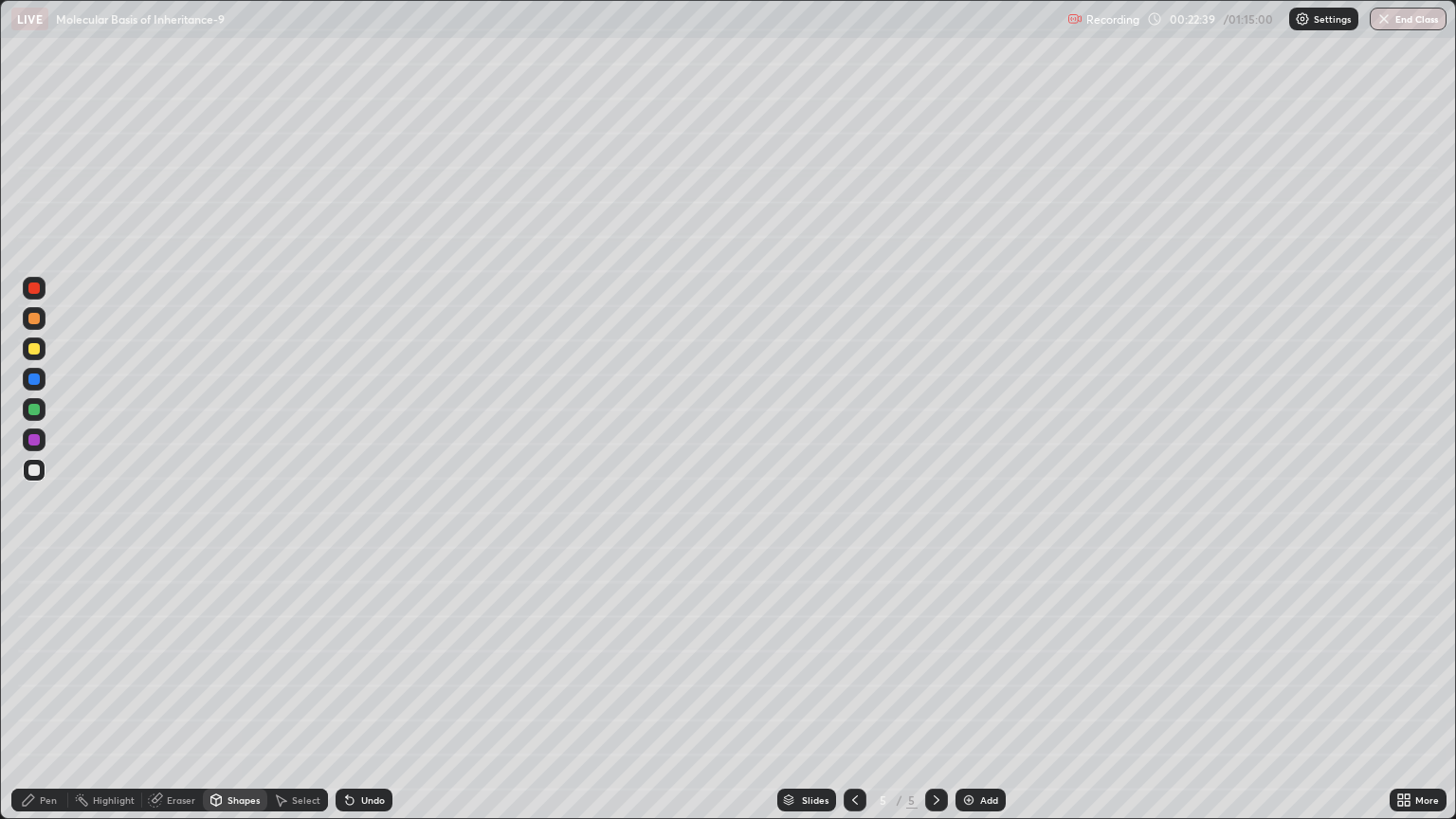 click on "Pen" at bounding box center [40, 800] 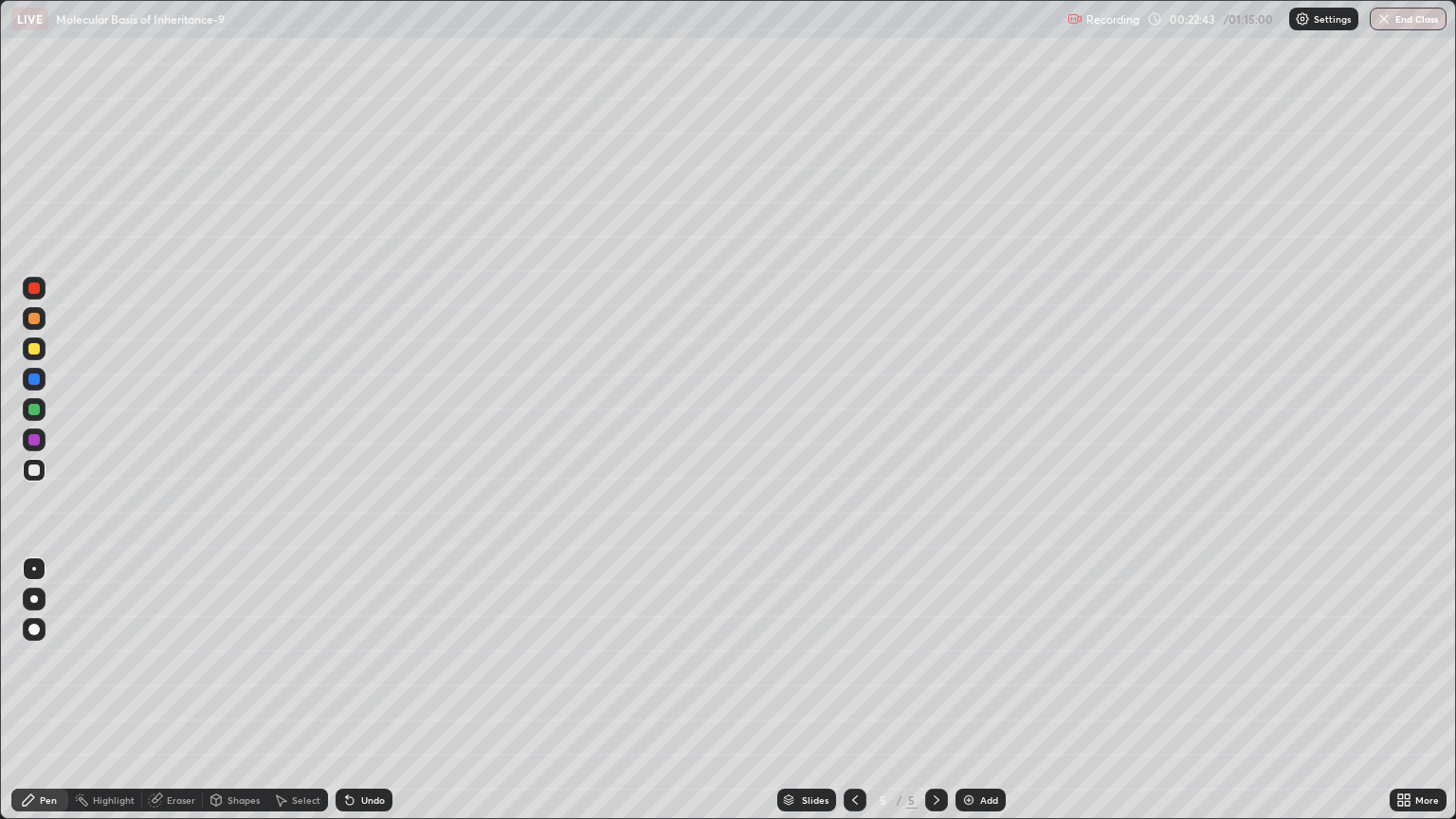 click on "Undo" at bounding box center [373, 800] 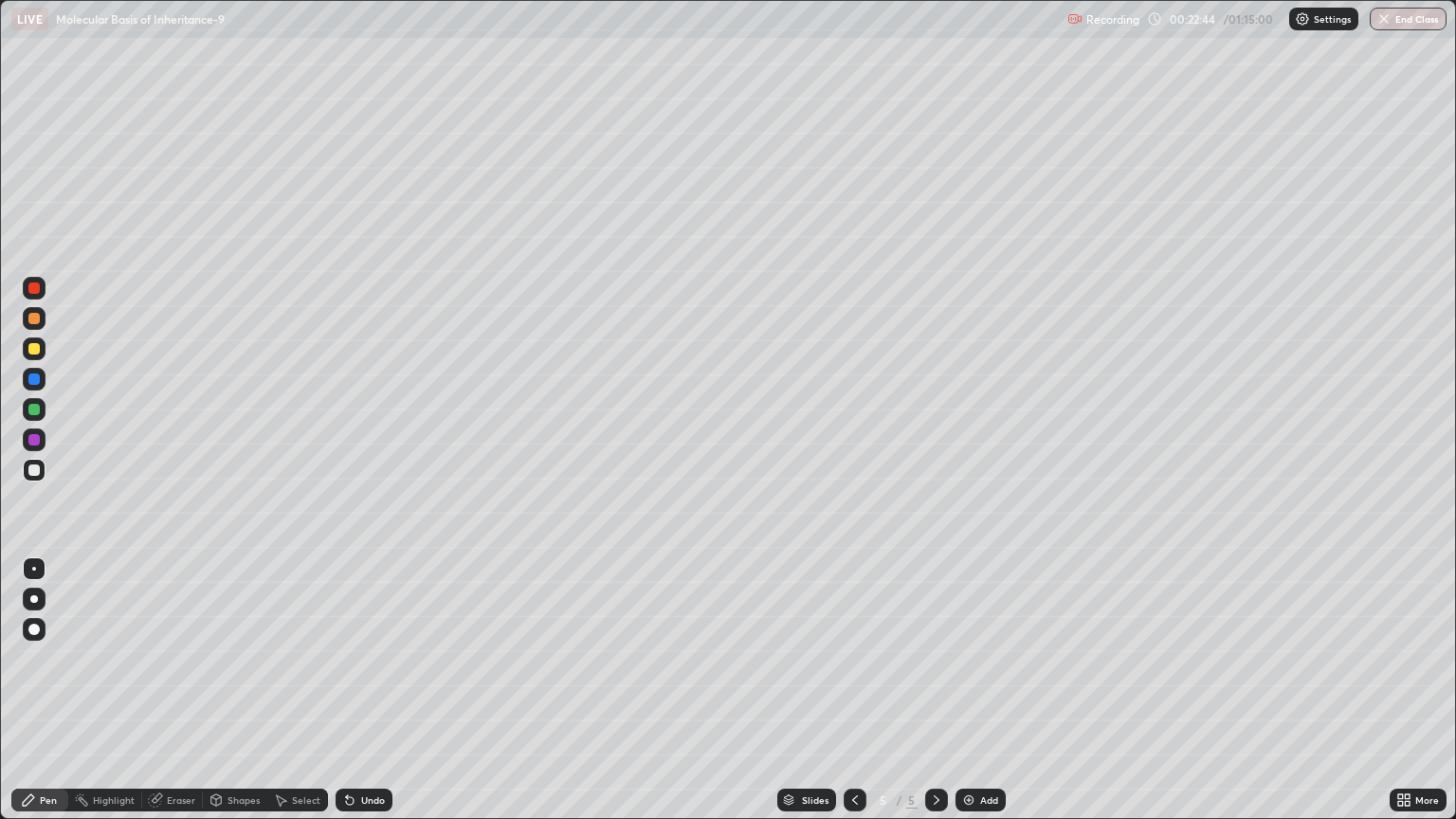 click on "Shapes" at bounding box center [235, 800] 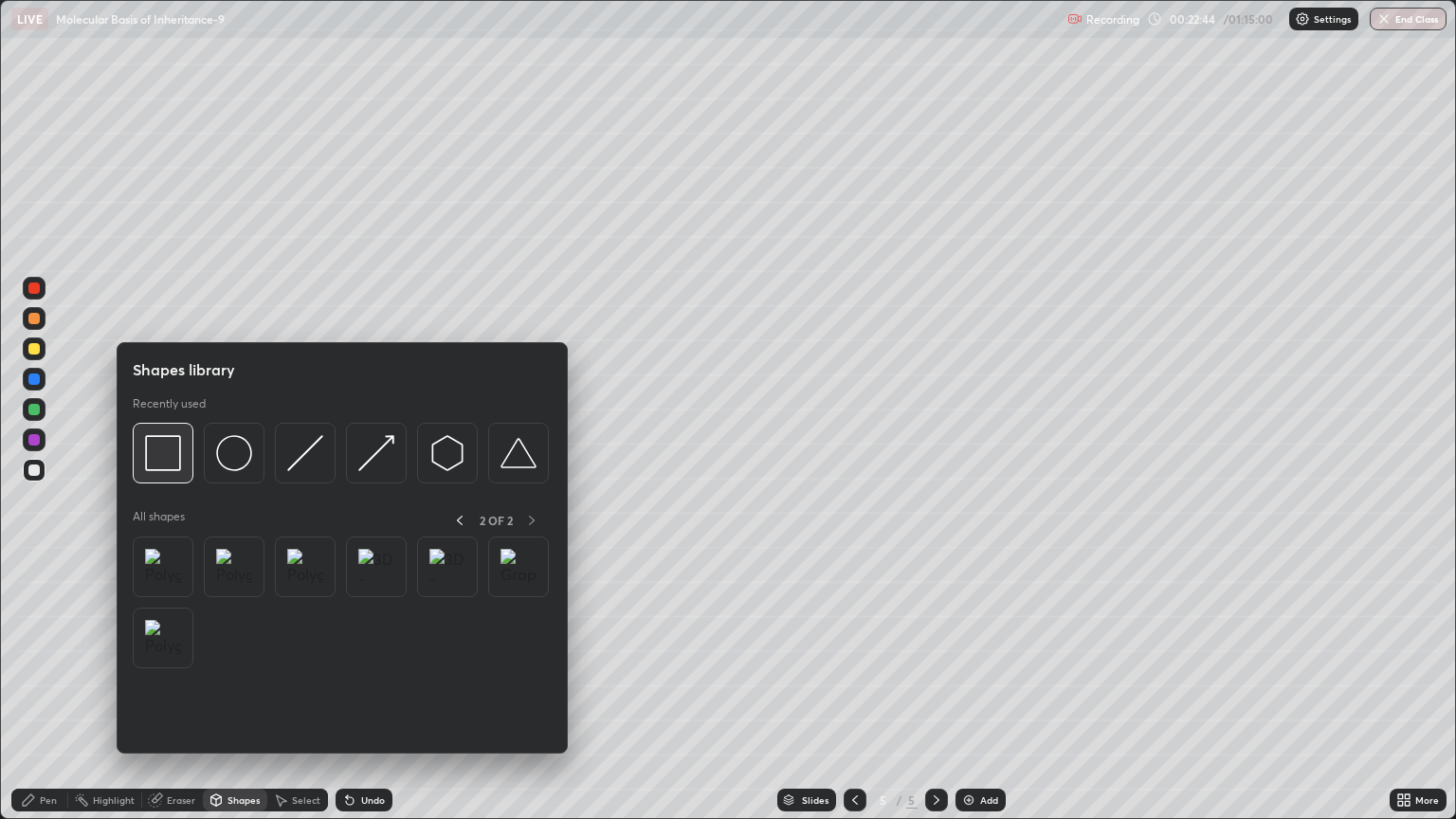 click at bounding box center (163, 453) 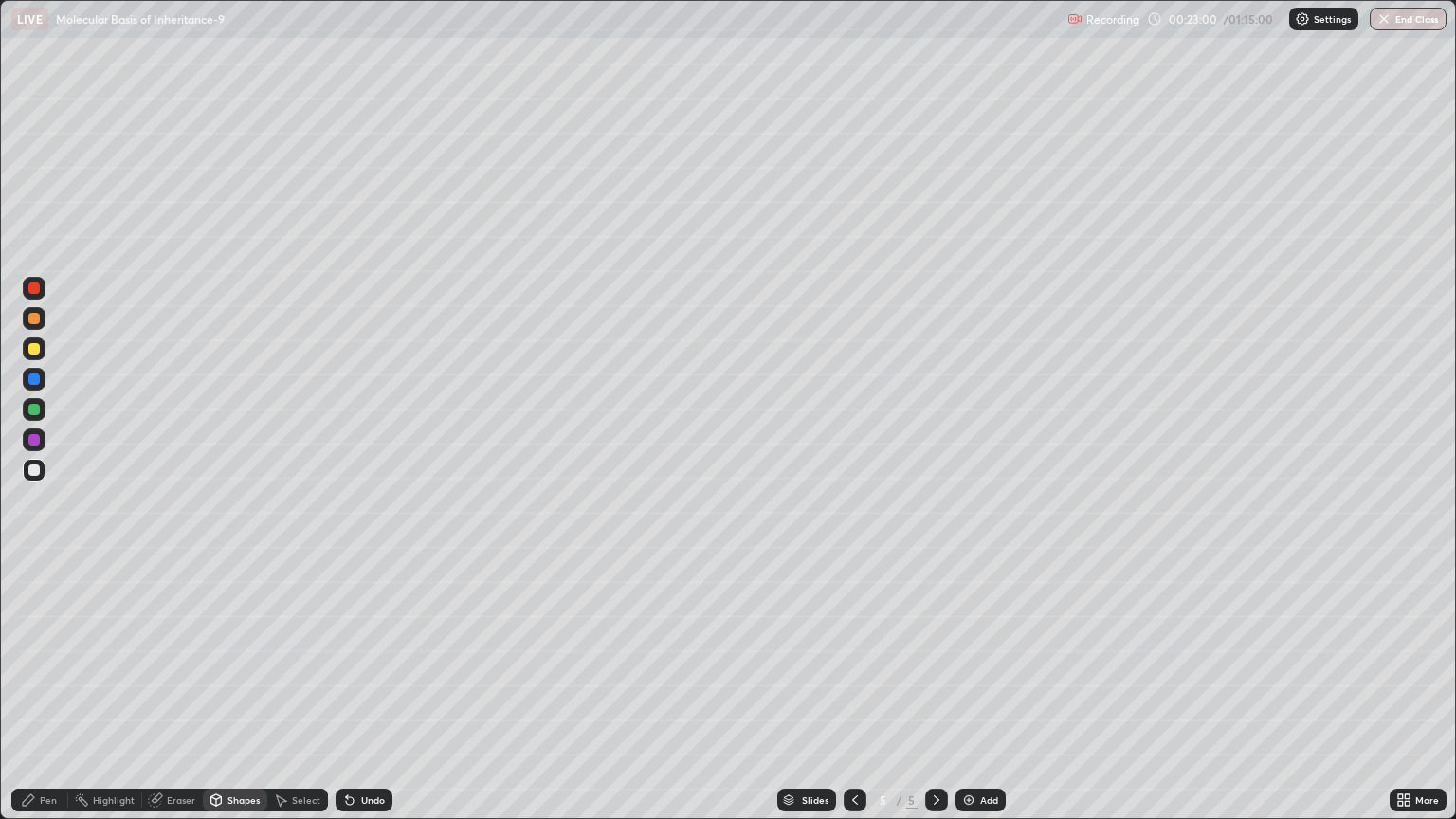 click on "Eraser" at bounding box center (173, 800) 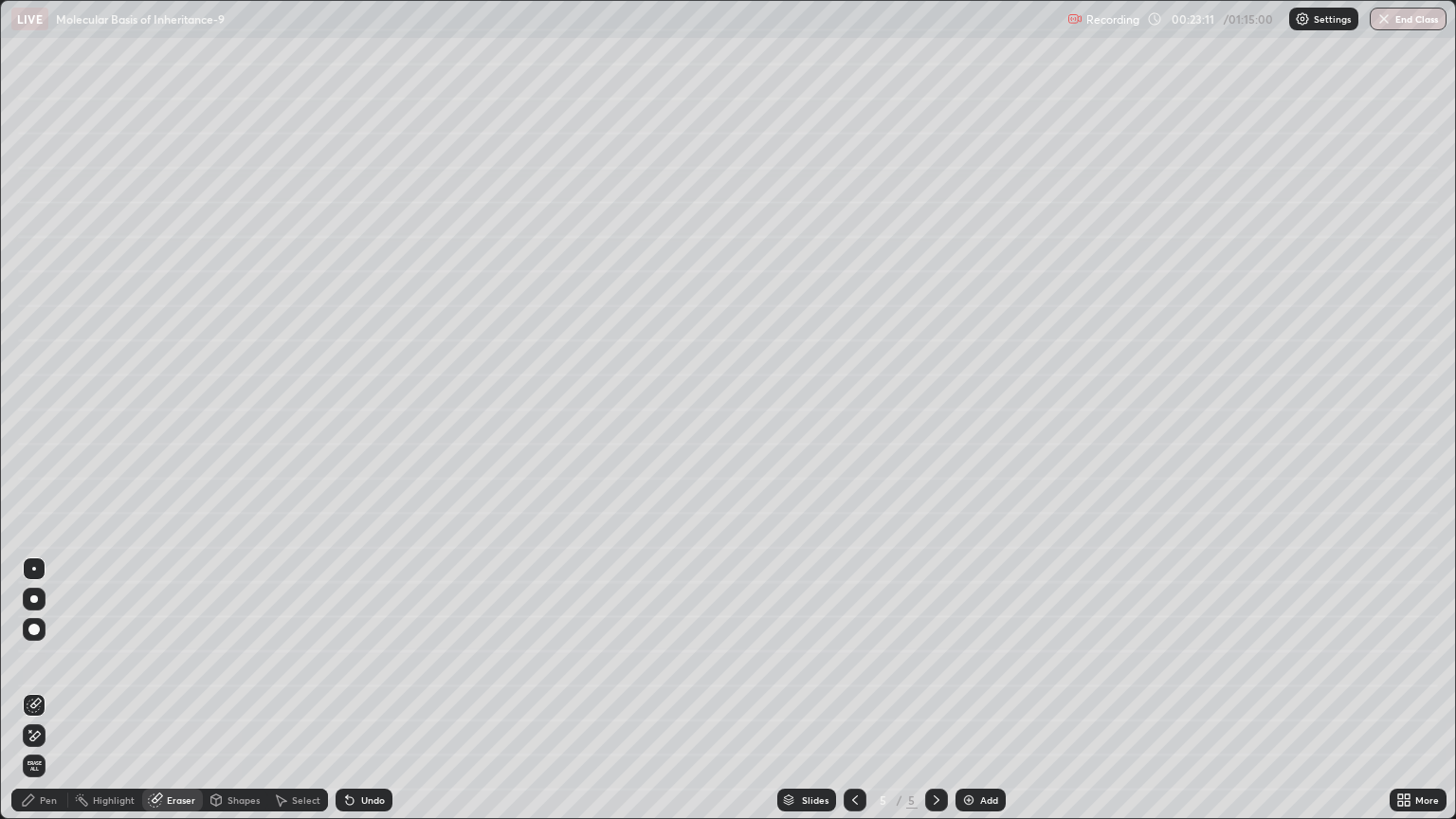 click at bounding box center [34, 569] 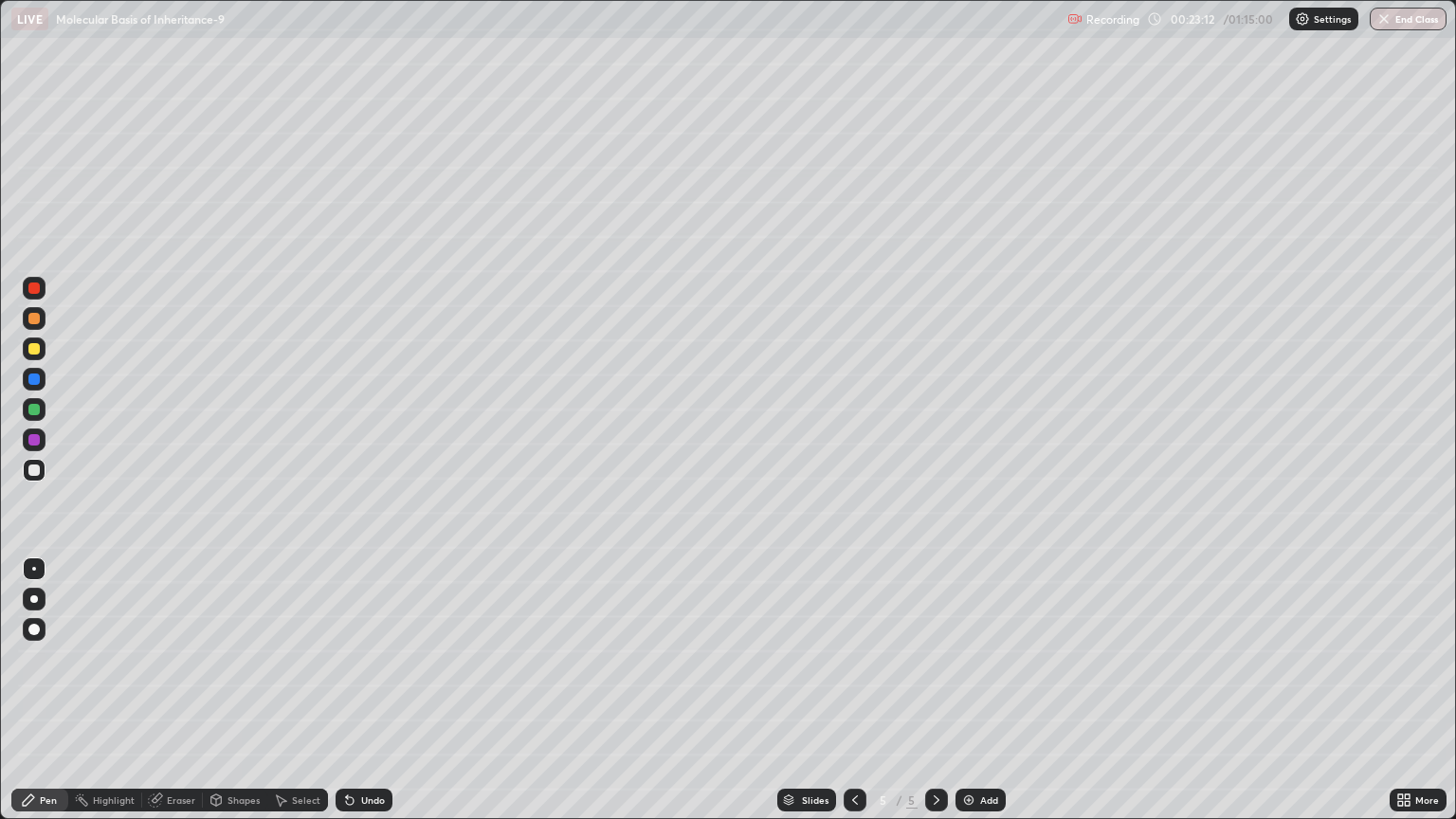 click at bounding box center [34, 470] 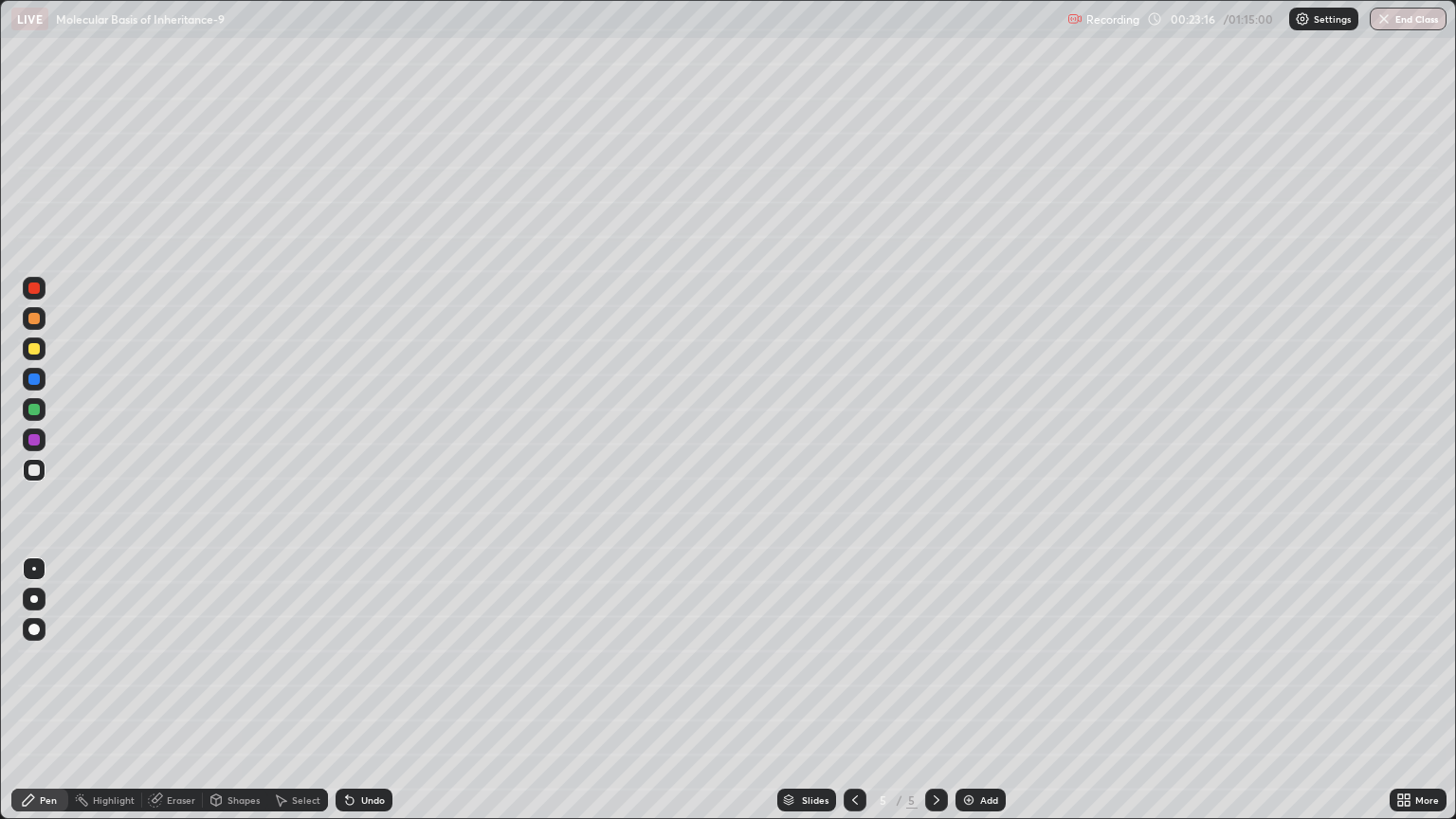 click on "Shapes" at bounding box center [244, 800] 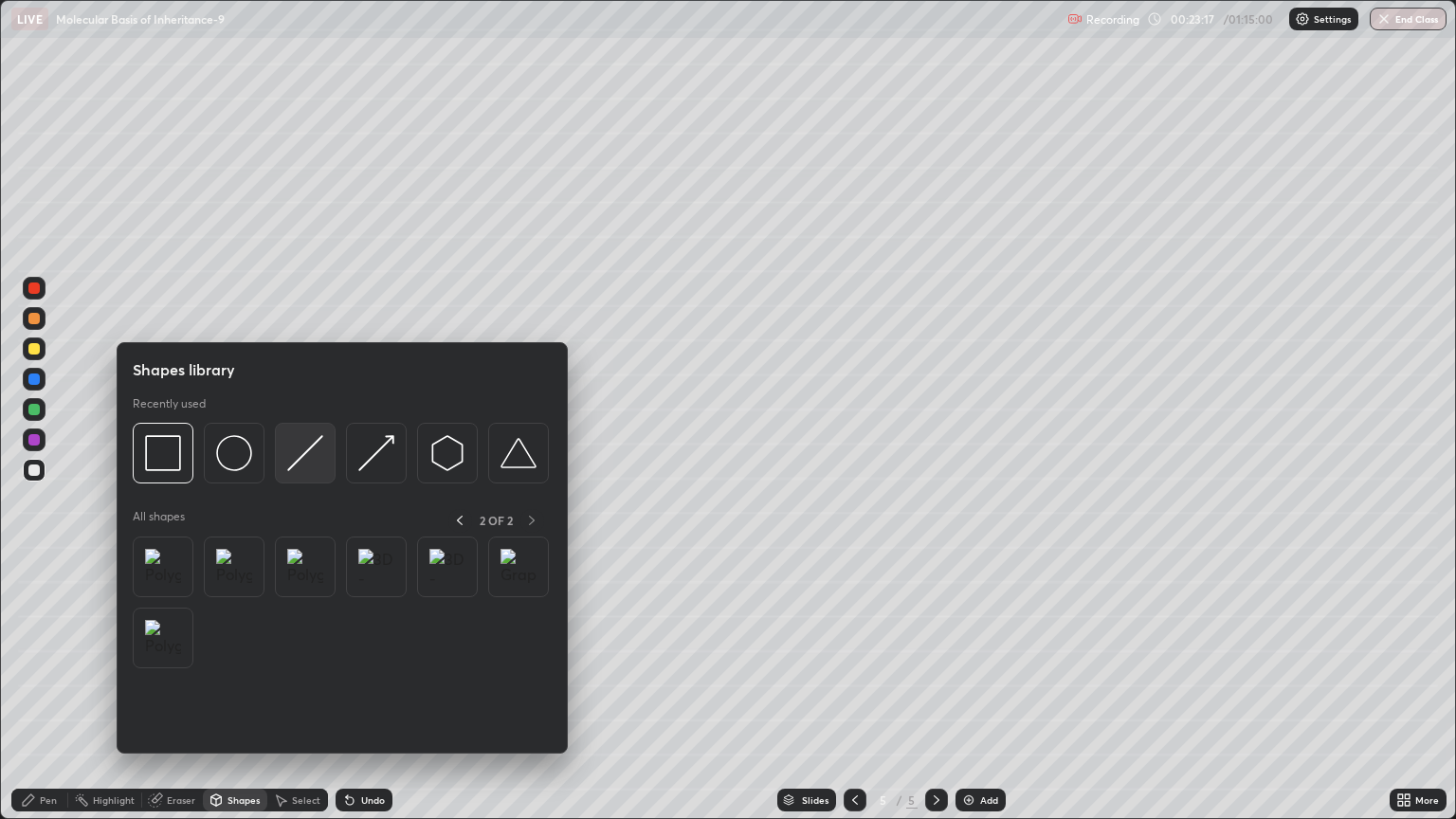 click at bounding box center [305, 453] 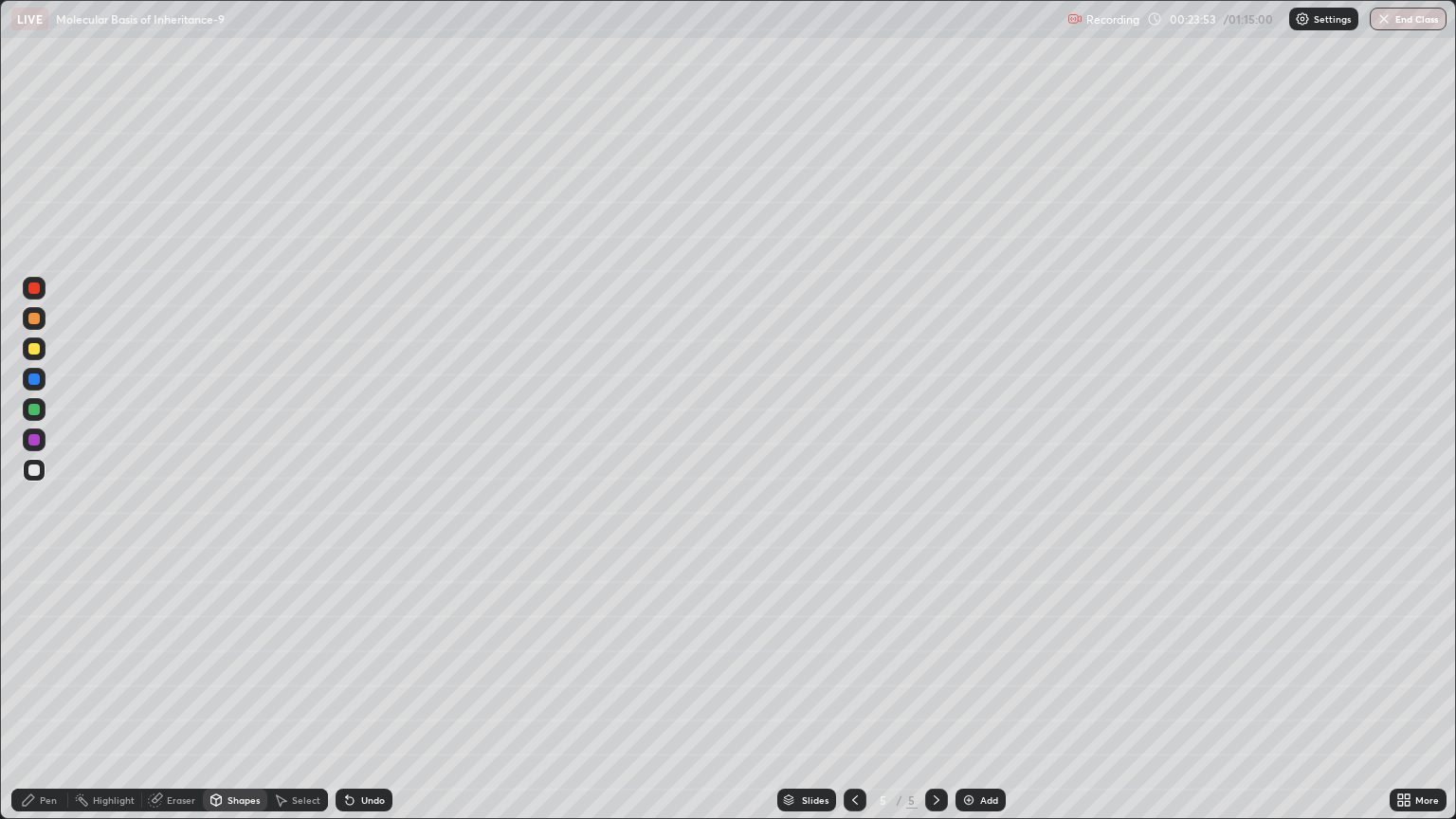 click at bounding box center (34, 349) 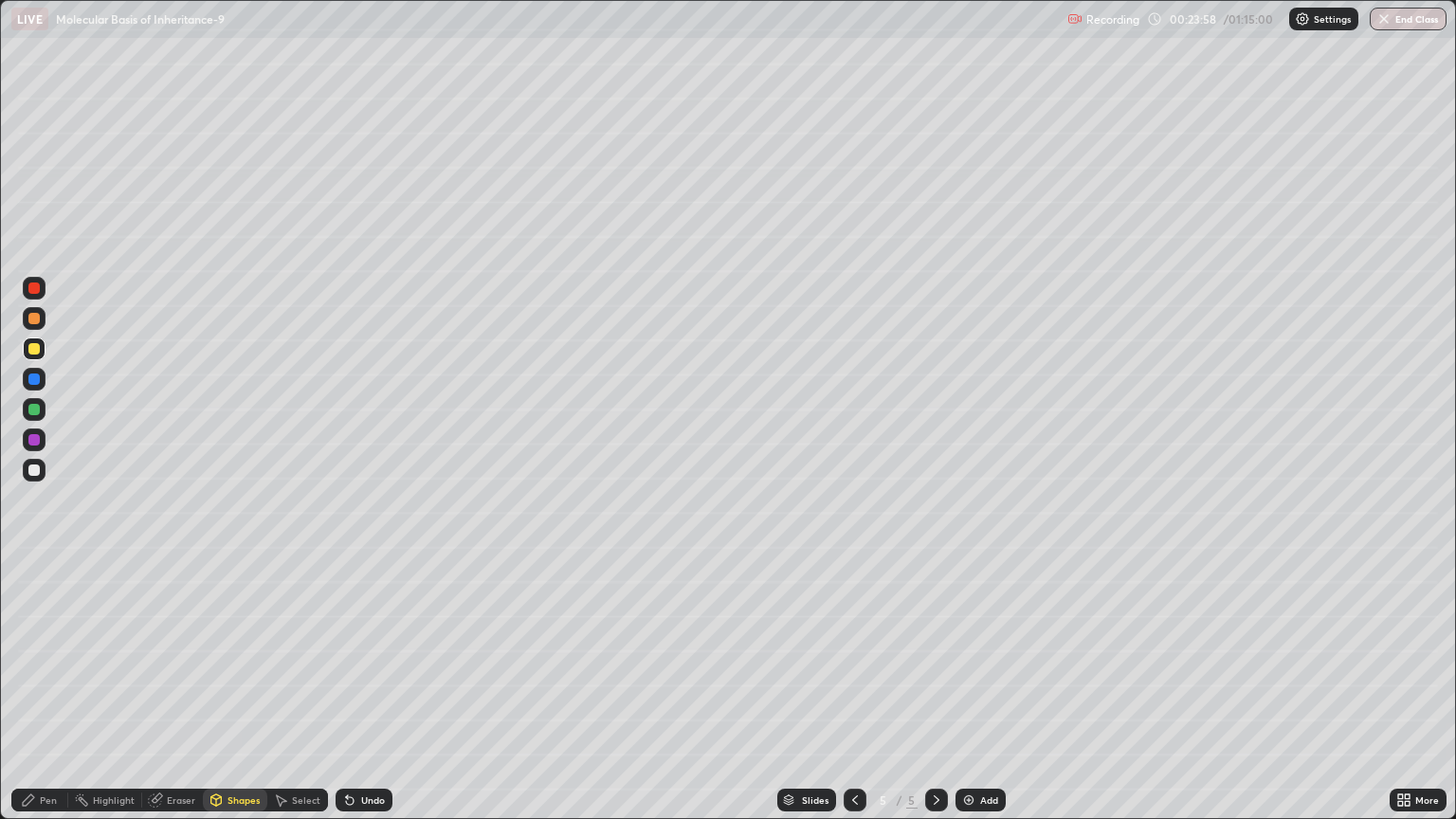click on "Undo" at bounding box center (364, 800) 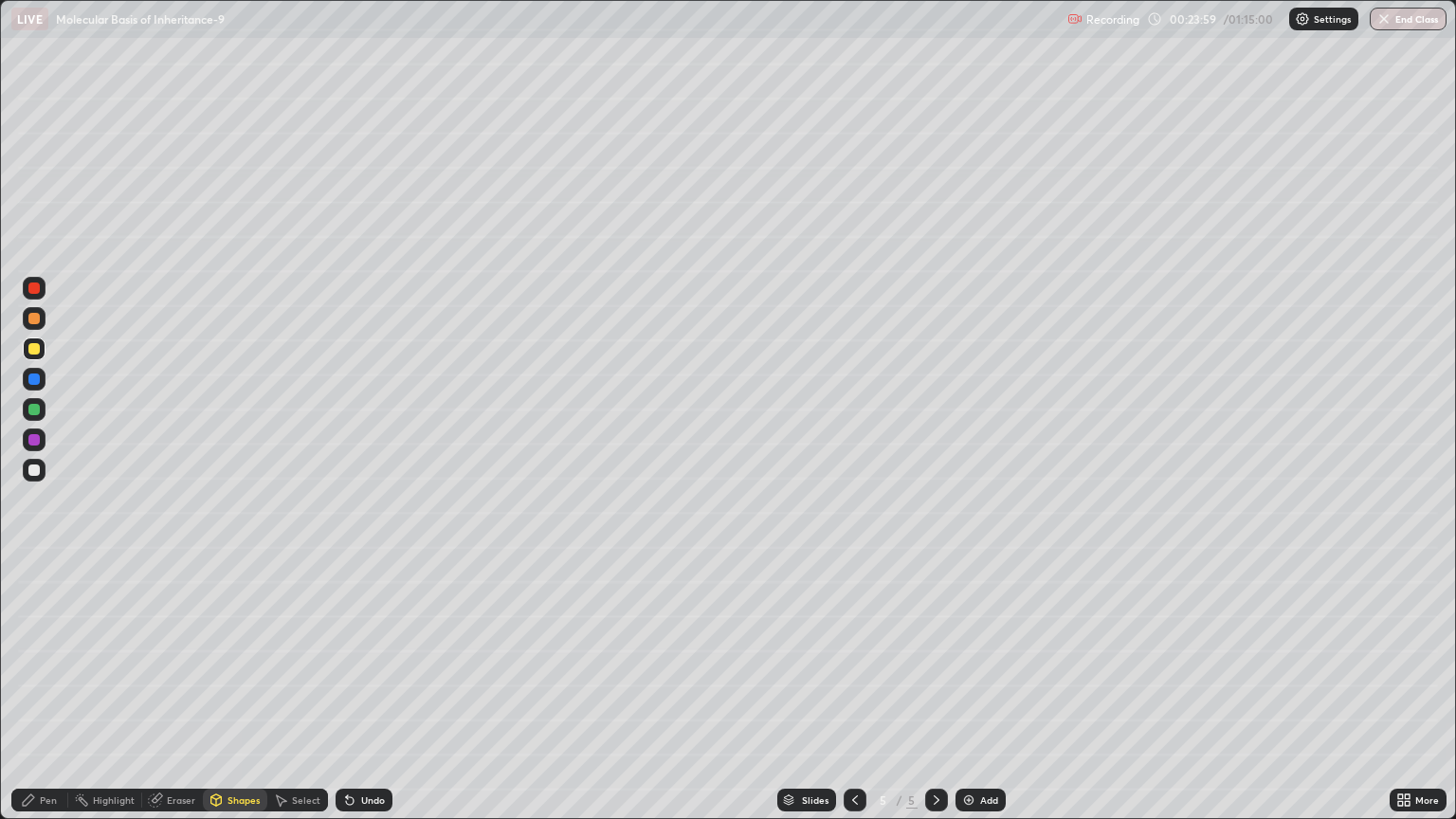 click on "Undo" at bounding box center [364, 800] 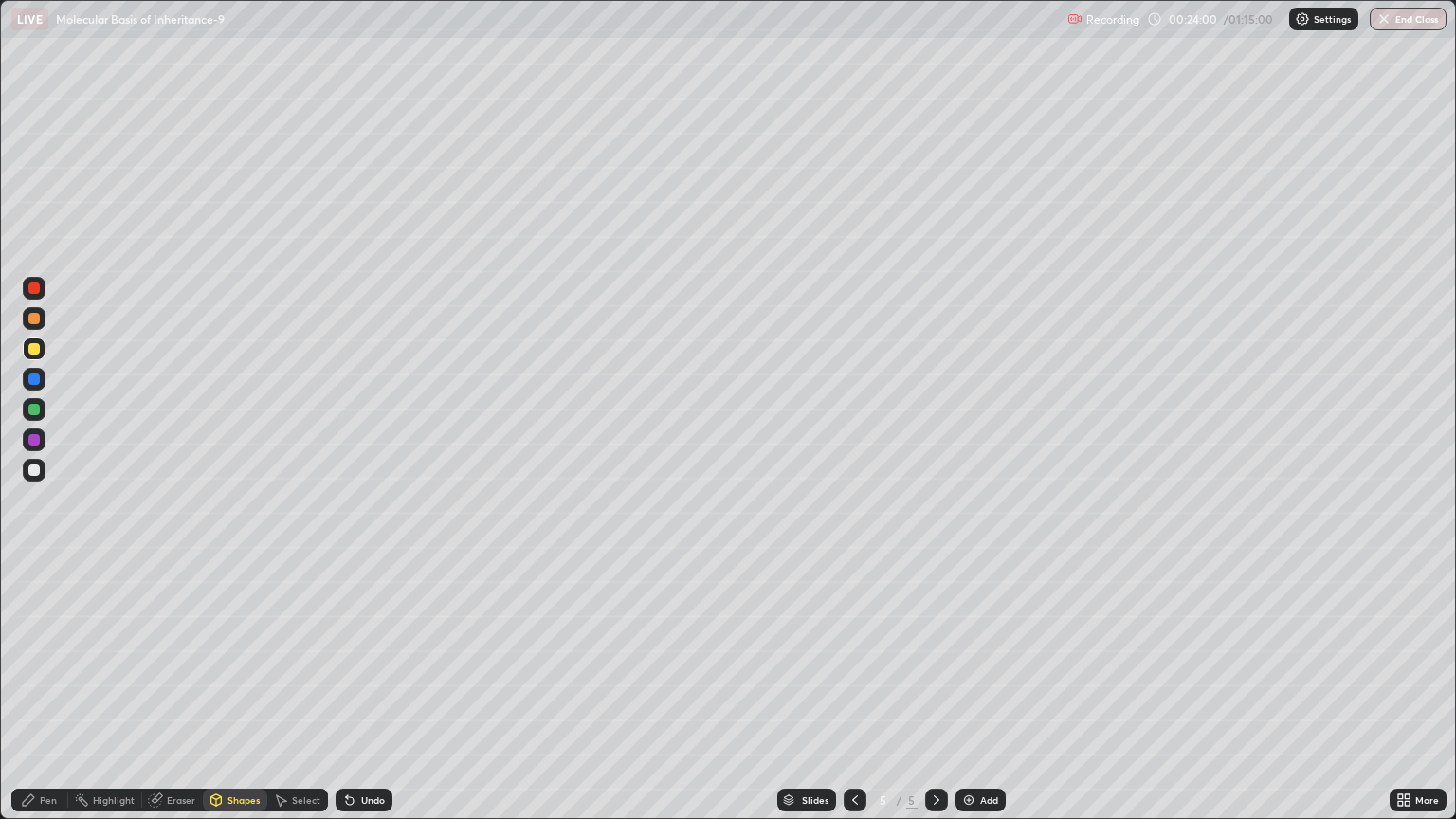 click on "Pen" at bounding box center (40, 800) 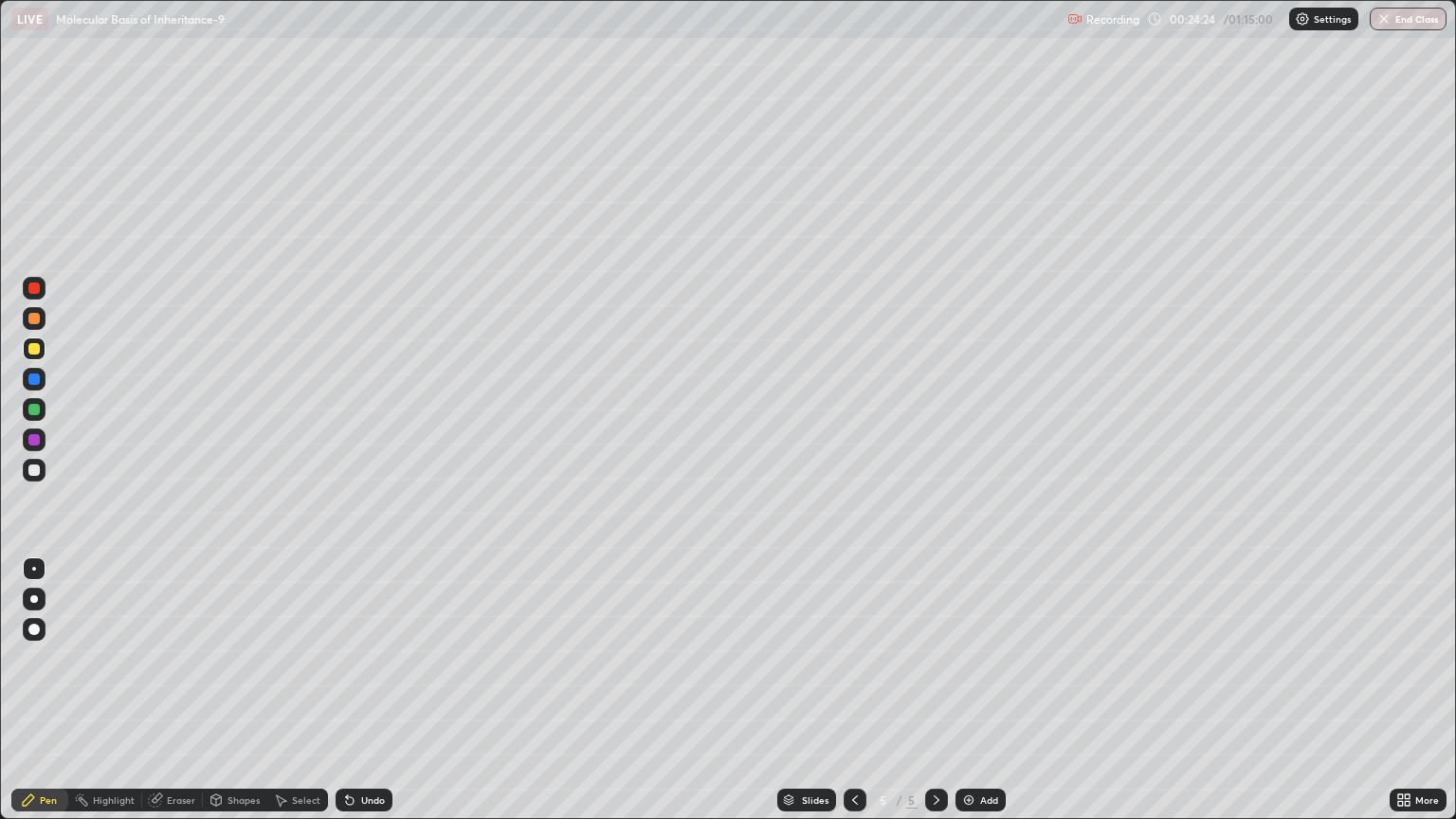 click at bounding box center [34, 440] 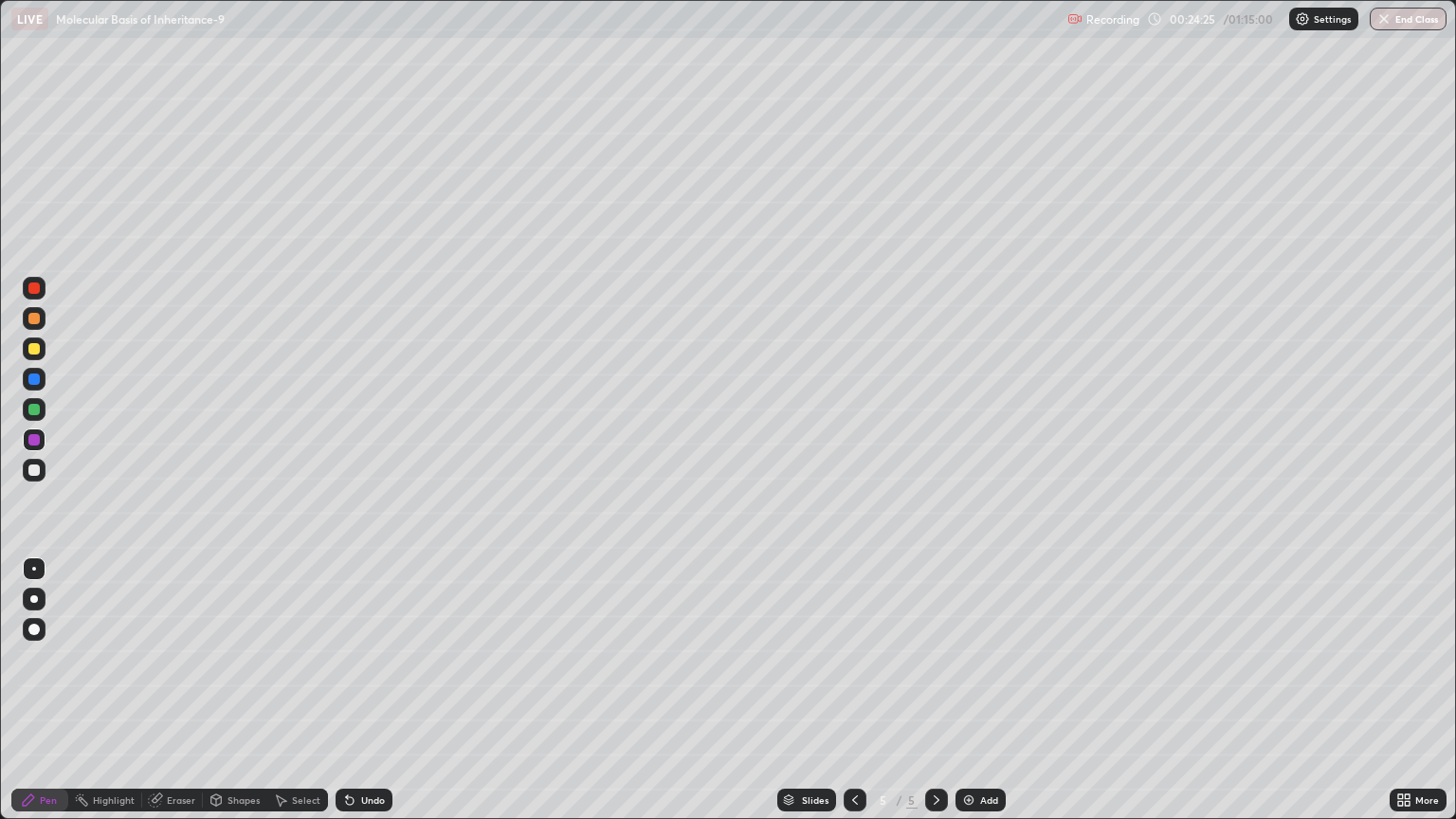 click at bounding box center [34, 569] 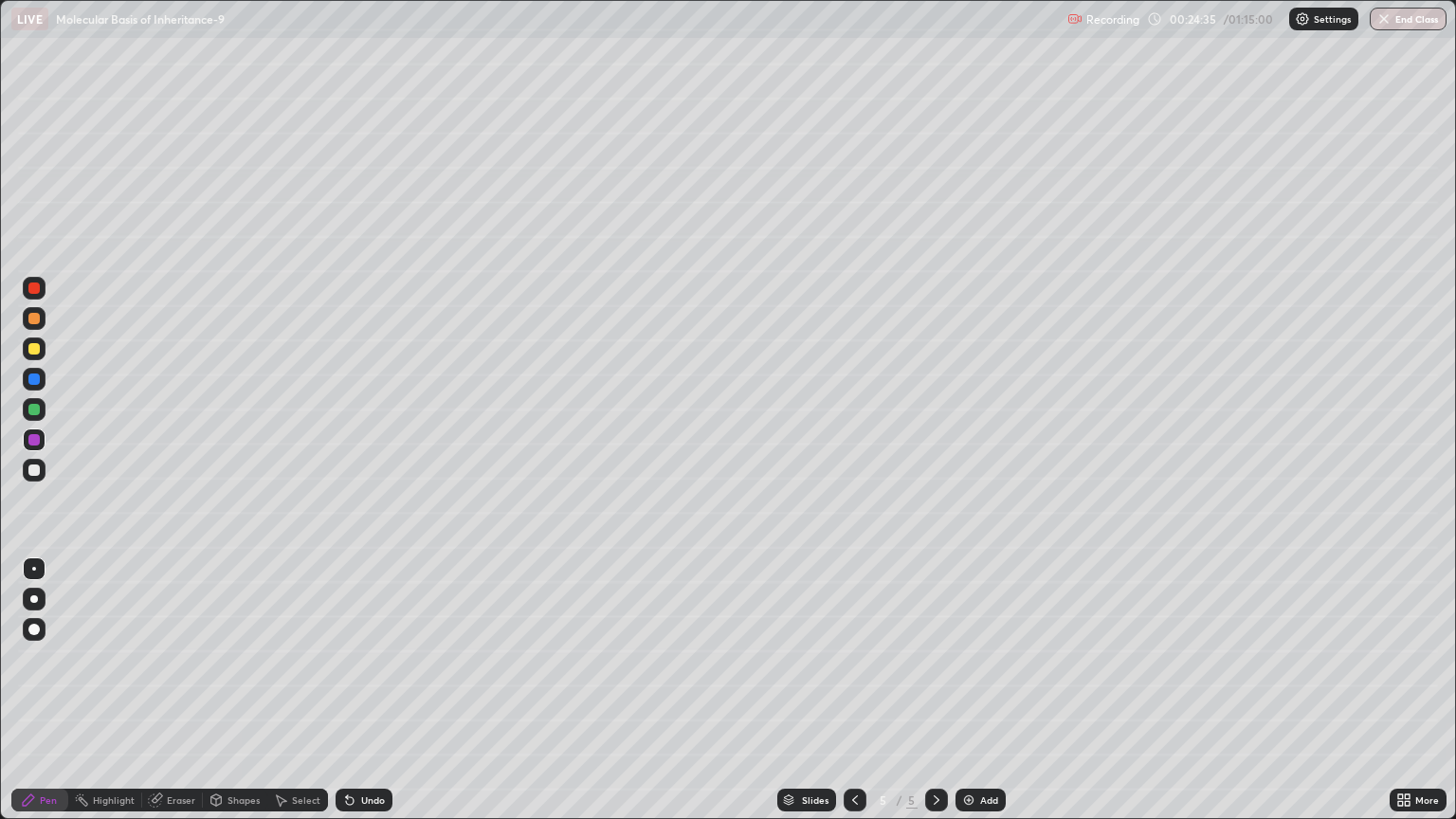 click on "Eraser" at bounding box center [173, 800] 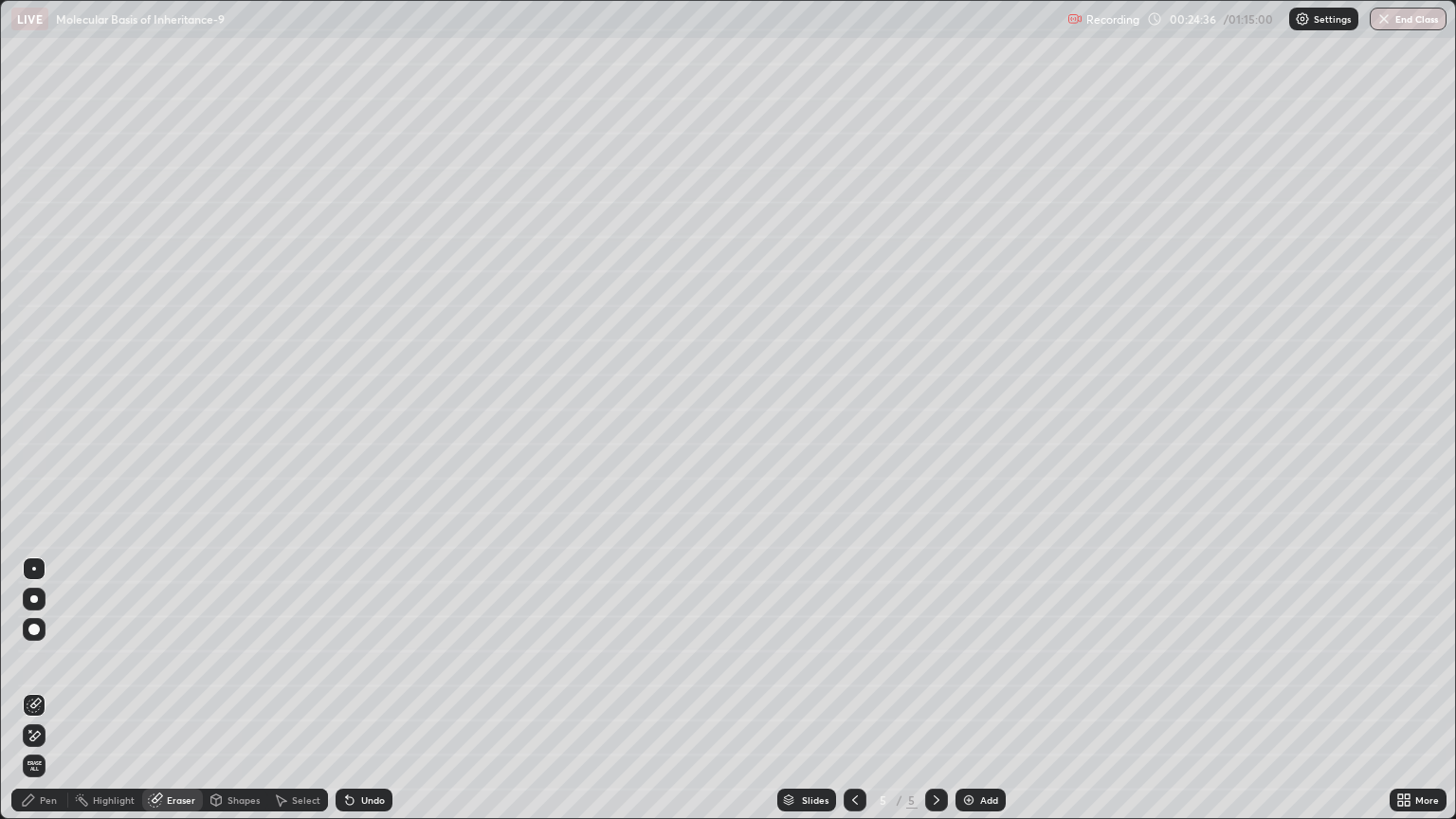 click on "Highlight" at bounding box center [114, 800] 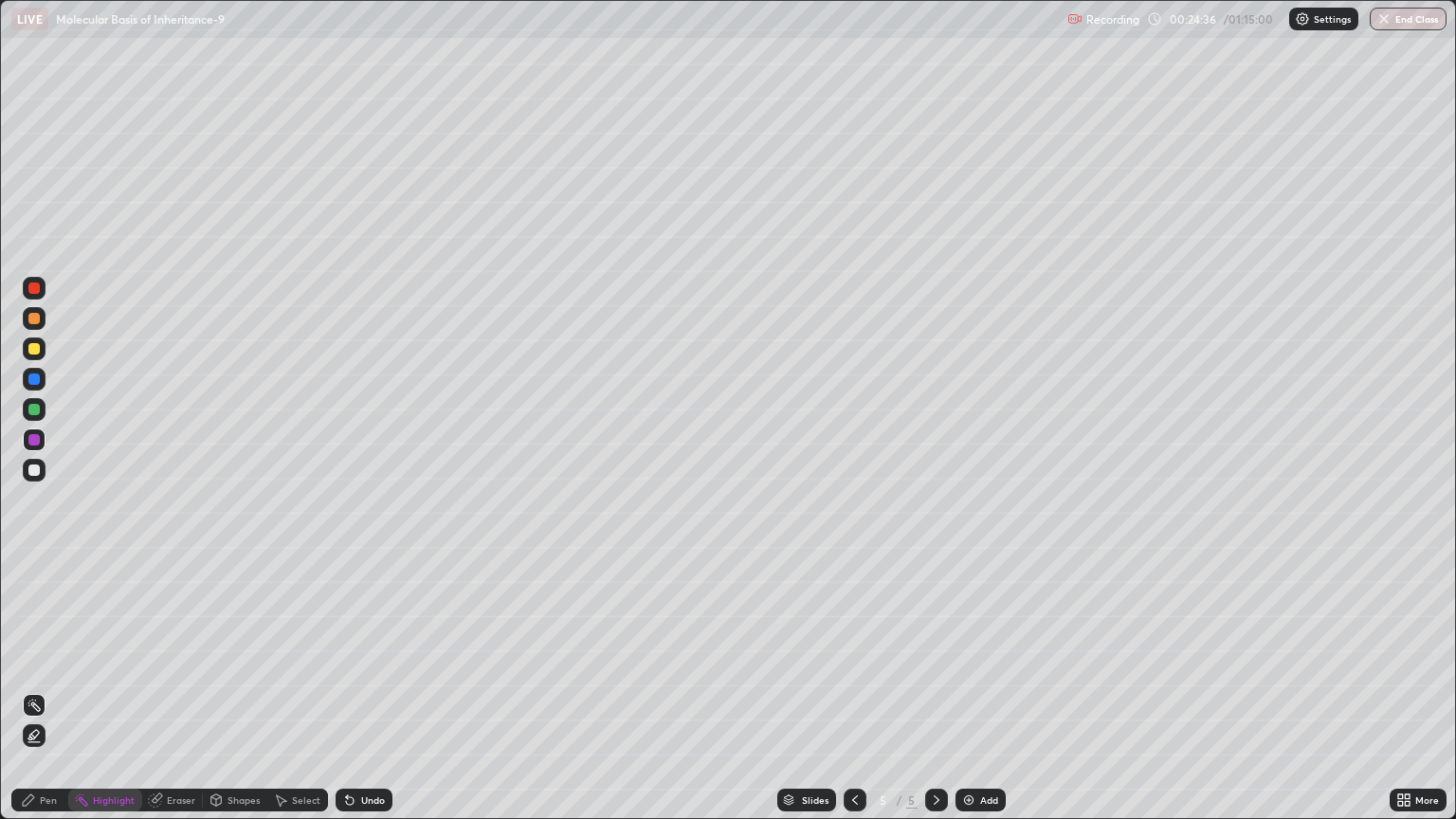 click 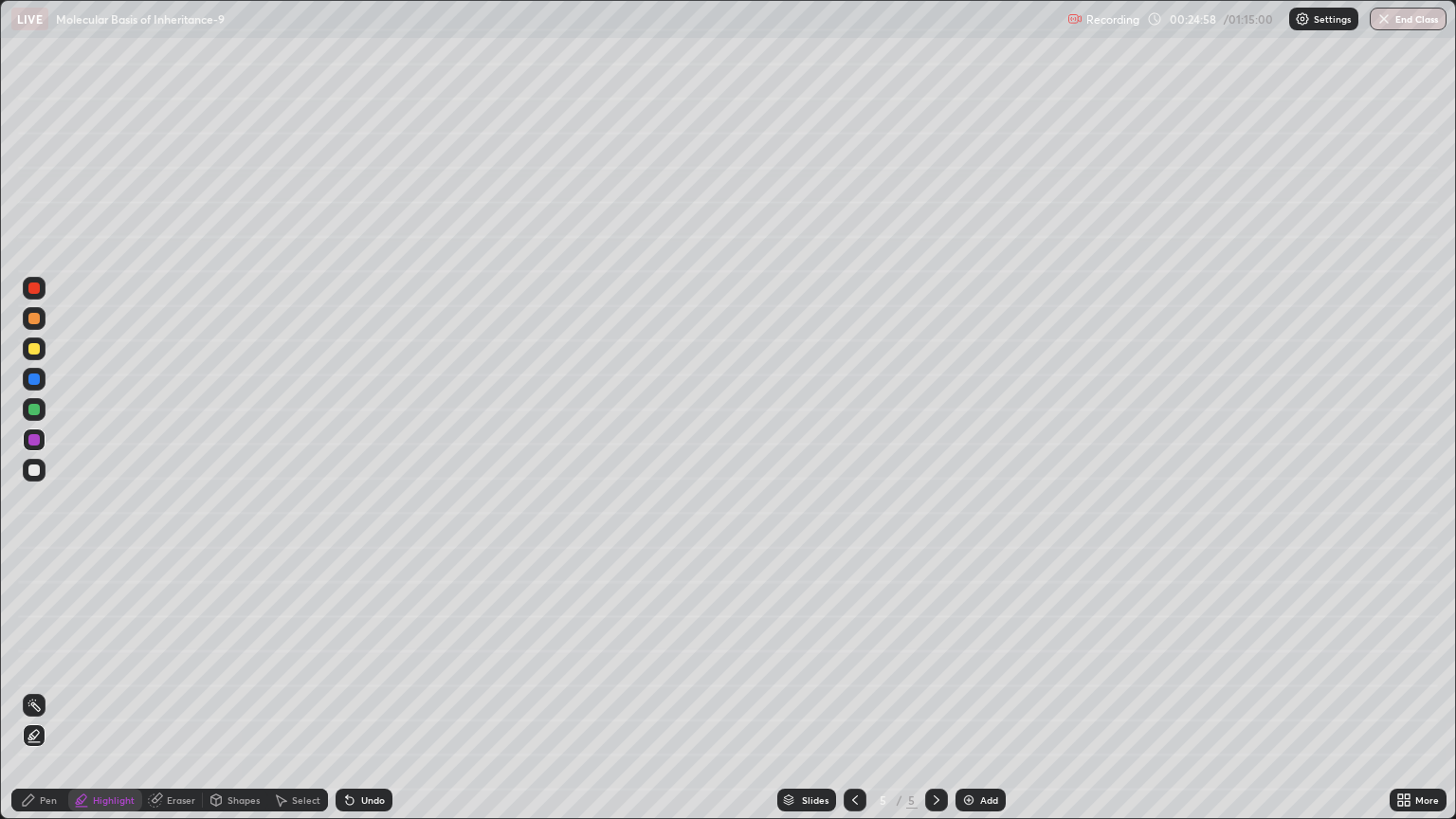 click on "Select" at bounding box center [306, 800] 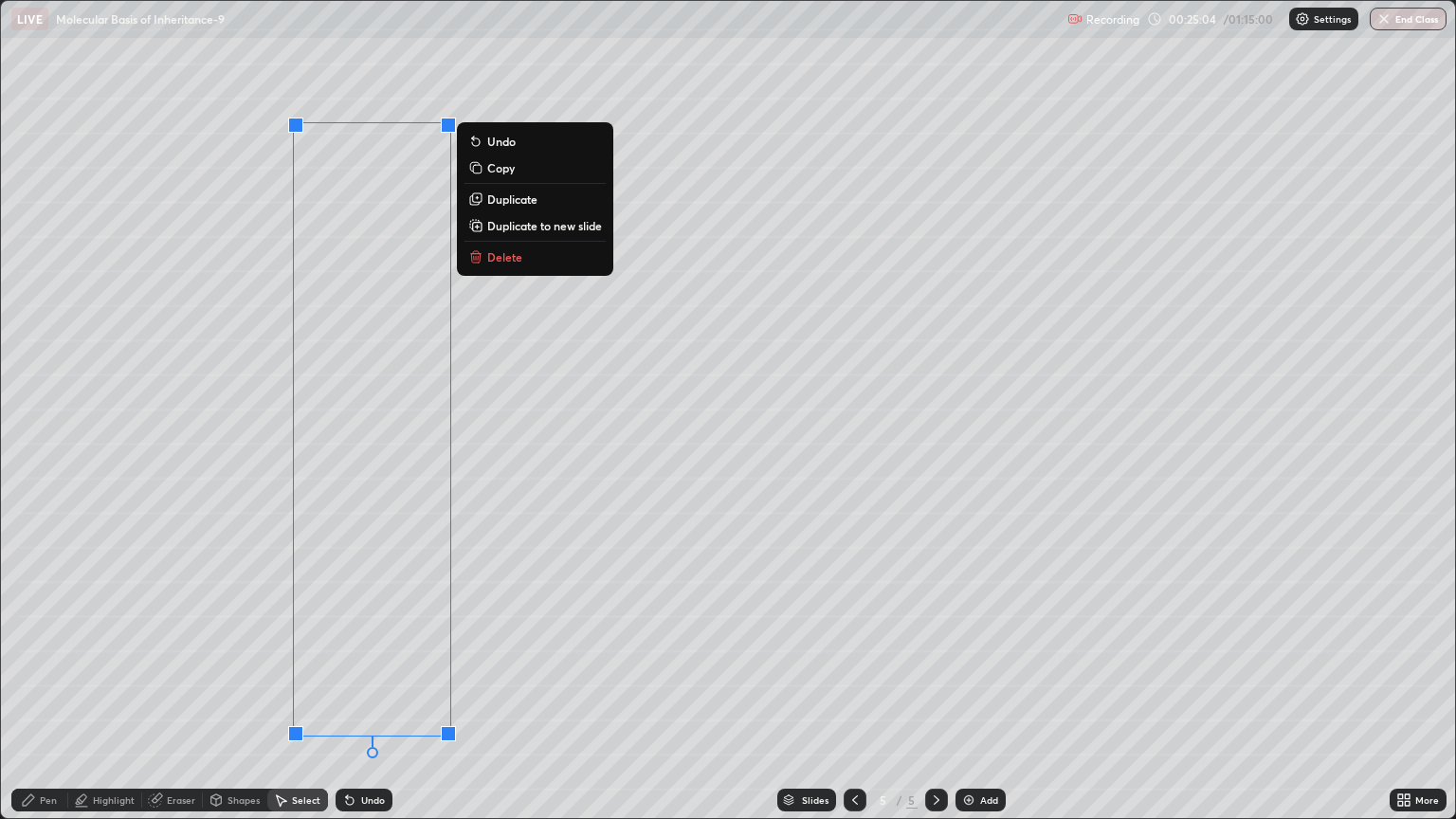 click on "Duplicate" at bounding box center (512, 199) 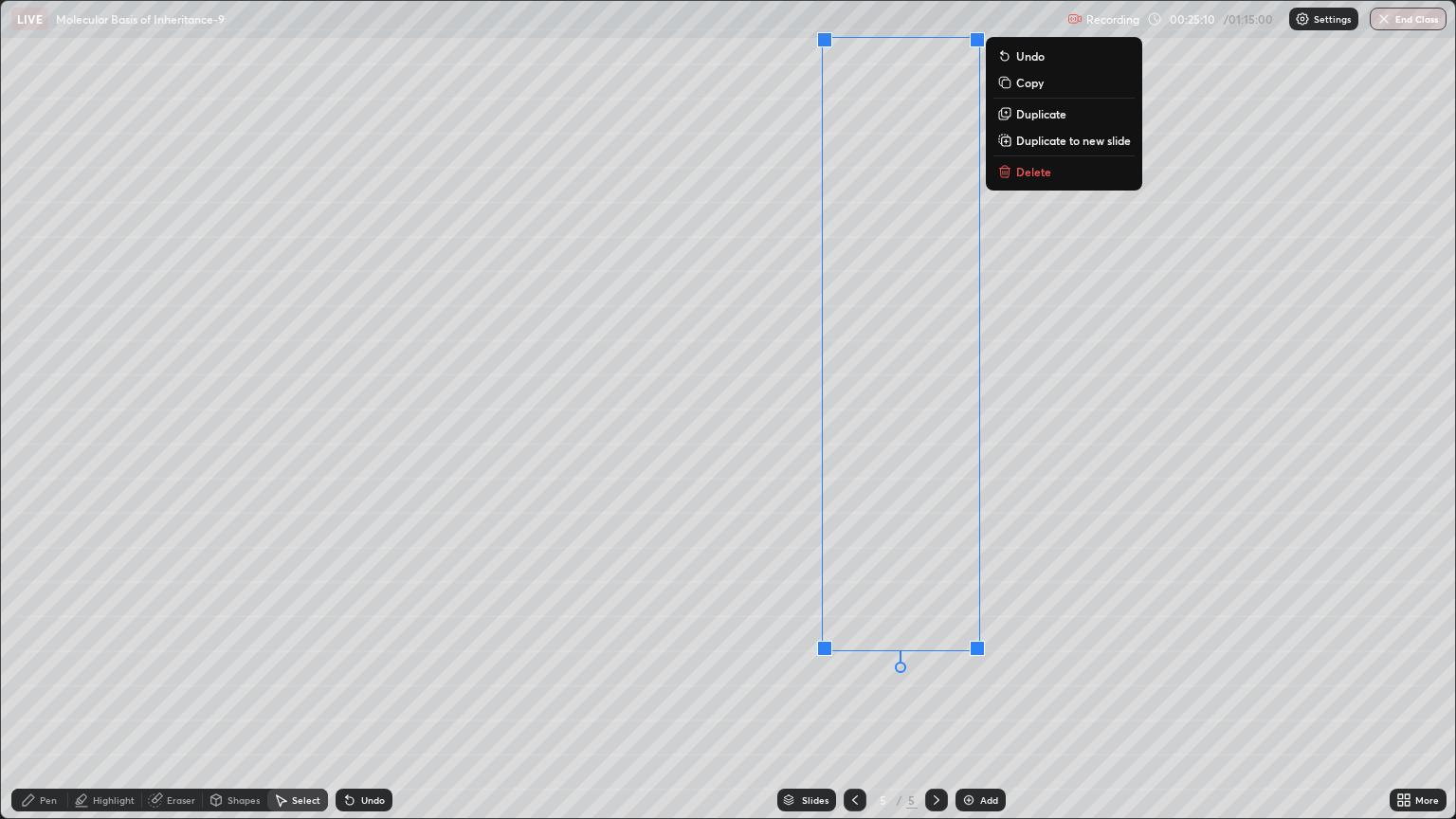 click on "0 ° Undo Copy Duplicate Duplicate to new slide Delete" at bounding box center (728, 410) 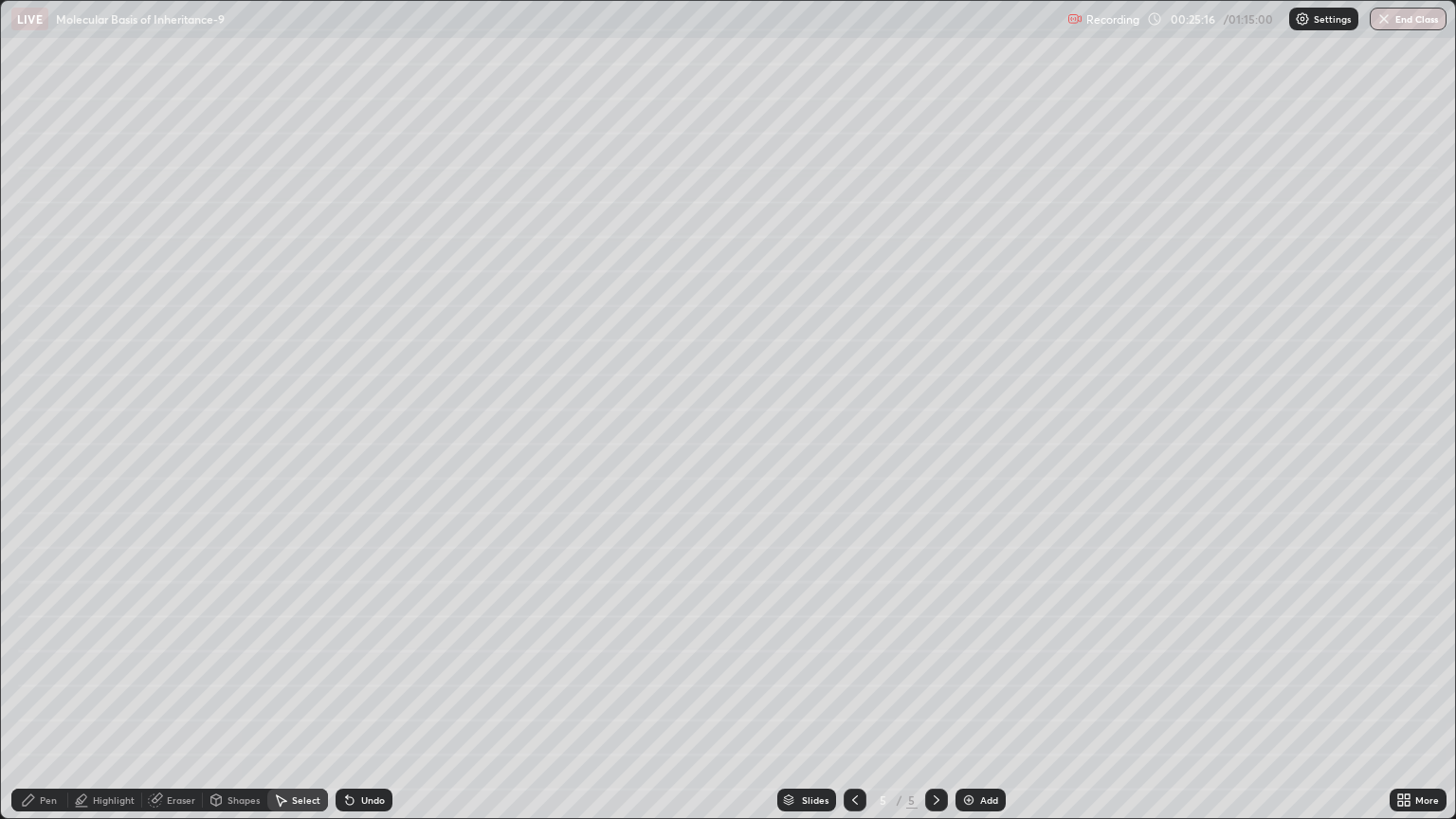 click on "Eraser" at bounding box center [181, 800] 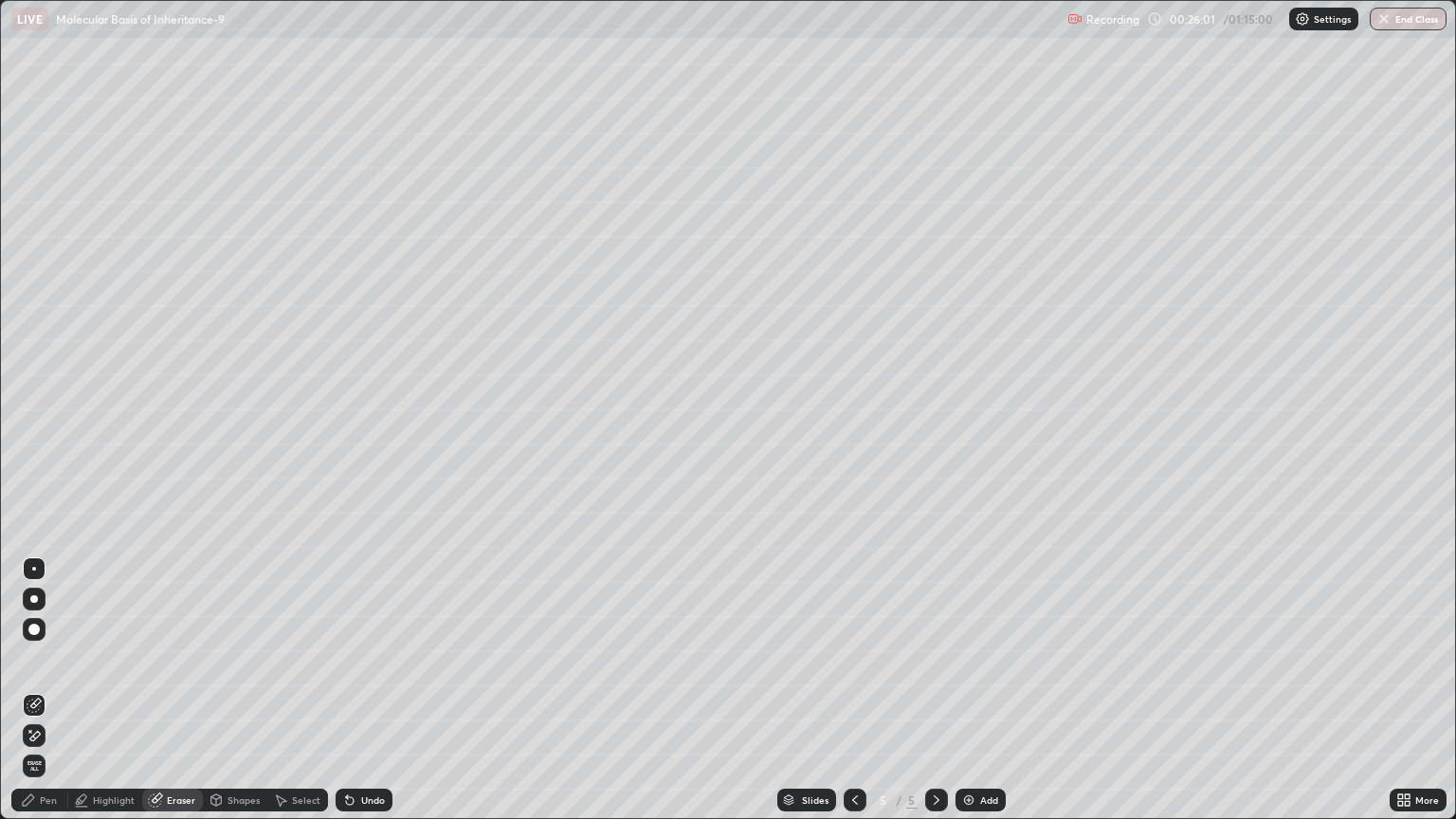 click on "Undo" at bounding box center (373, 800) 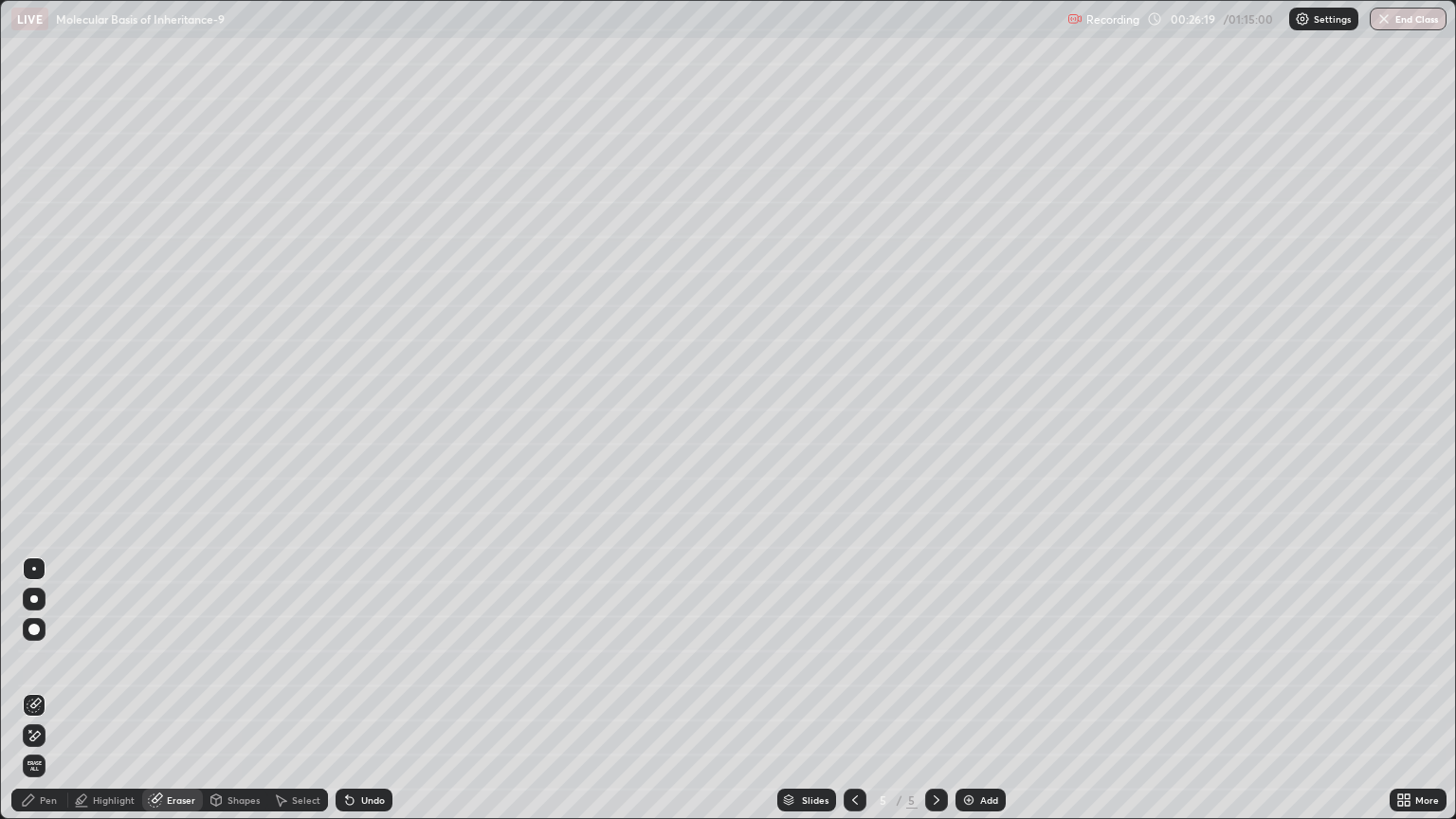 click on "Select" at bounding box center [306, 800] 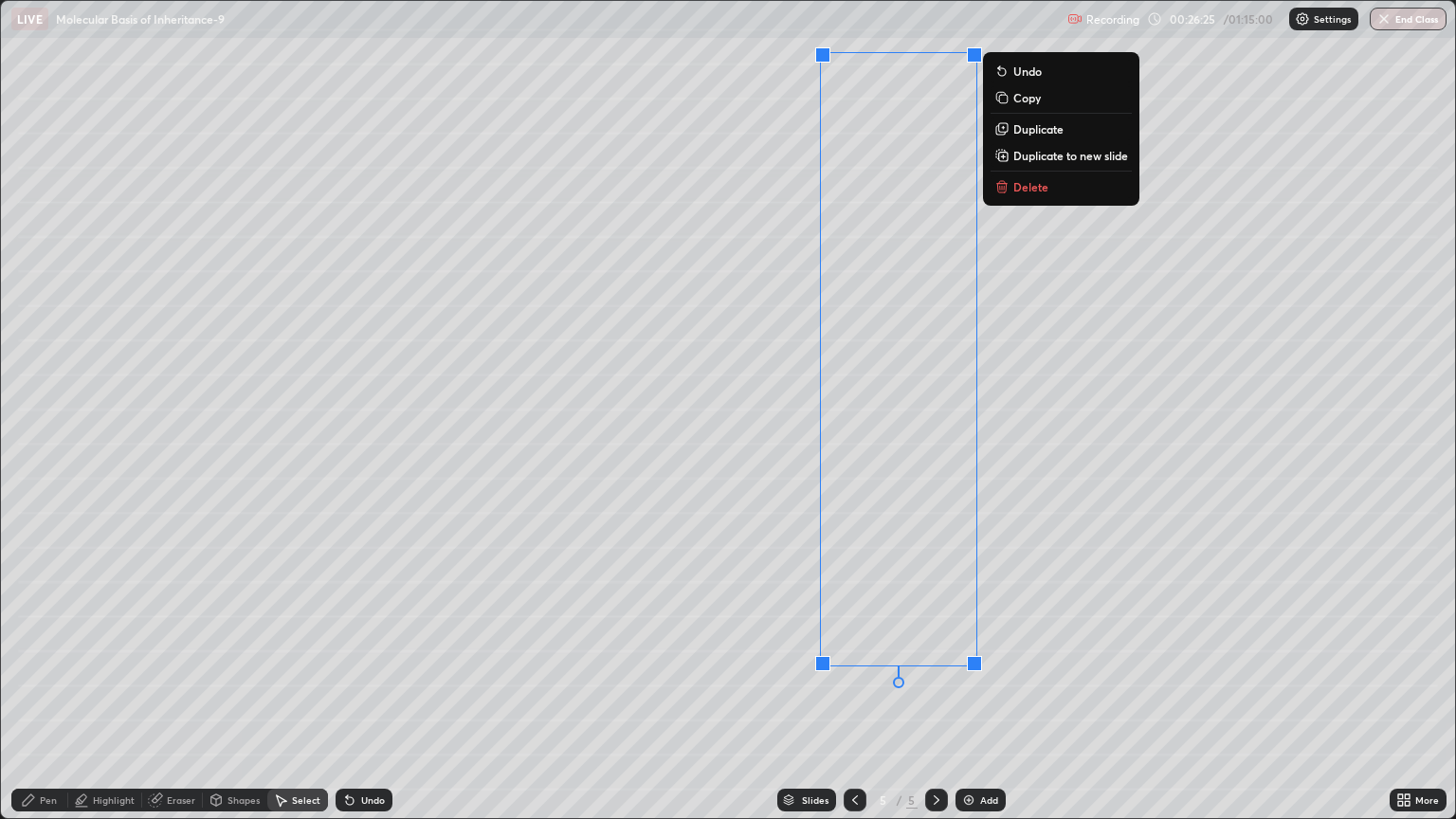 click on "0 ° Undo Copy Duplicate Duplicate to new slide Delete" at bounding box center [728, 410] 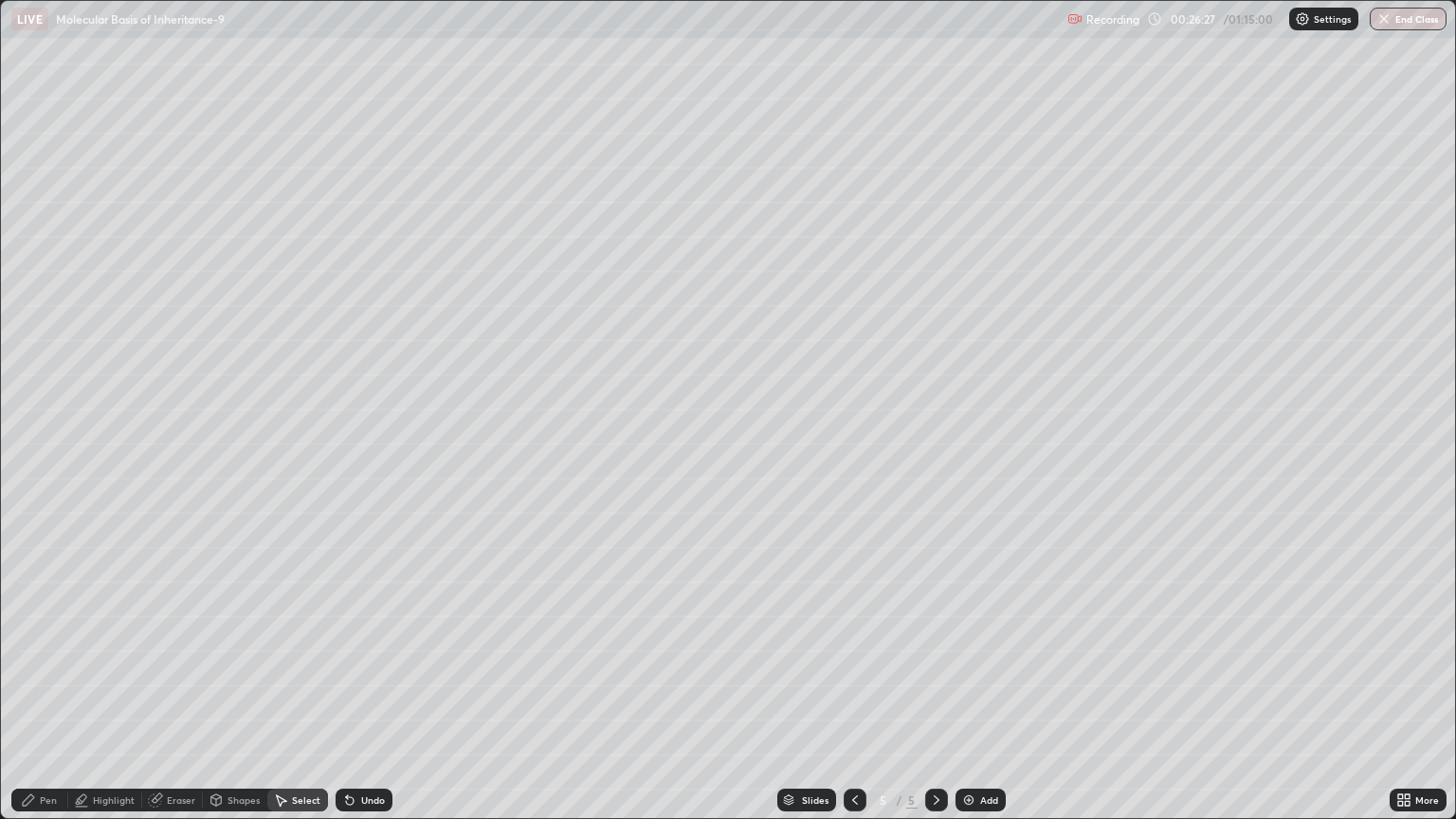 click on "Pen" at bounding box center [48, 800] 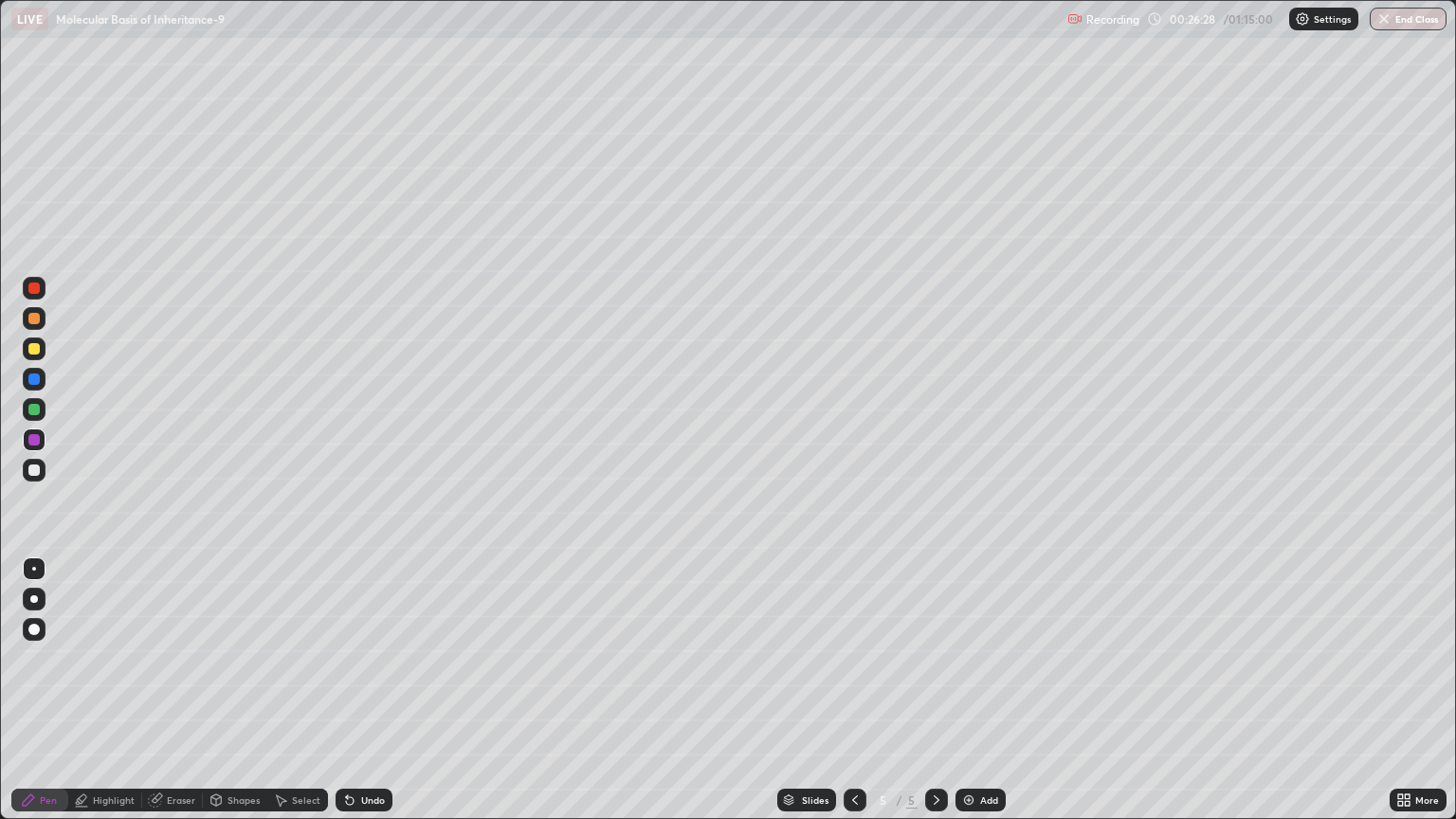 click at bounding box center [34, 349] 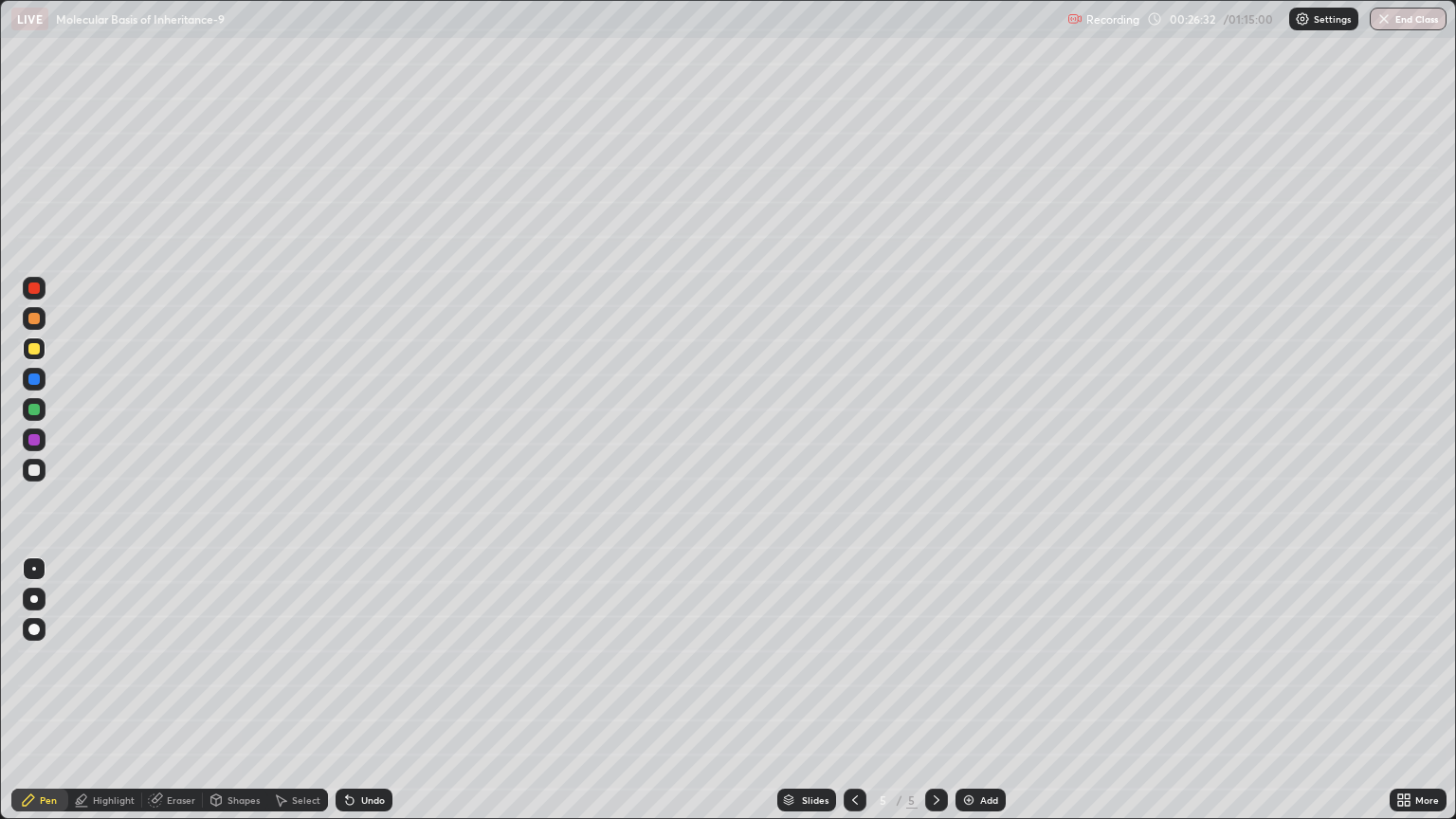 click on "Eraser" at bounding box center (181, 800) 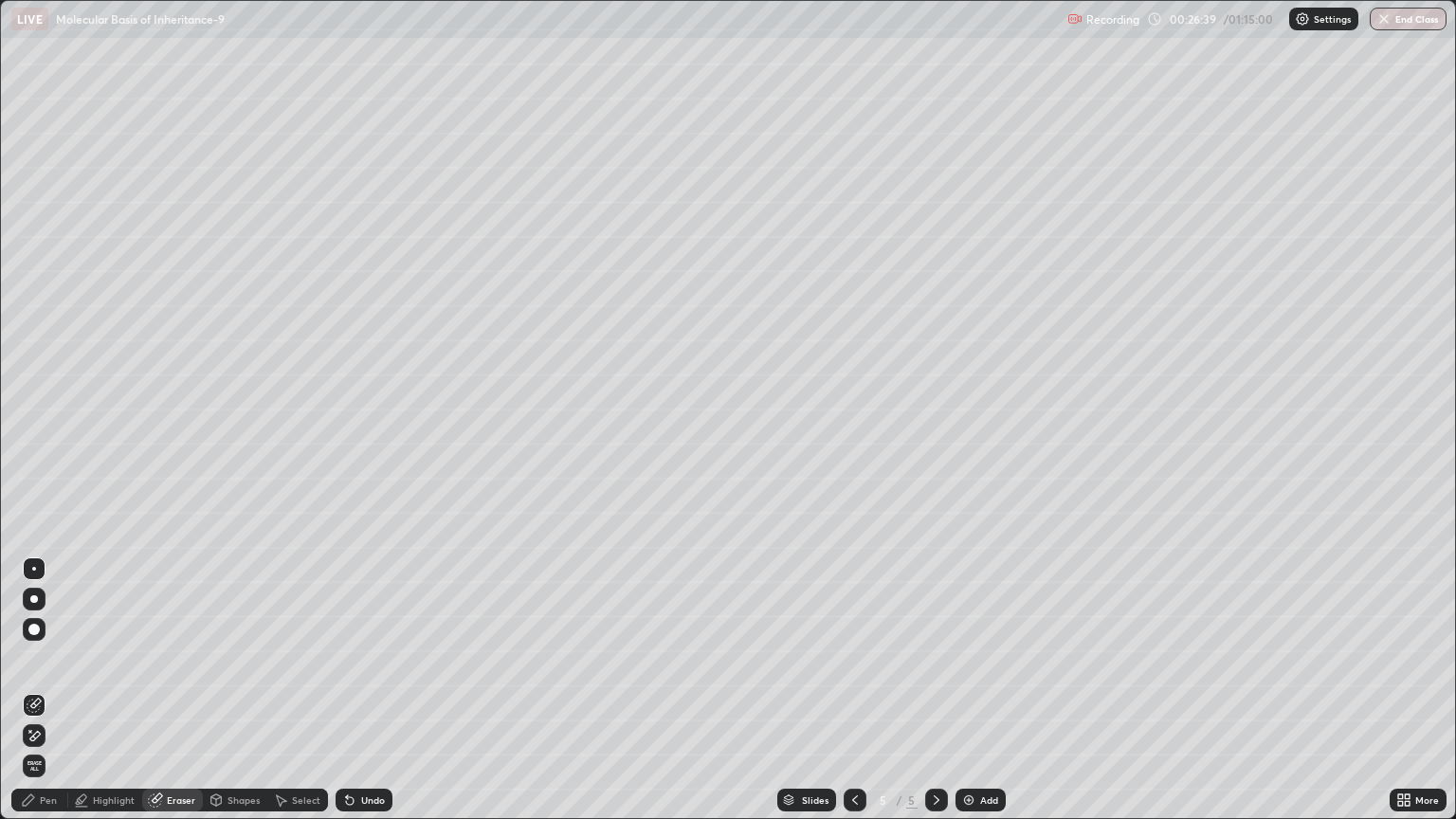 click on "Eraser" at bounding box center [181, 800] 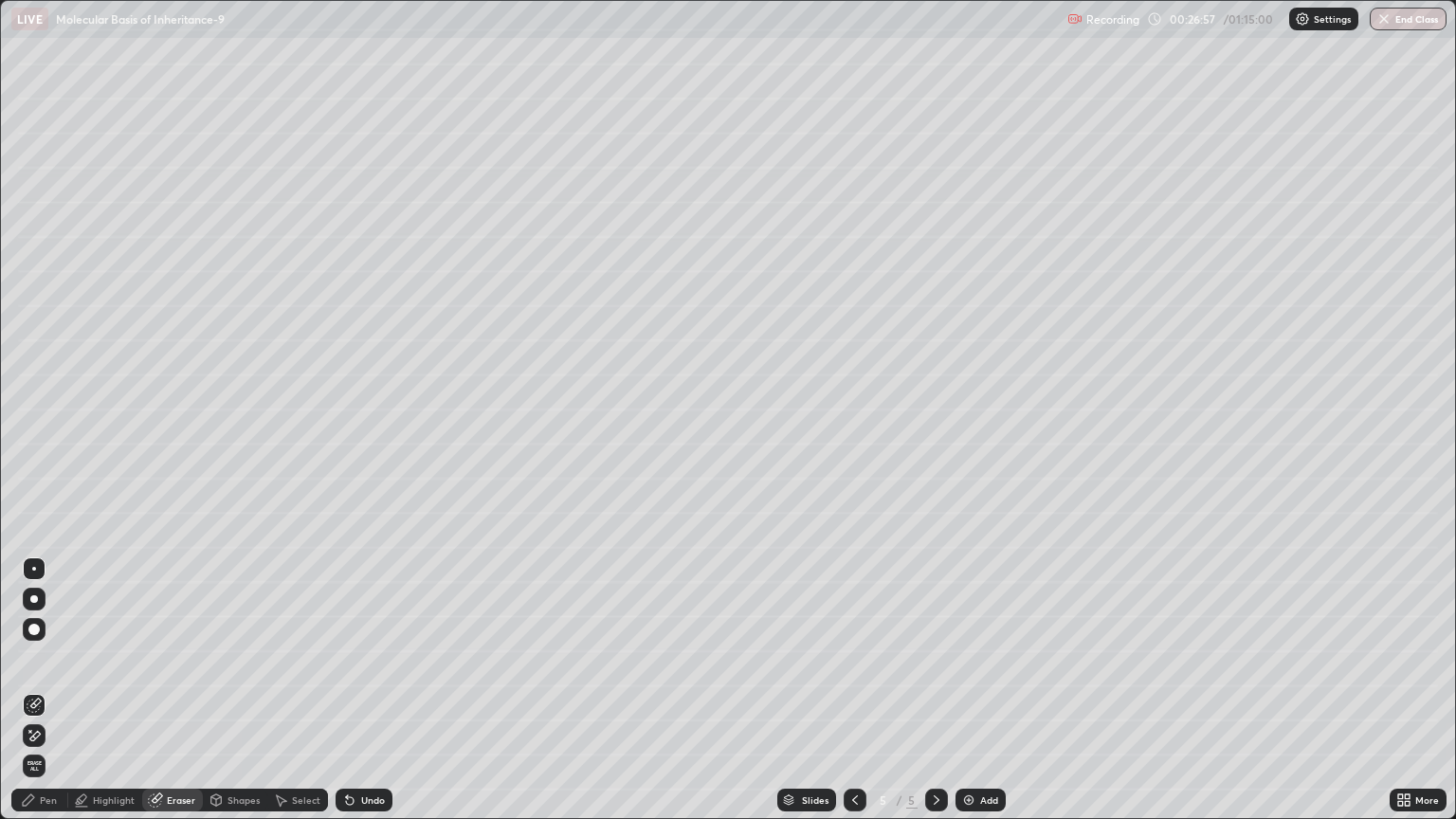 click on "Eraser" at bounding box center (181, 800) 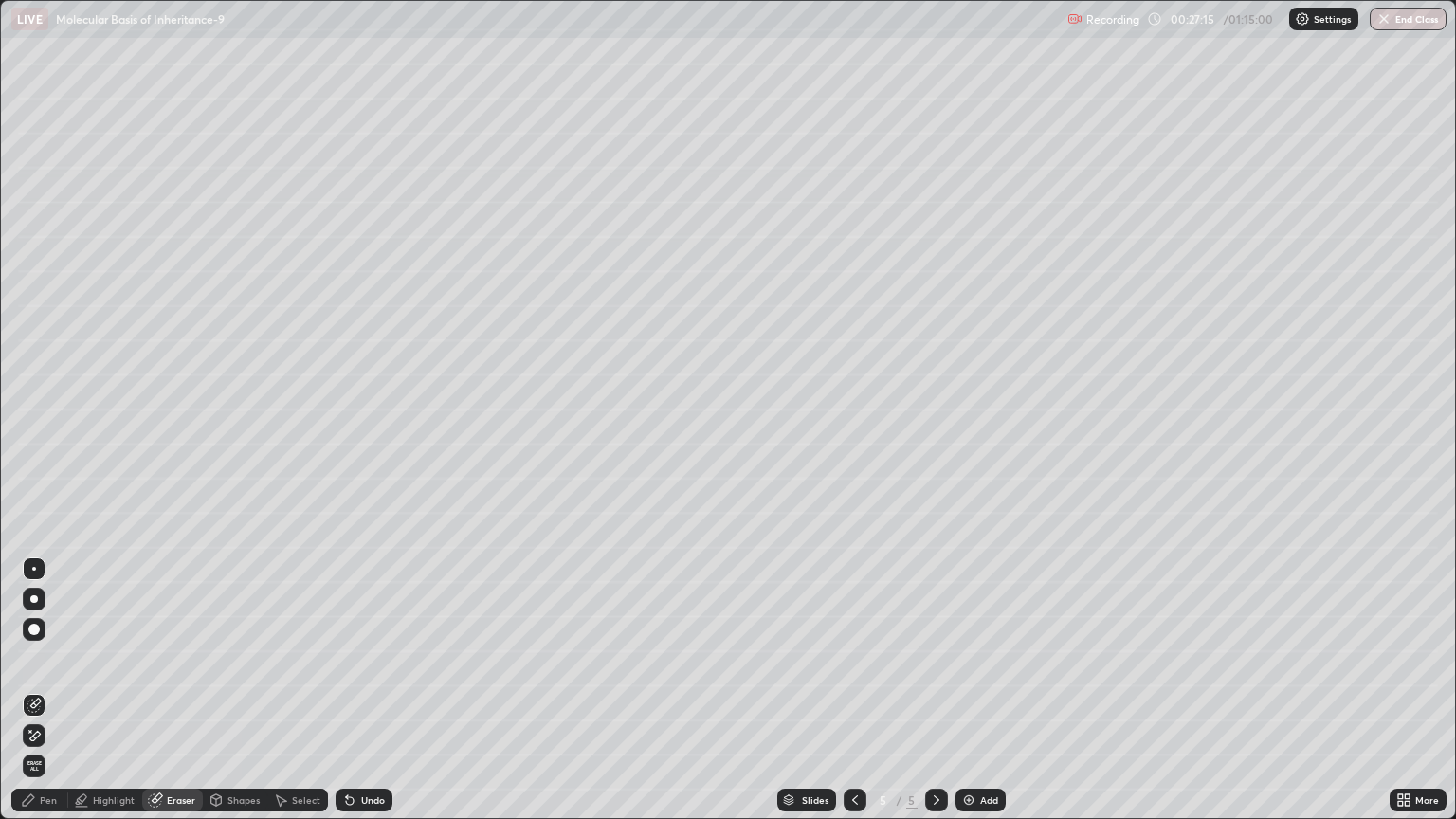 click on "Pen" at bounding box center [48, 800] 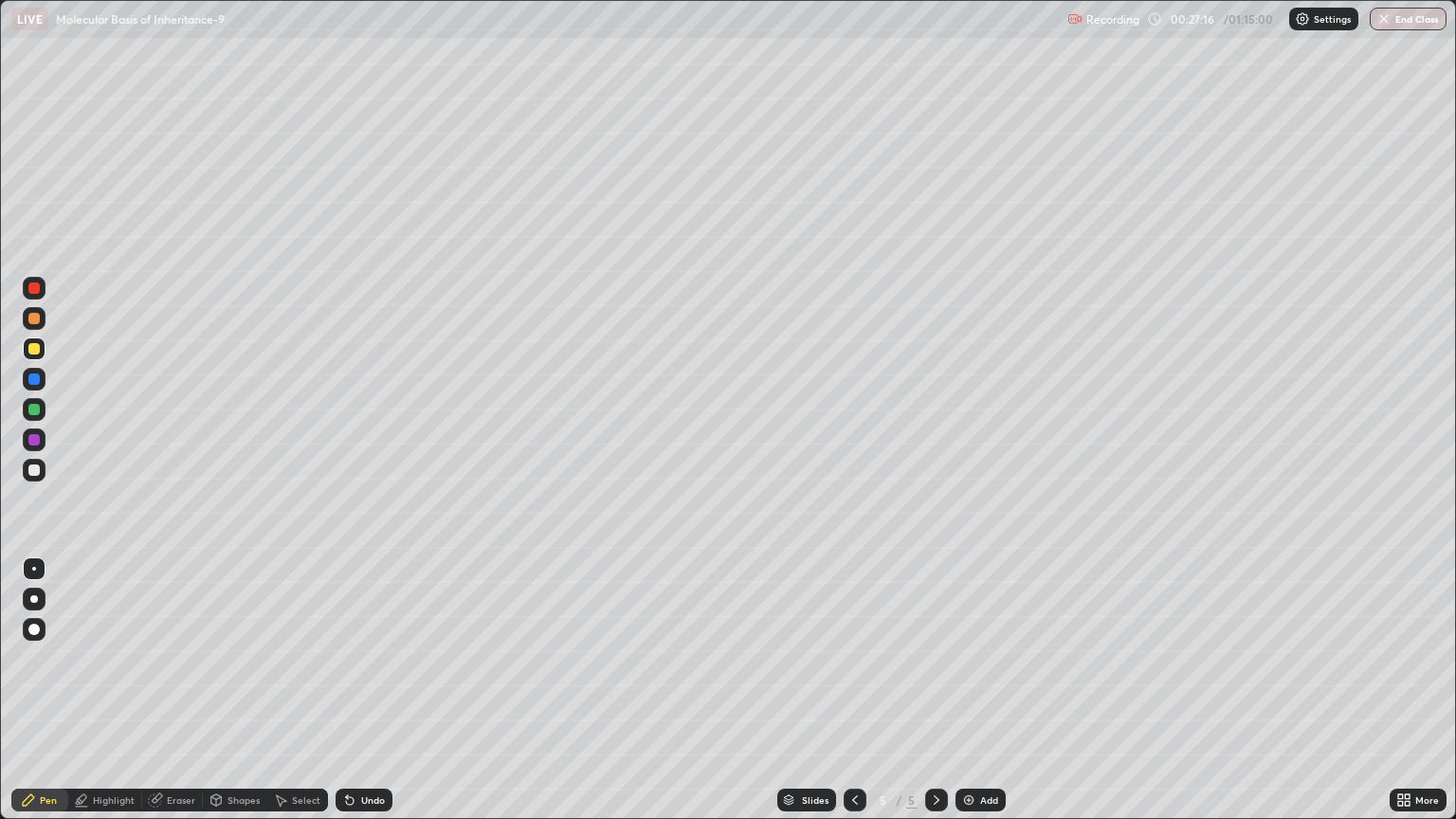 click at bounding box center [34, 569] 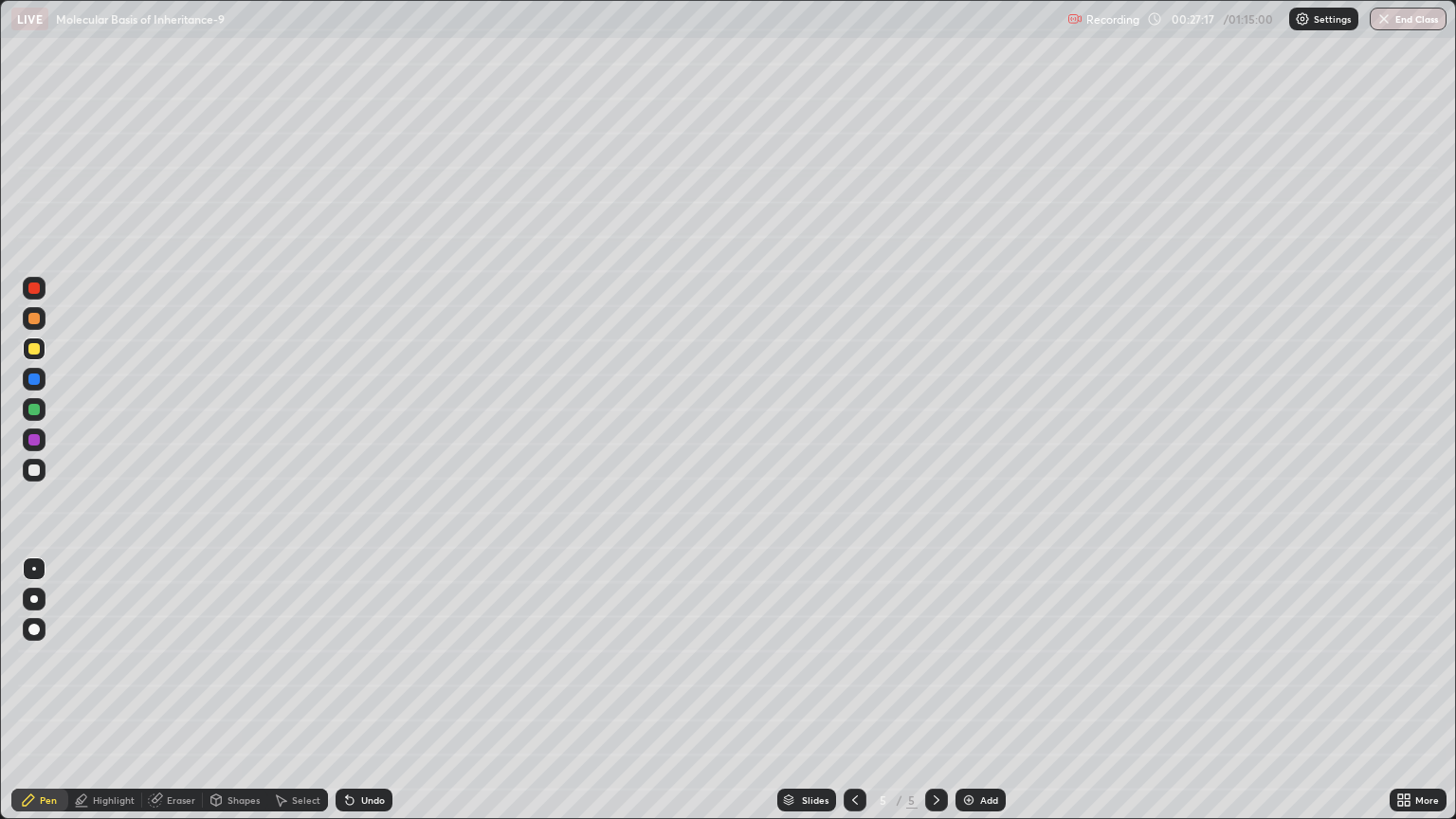 click at bounding box center (34, 470) 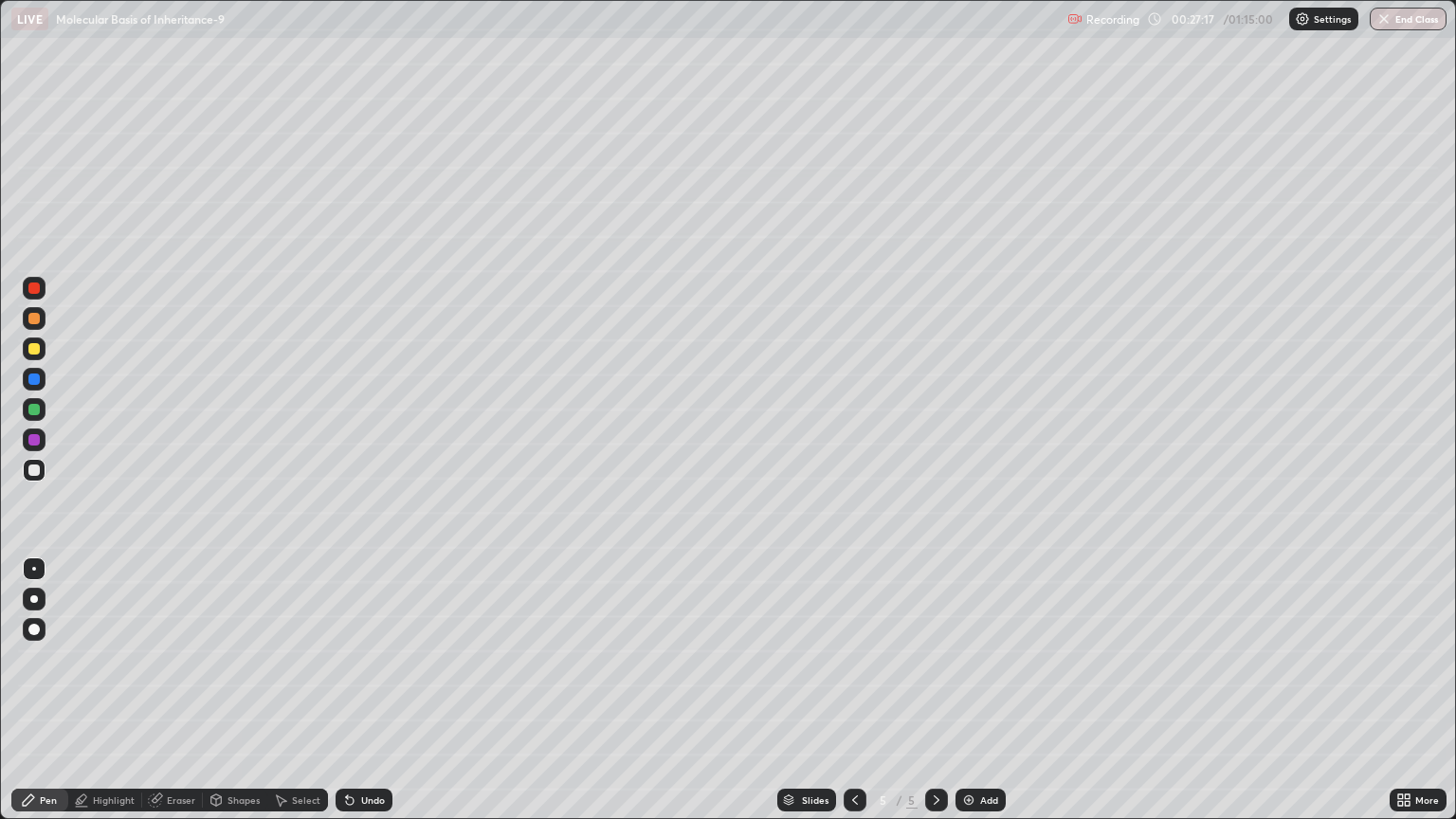 click on "Shapes" at bounding box center [235, 800] 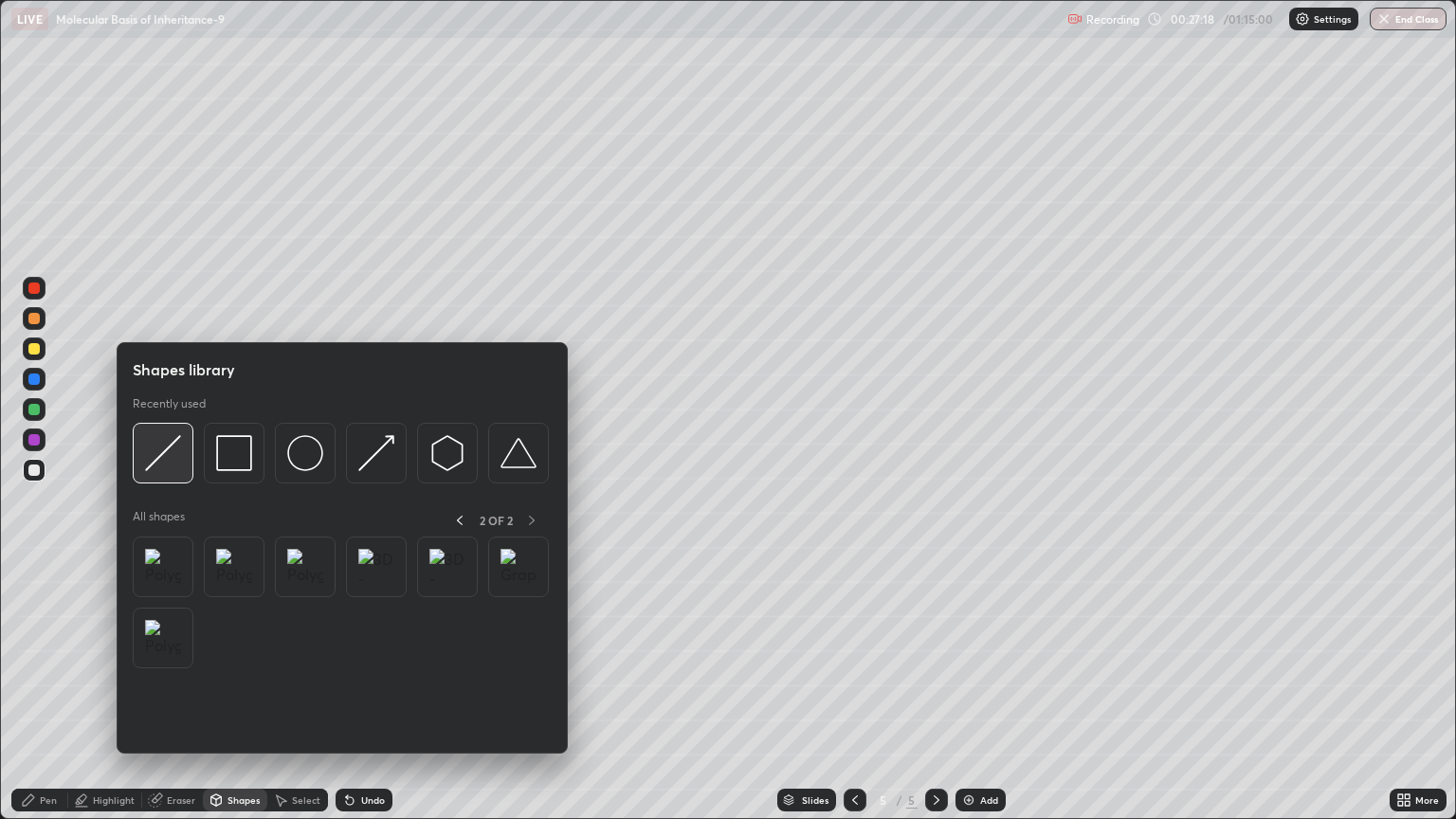click at bounding box center [163, 453] 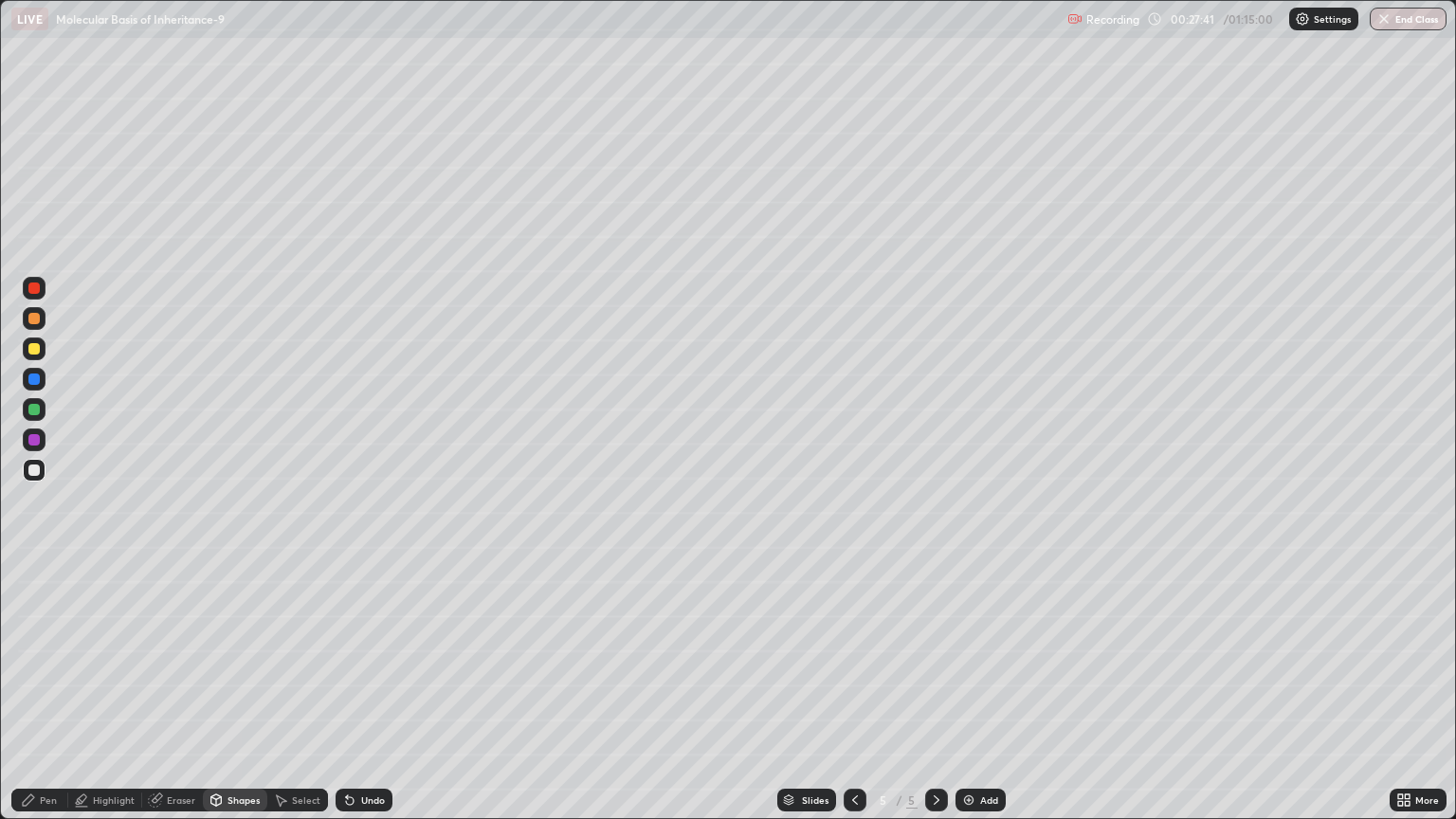 click on "Pen" at bounding box center [48, 800] 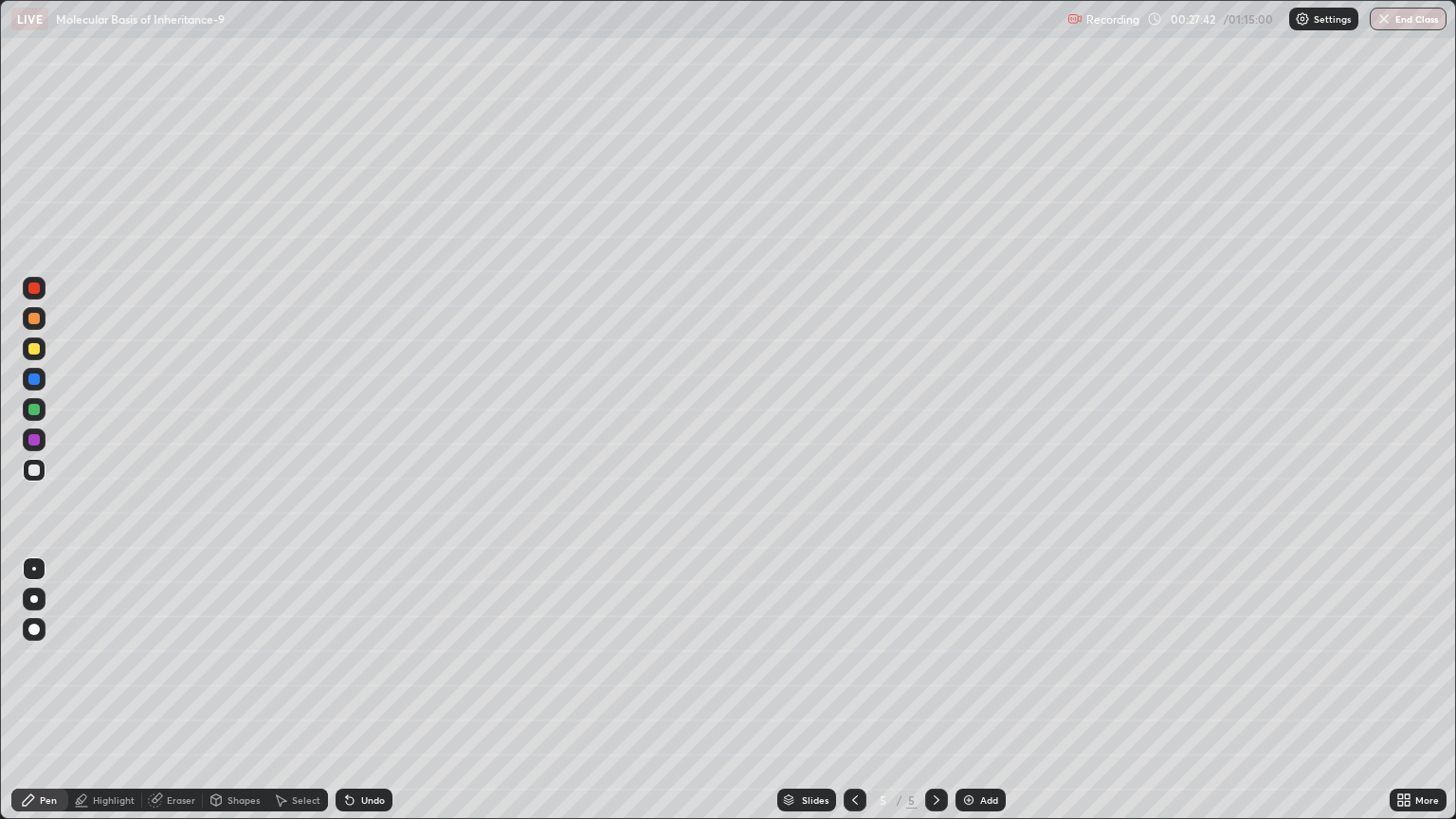 click at bounding box center [34, 440] 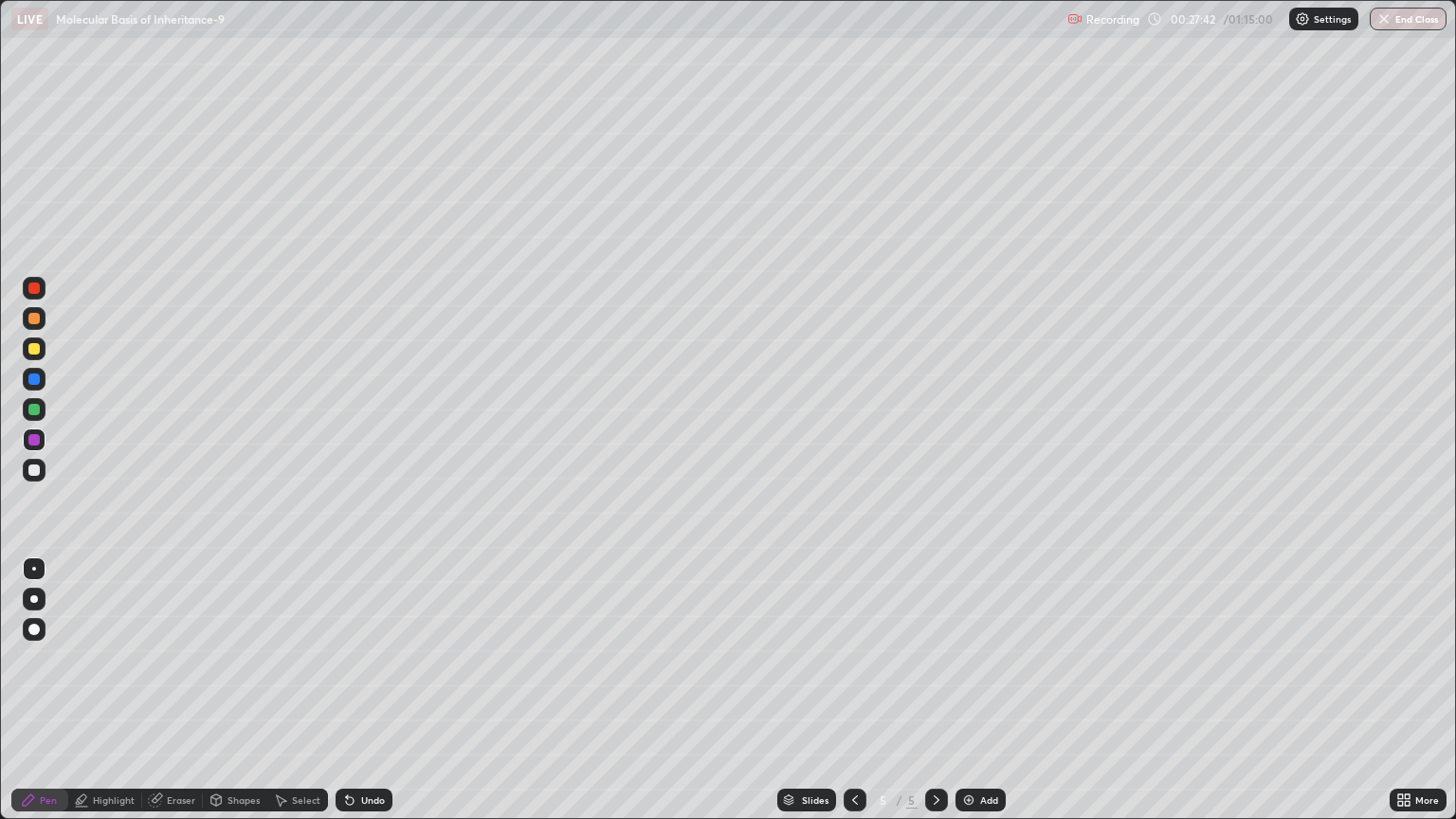 click at bounding box center (34, 569) 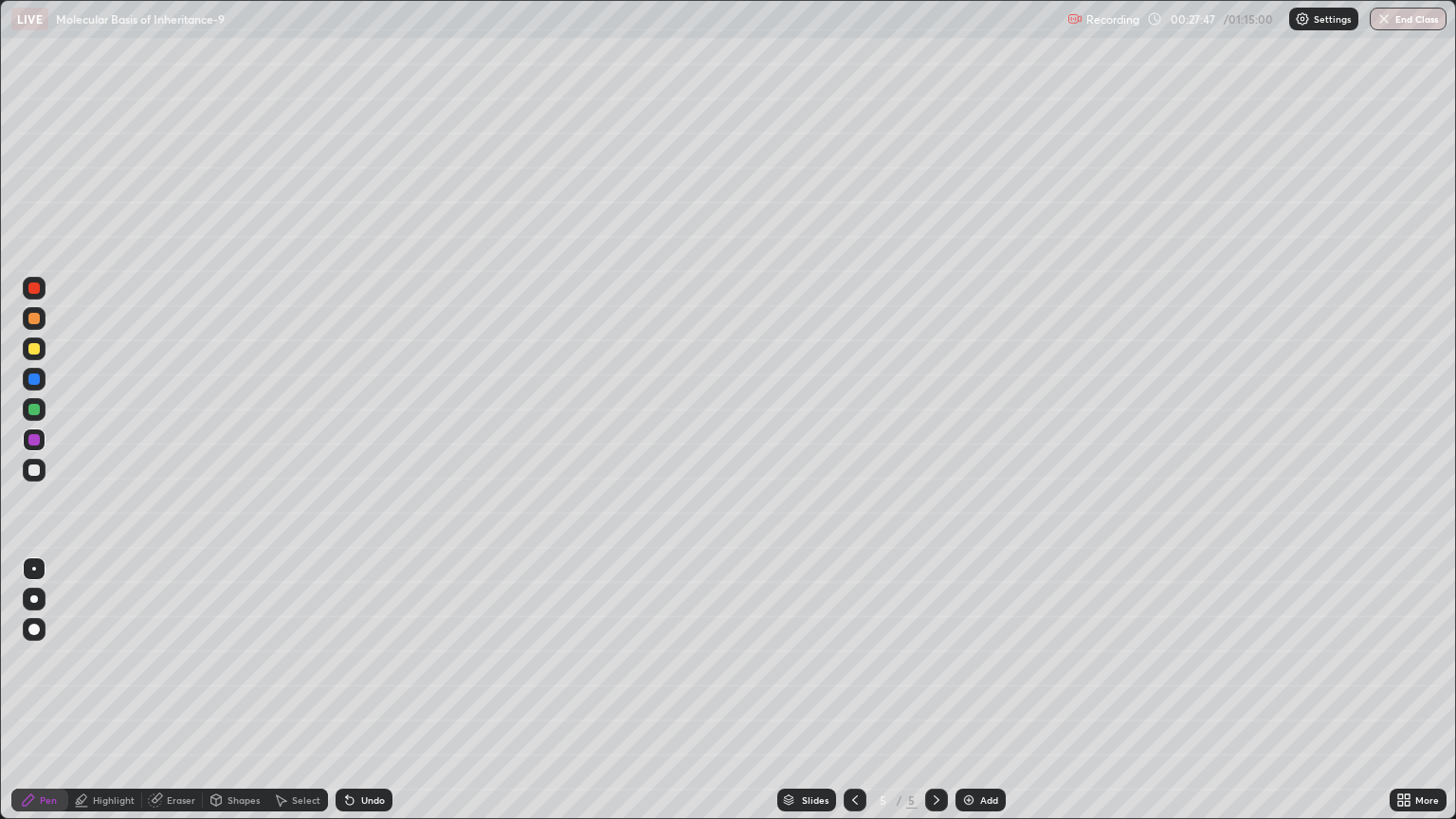 click on "Undo" at bounding box center [364, 800] 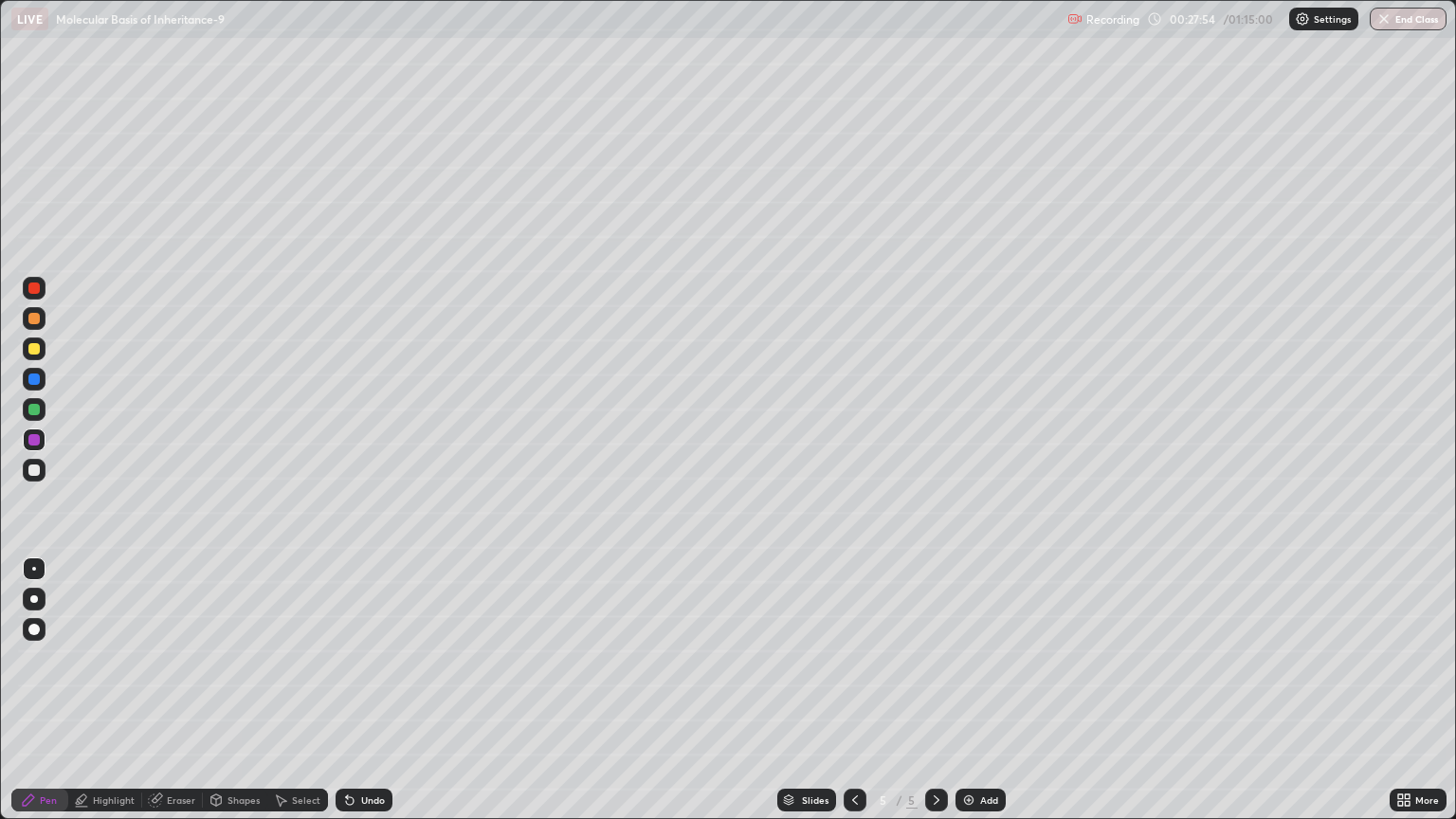click on "Highlight" at bounding box center [114, 800] 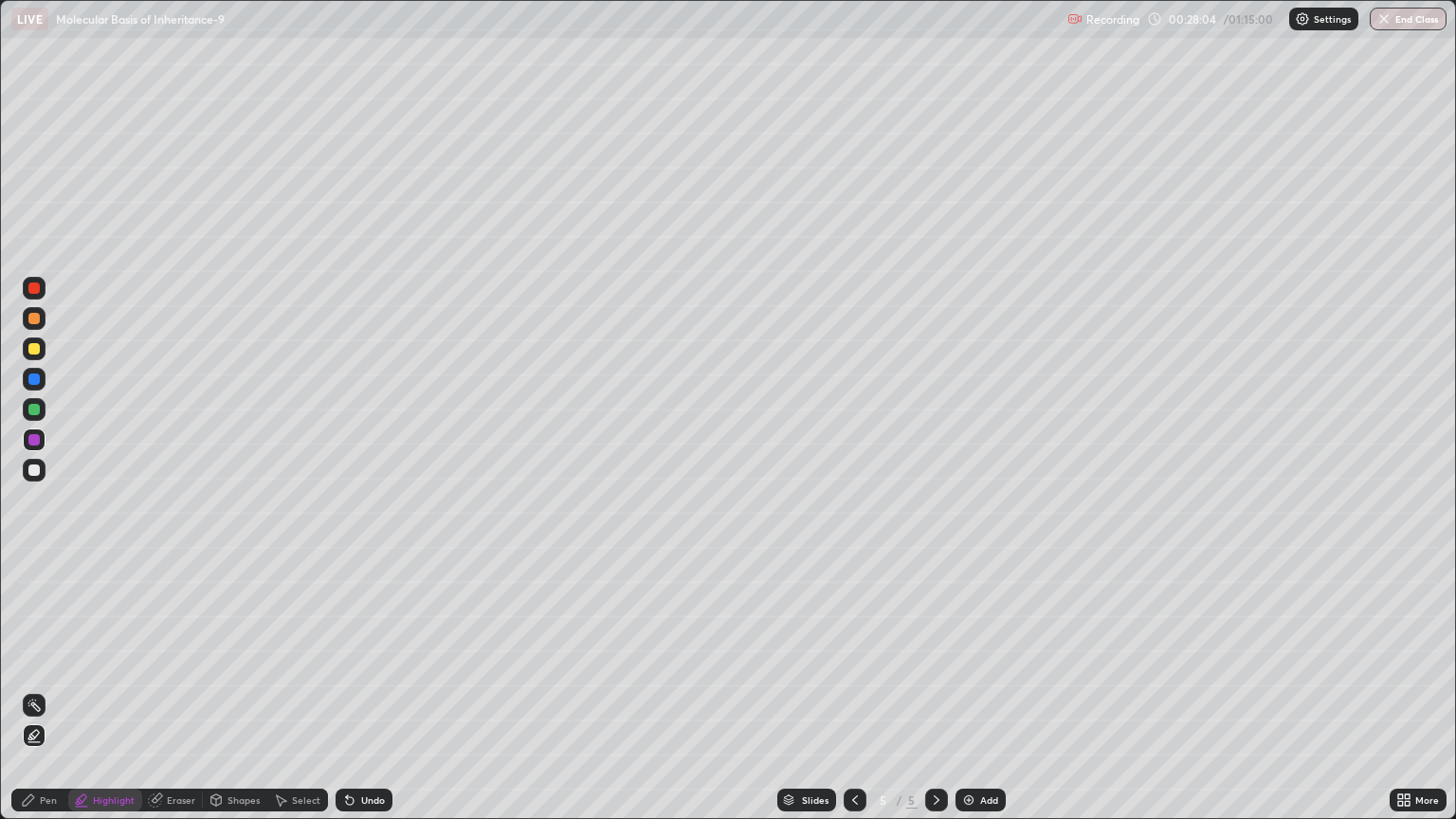 click on "Pen" at bounding box center [48, 800] 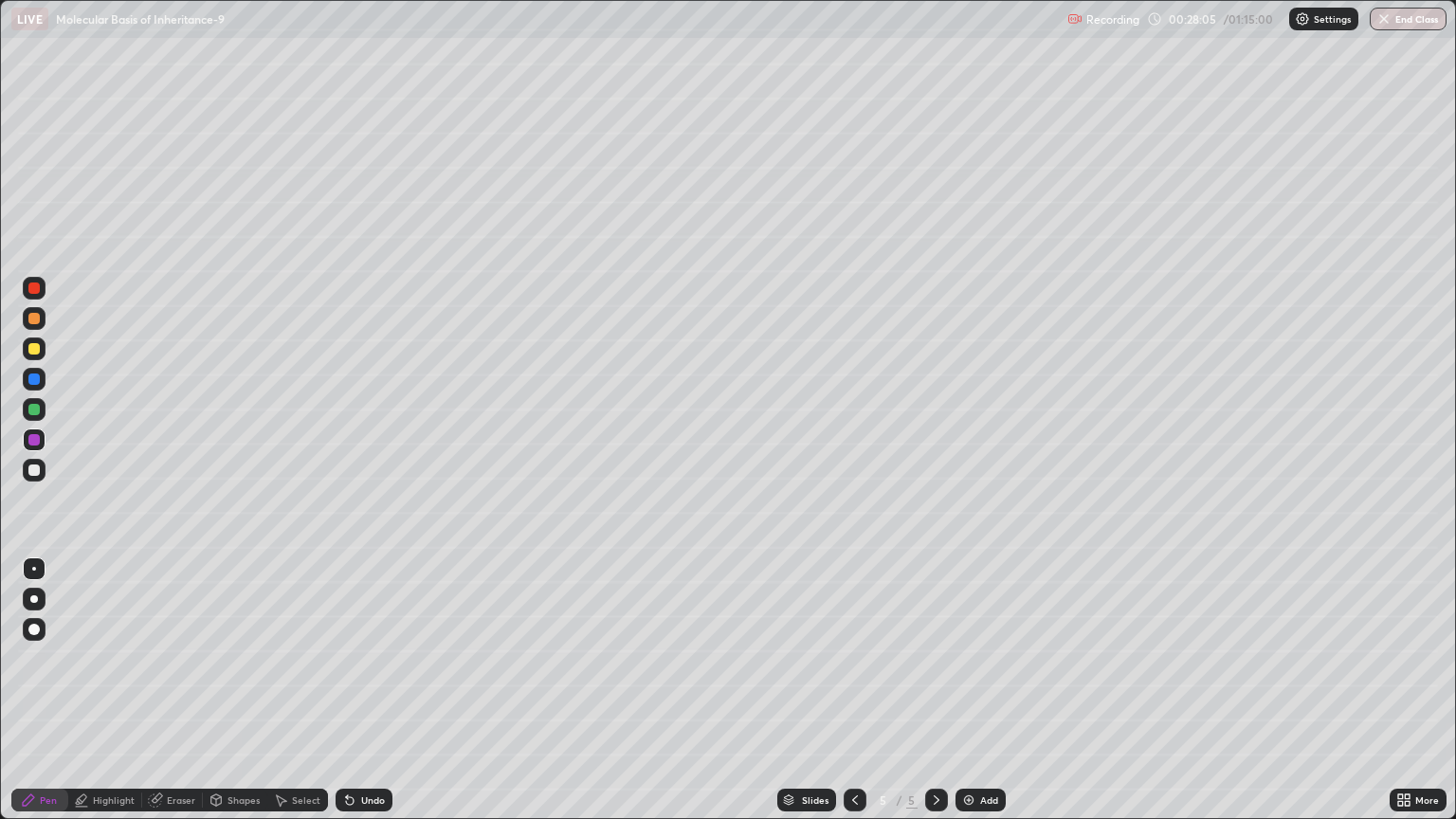 click at bounding box center [34, 470] 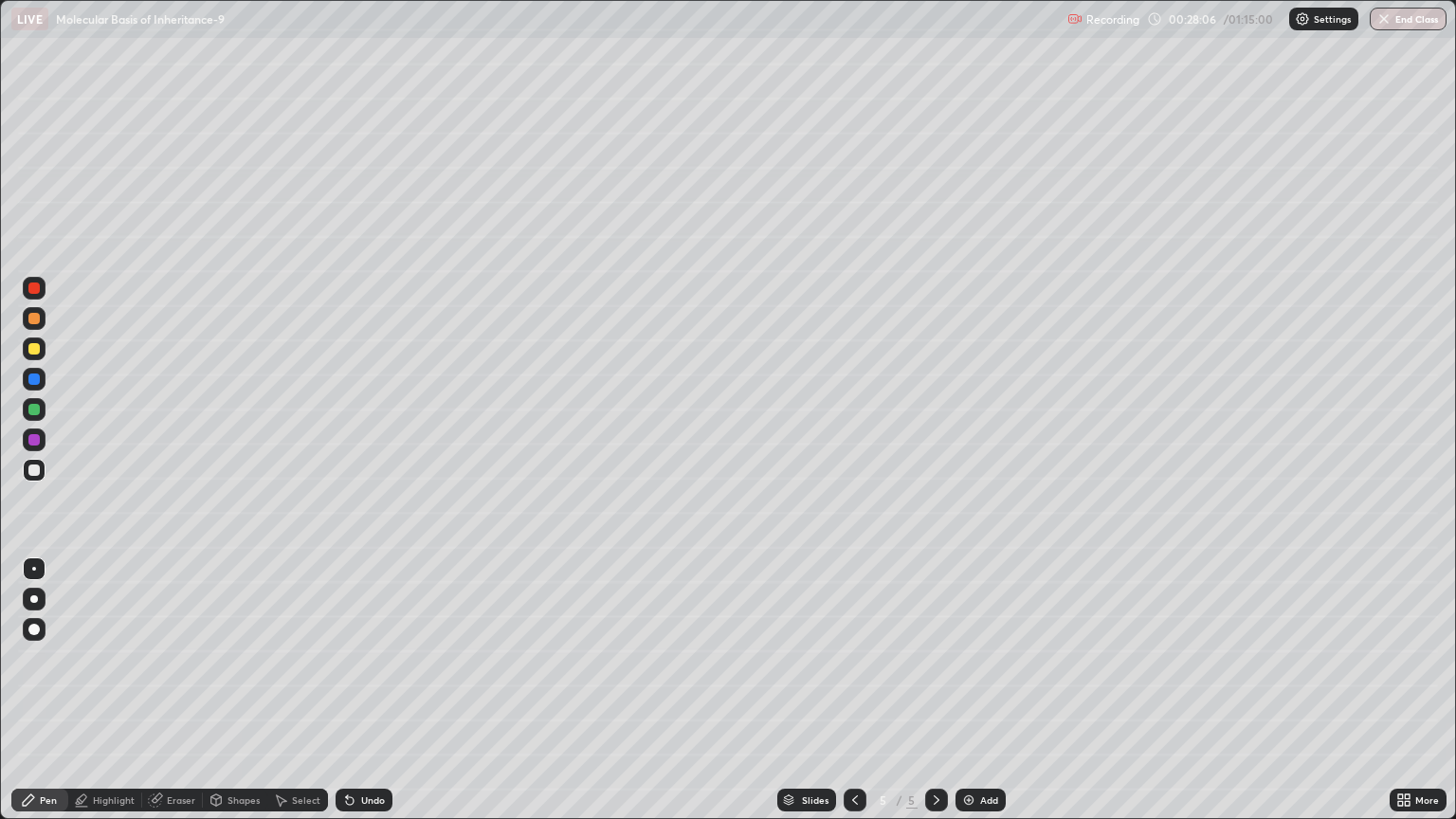 click at bounding box center (34, 569) 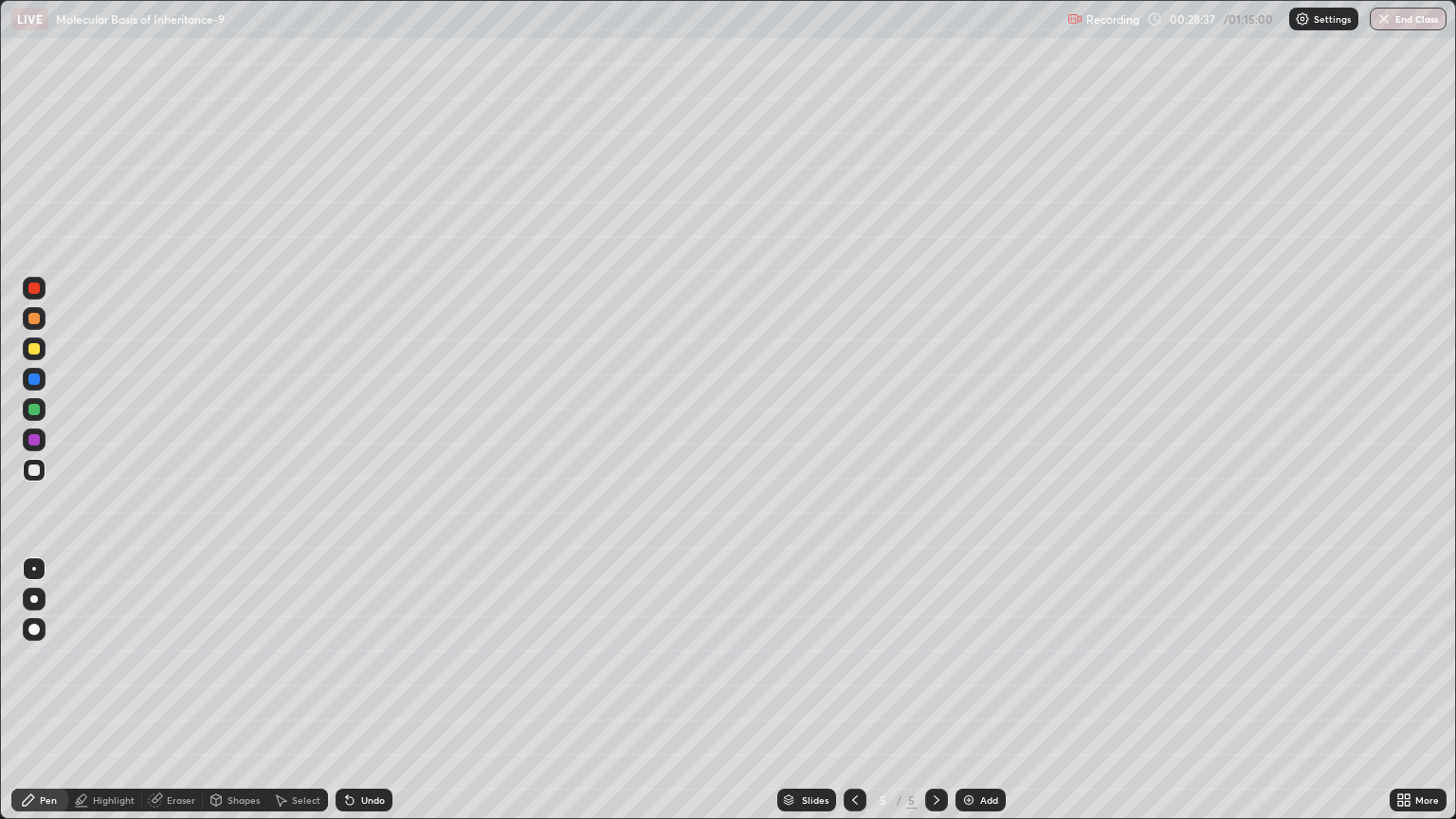 click on "Pen" at bounding box center [48, 800] 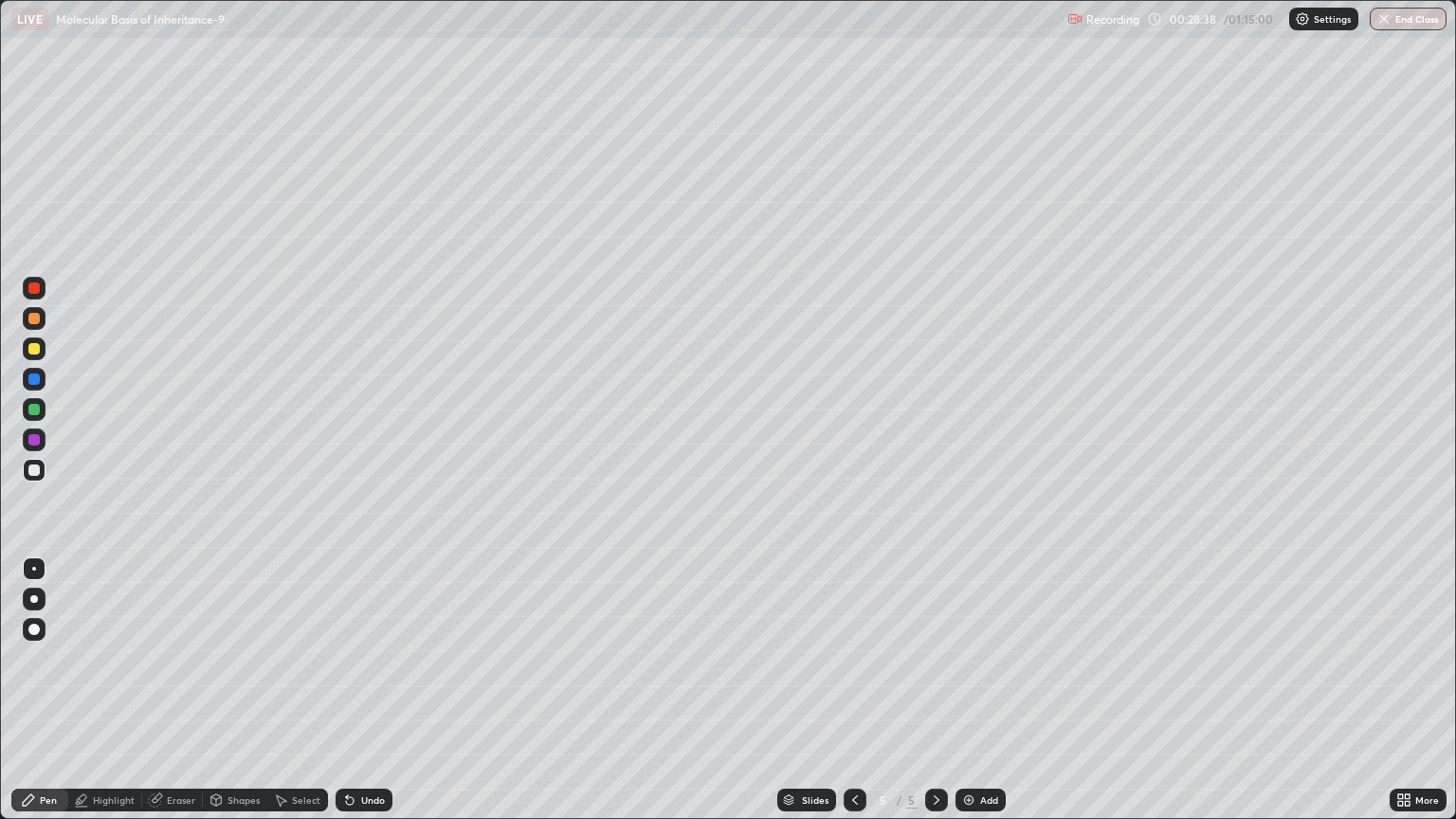 click at bounding box center (34, 470) 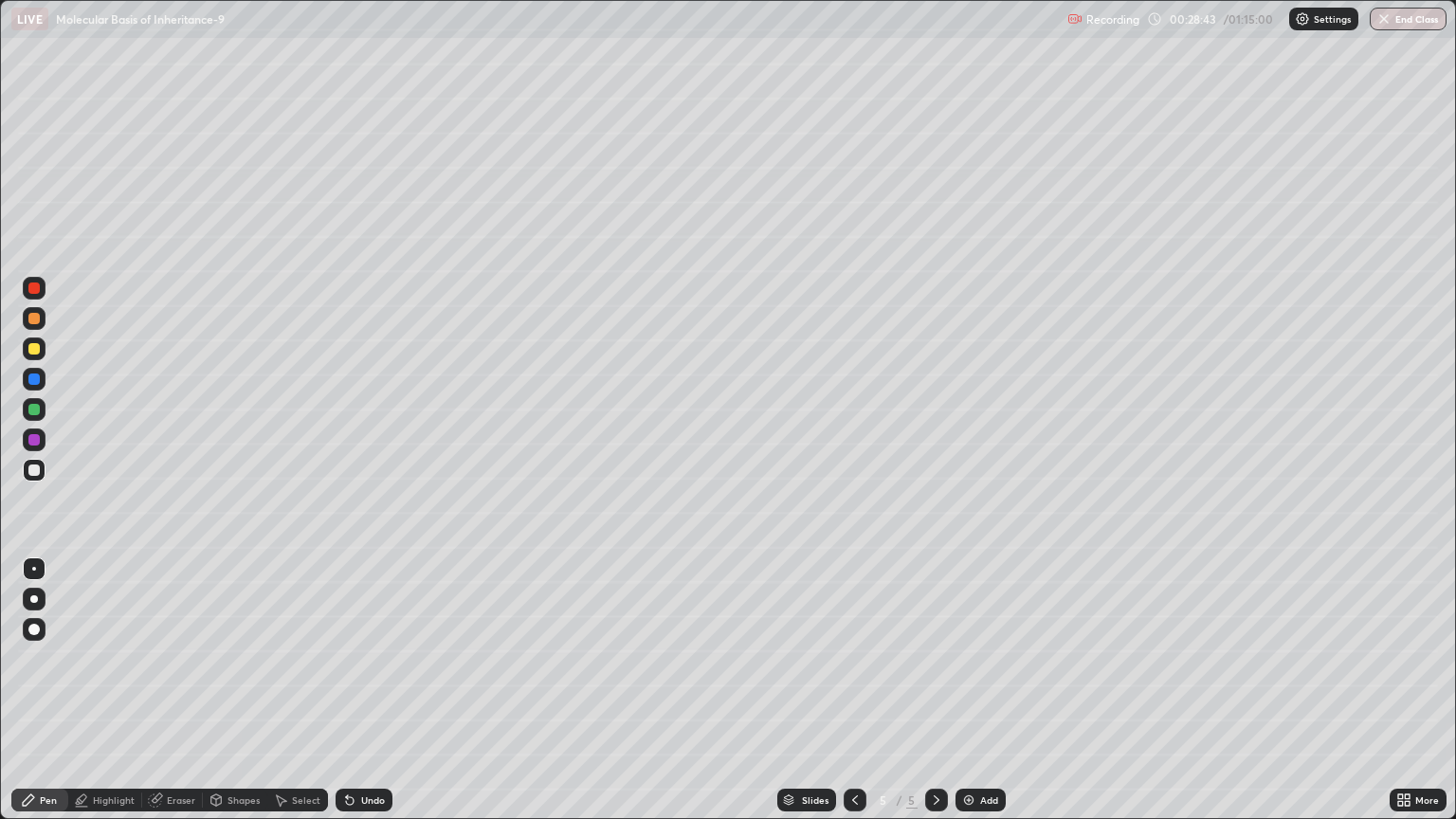 click on "Undo" at bounding box center (364, 800) 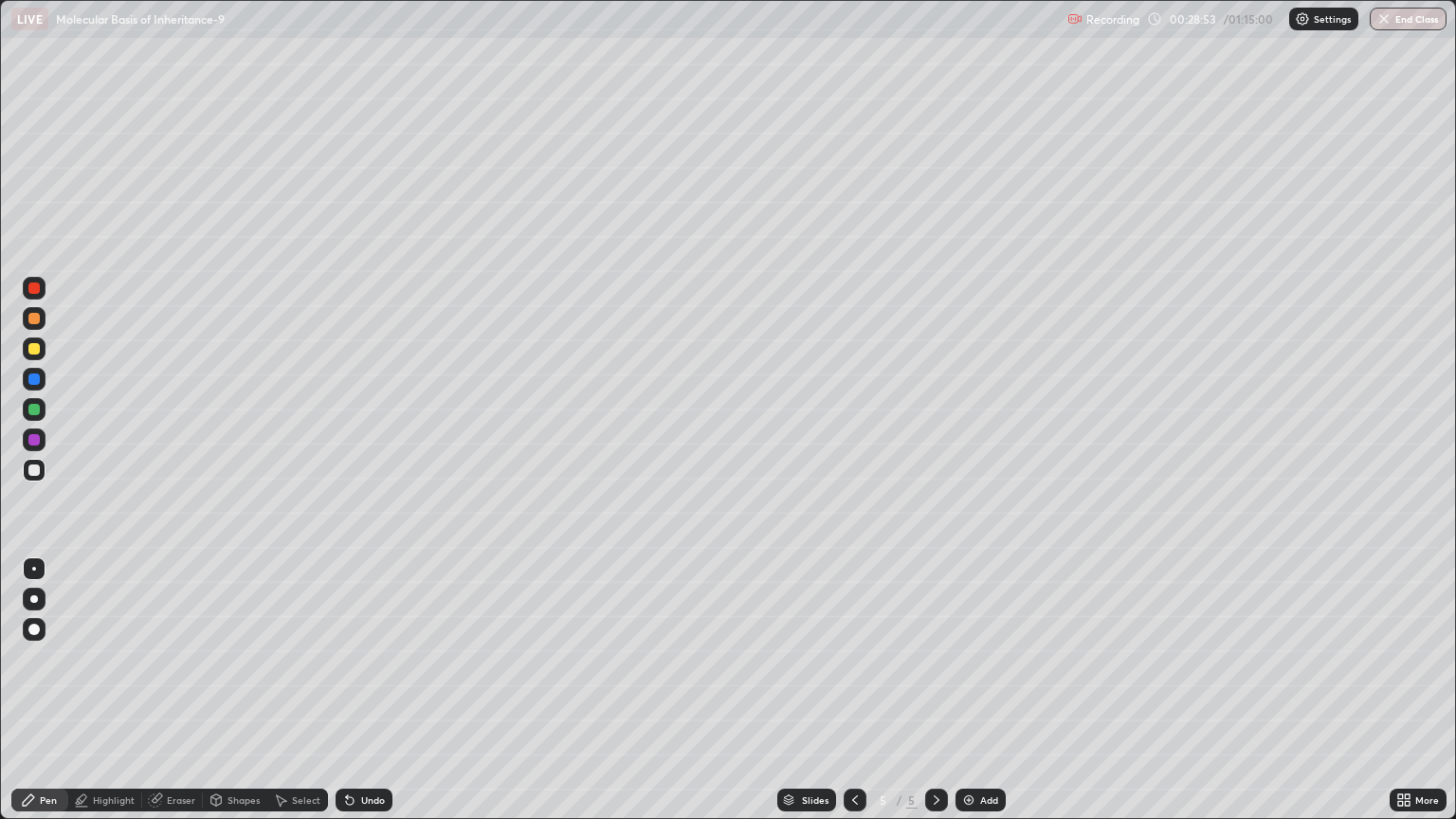 click at bounding box center (34, 318) 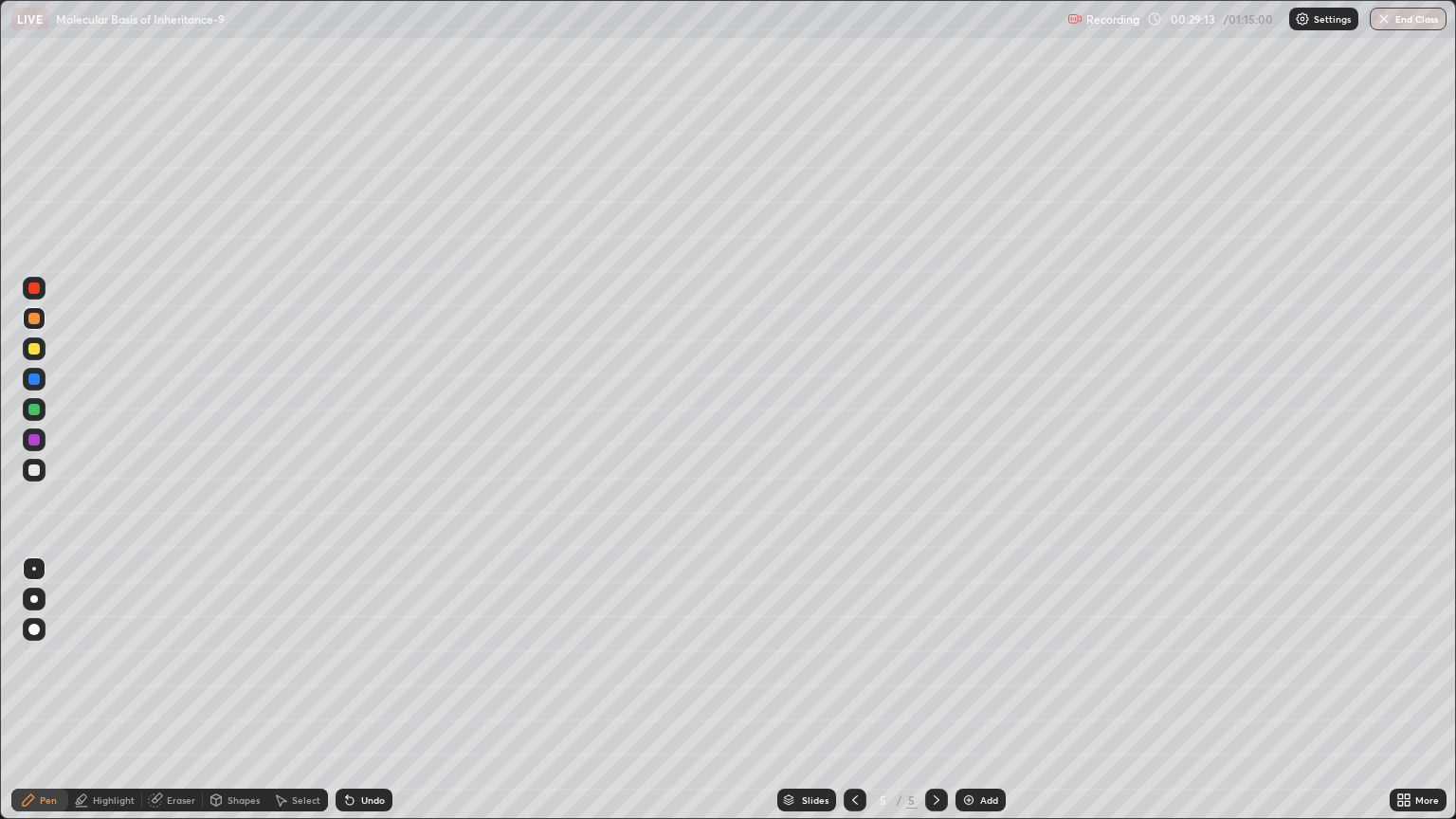 click at bounding box center (34, 379) 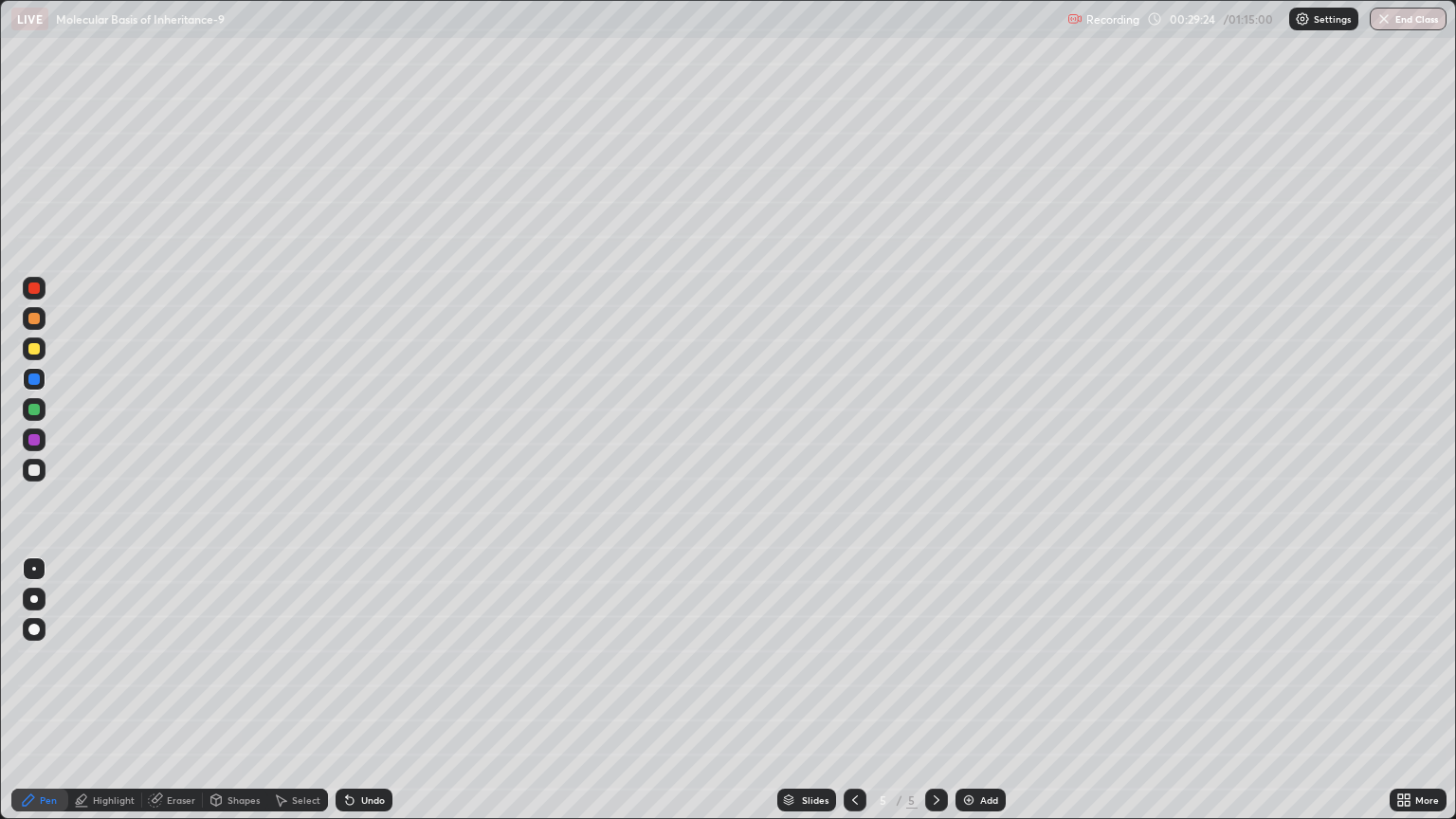 click on "Highlight" at bounding box center [114, 800] 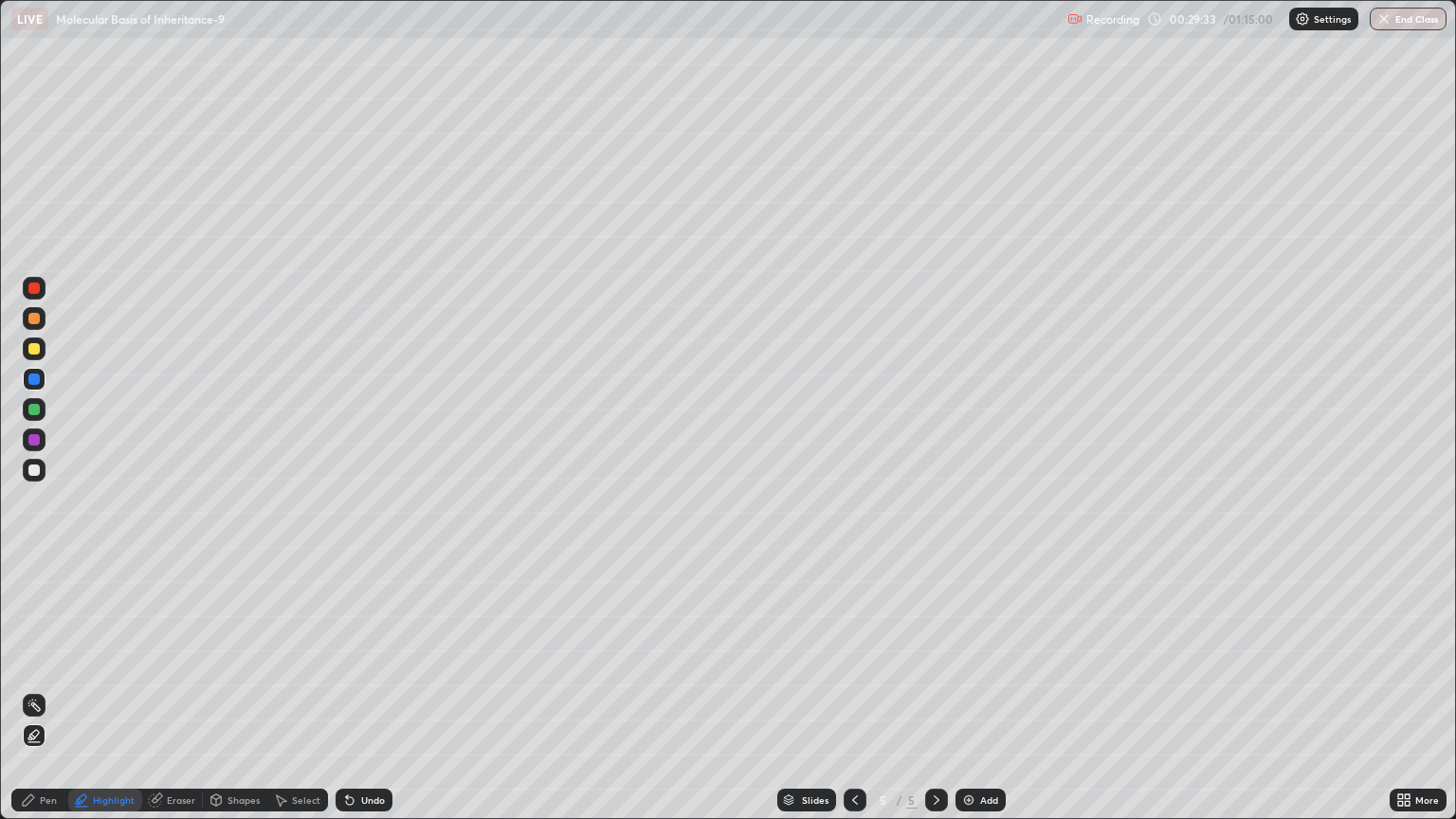 click at bounding box center [34, 470] 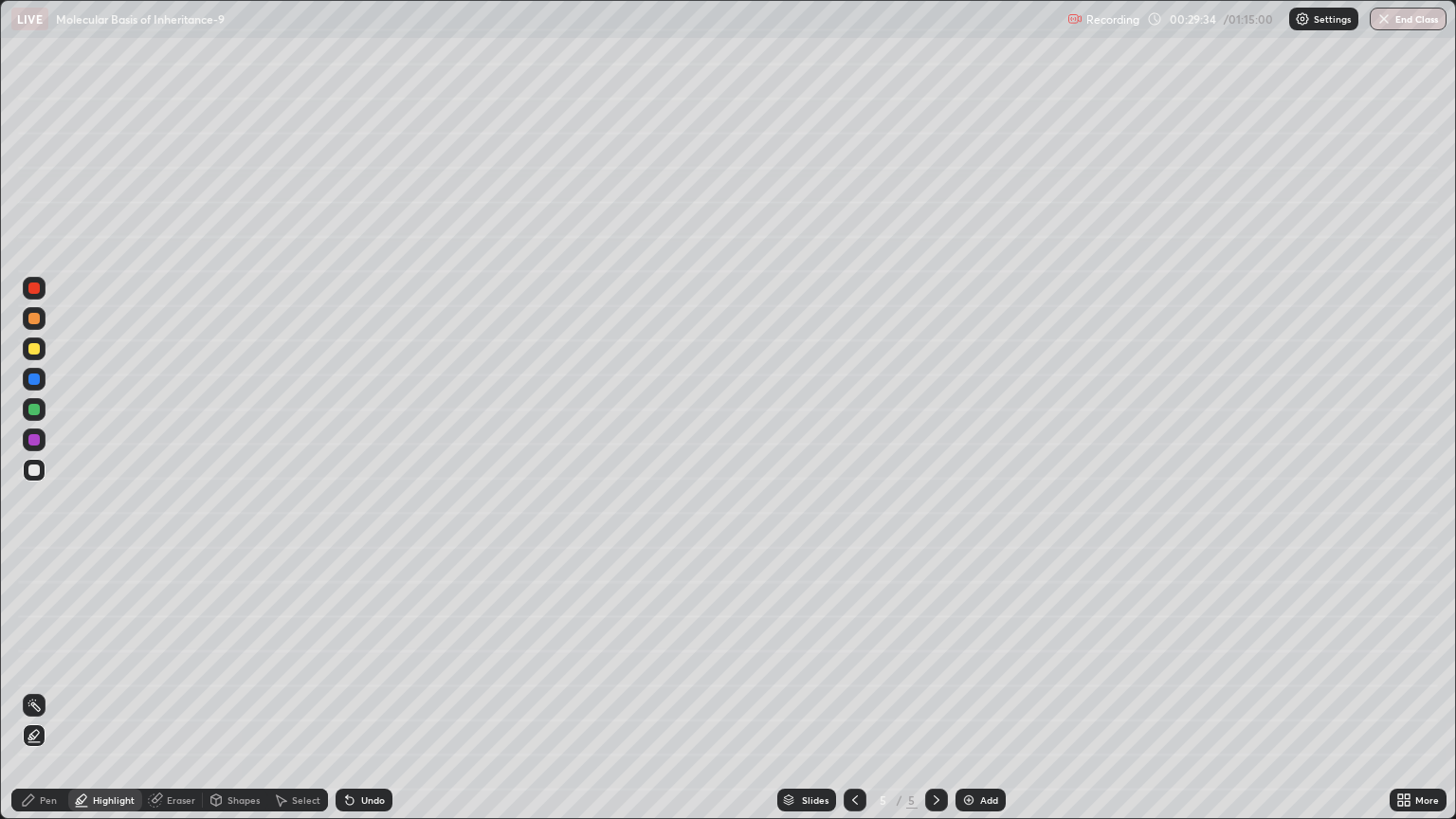 click on "Pen" at bounding box center [48, 800] 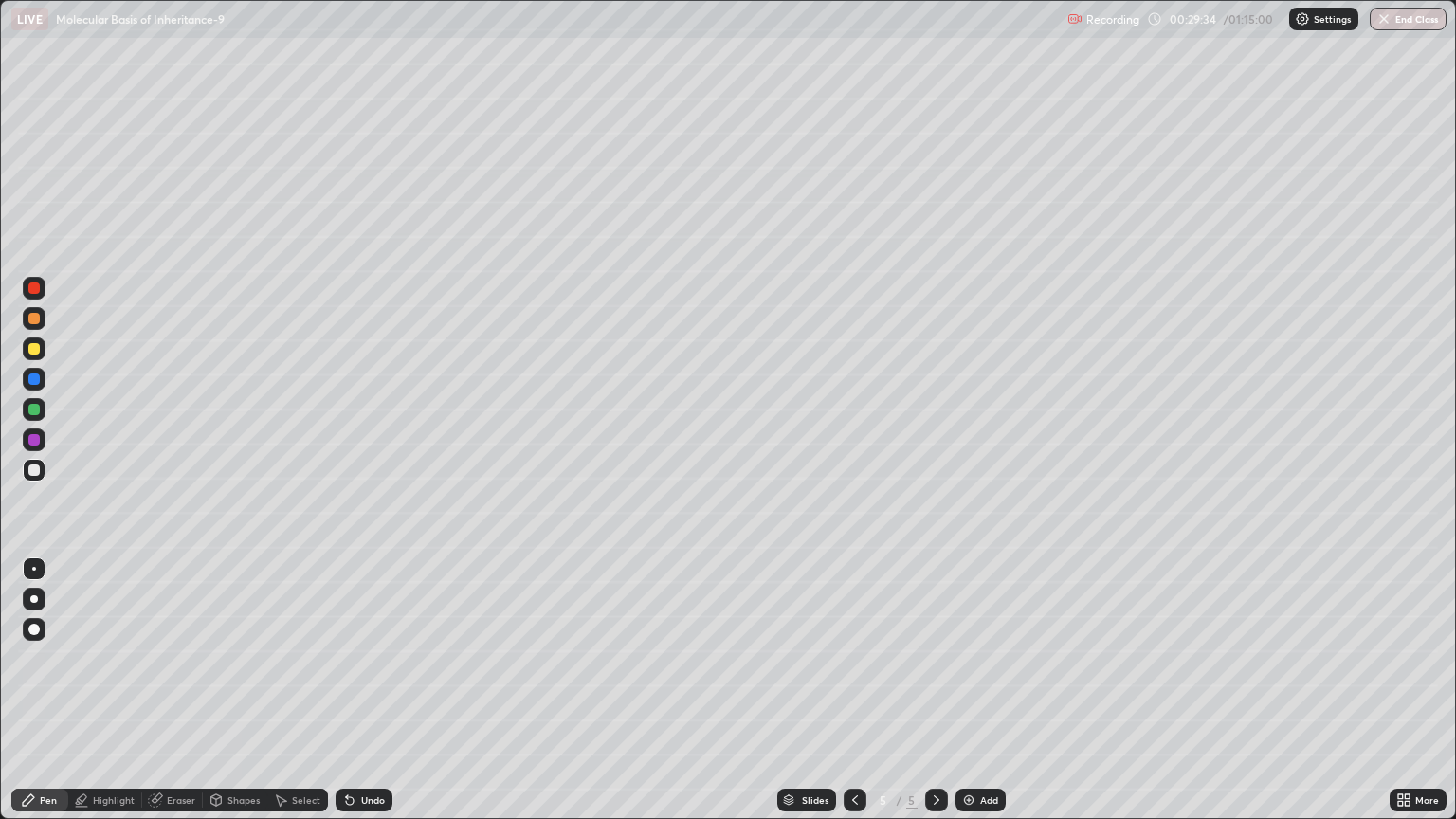 click at bounding box center (34, 569) 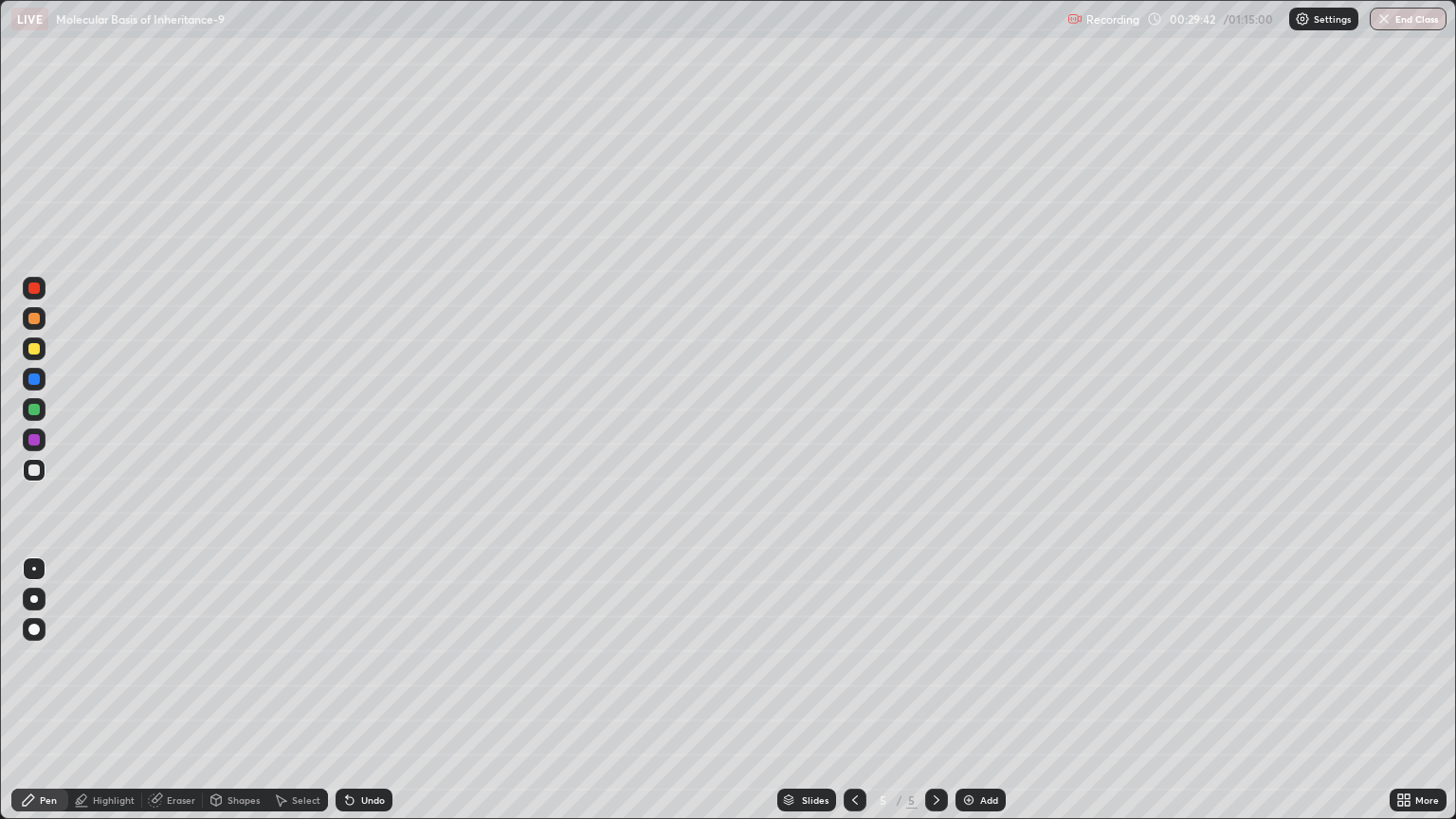 click on "Undo" at bounding box center (364, 800) 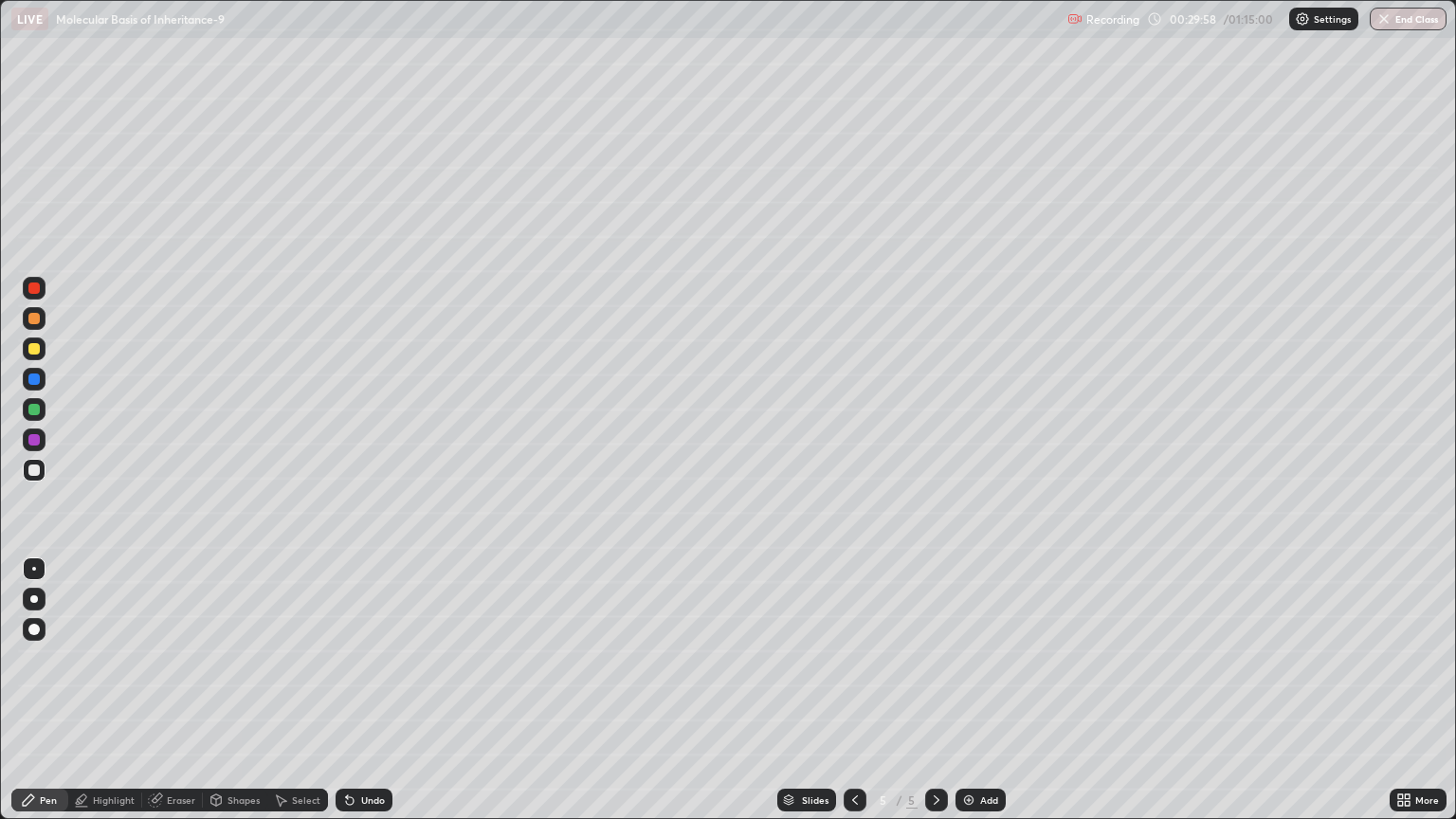 click at bounding box center (34, 318) 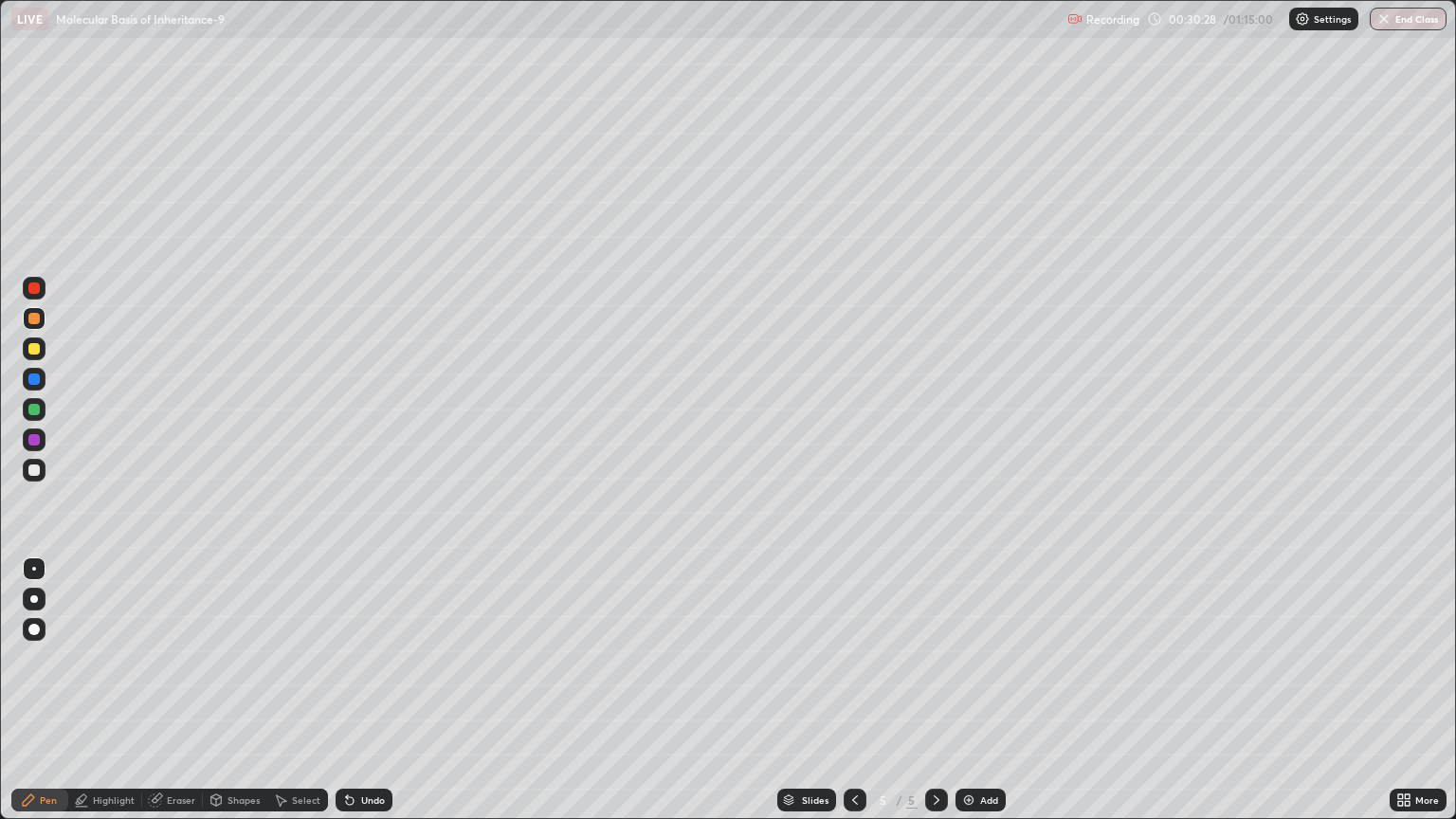 click on "Undo" at bounding box center (364, 800) 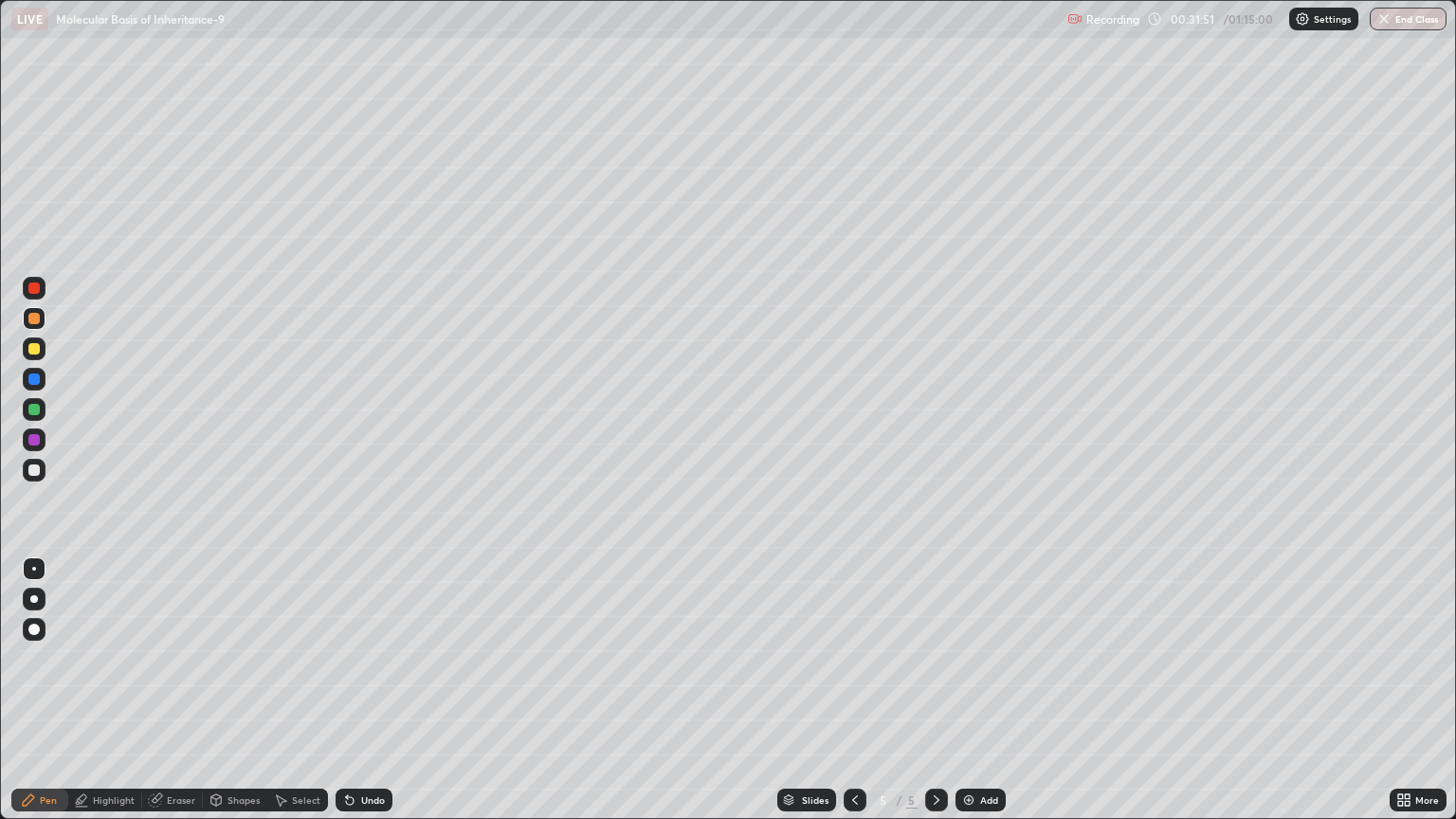 click at bounding box center (34, 470) 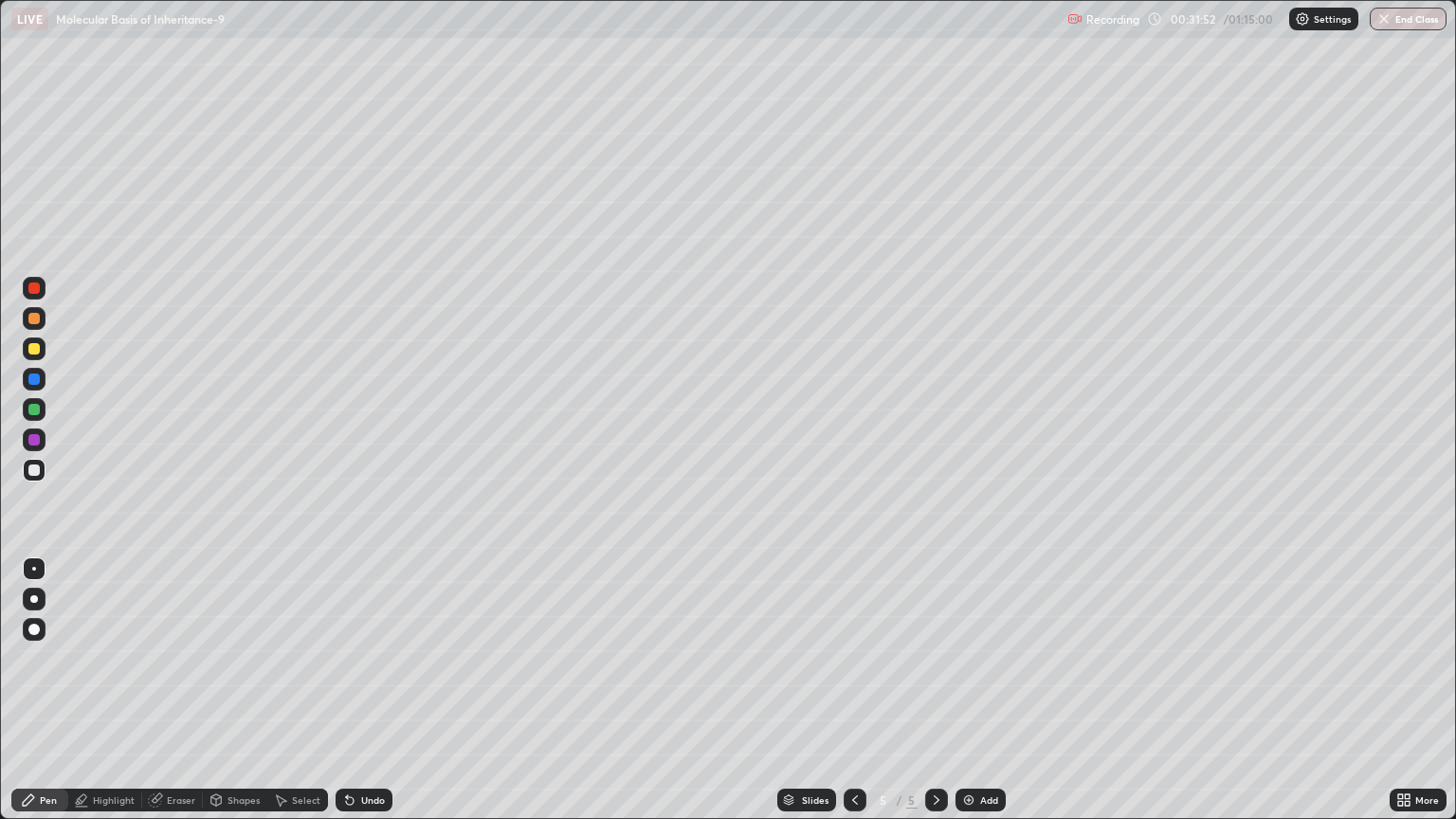 click at bounding box center (34, 569) 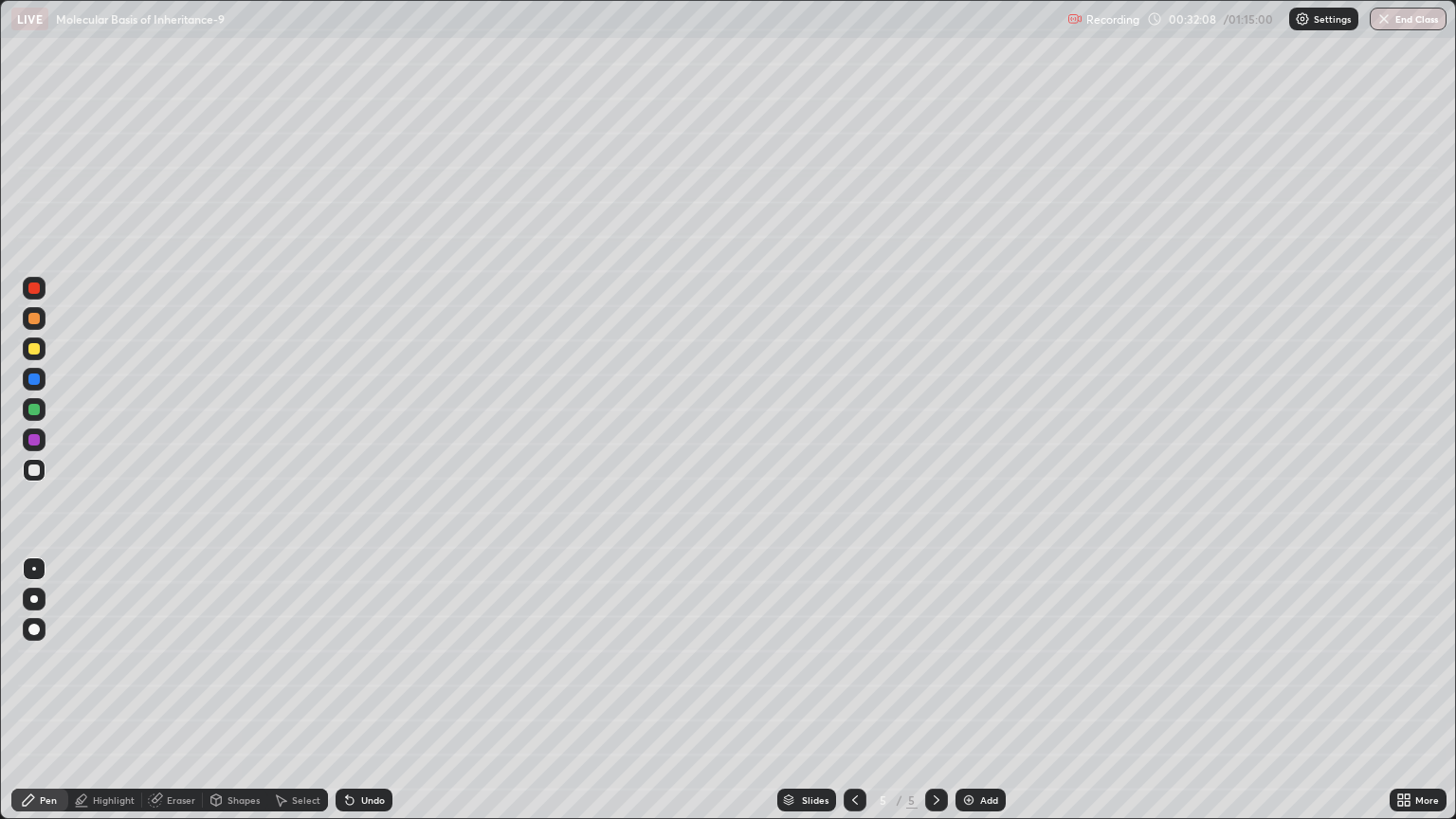 click at bounding box center [34, 318] 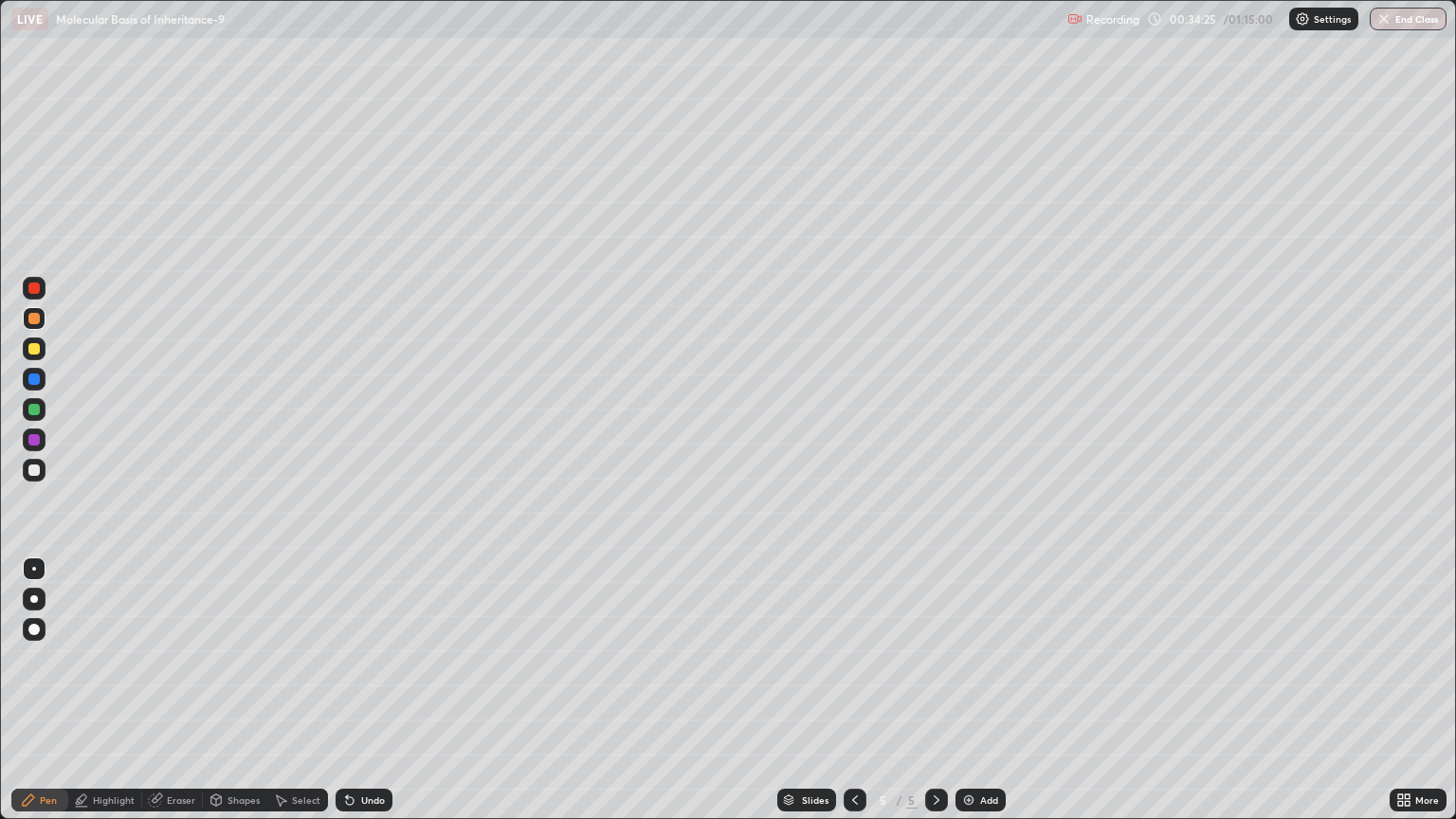 click at bounding box center [34, 288] 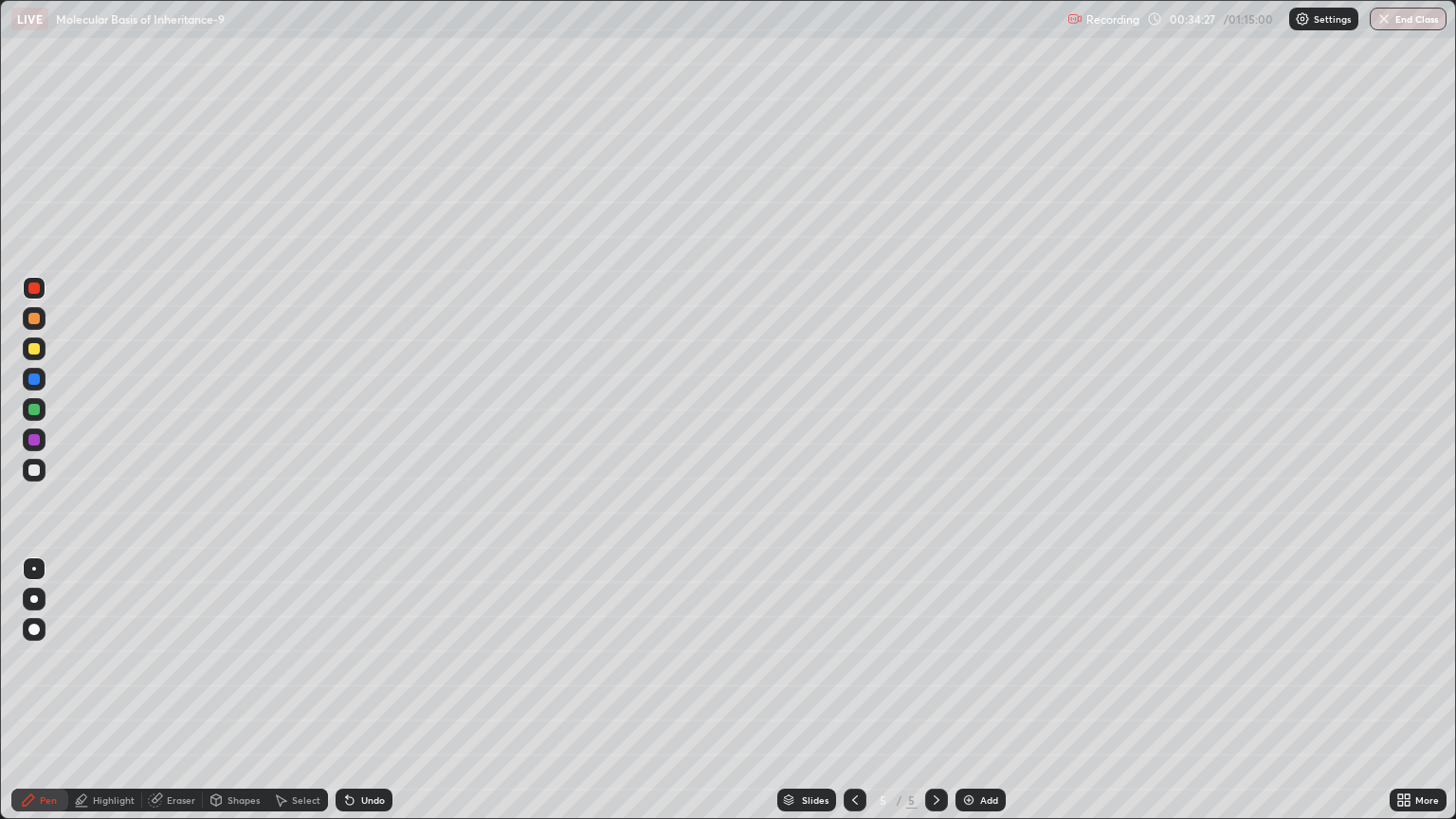 click at bounding box center (34, 599) 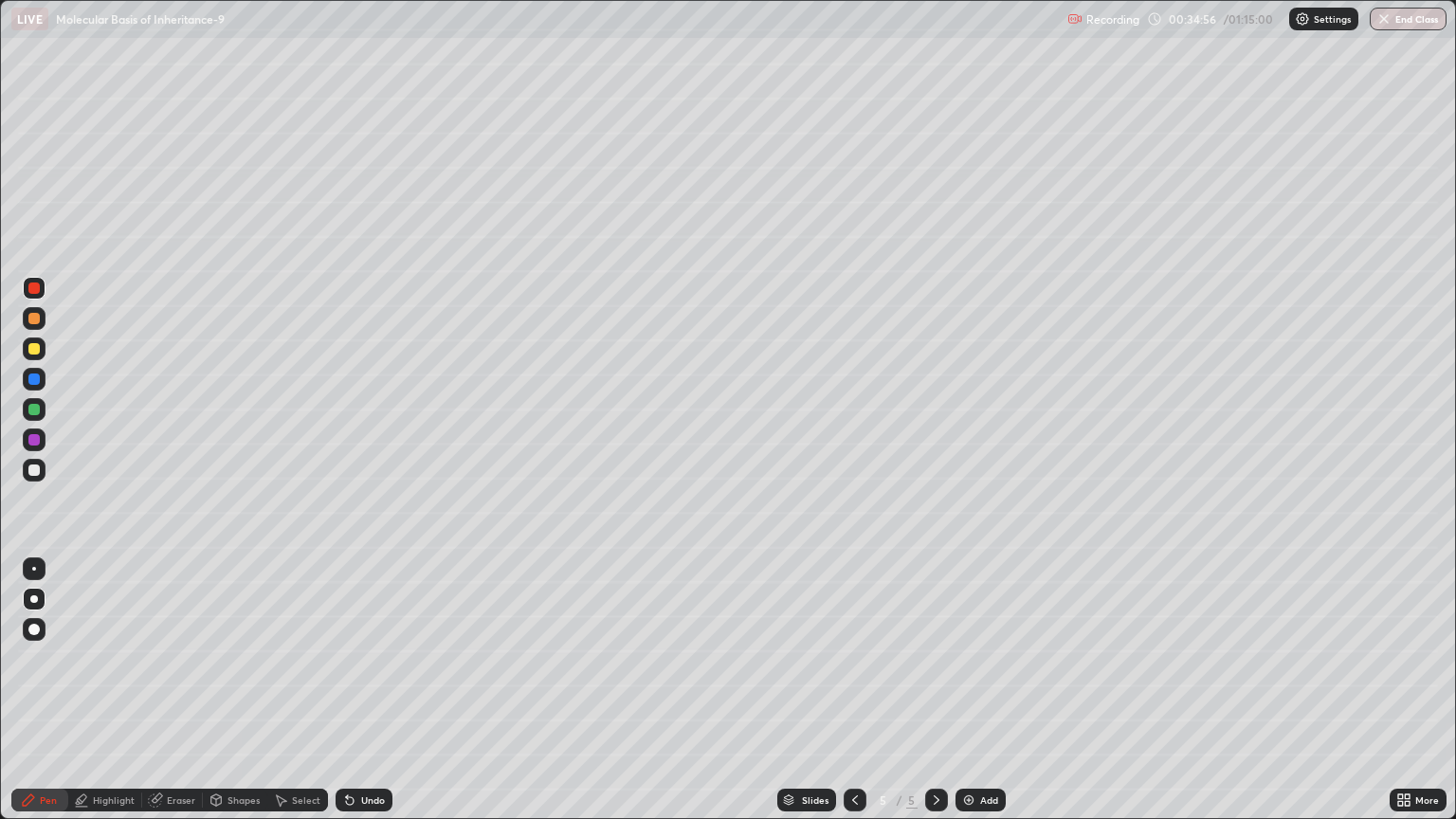 click at bounding box center [34, 470] 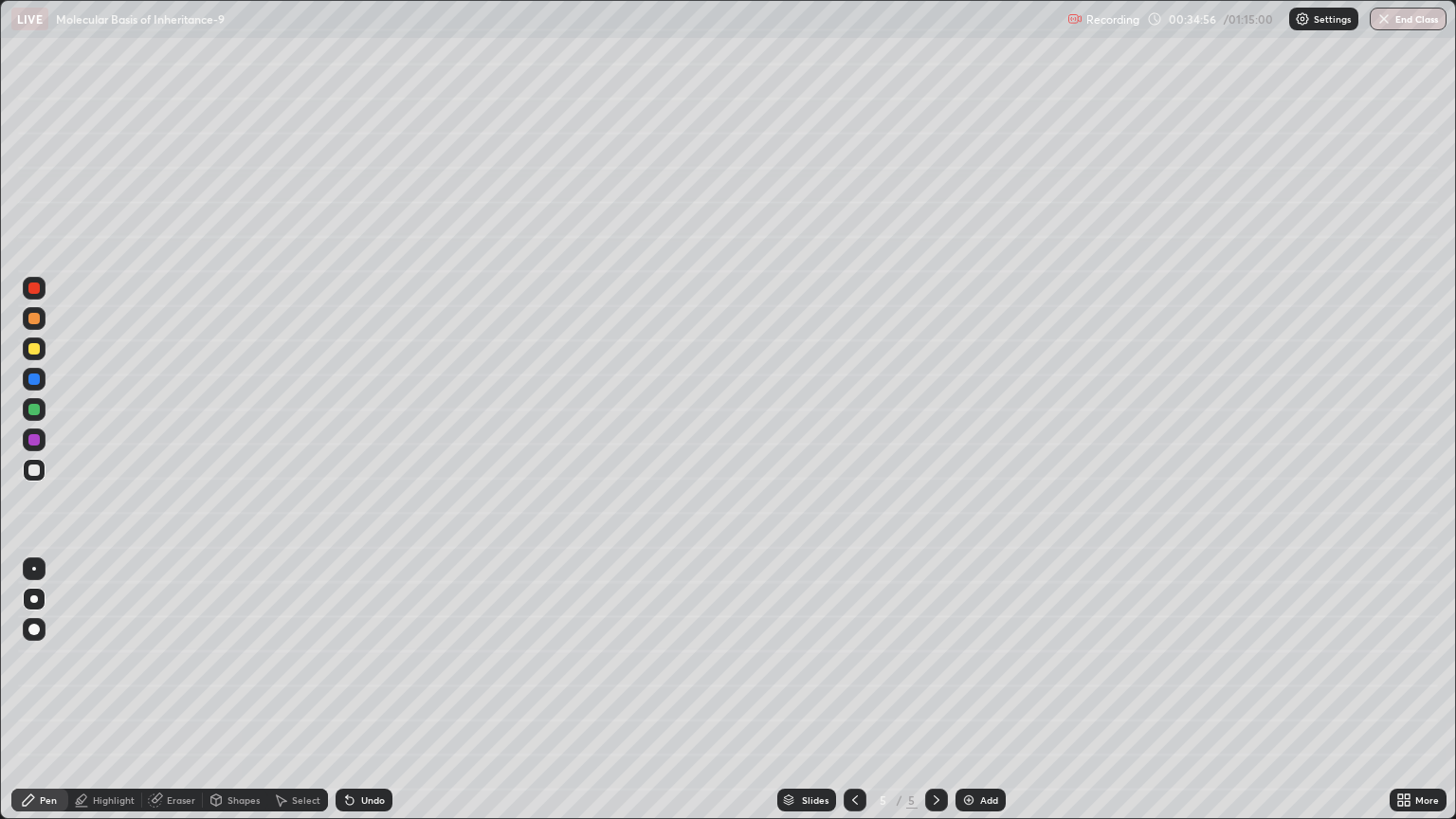 click at bounding box center (34, 569) 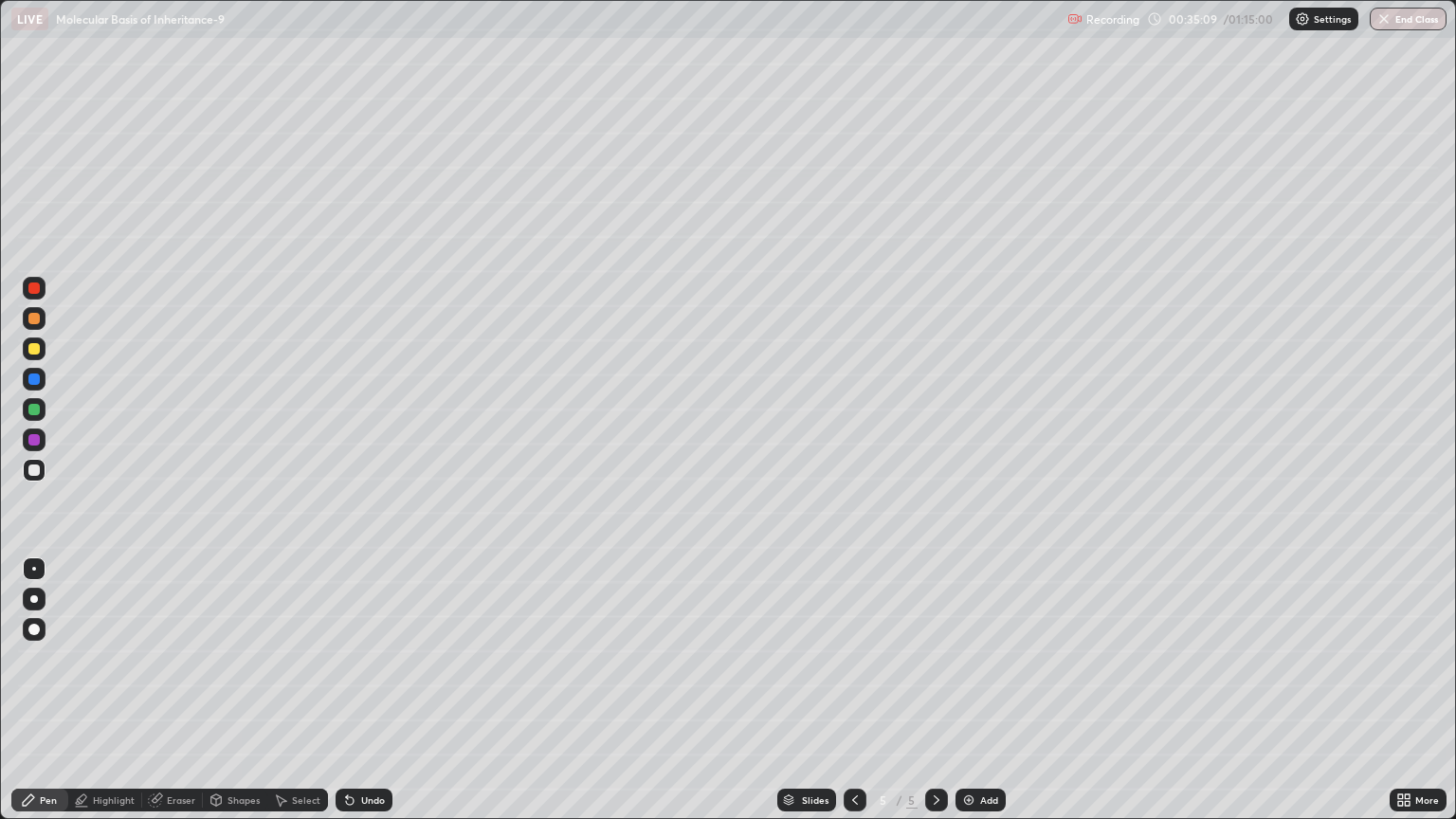 click at bounding box center (34, 318) 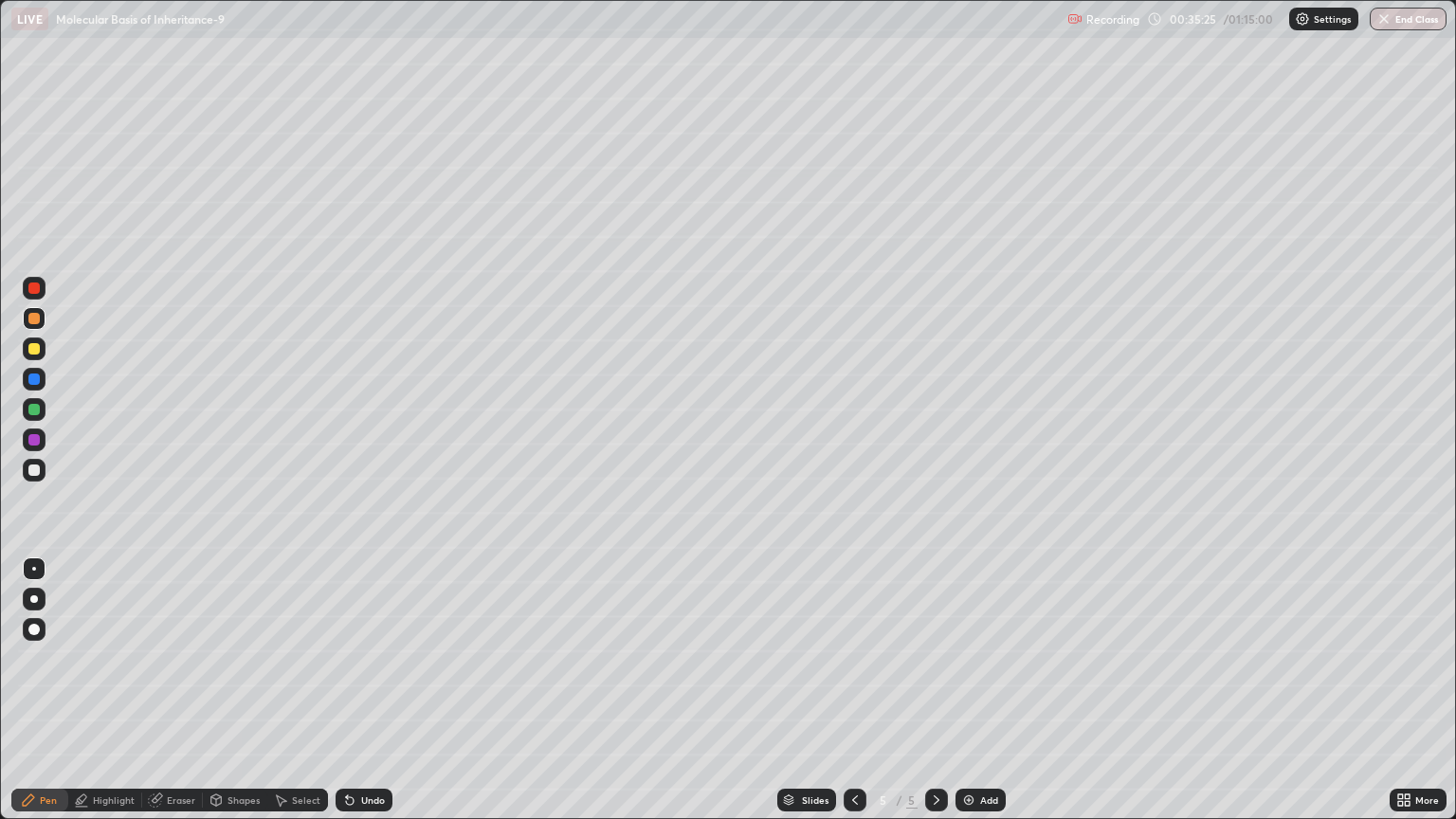 click on "Undo" at bounding box center [364, 800] 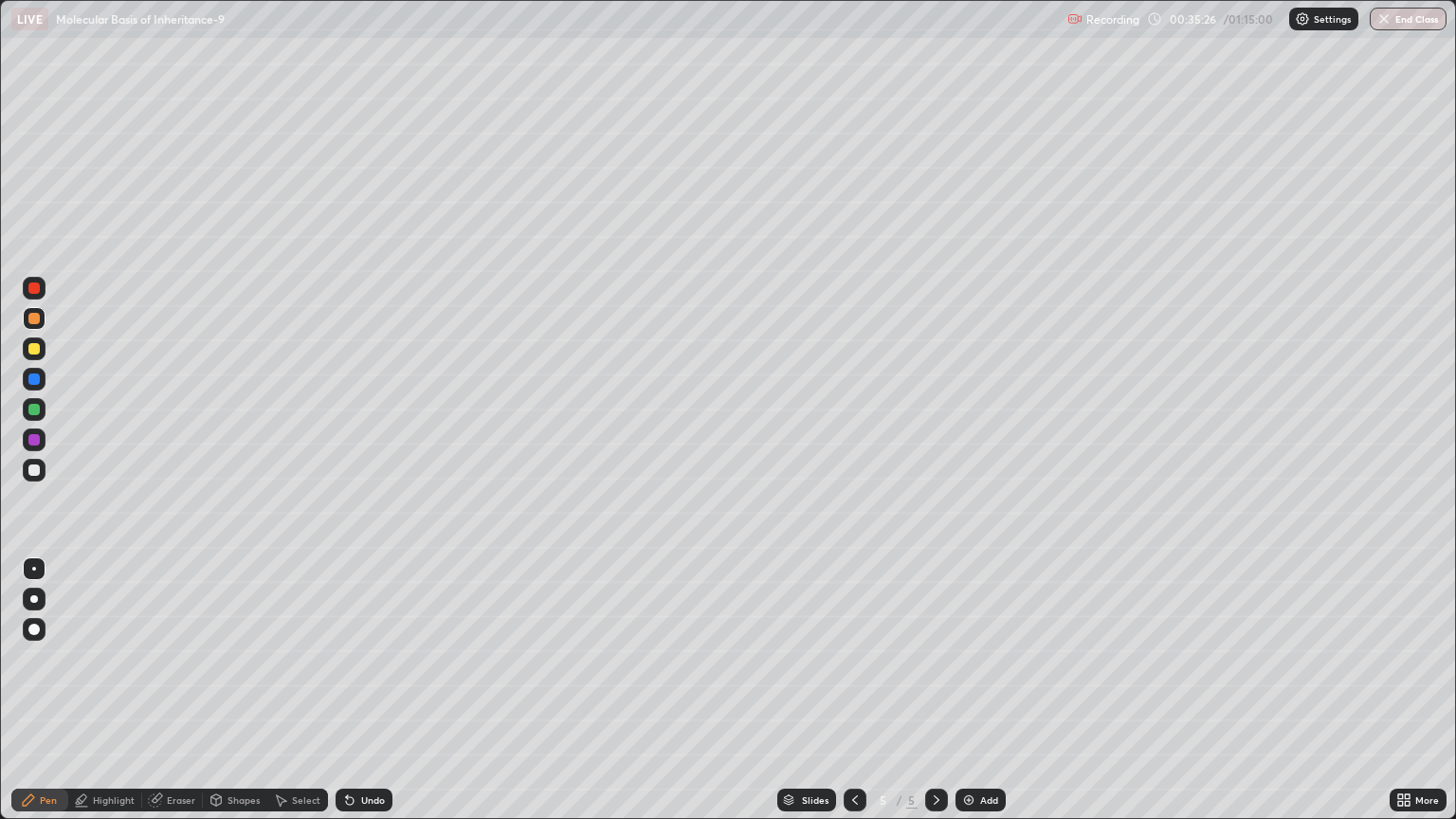 click on "Undo" at bounding box center [364, 800] 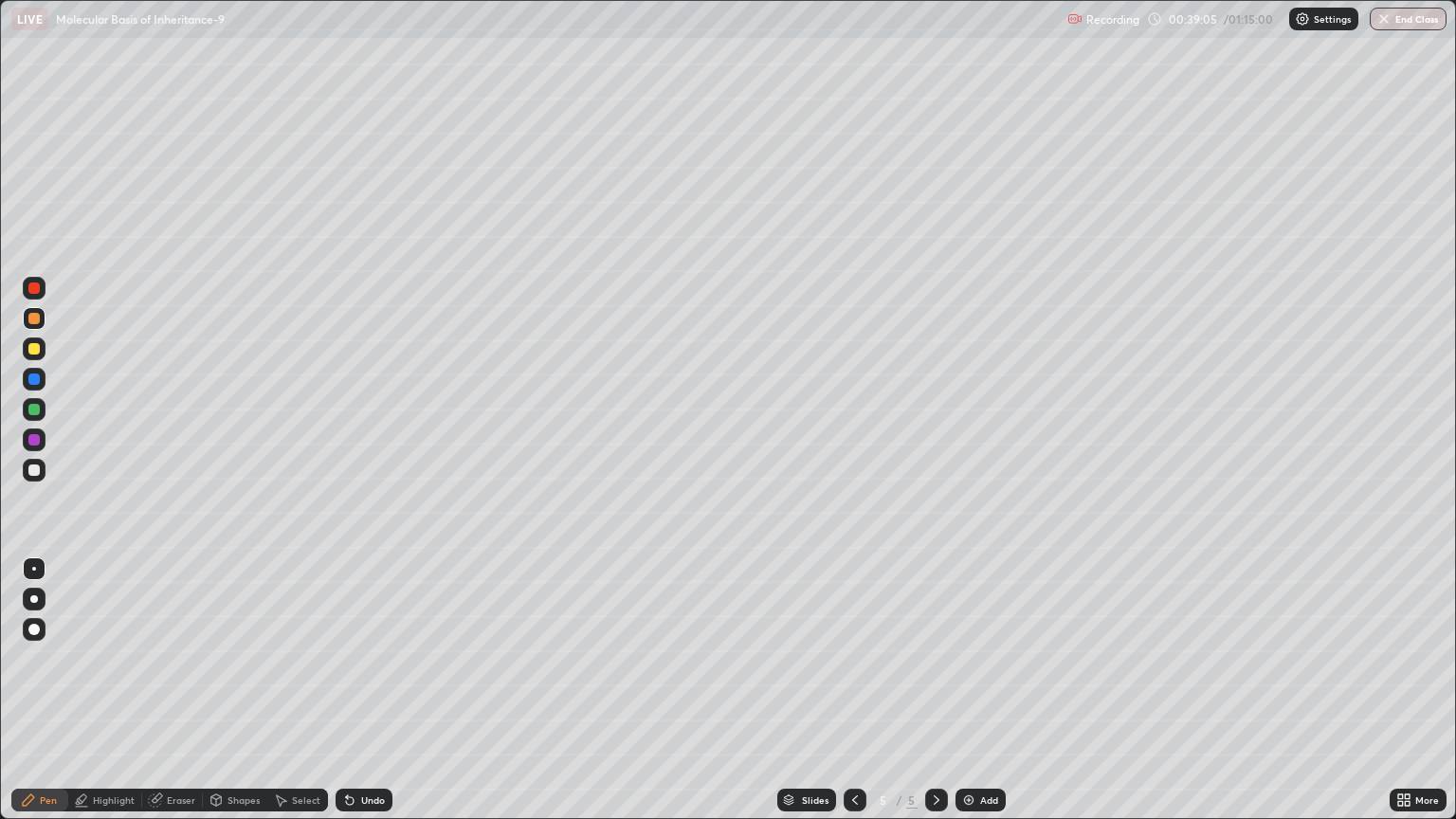 click at bounding box center [34, 349] 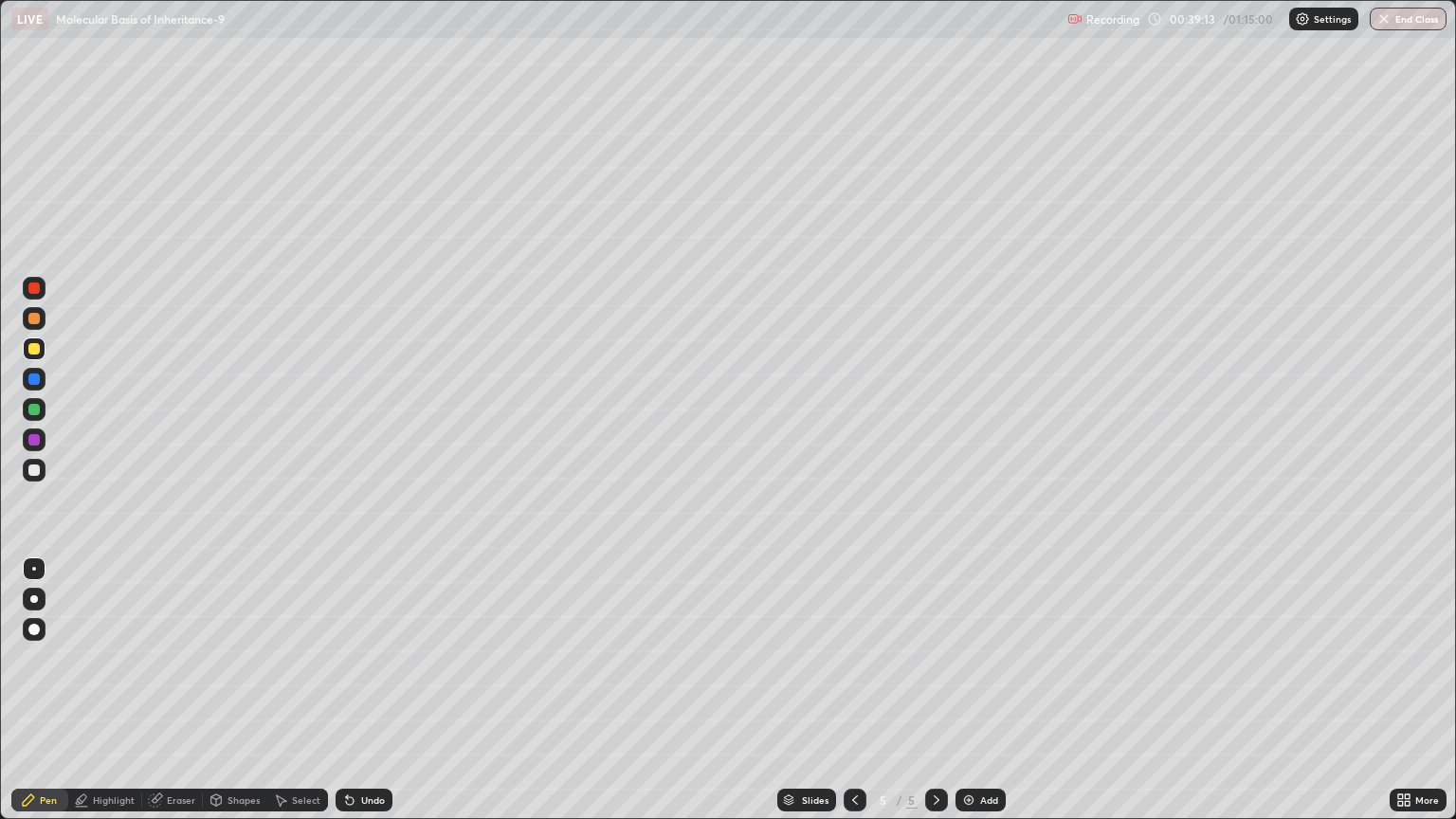 click at bounding box center [34, 318] 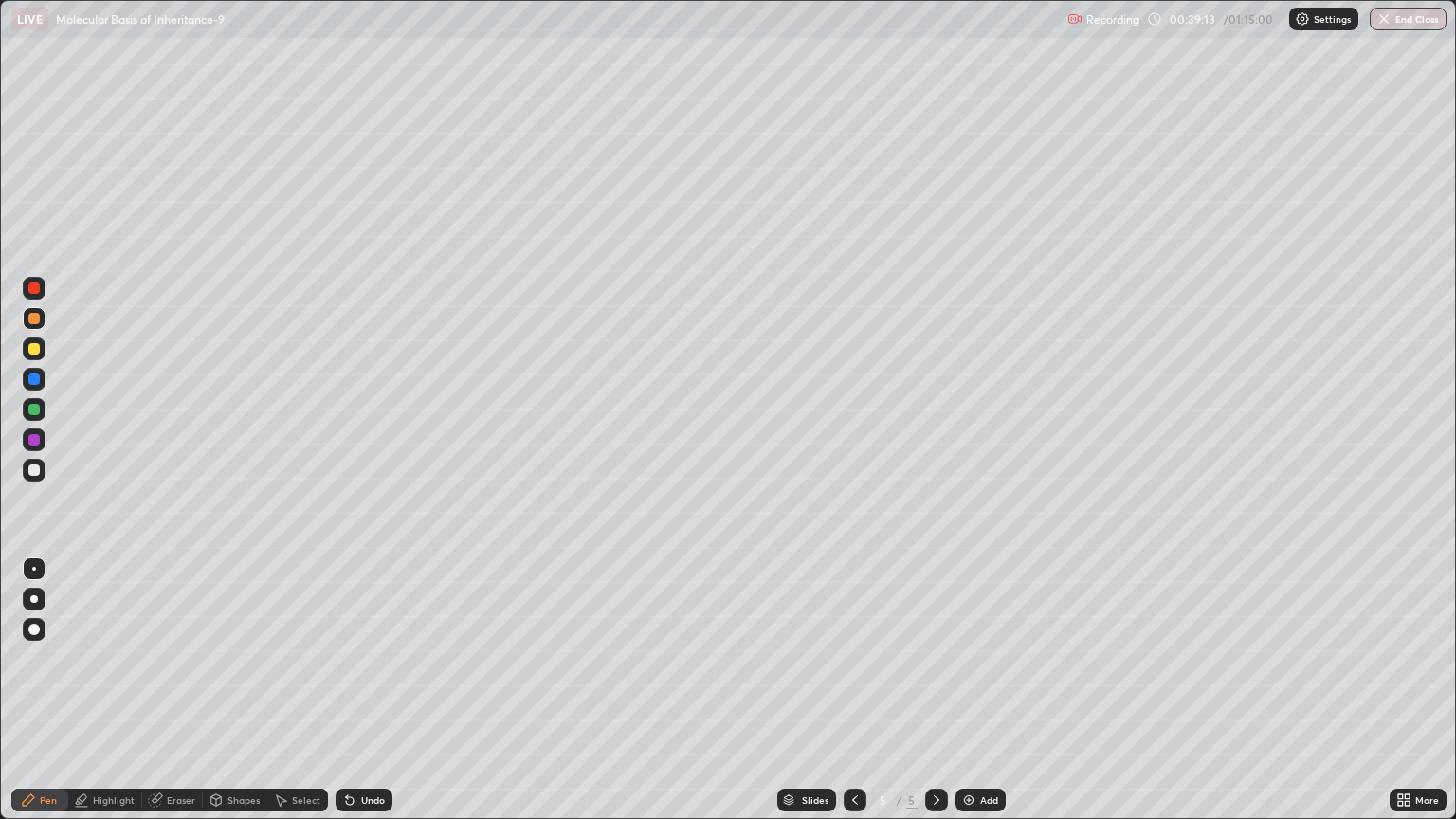 click at bounding box center (34, 288) 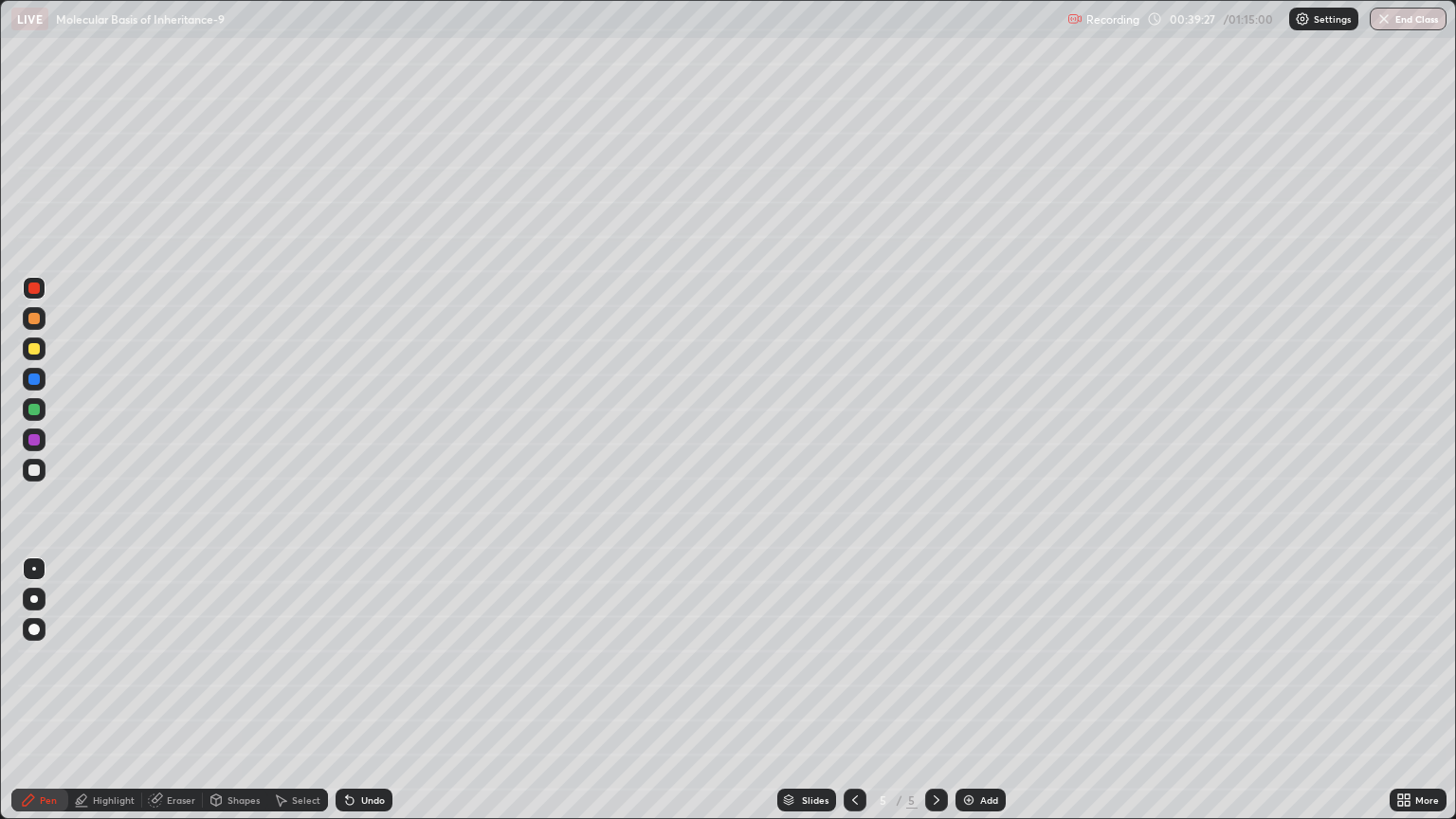 click 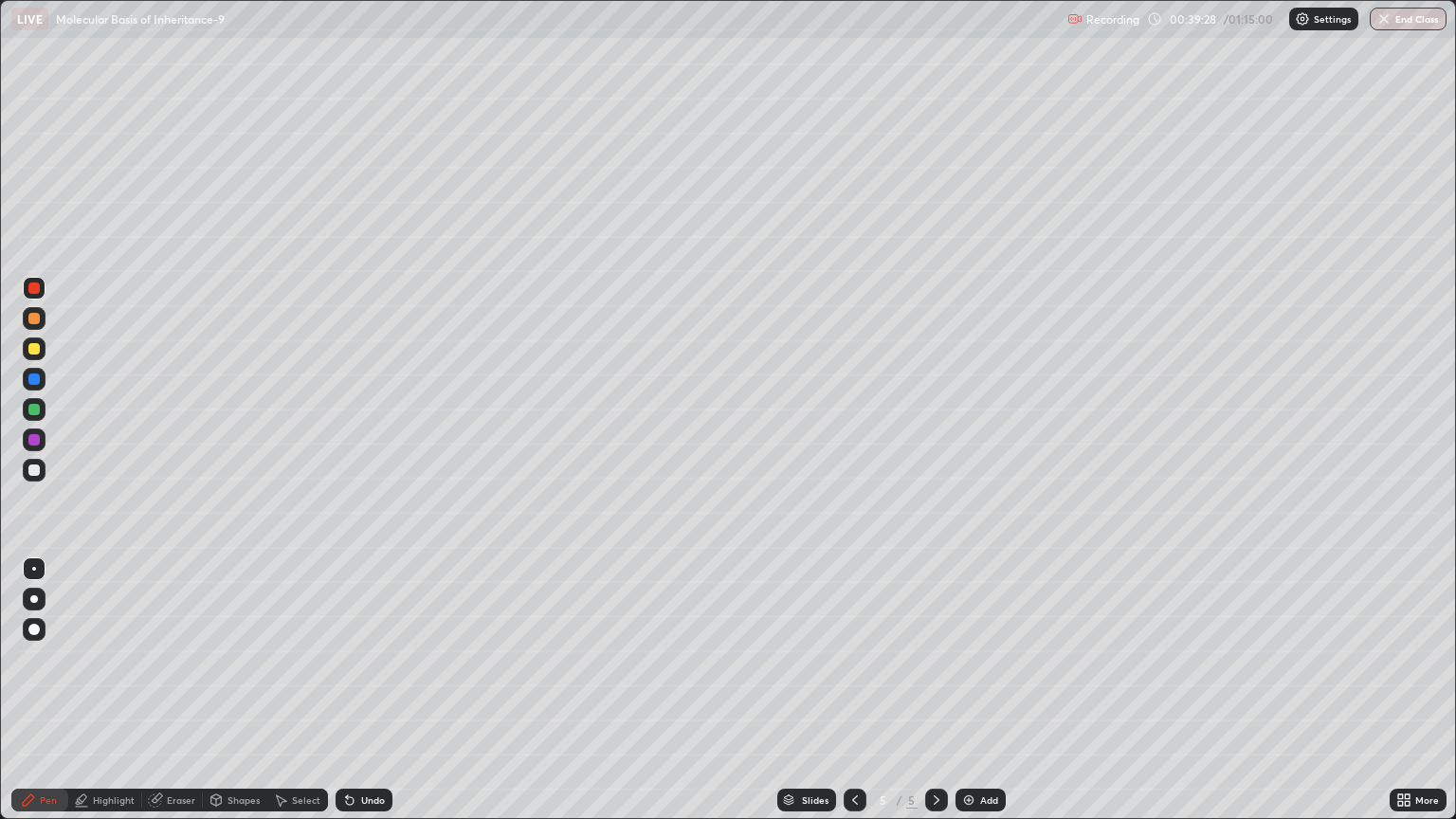 click on "Undo" at bounding box center [364, 800] 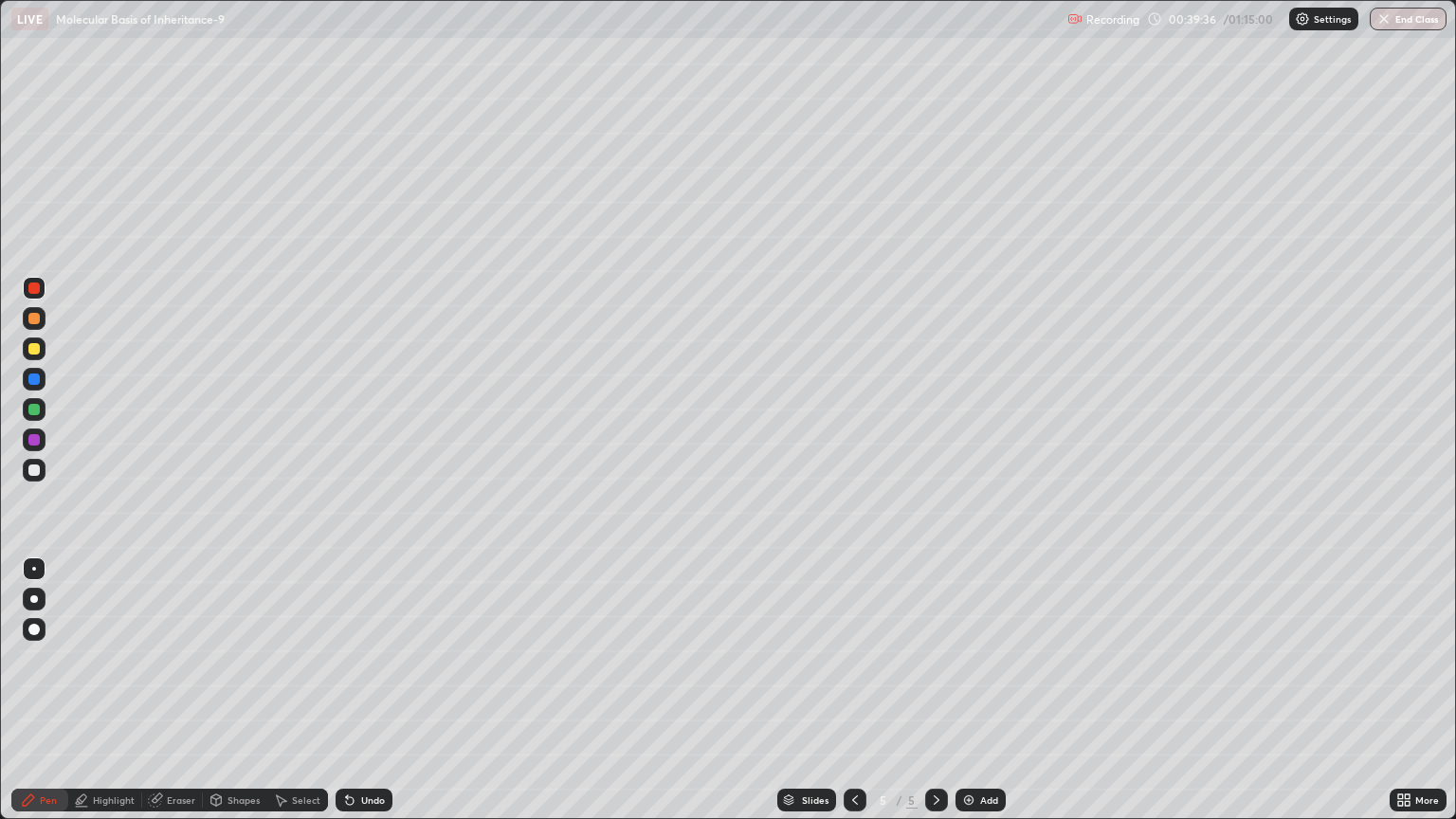 click at bounding box center [34, 349] 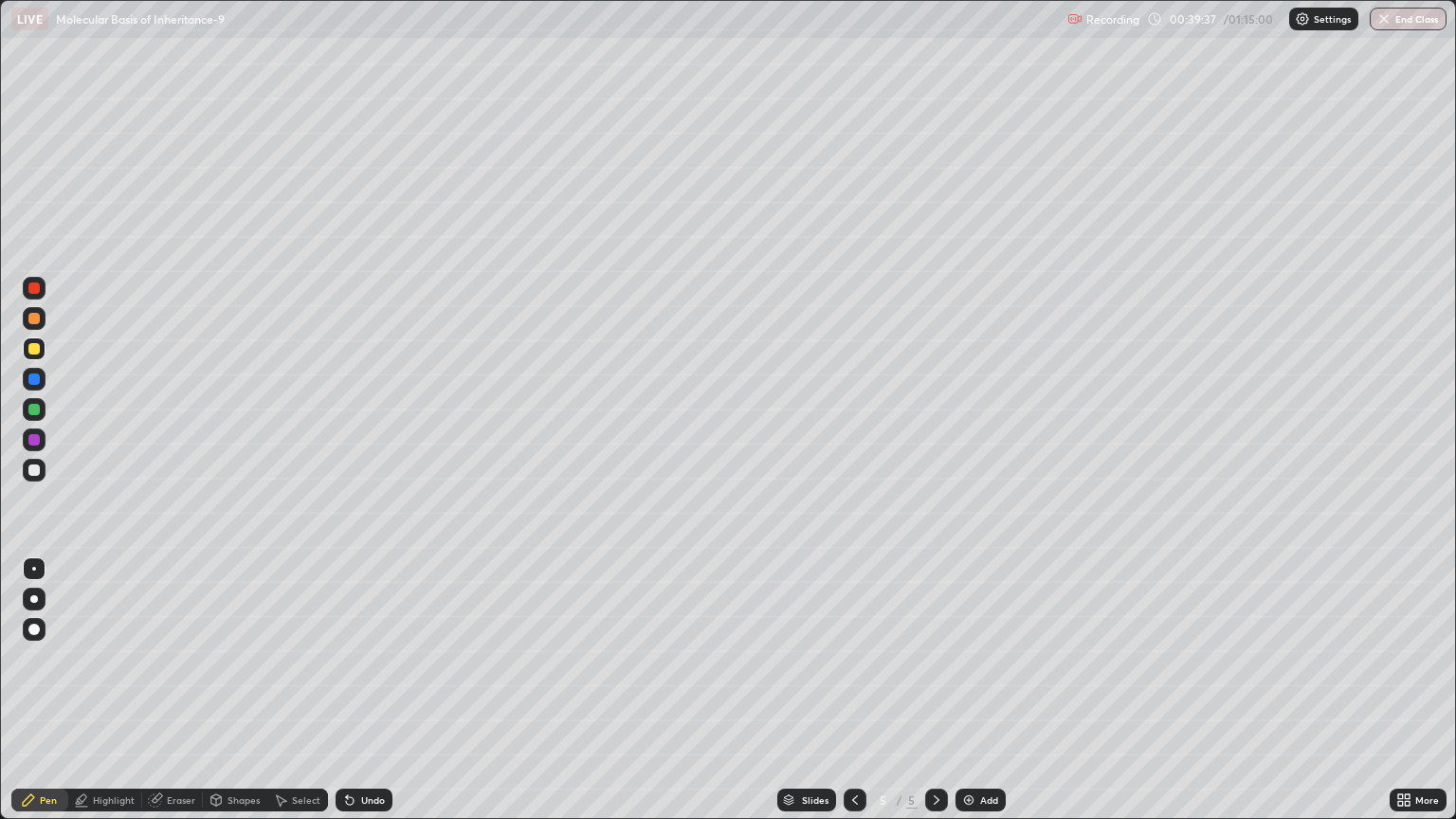 click at bounding box center [34, 569] 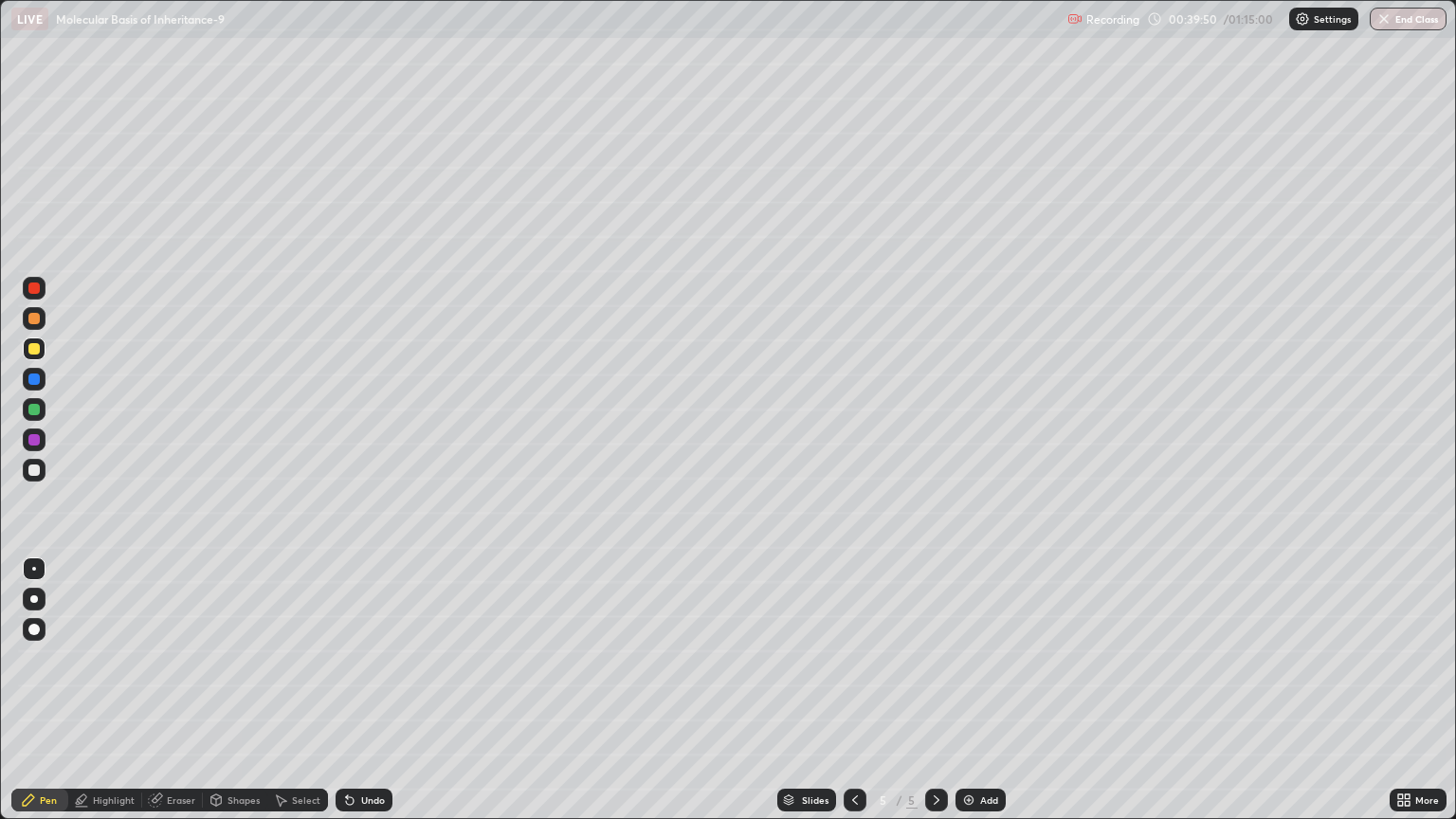 click on "Add" at bounding box center [989, 800] 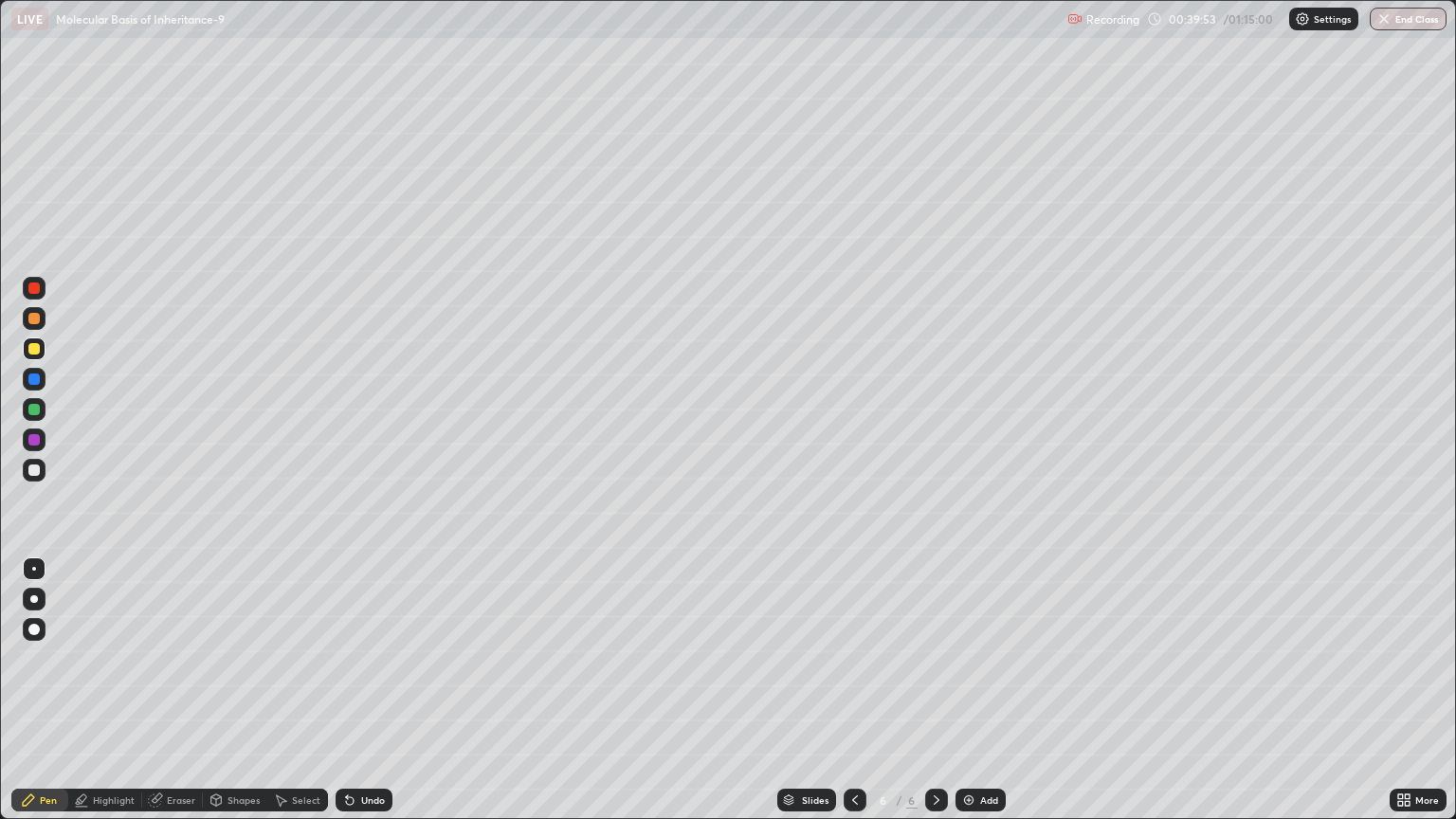 click at bounding box center (34, 410) 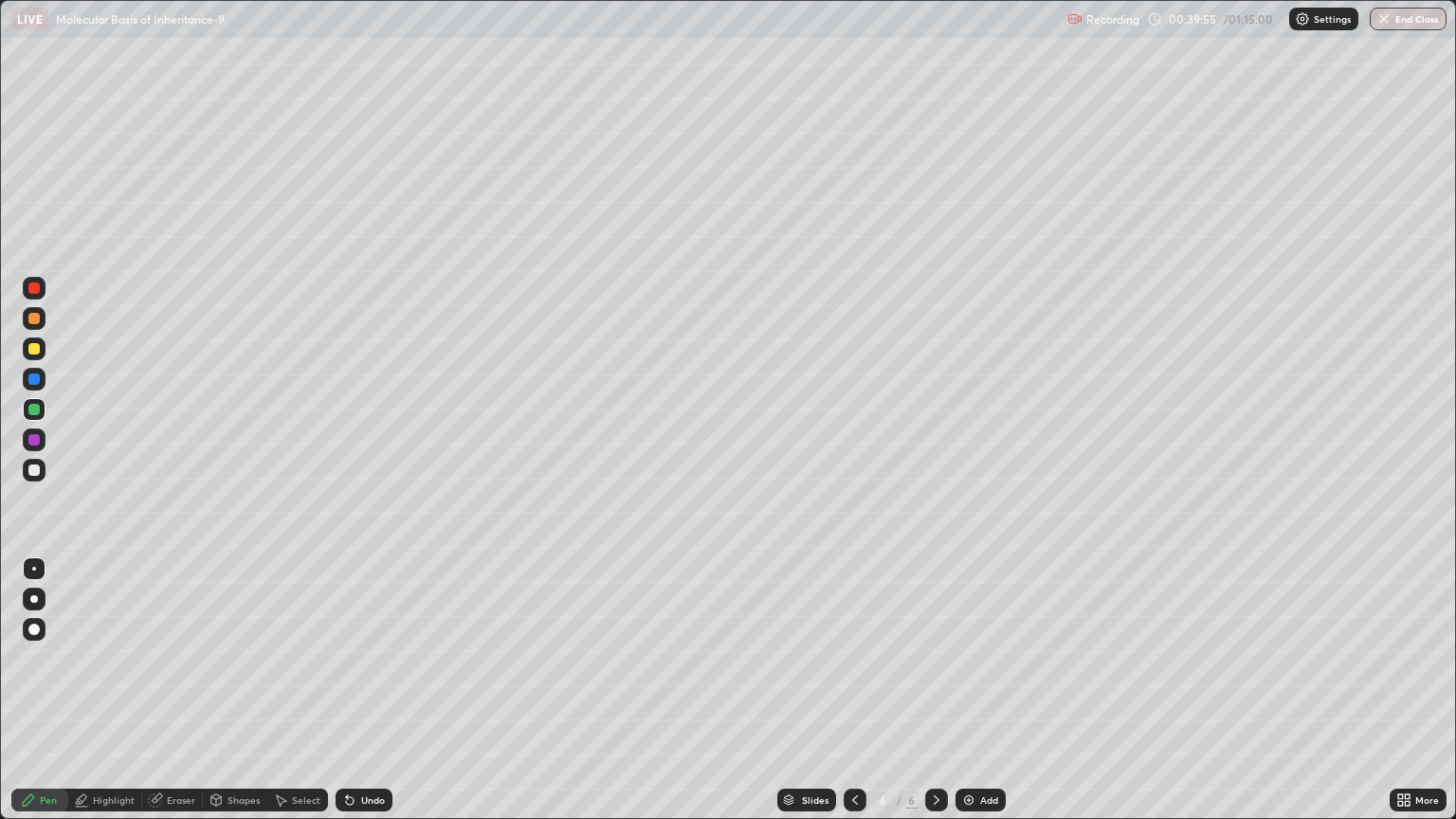click at bounding box center [34, 349] 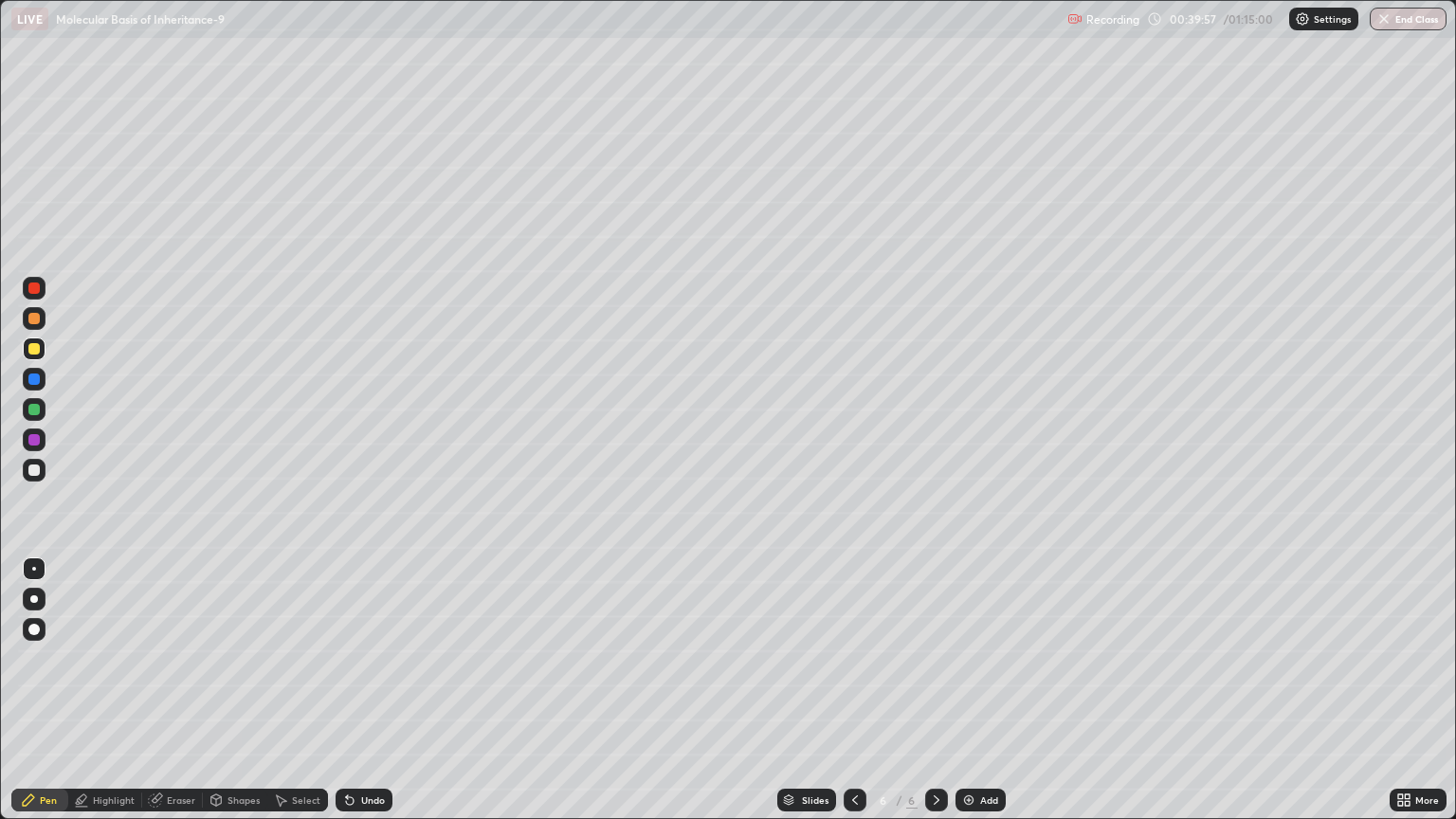 click 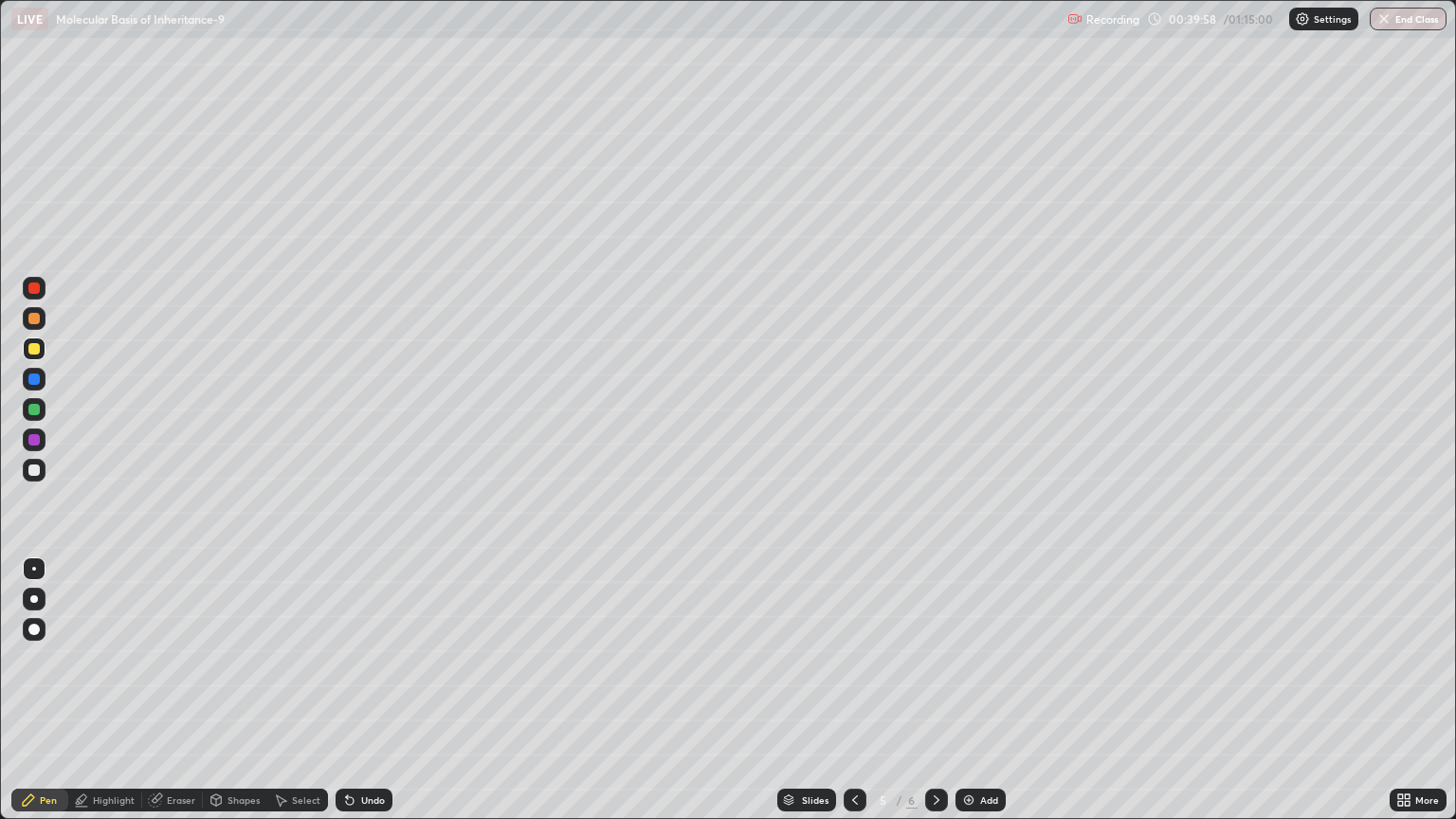 click 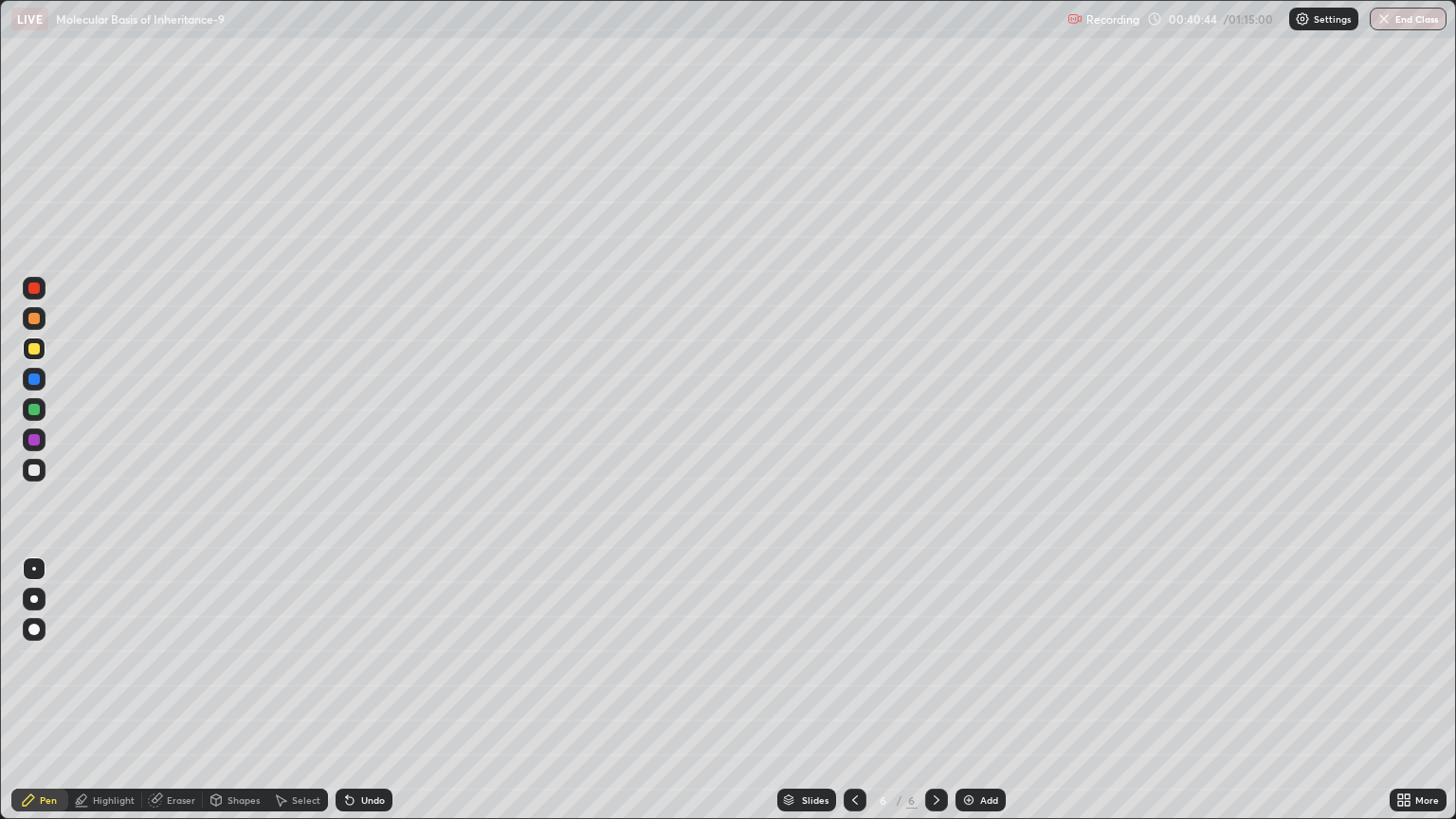 click at bounding box center (34, 470) 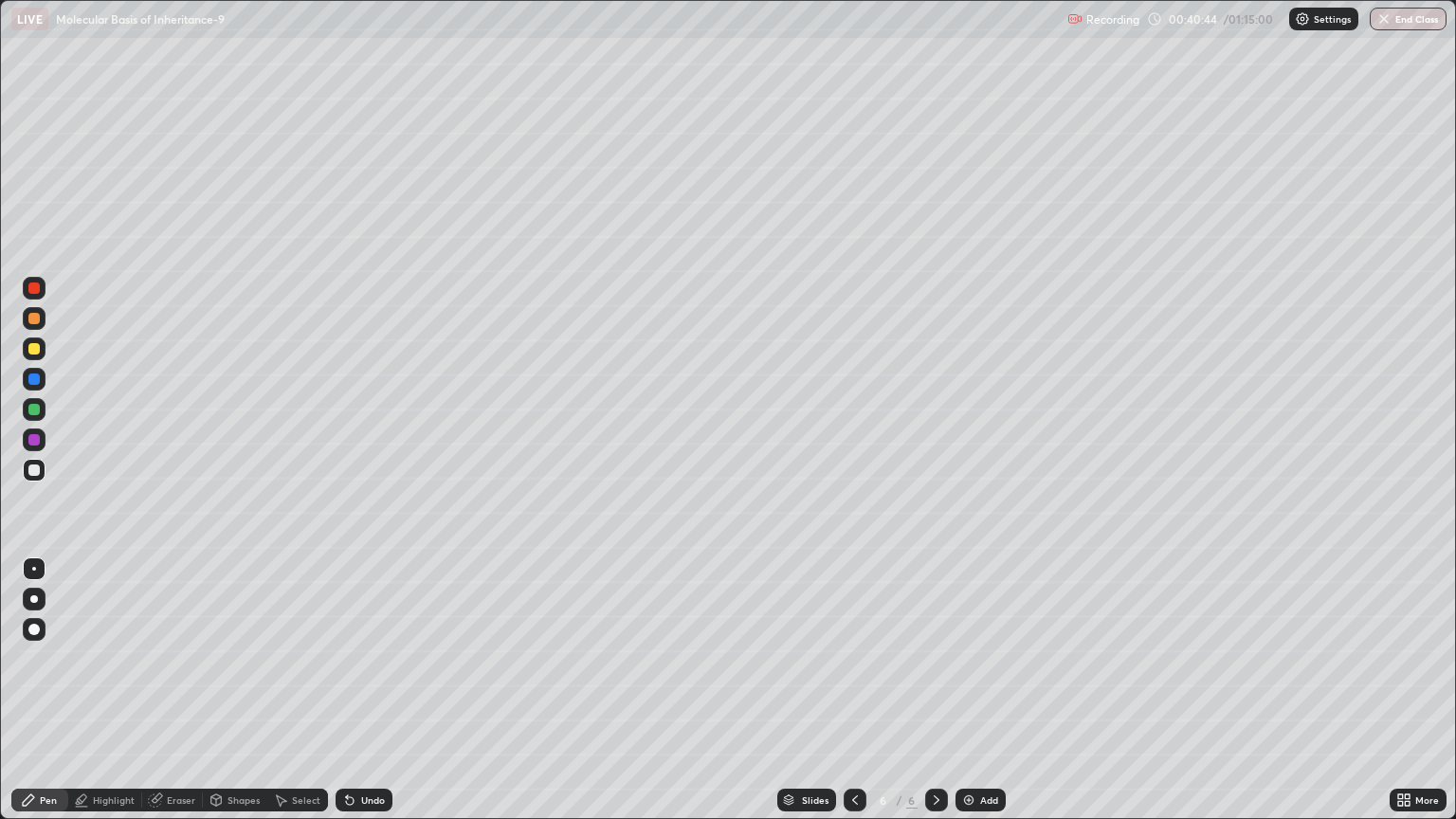 click at bounding box center [34, 569] 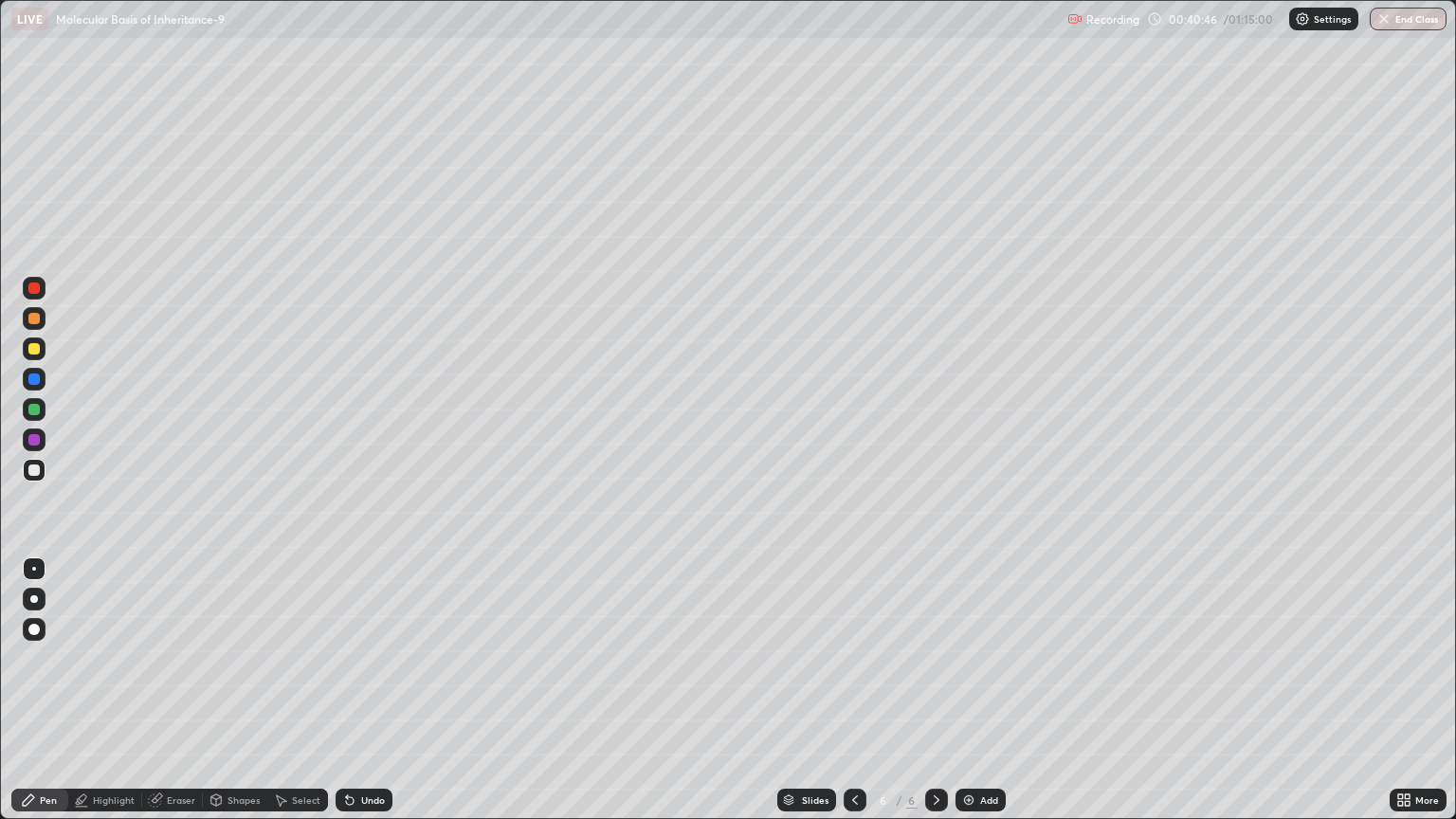 click at bounding box center [34, 599] 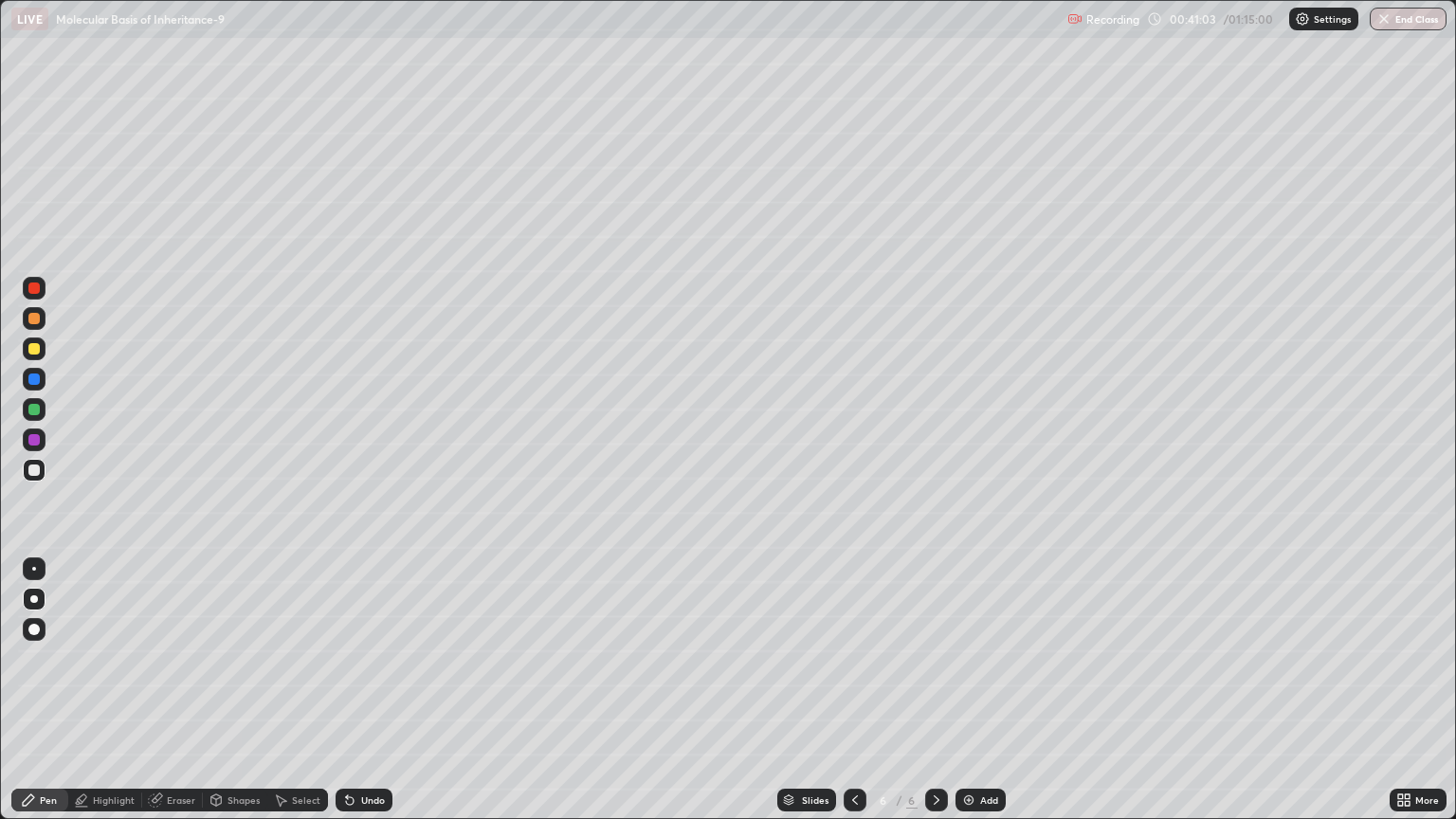 click at bounding box center [34, 470] 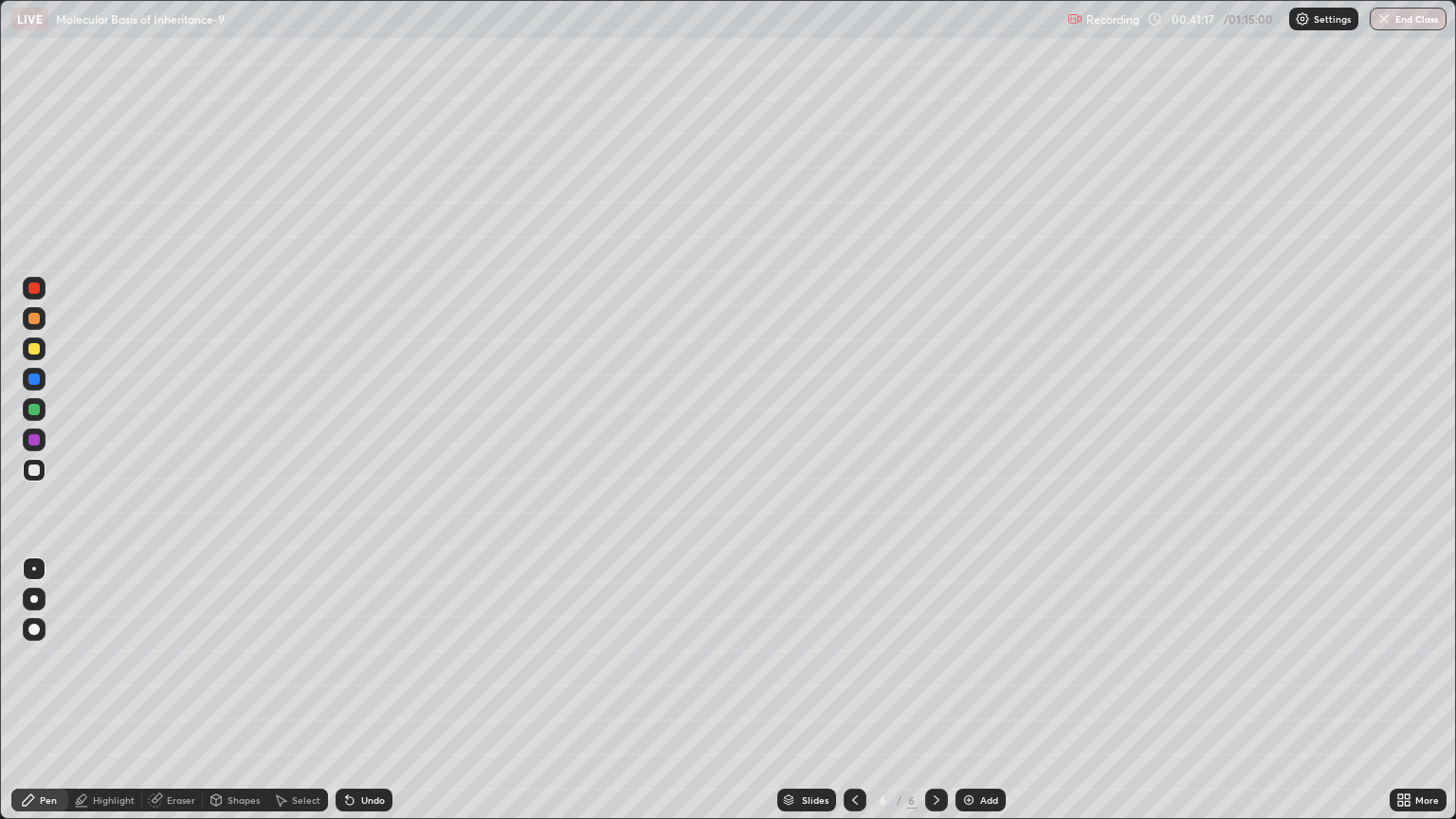 click at bounding box center [34, 349] 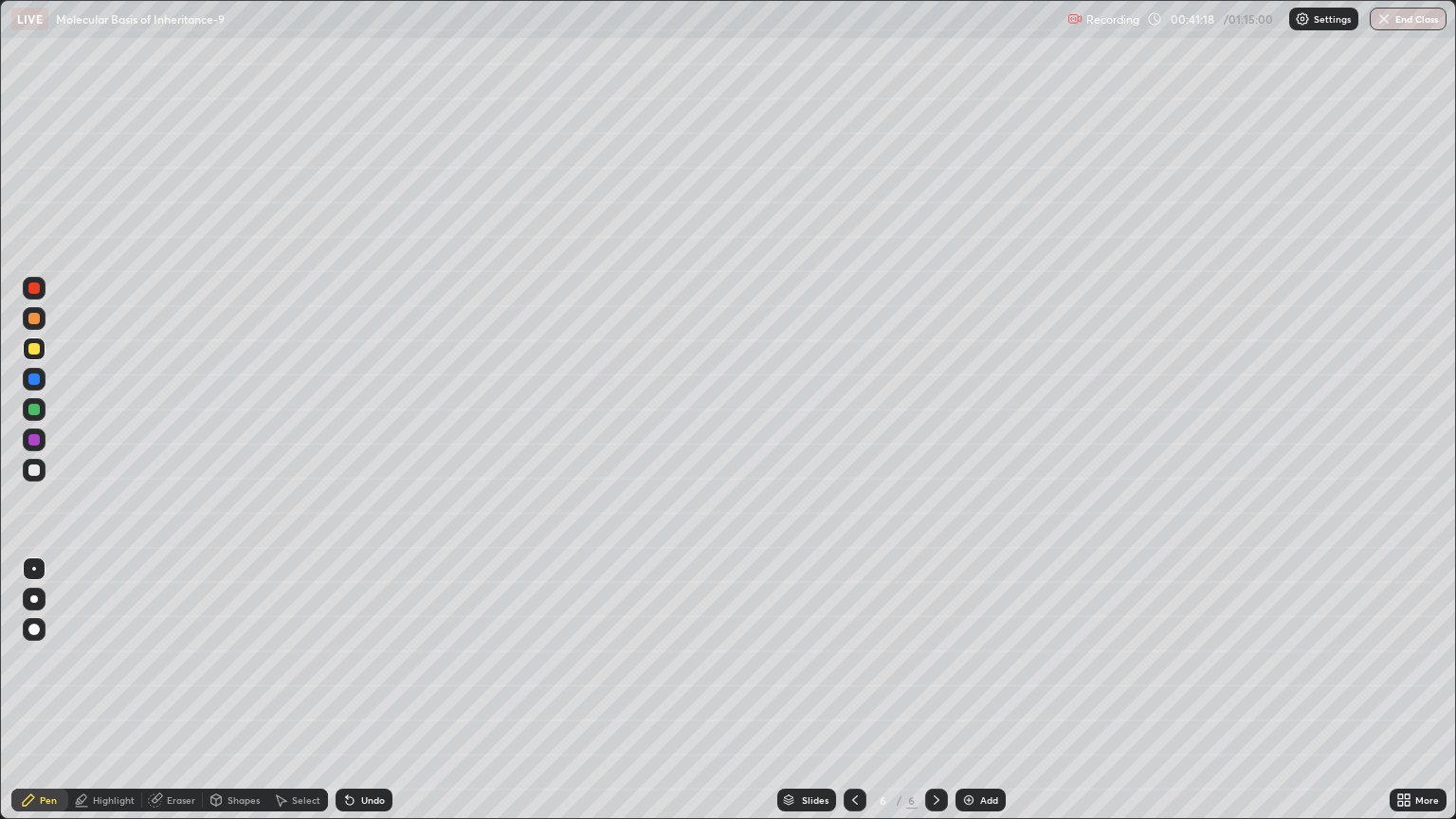 click at bounding box center [34, 410] 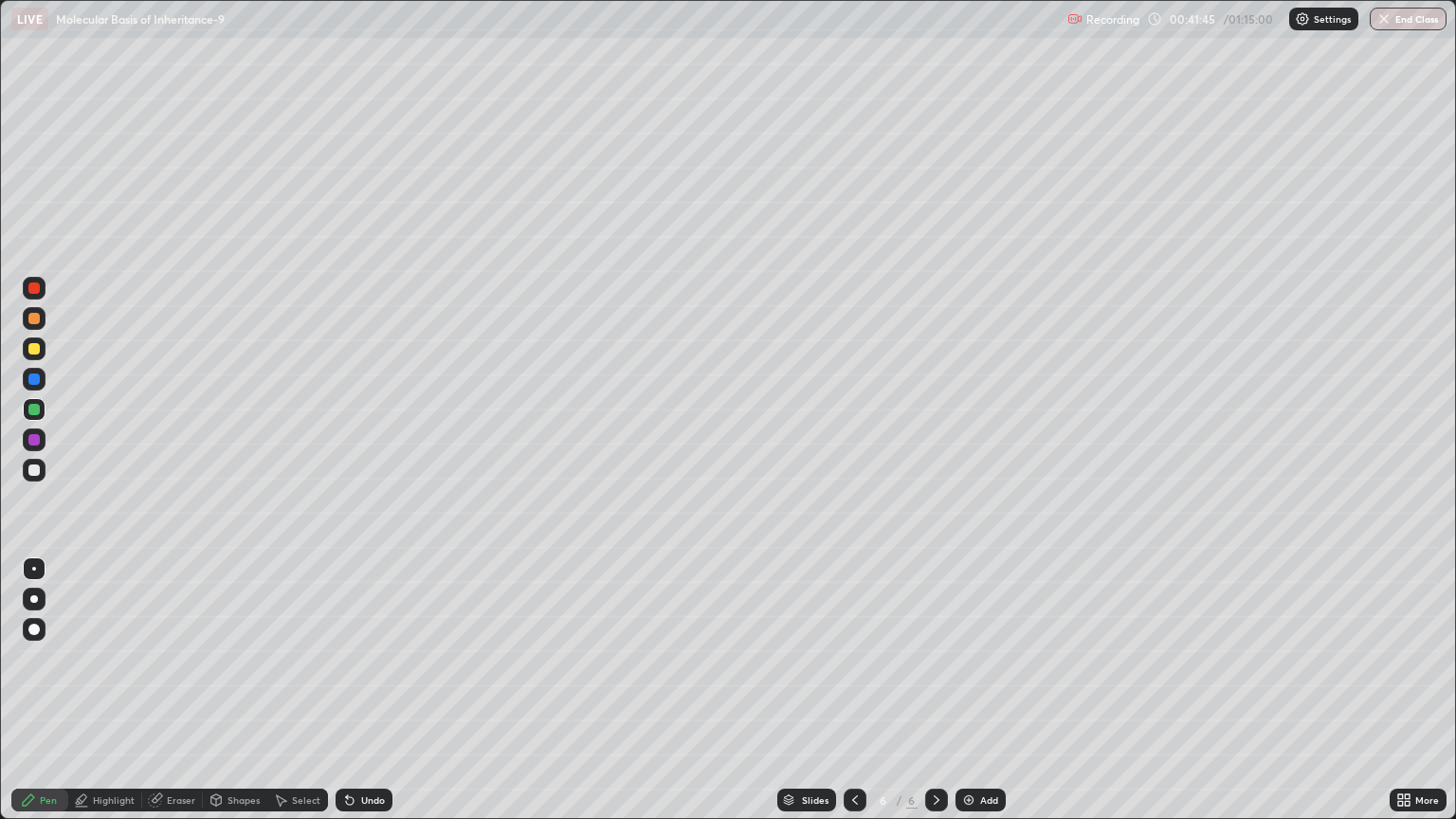 click at bounding box center [34, 470] 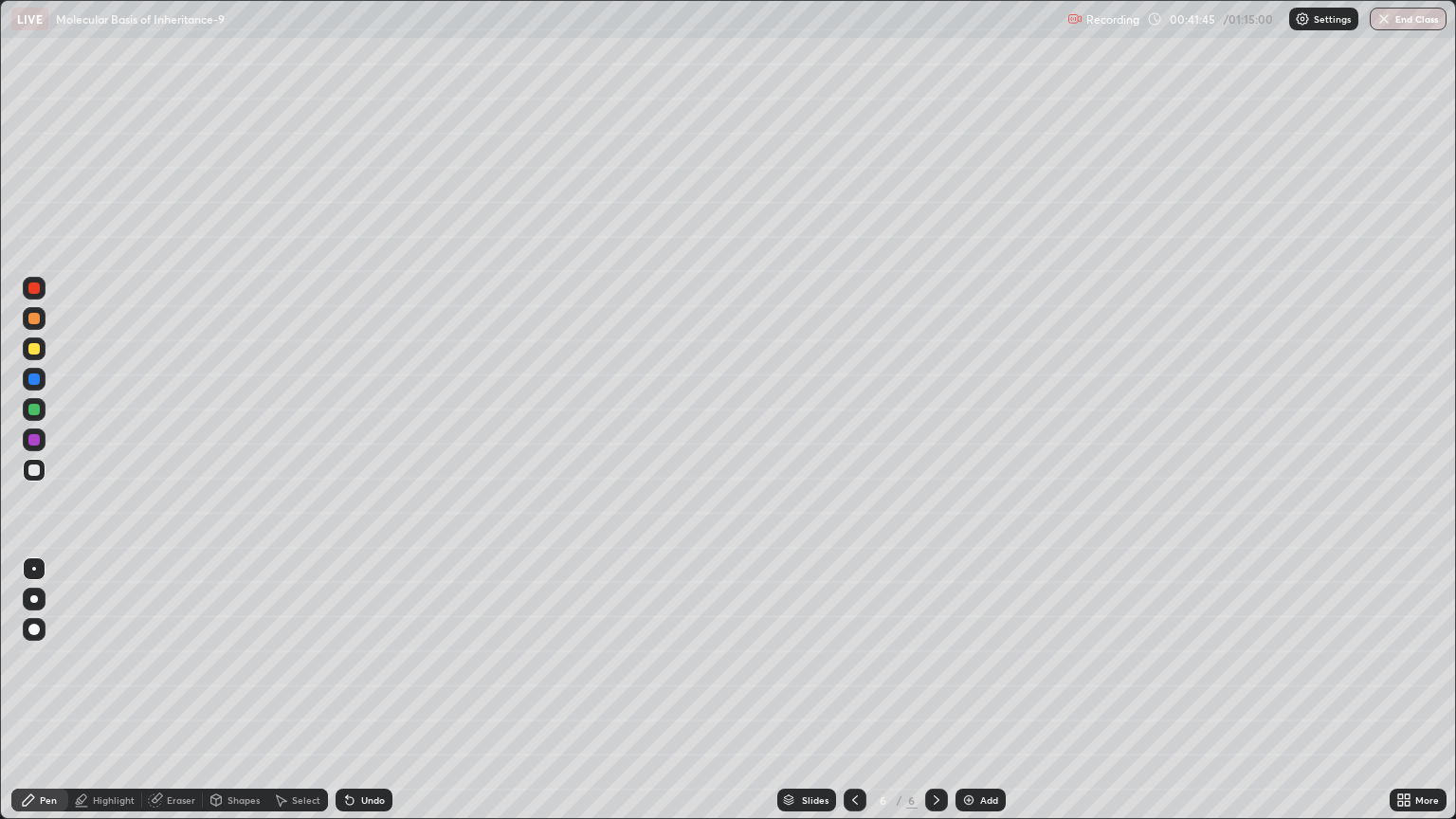 click at bounding box center (34, 569) 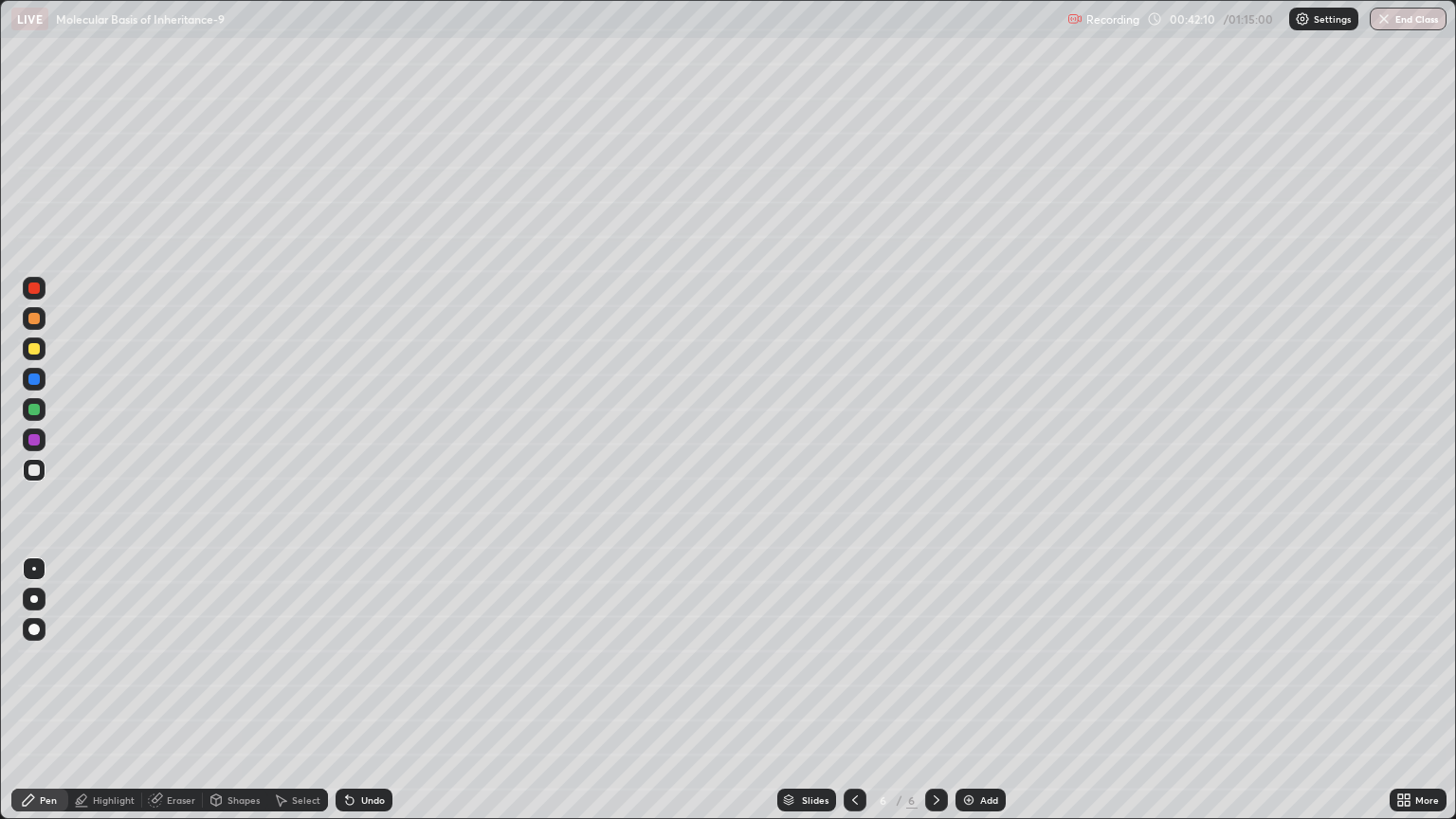 click at bounding box center [34, 410] 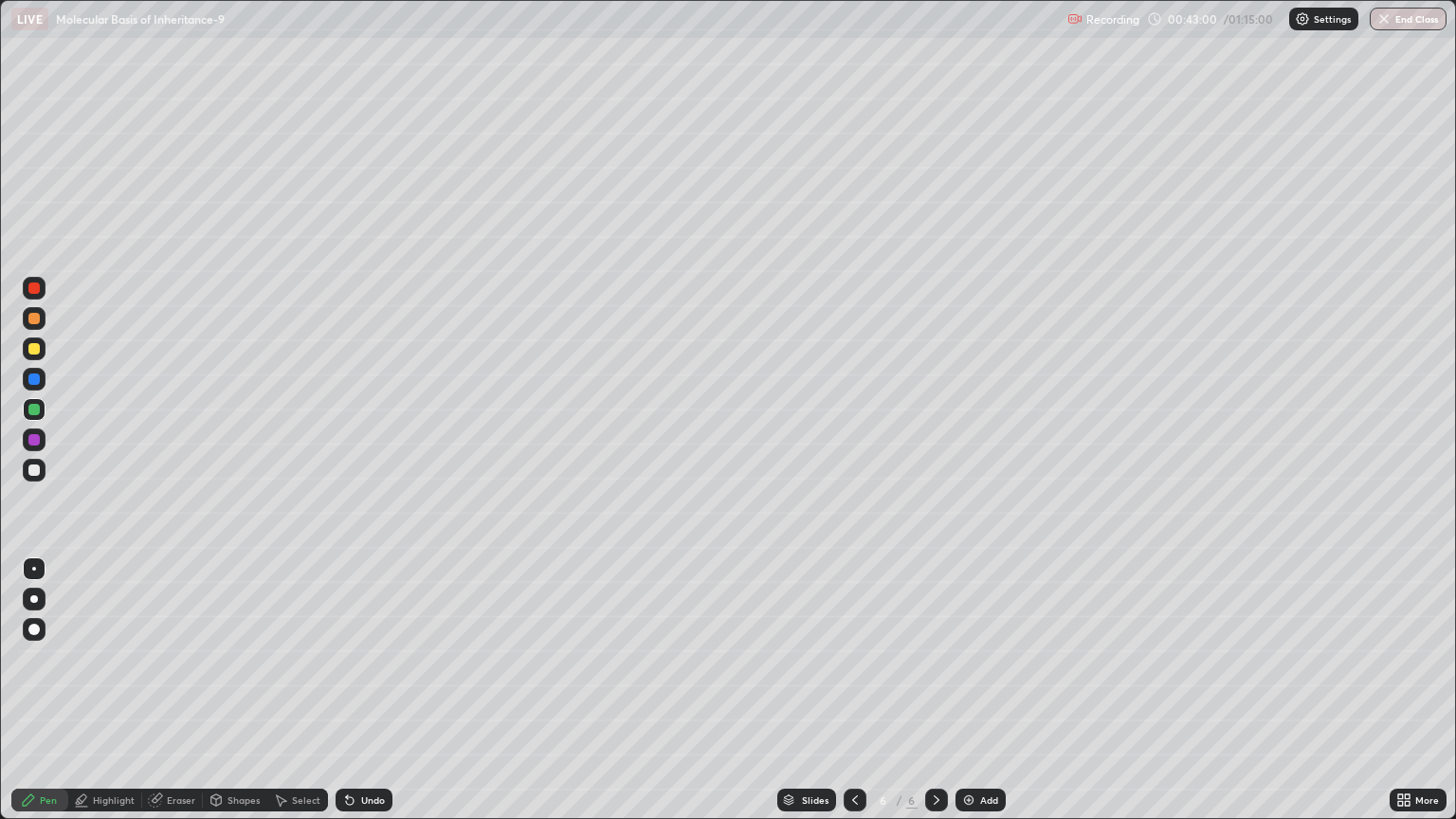 click 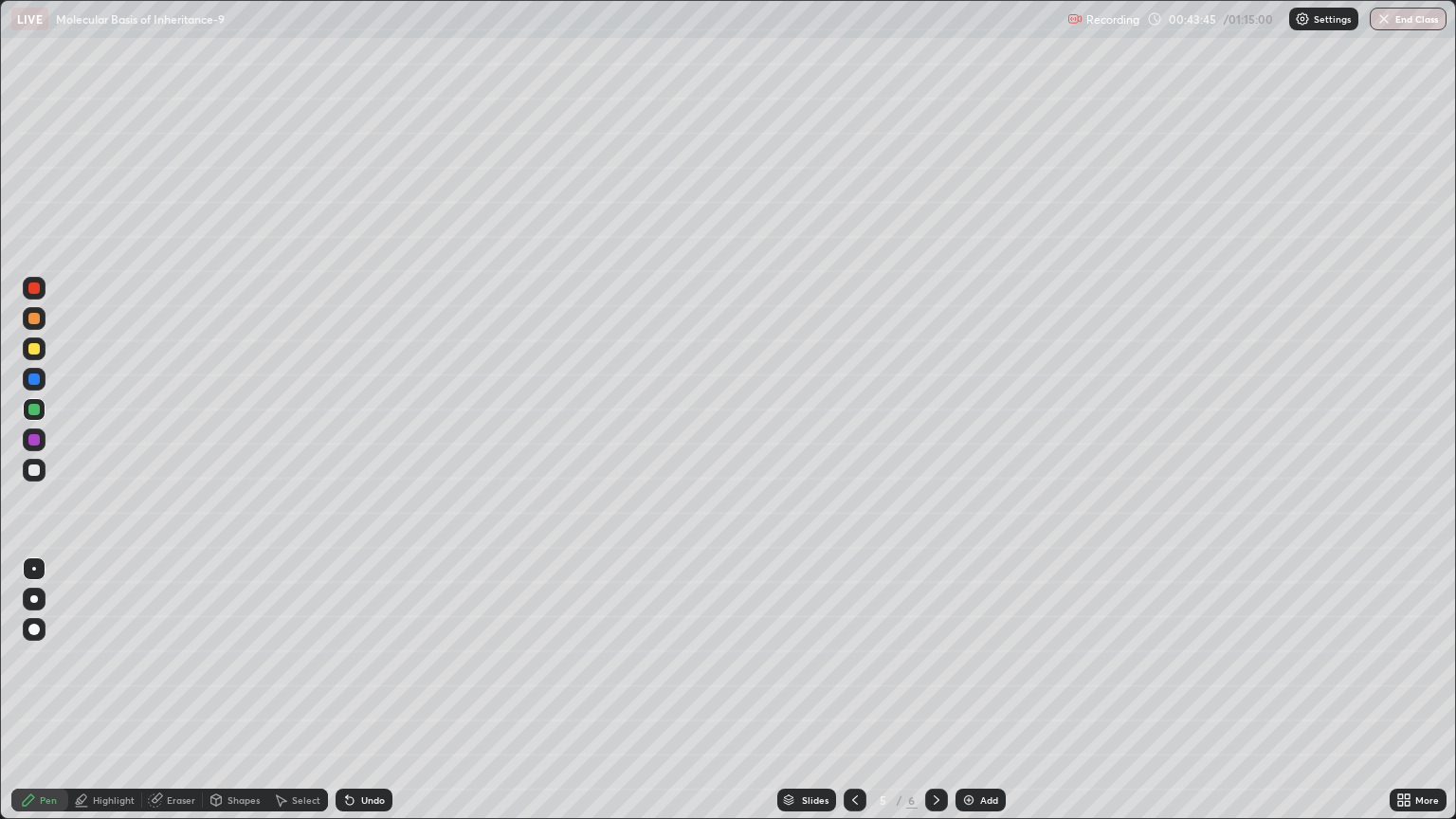 click 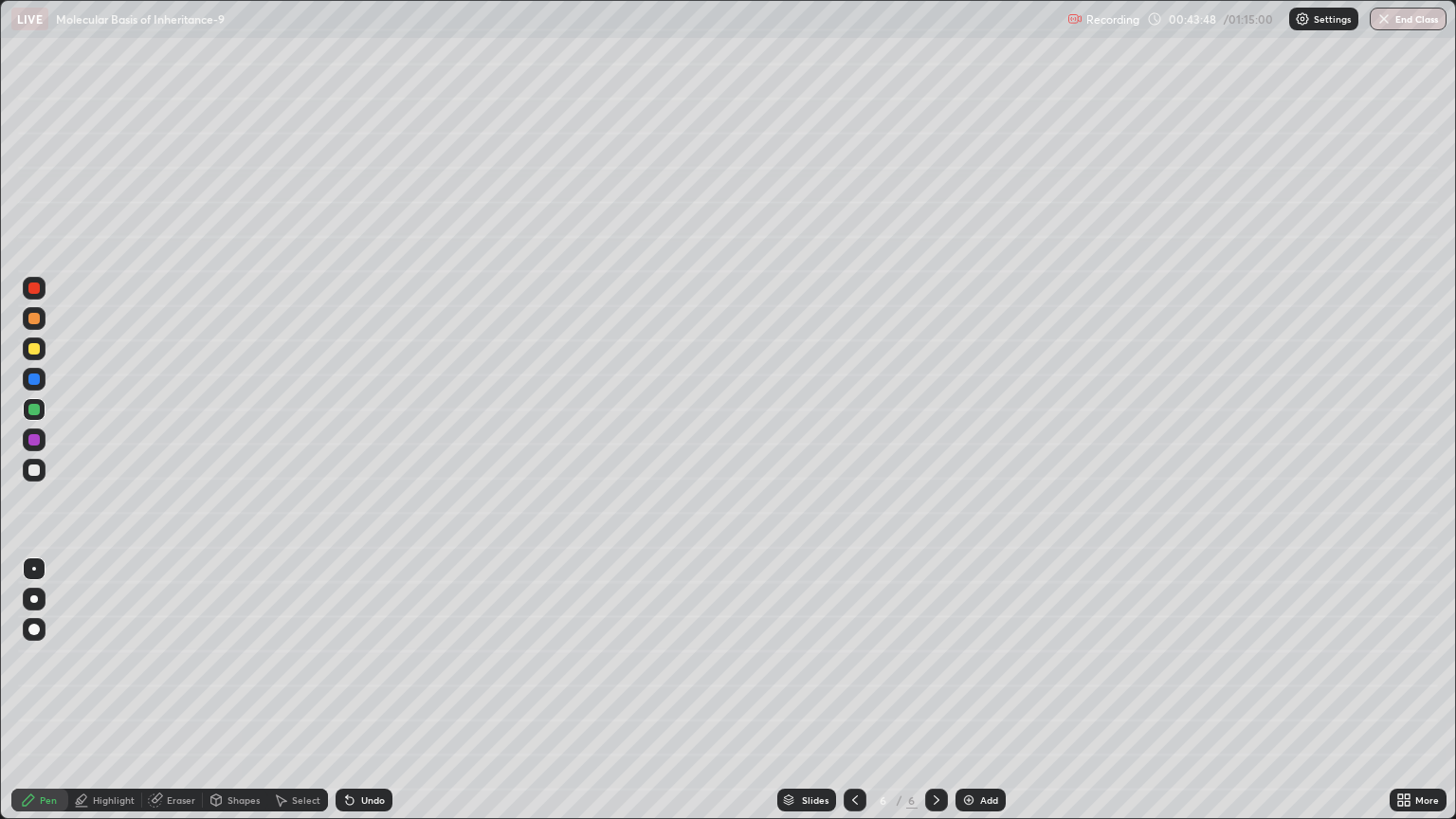 click at bounding box center [34, 470] 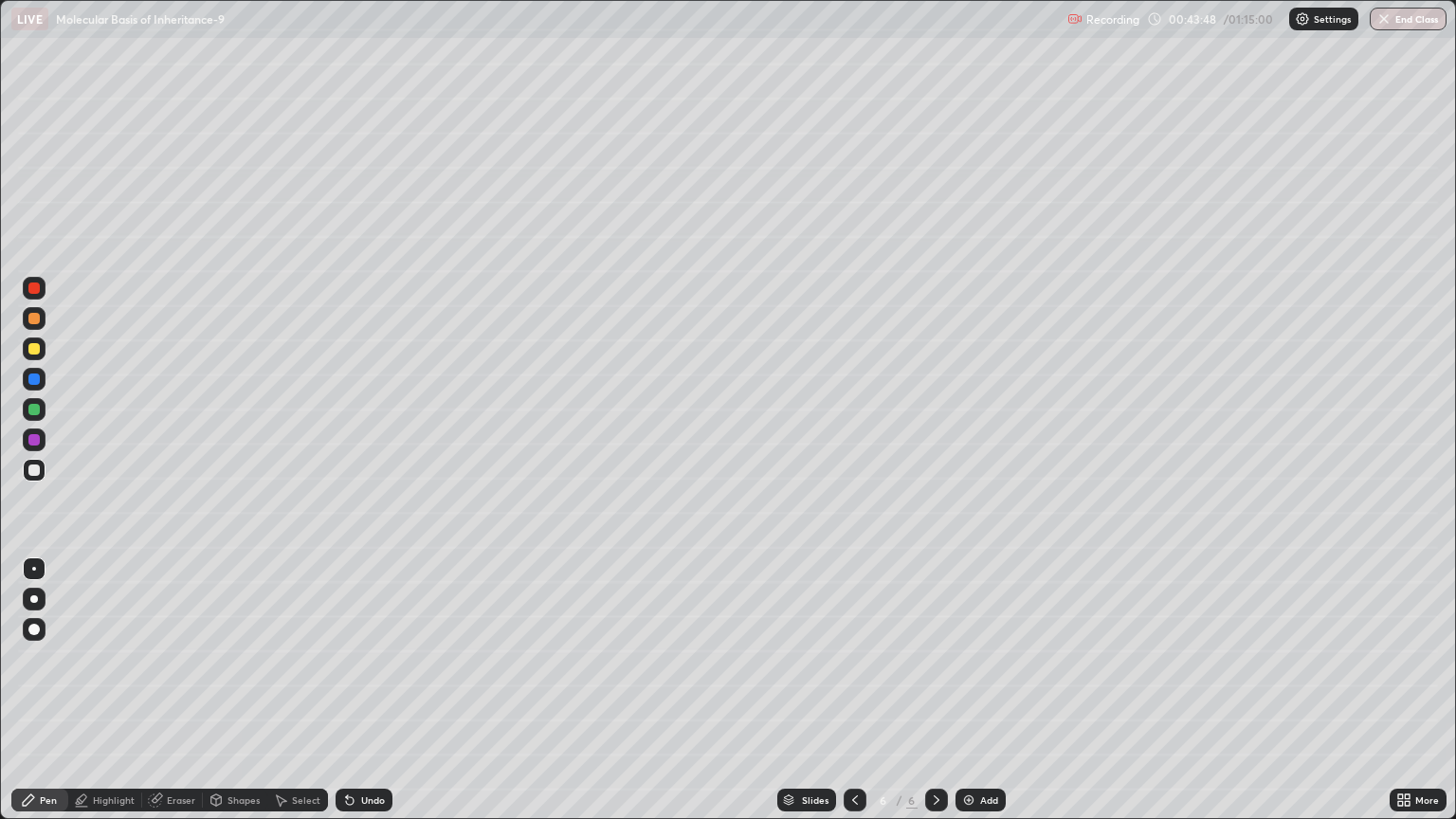 click at bounding box center [34, 569] 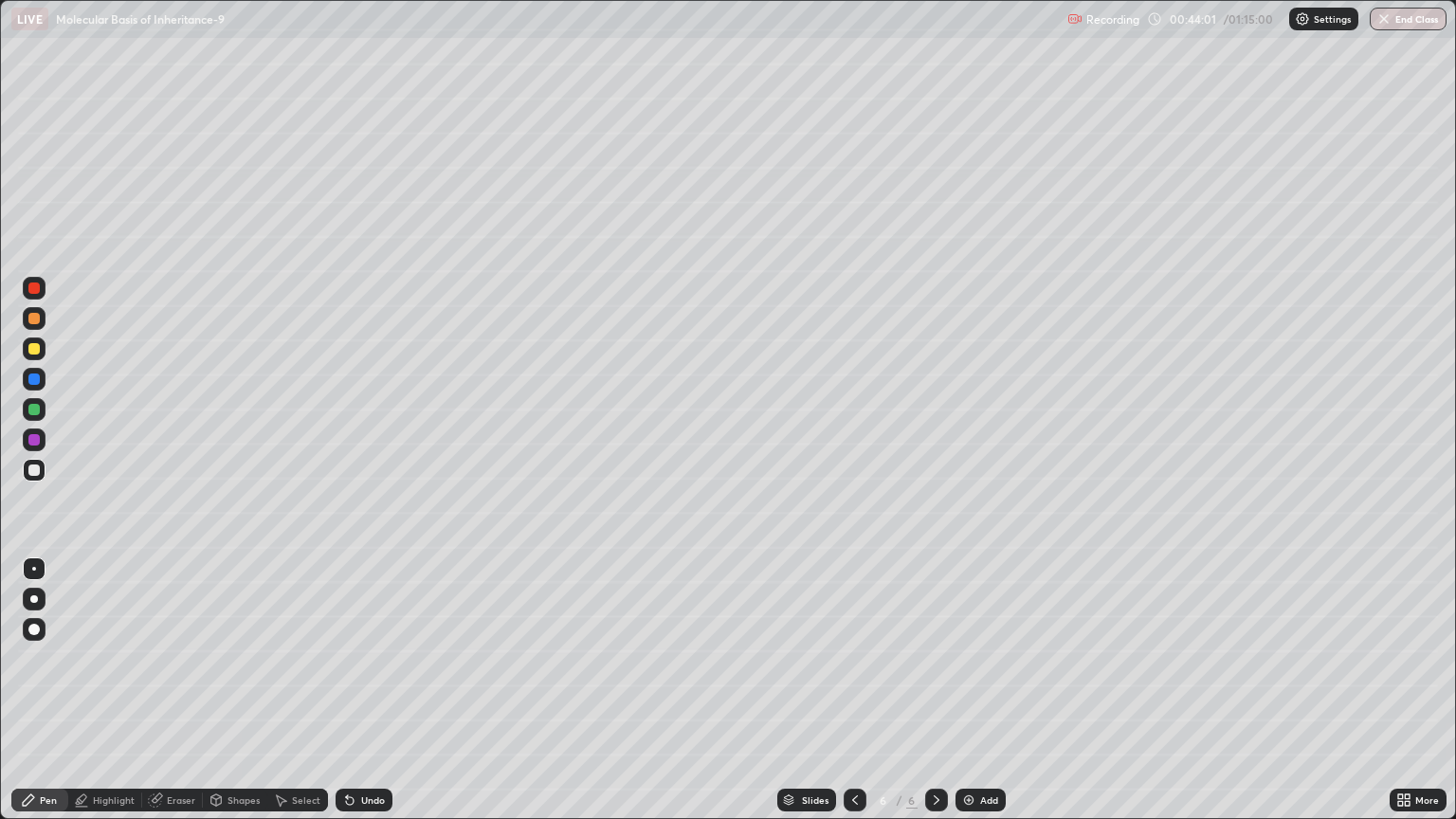 click on "Select" at bounding box center (298, 800) 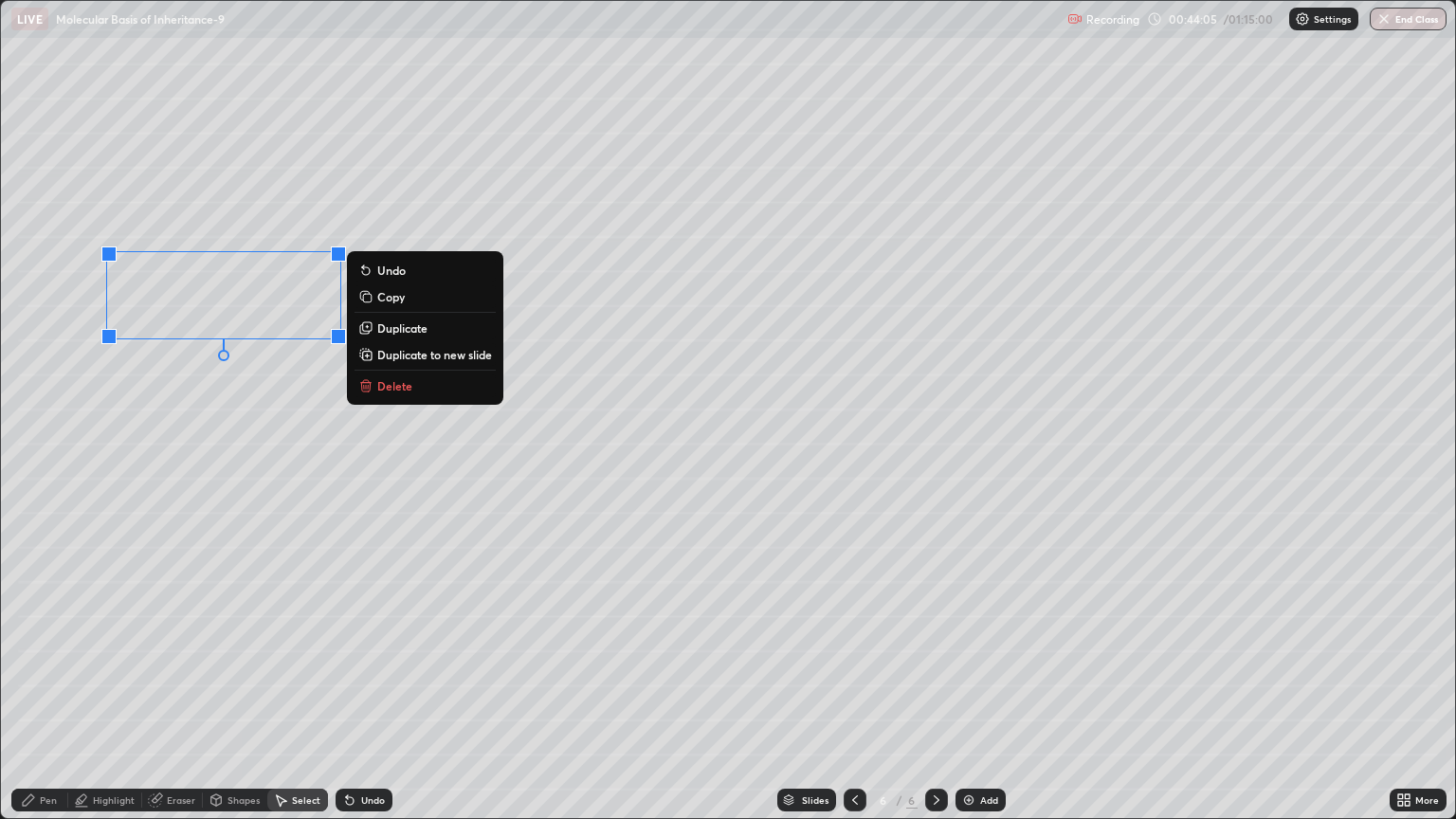 click on "0 ° Undo Copy Duplicate Duplicate to new slide Delete" at bounding box center [728, 410] 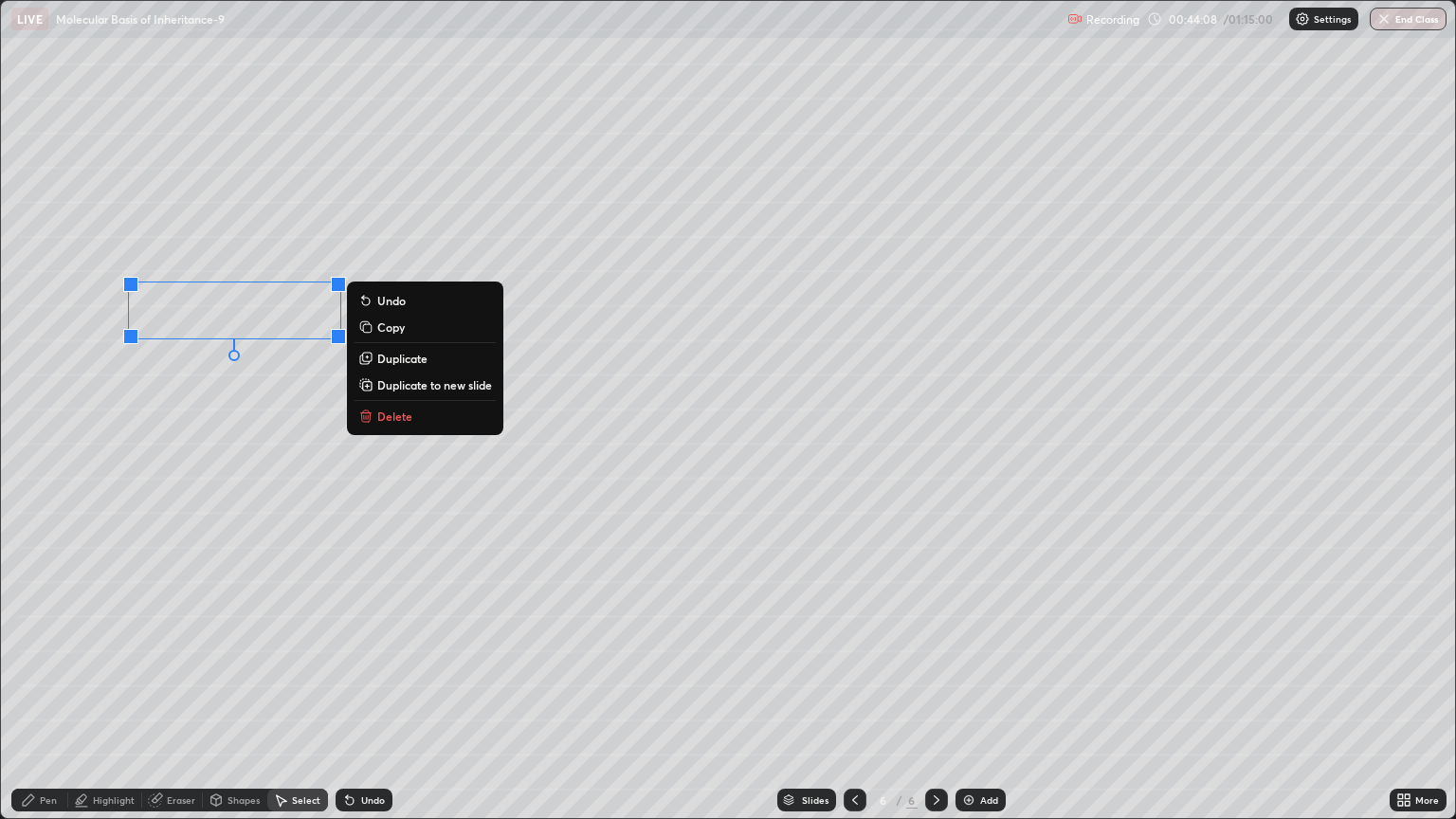 click on "Duplicate" at bounding box center (402, 358) 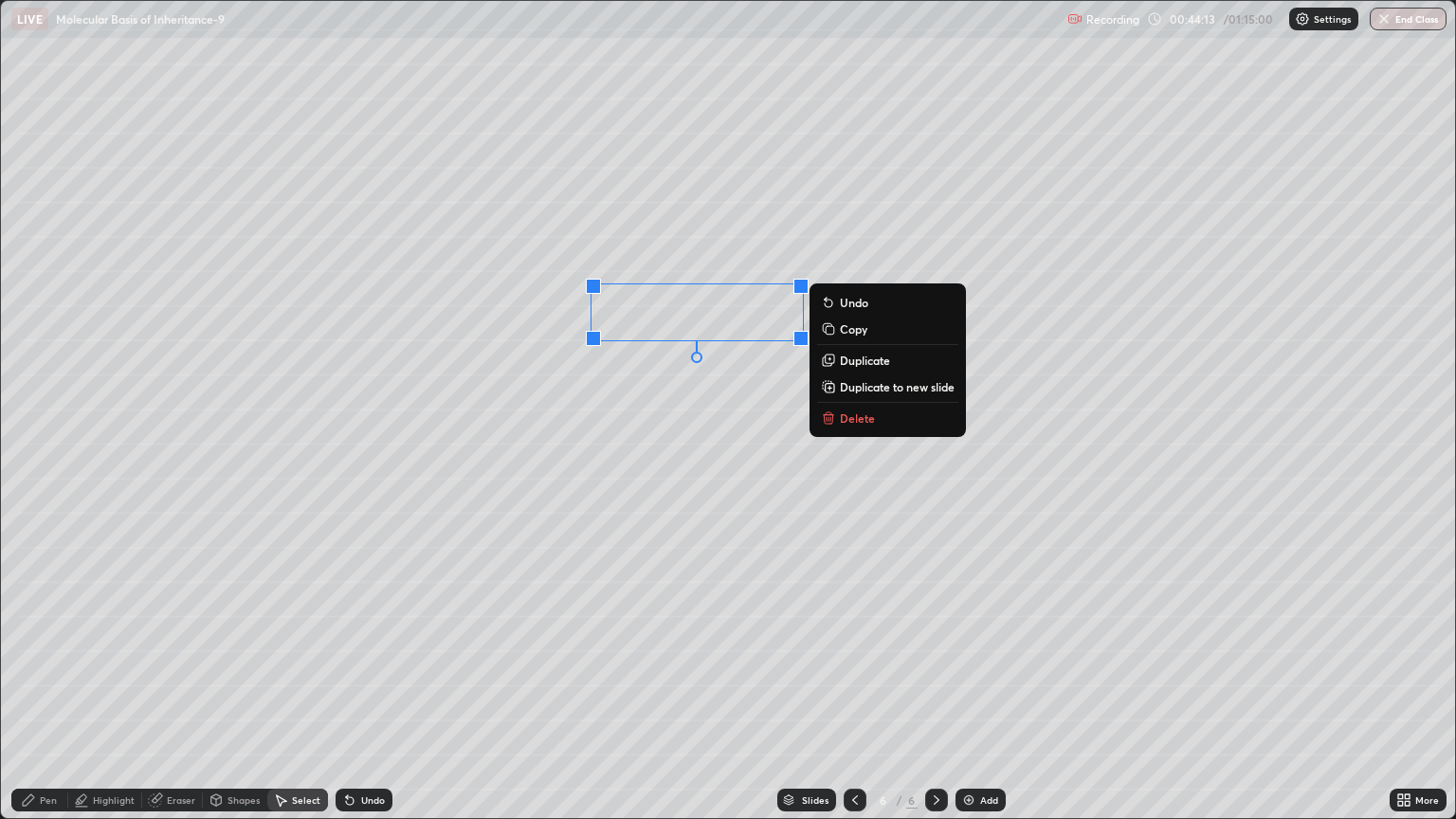 click on "Duplicate" at bounding box center [864, 360] 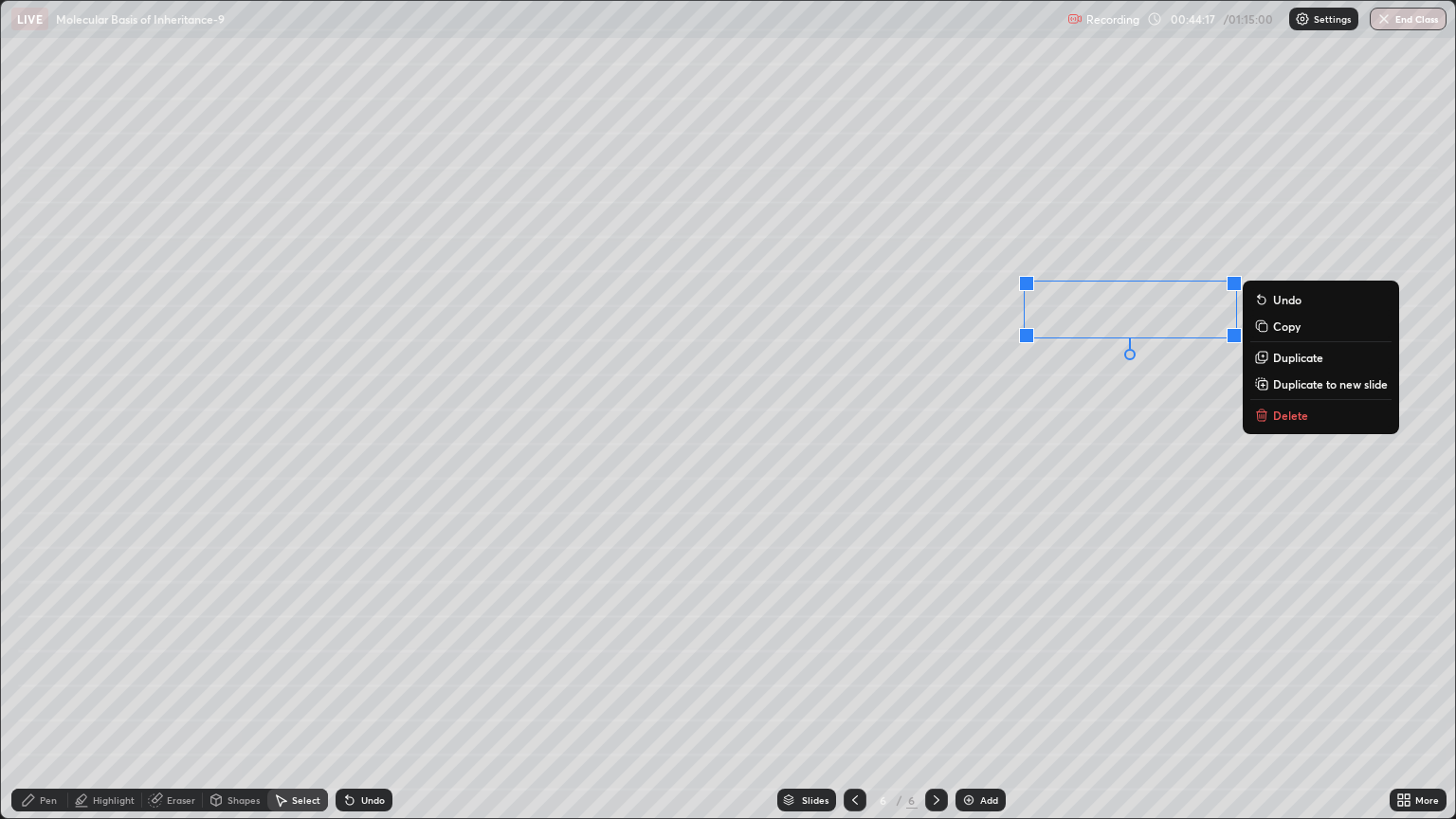 click on "0 ° Undo Copy Duplicate Duplicate to new slide Delete" at bounding box center [728, 410] 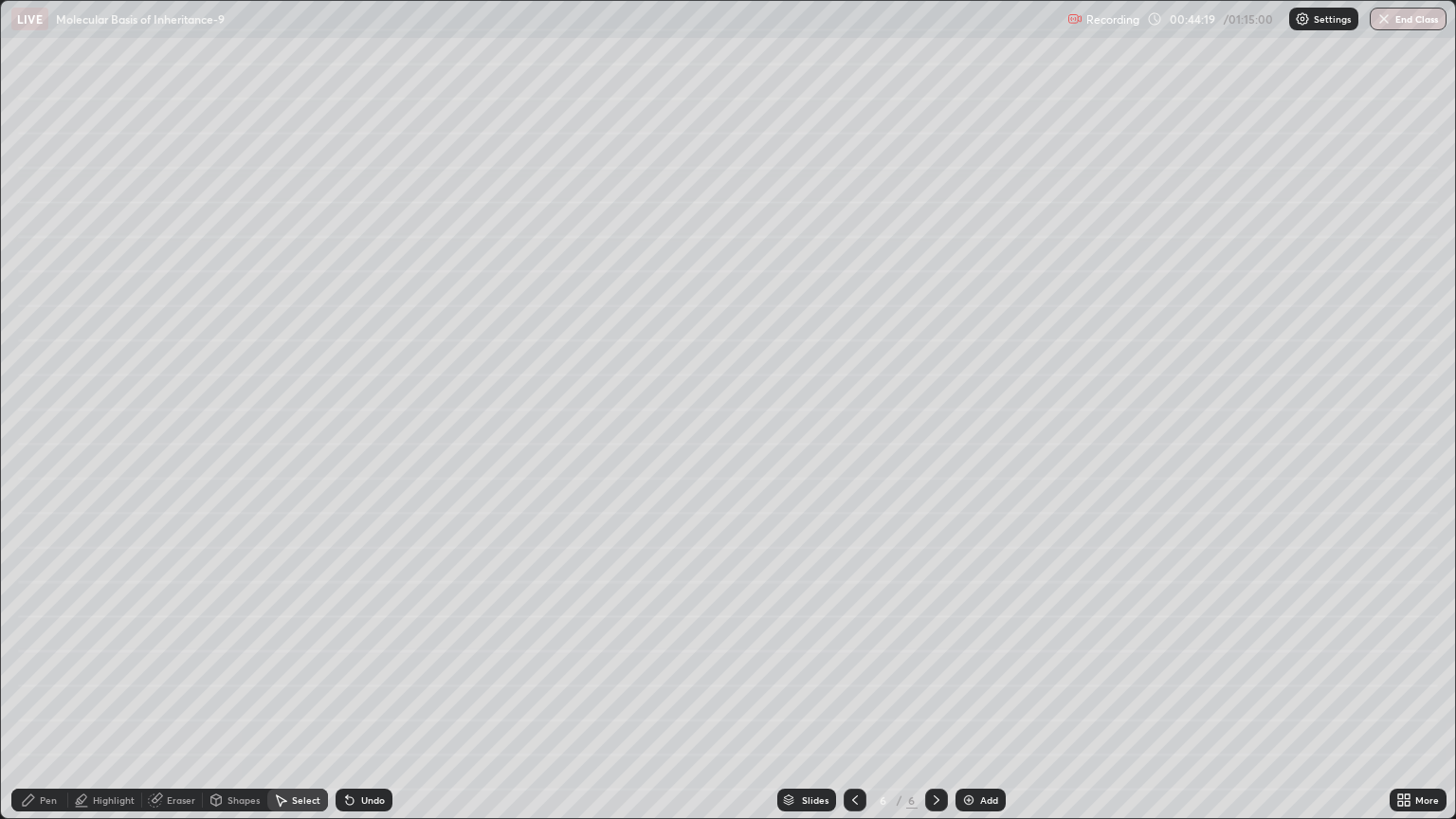 click on "Pen" at bounding box center (48, 800) 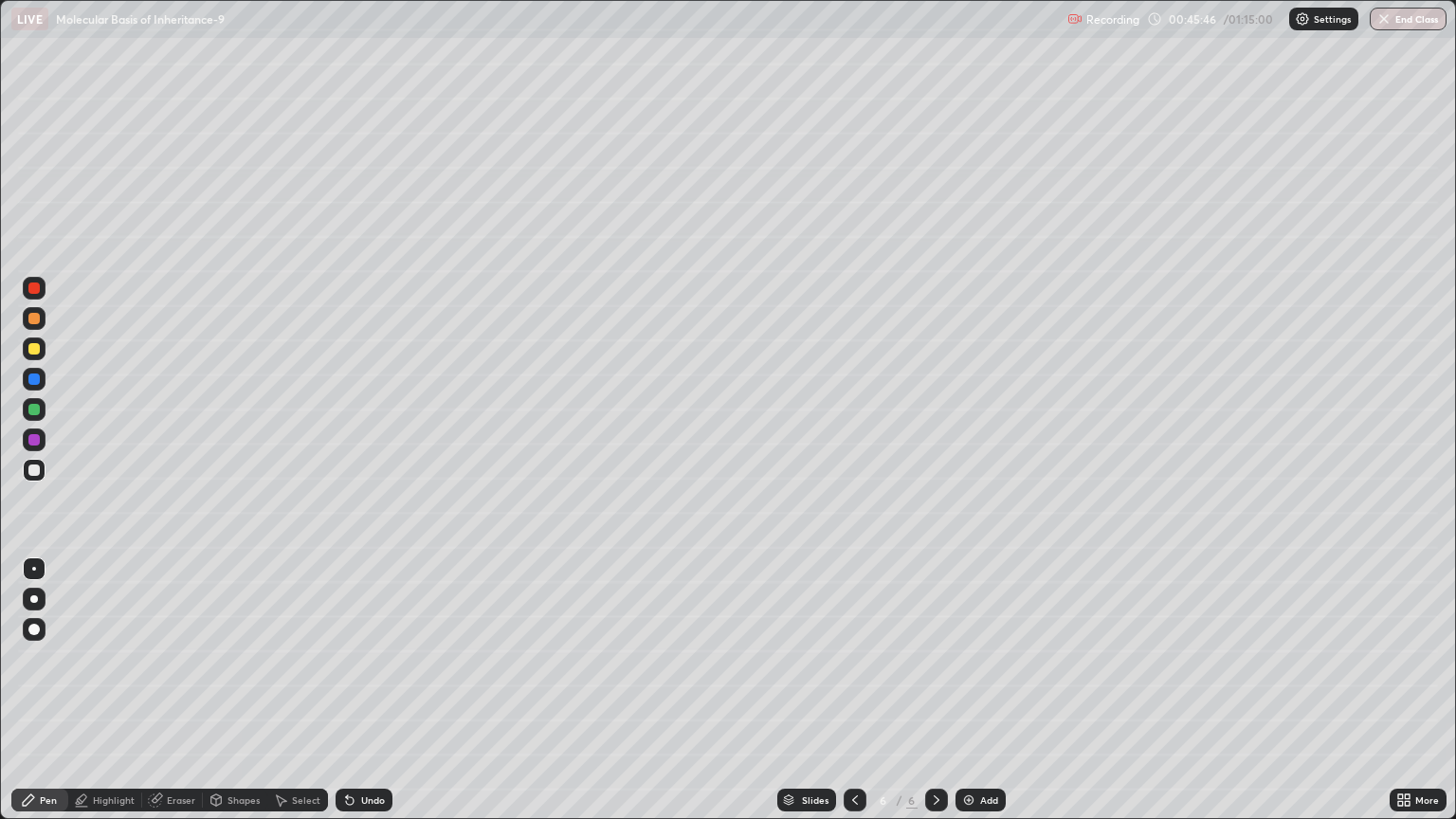 click on "Undo" at bounding box center (364, 800) 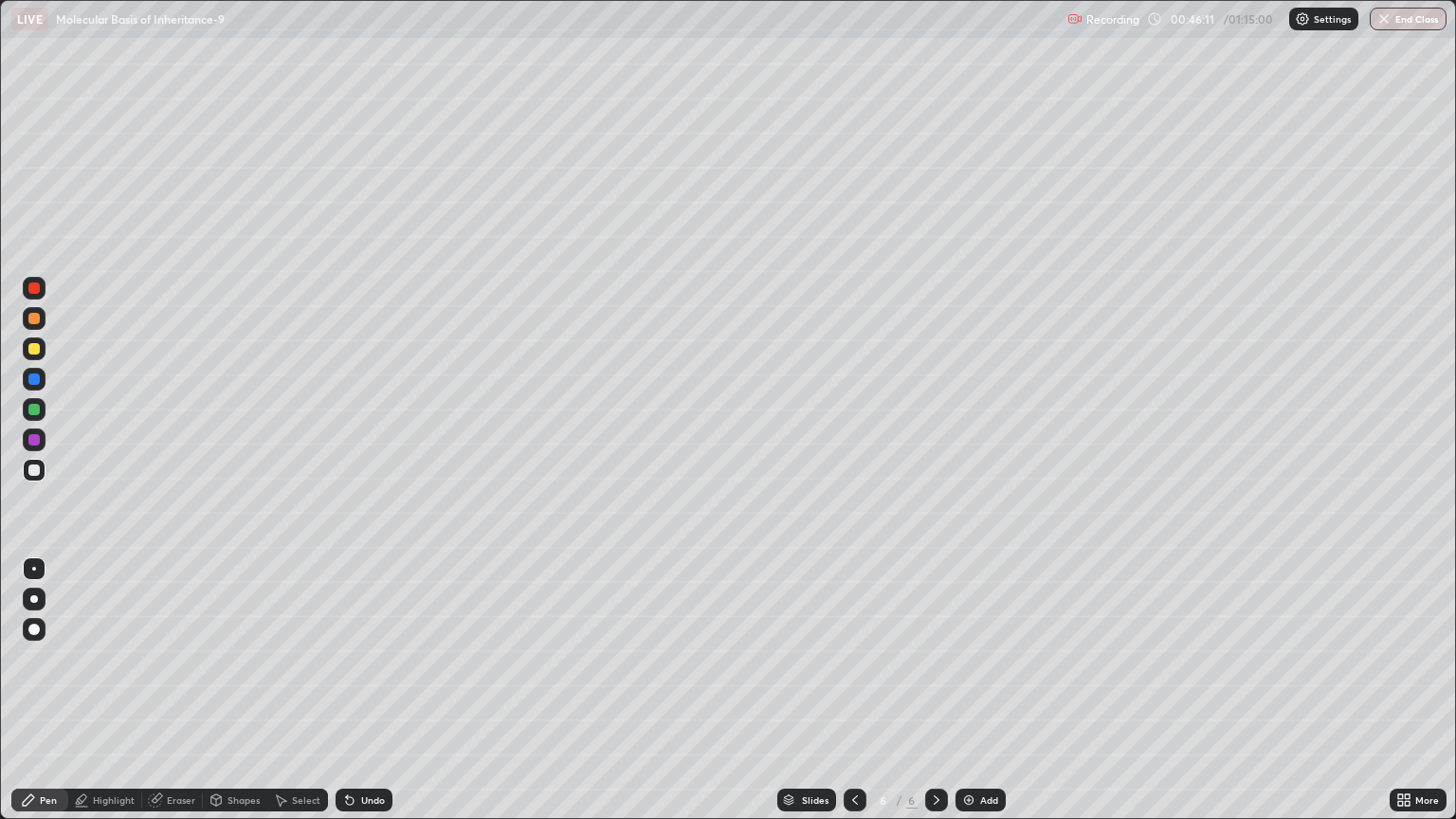 click on "Eraser" at bounding box center [181, 800] 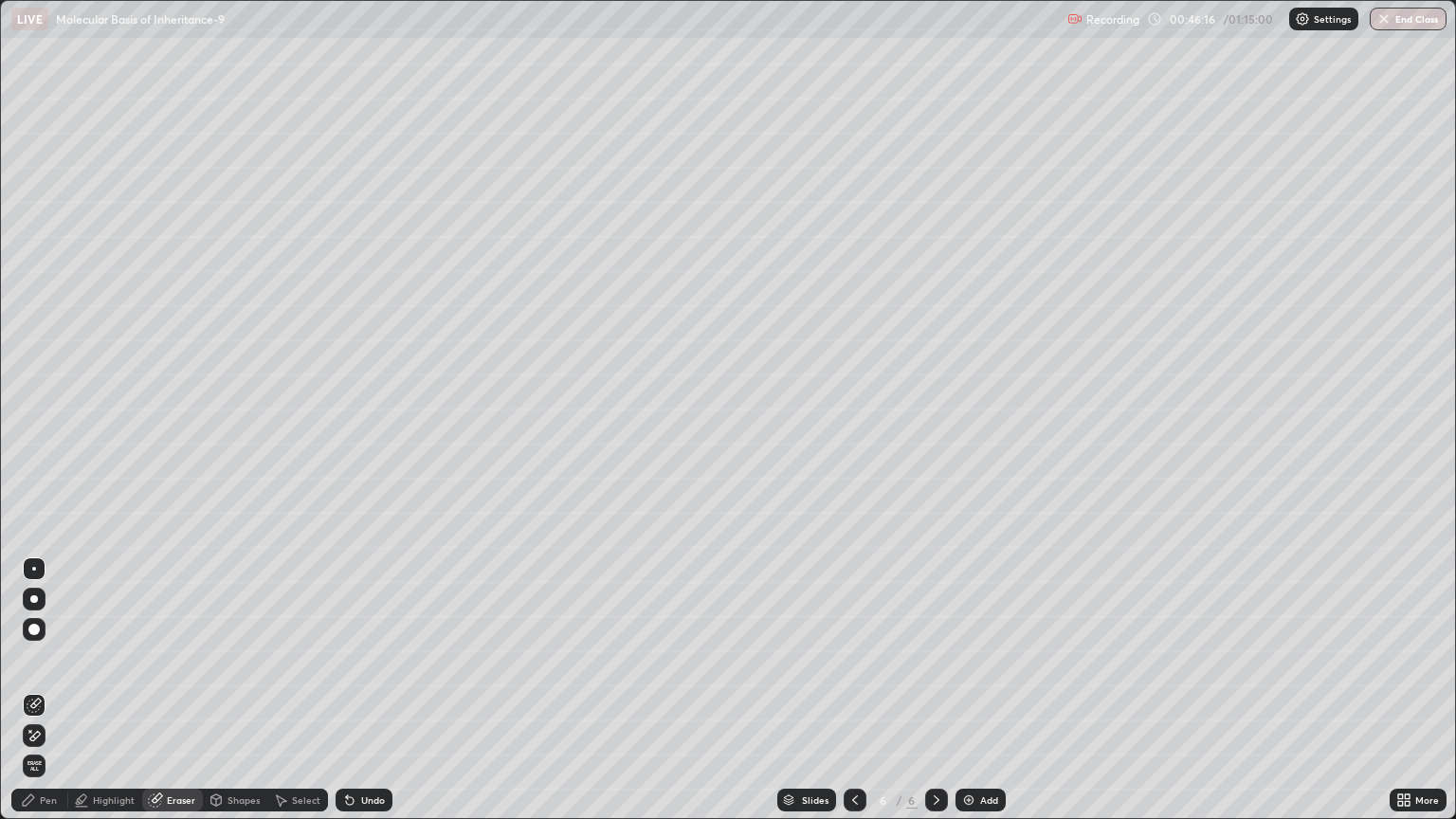 click on "Pen" at bounding box center (40, 800) 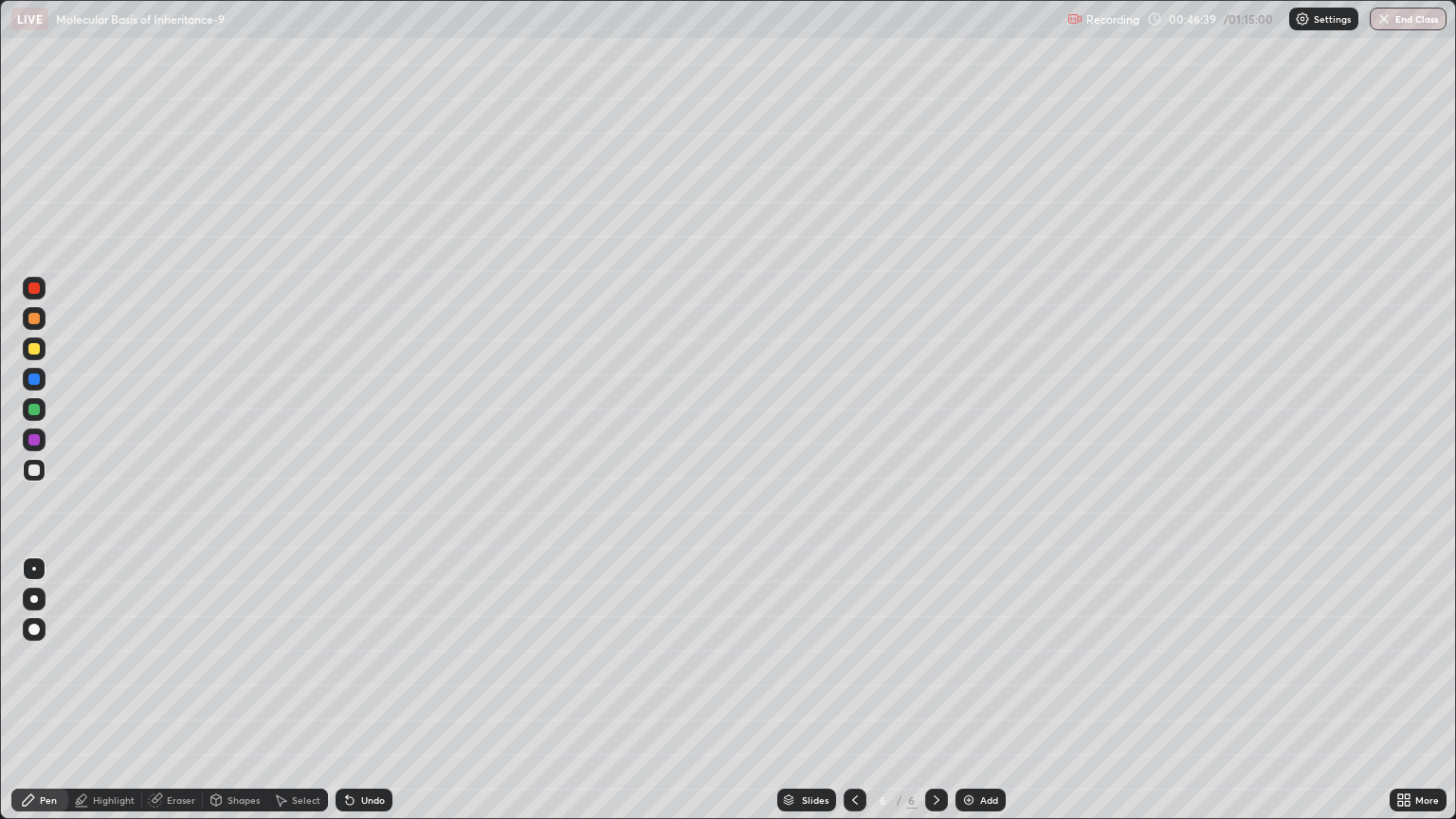 click 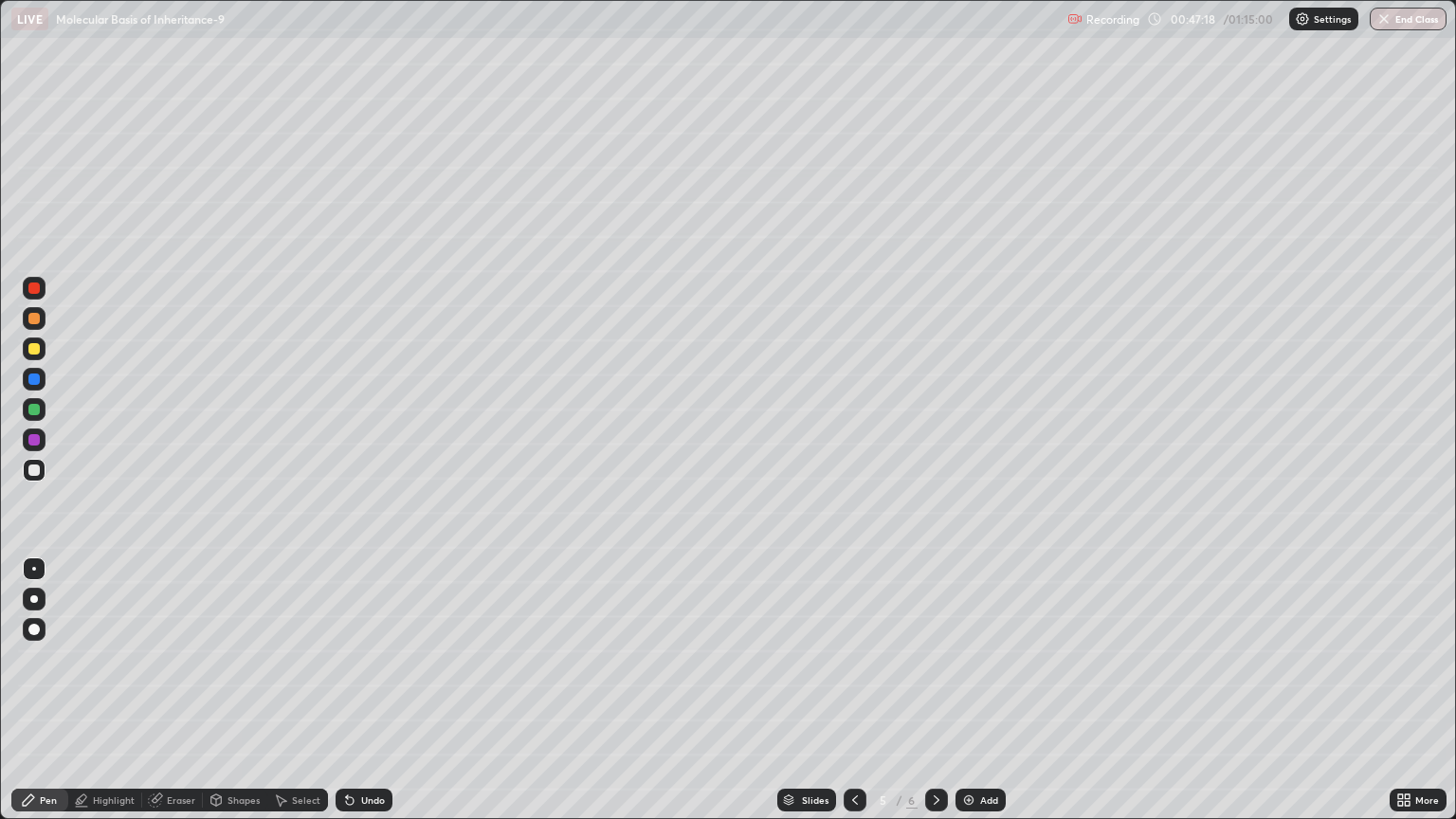 click 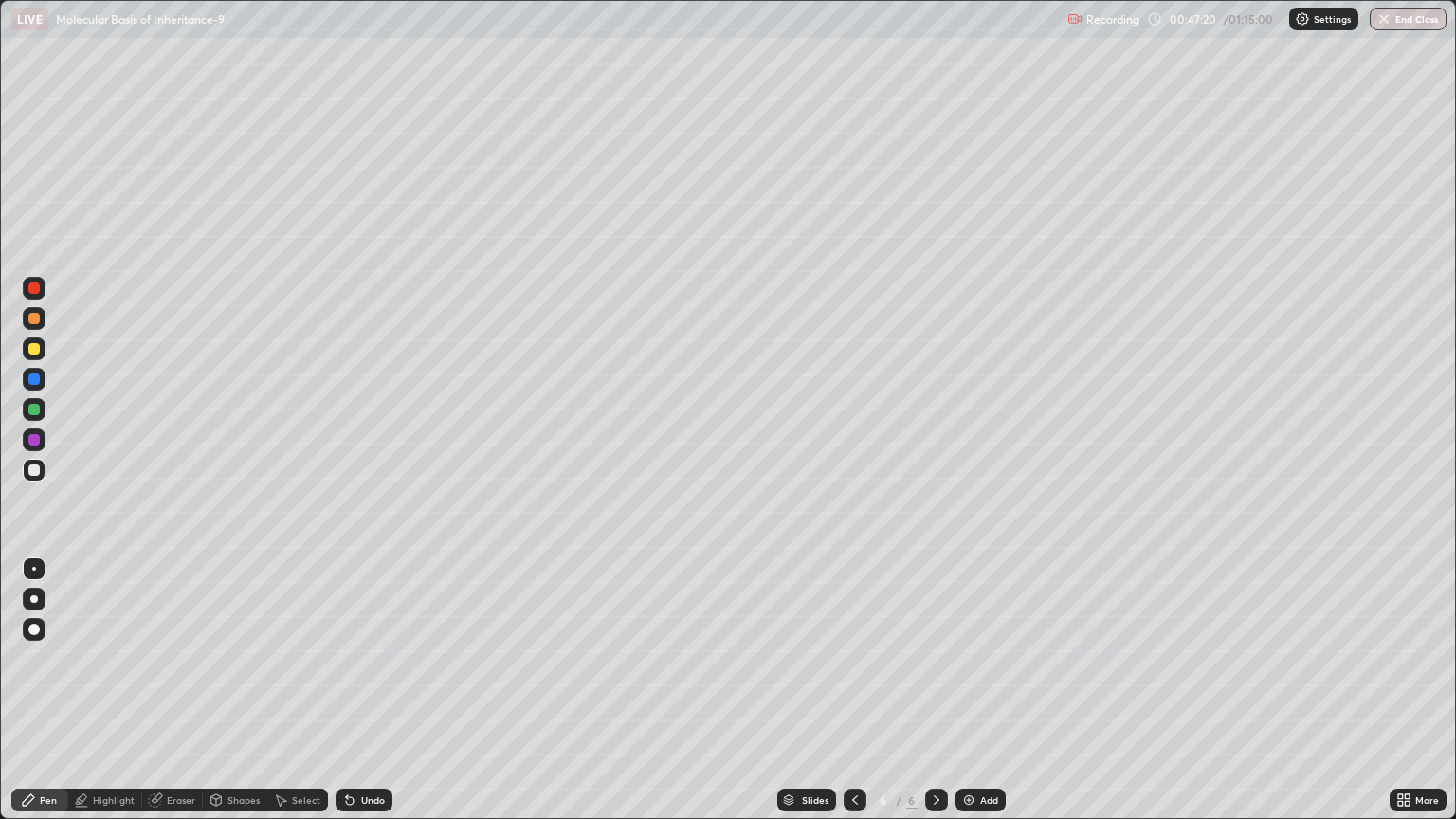 click at bounding box center [34, 470] 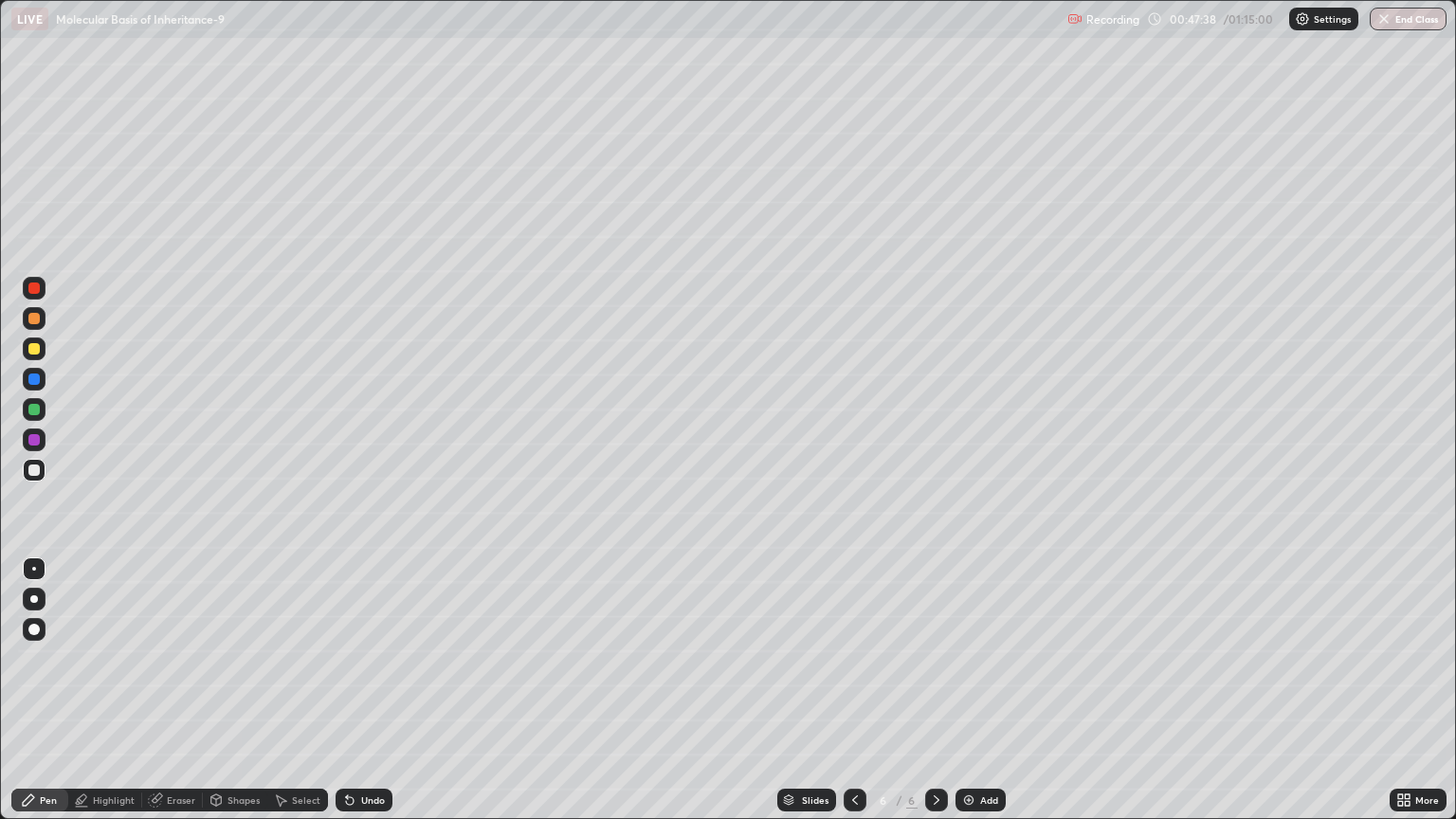 click on "Select" at bounding box center (298, 800) 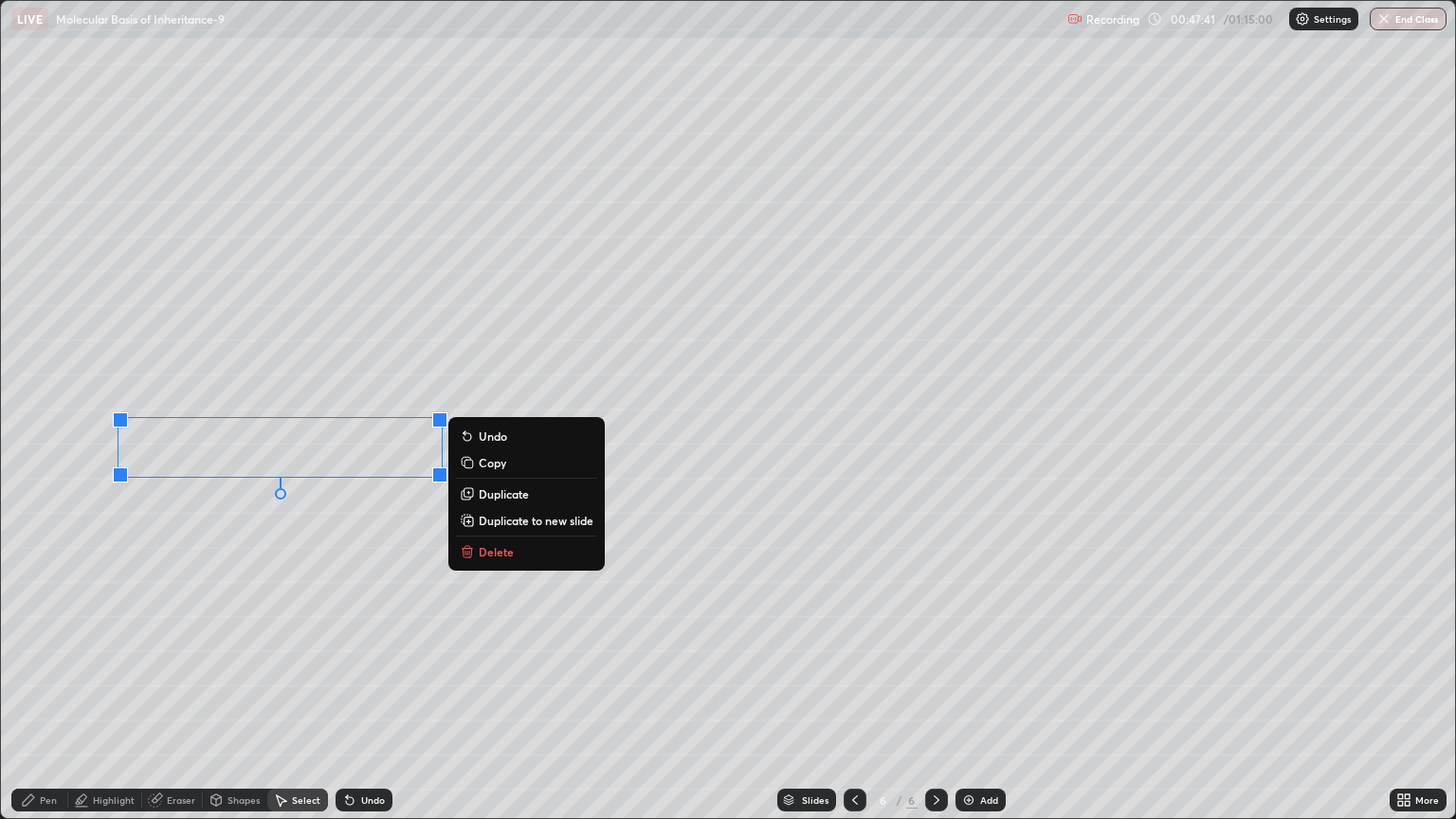 click on "Duplicate" at bounding box center (503, 494) 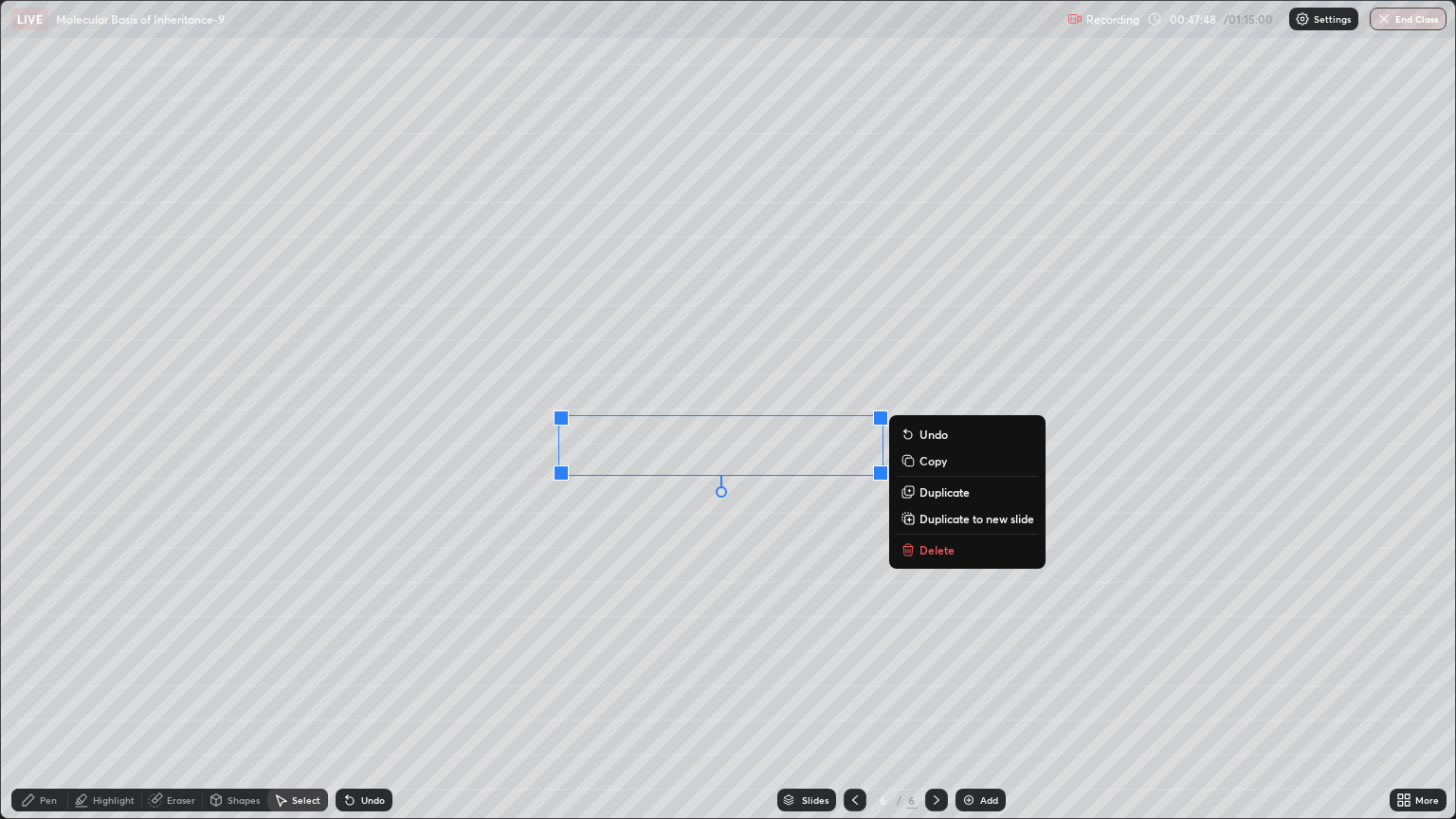 click on "Duplicate" at bounding box center [944, 492] 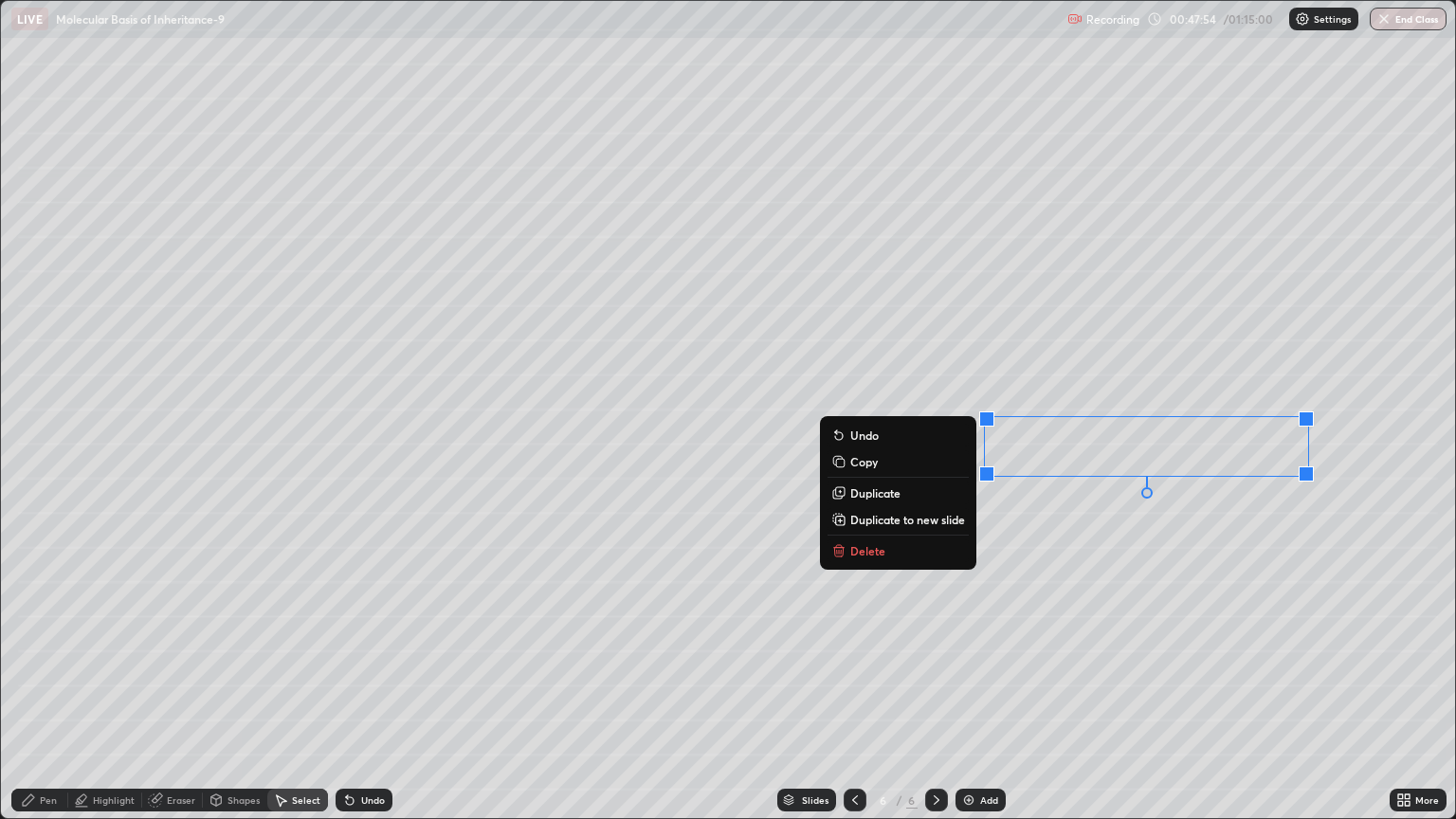 click on "0 ° Undo Copy Duplicate Duplicate to new slide Delete" at bounding box center [728, 410] 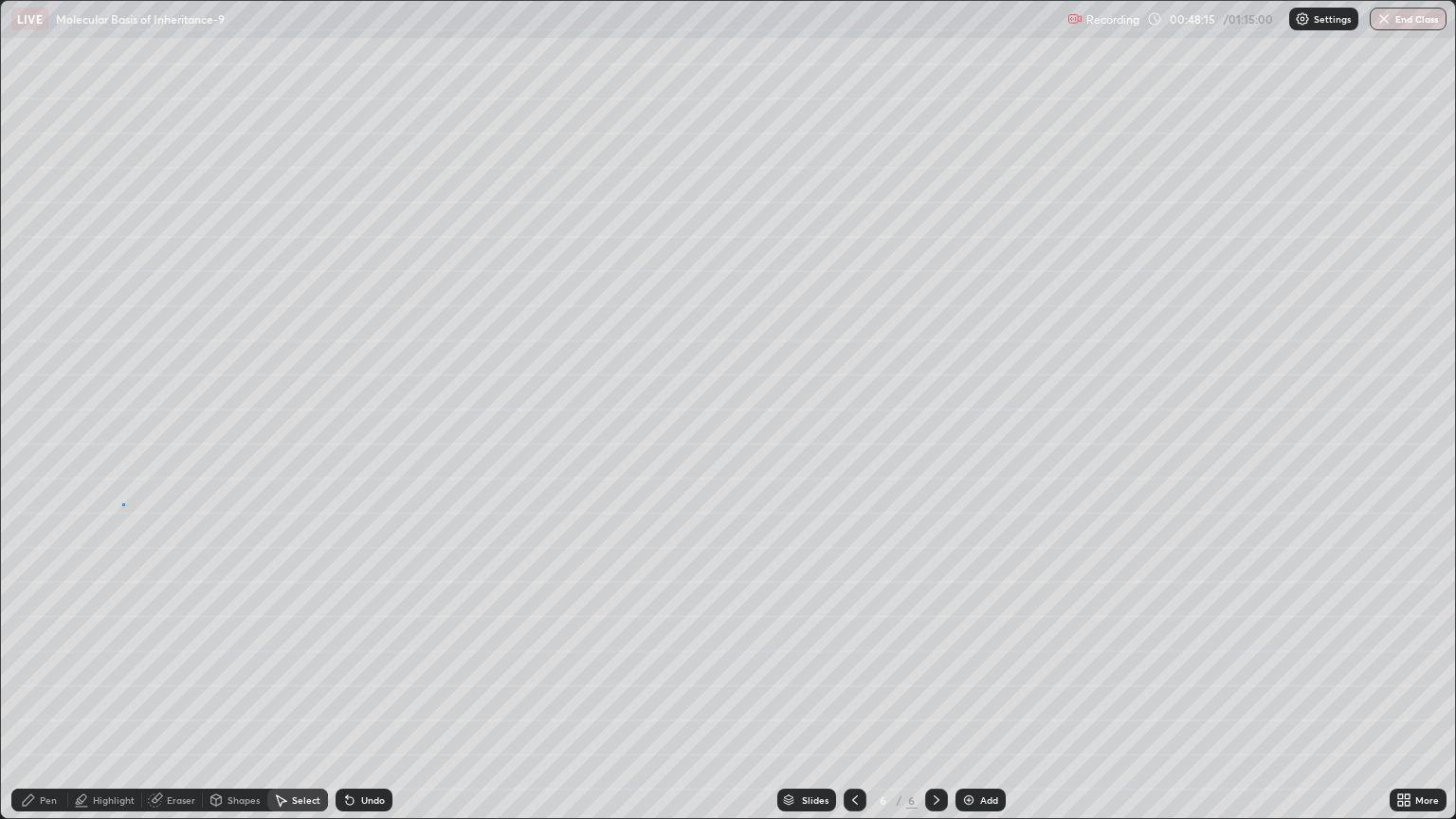 click on "0 ° Undo Copy Duplicate Duplicate to new slide Delete" at bounding box center [728, 410] 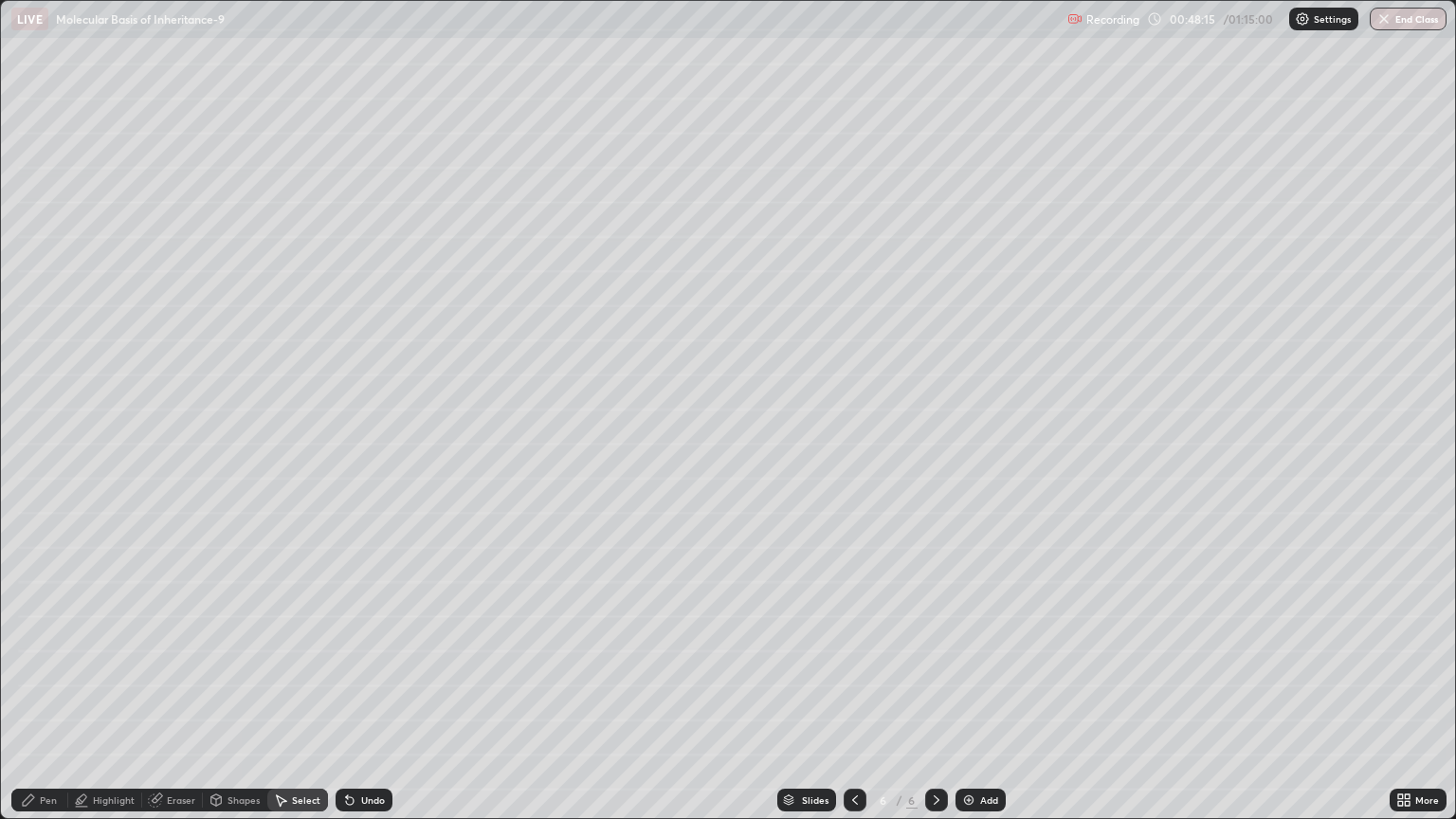 click on "Pen" at bounding box center [48, 800] 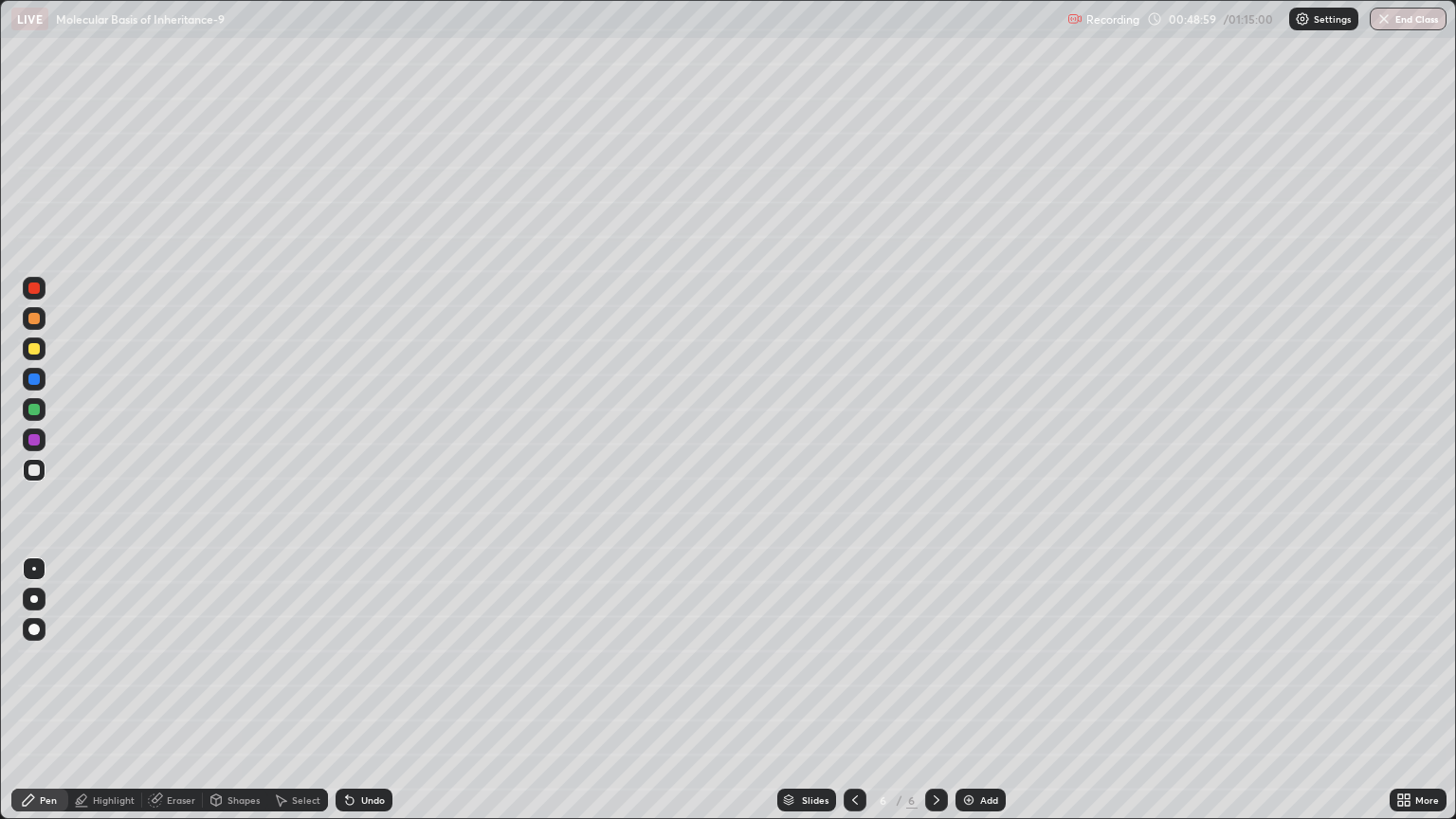 click 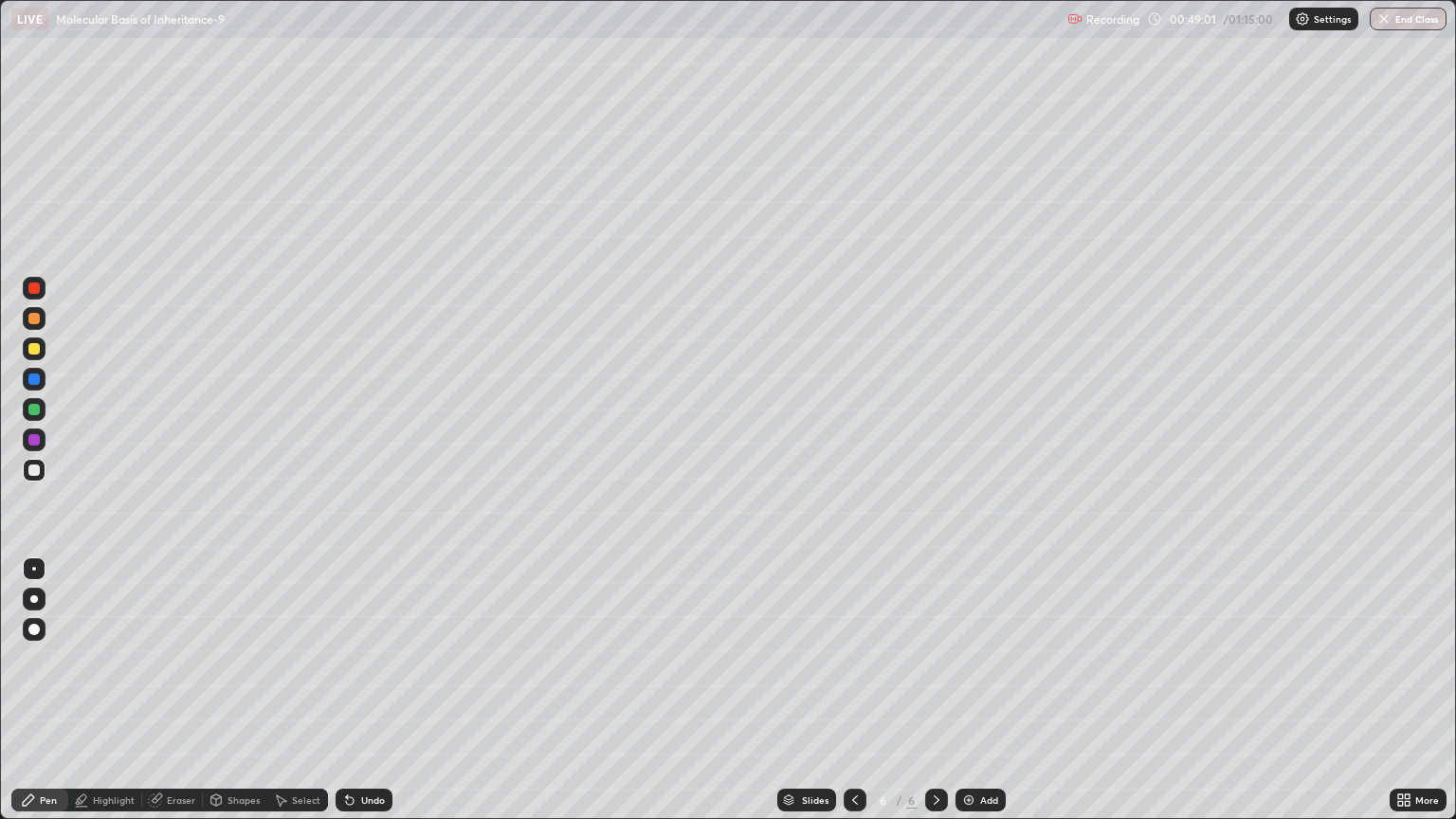 click on "Add" at bounding box center (989, 800) 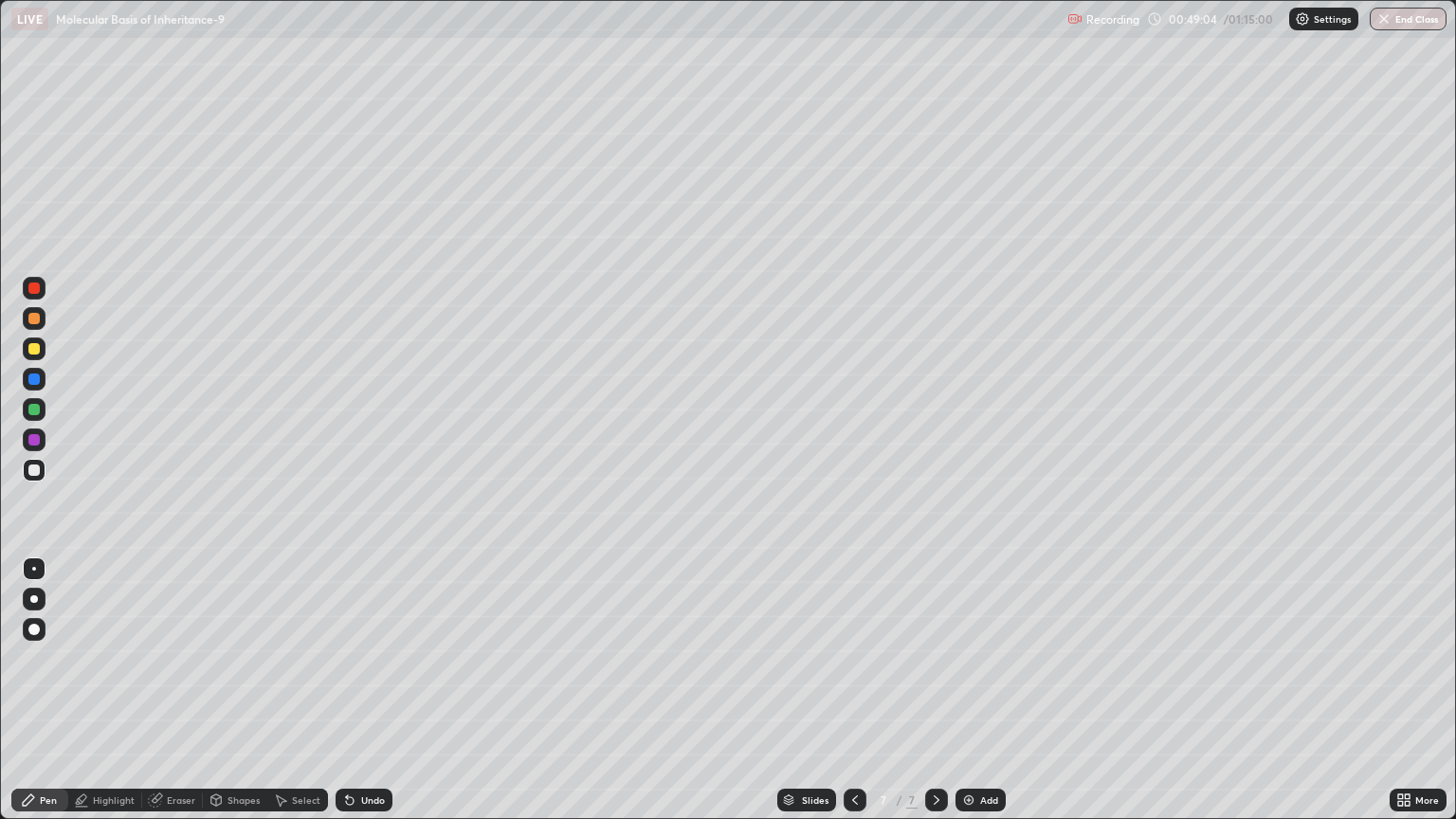 click at bounding box center (34, 470) 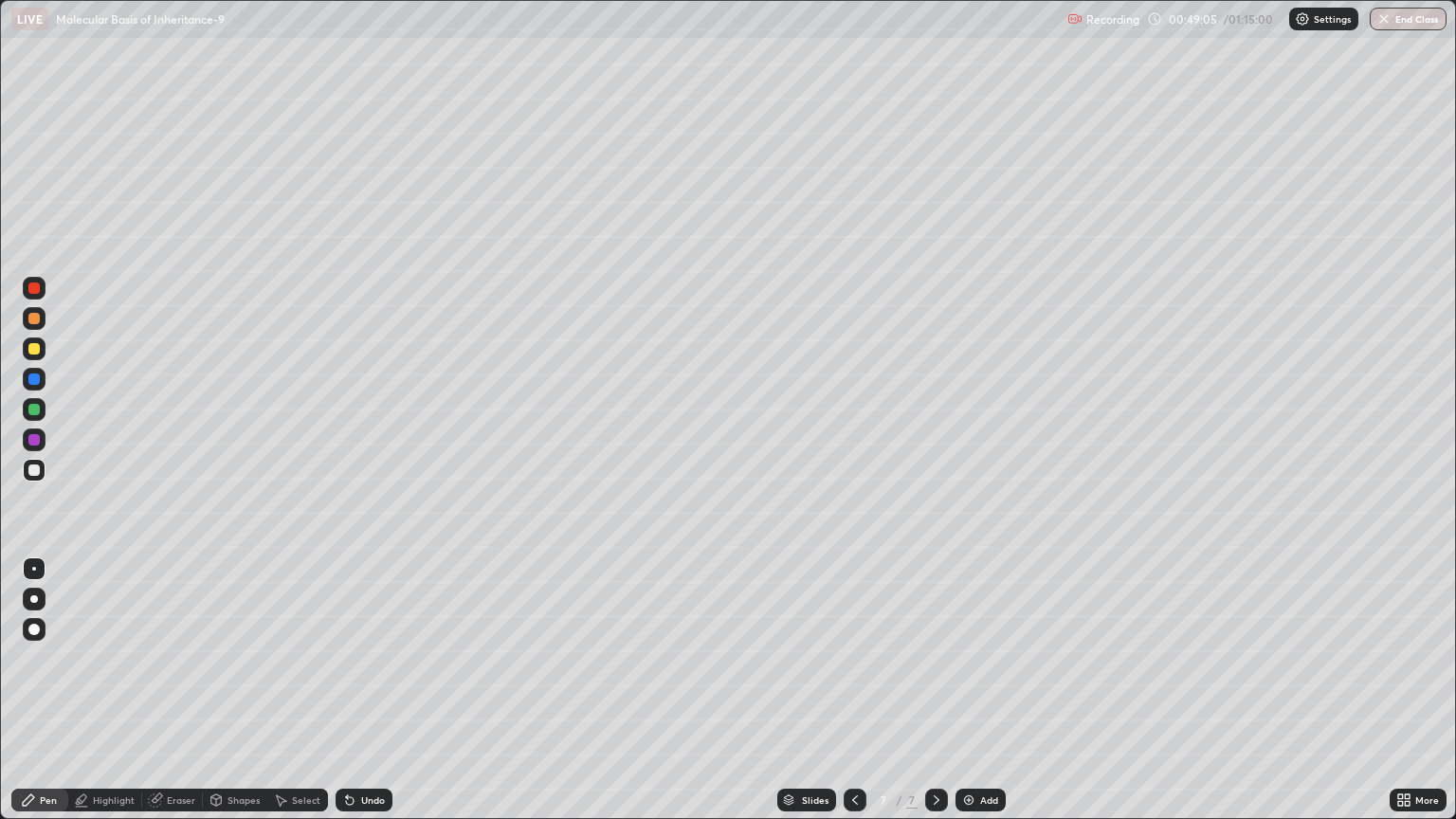 click at bounding box center (34, 569) 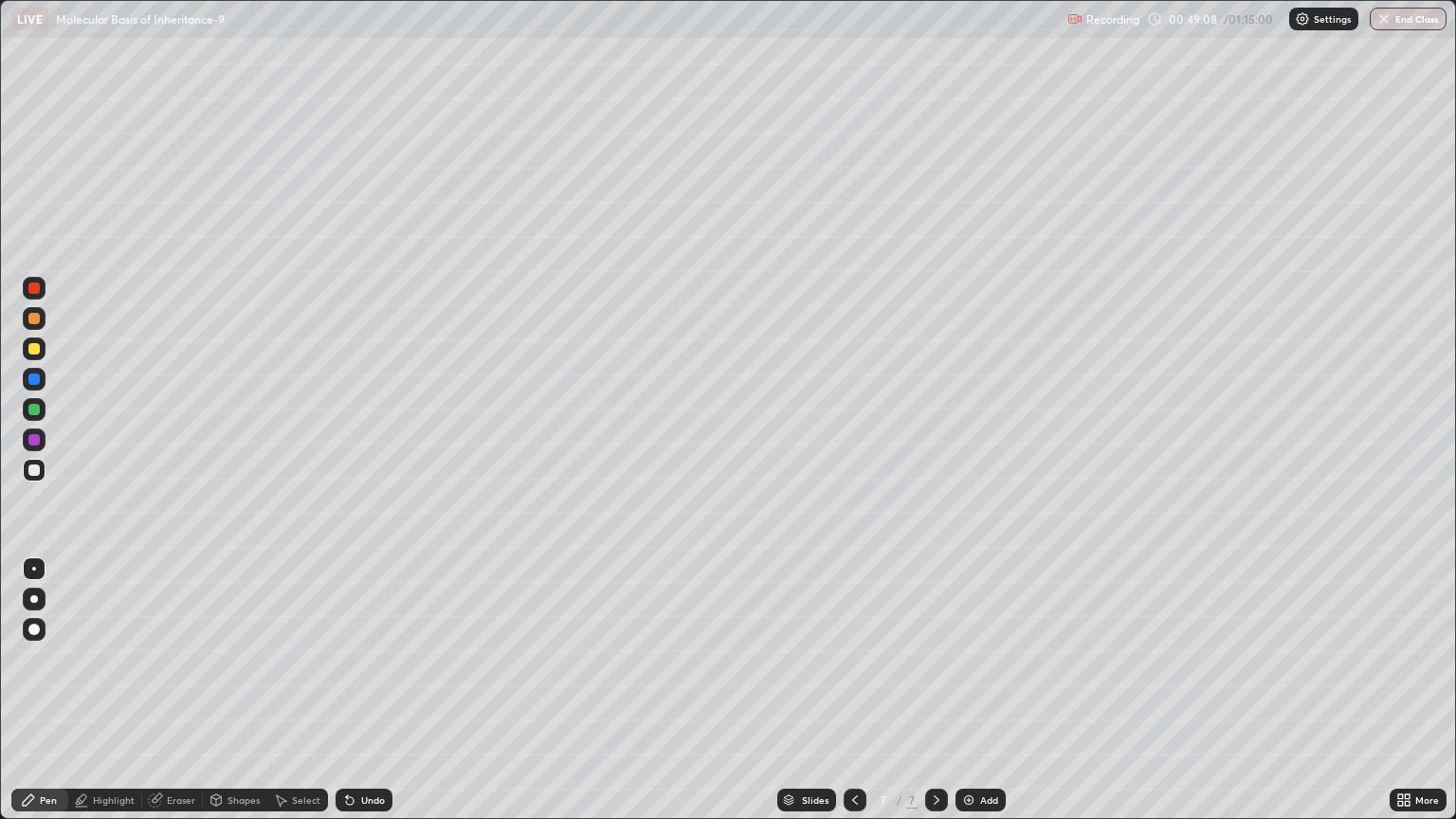 click on "Shapes" at bounding box center [244, 800] 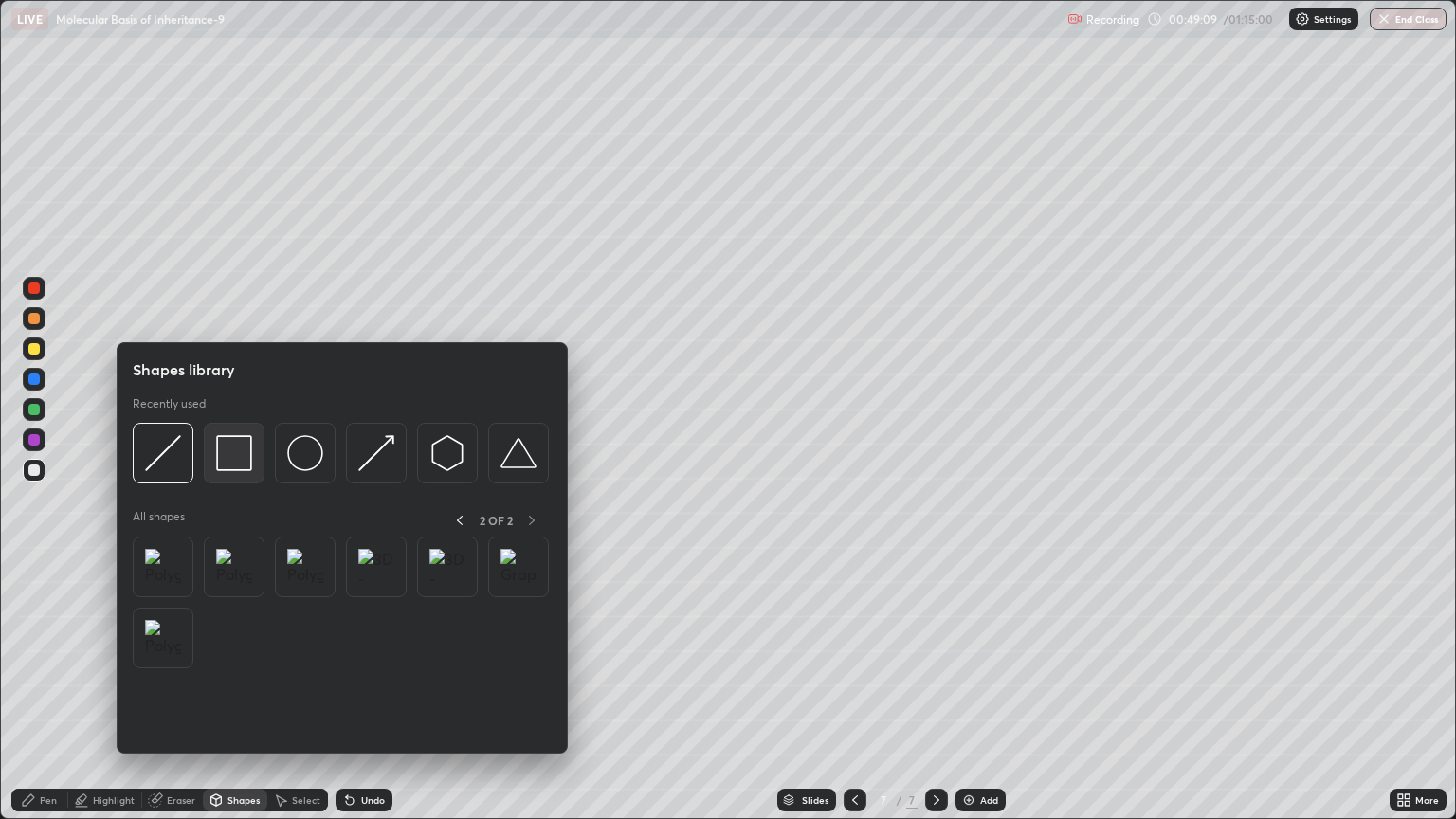 click at bounding box center (234, 453) 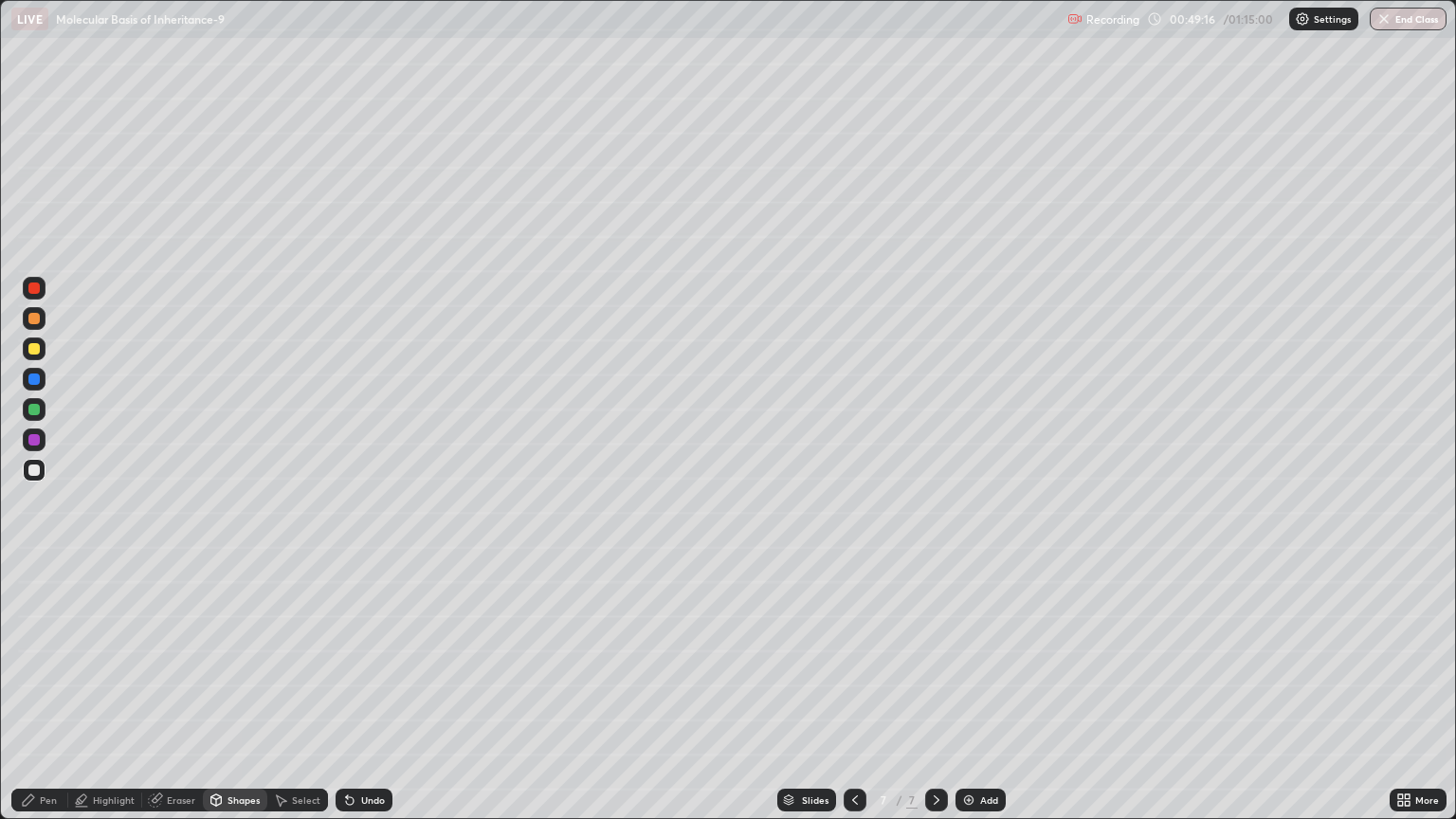 click 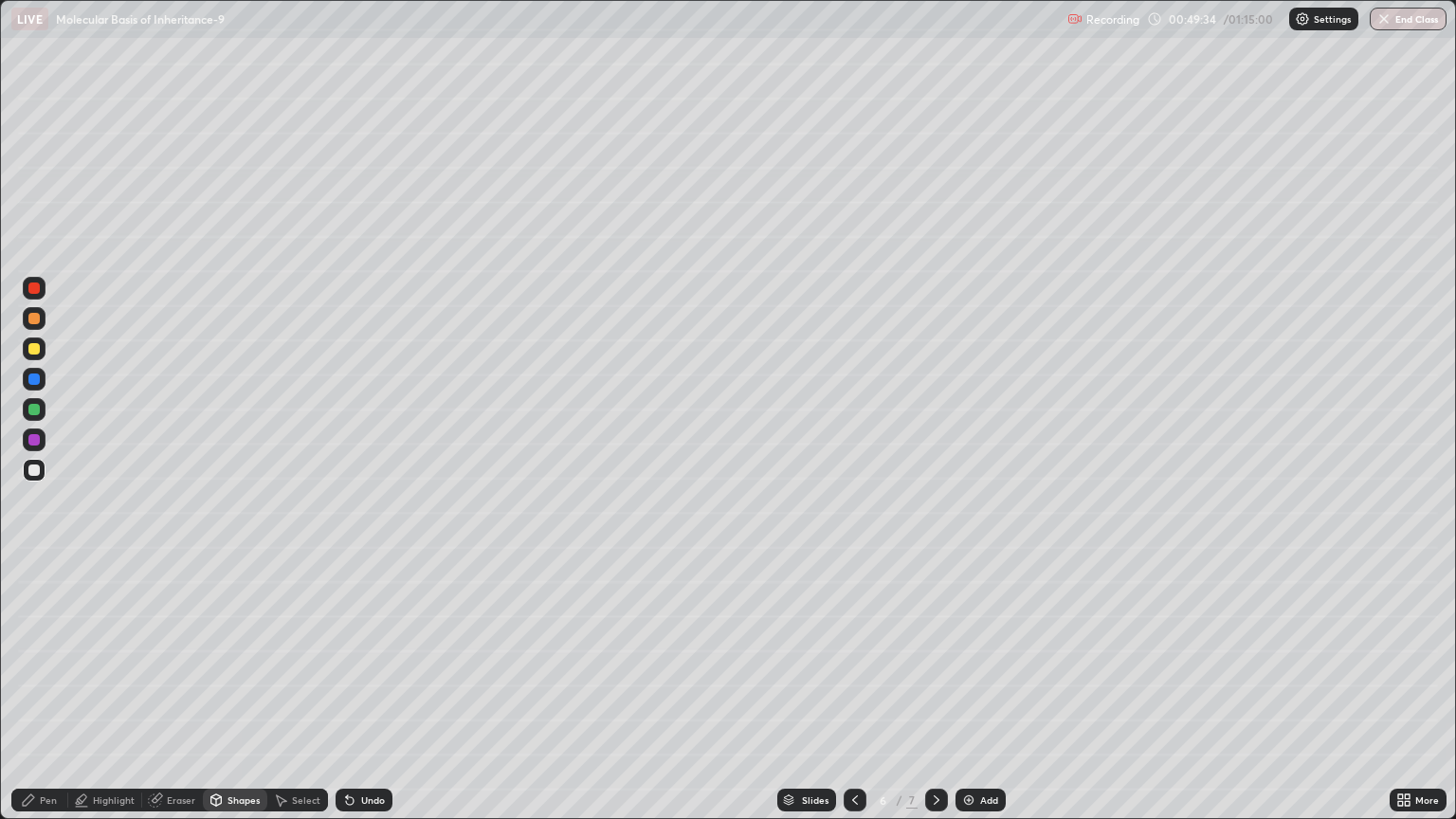 click at bounding box center (937, 800) 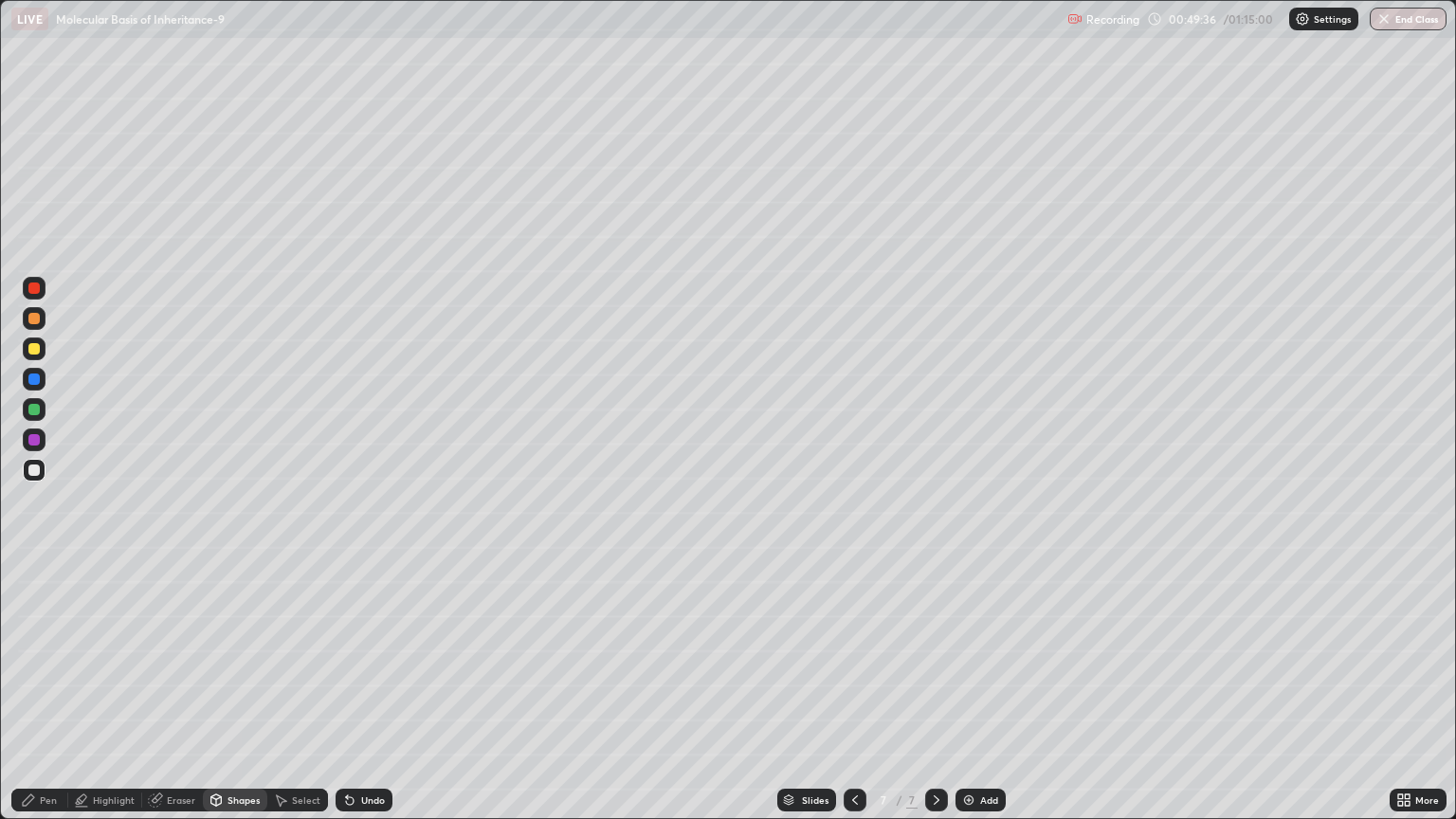 click at bounding box center (34, 470) 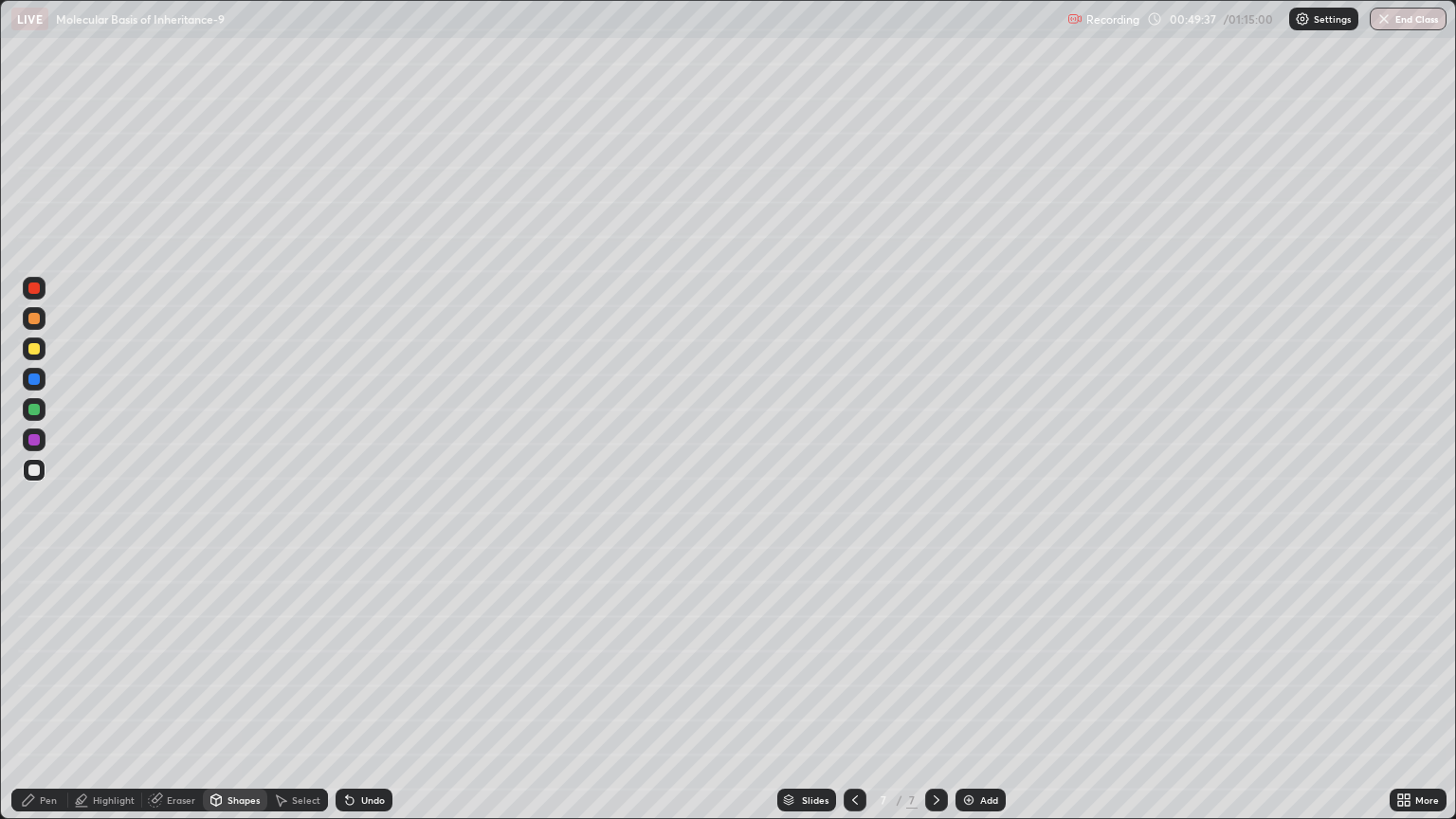 click on "Pen" at bounding box center (40, 800) 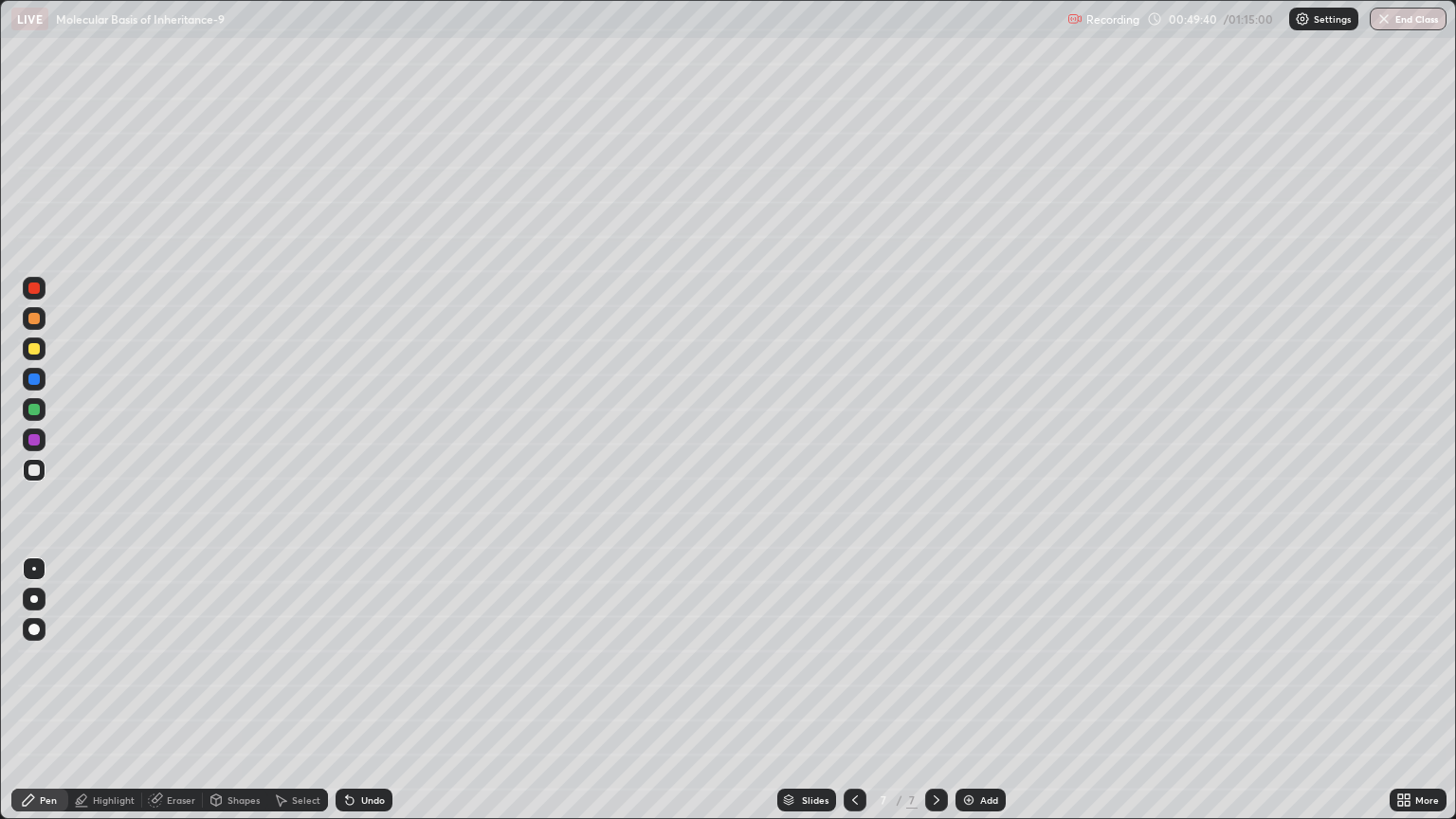 click on "Eraser" at bounding box center [181, 800] 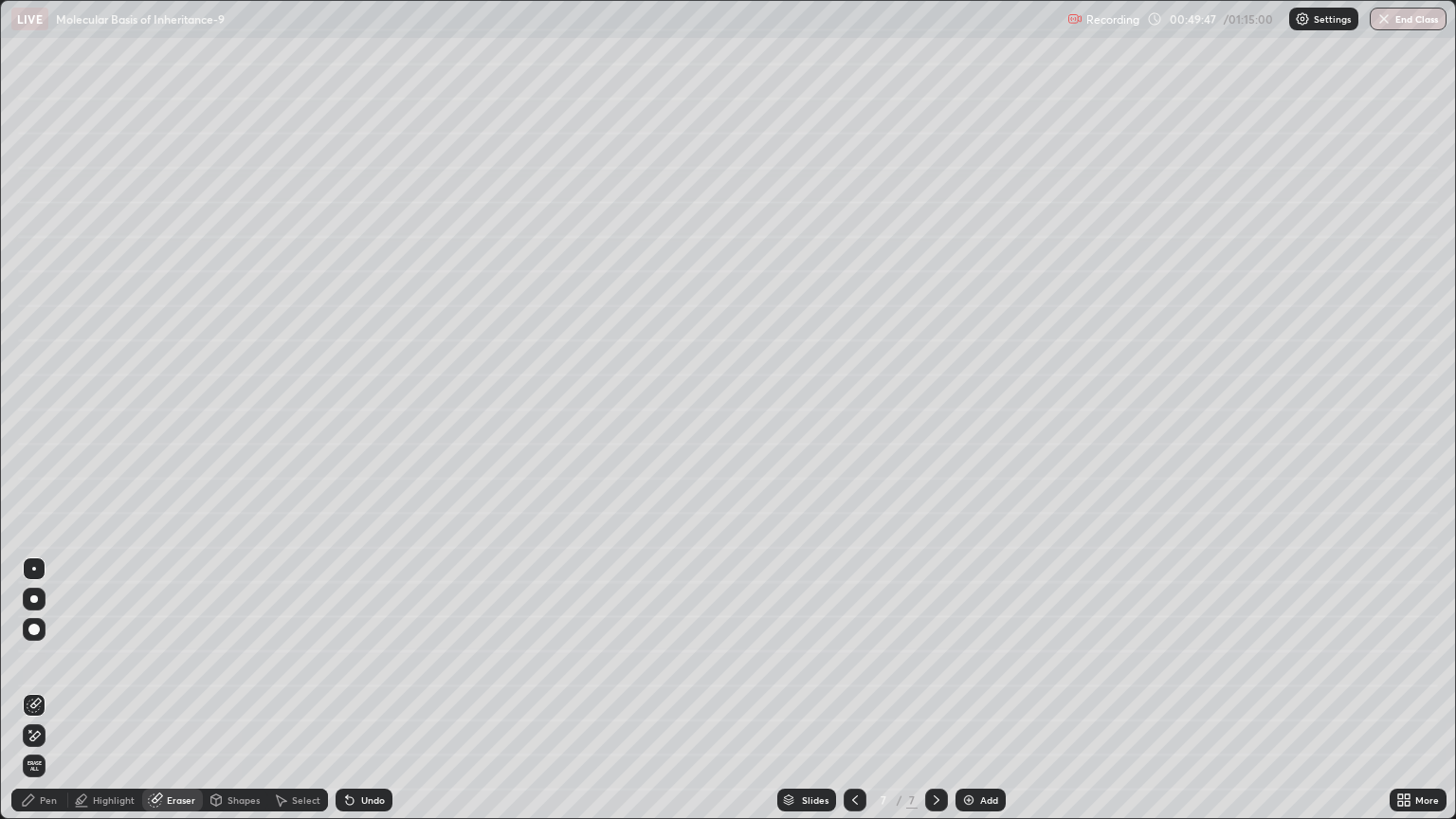click on "Pen" at bounding box center (40, 800) 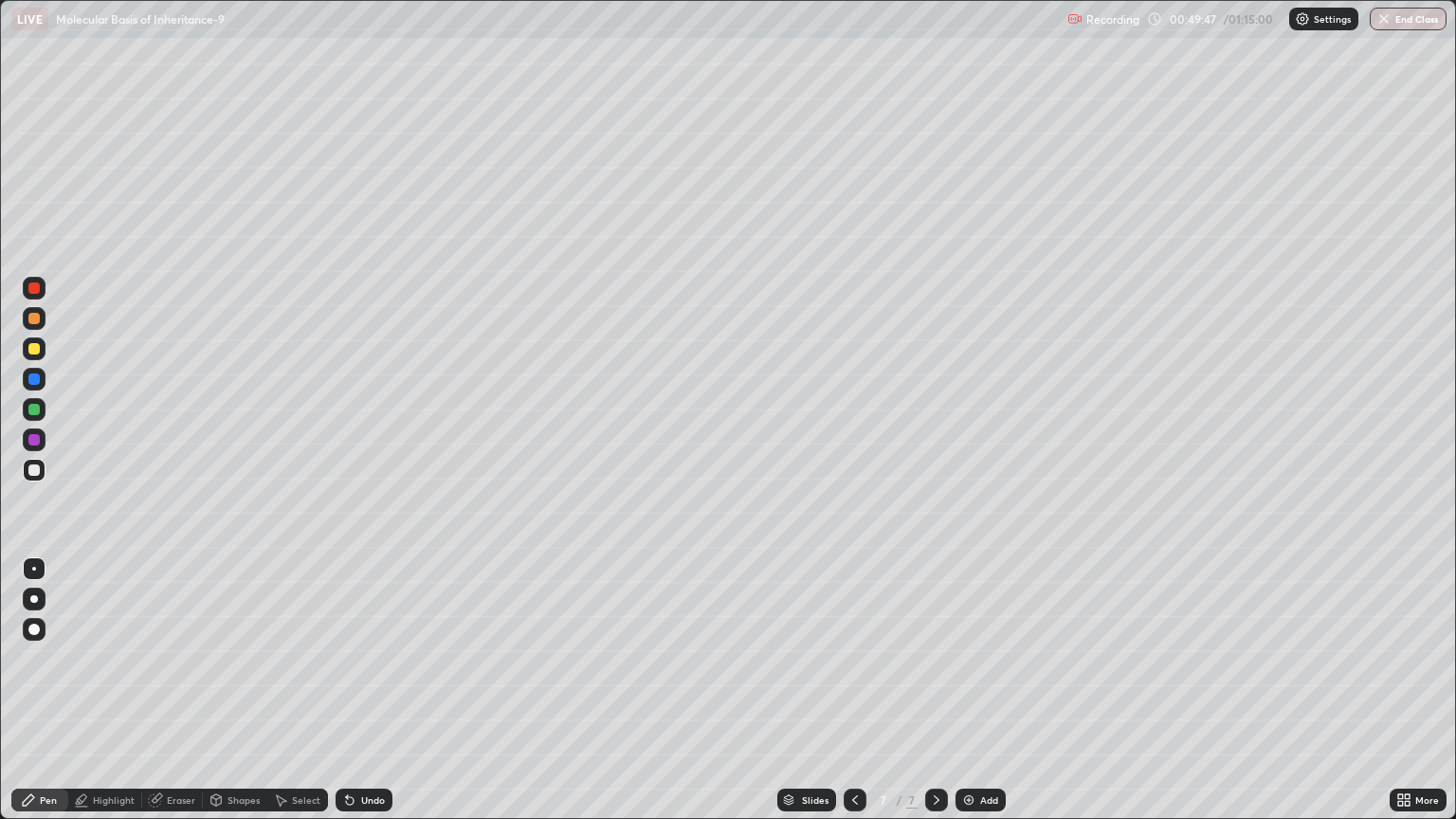 click at bounding box center [34, 470] 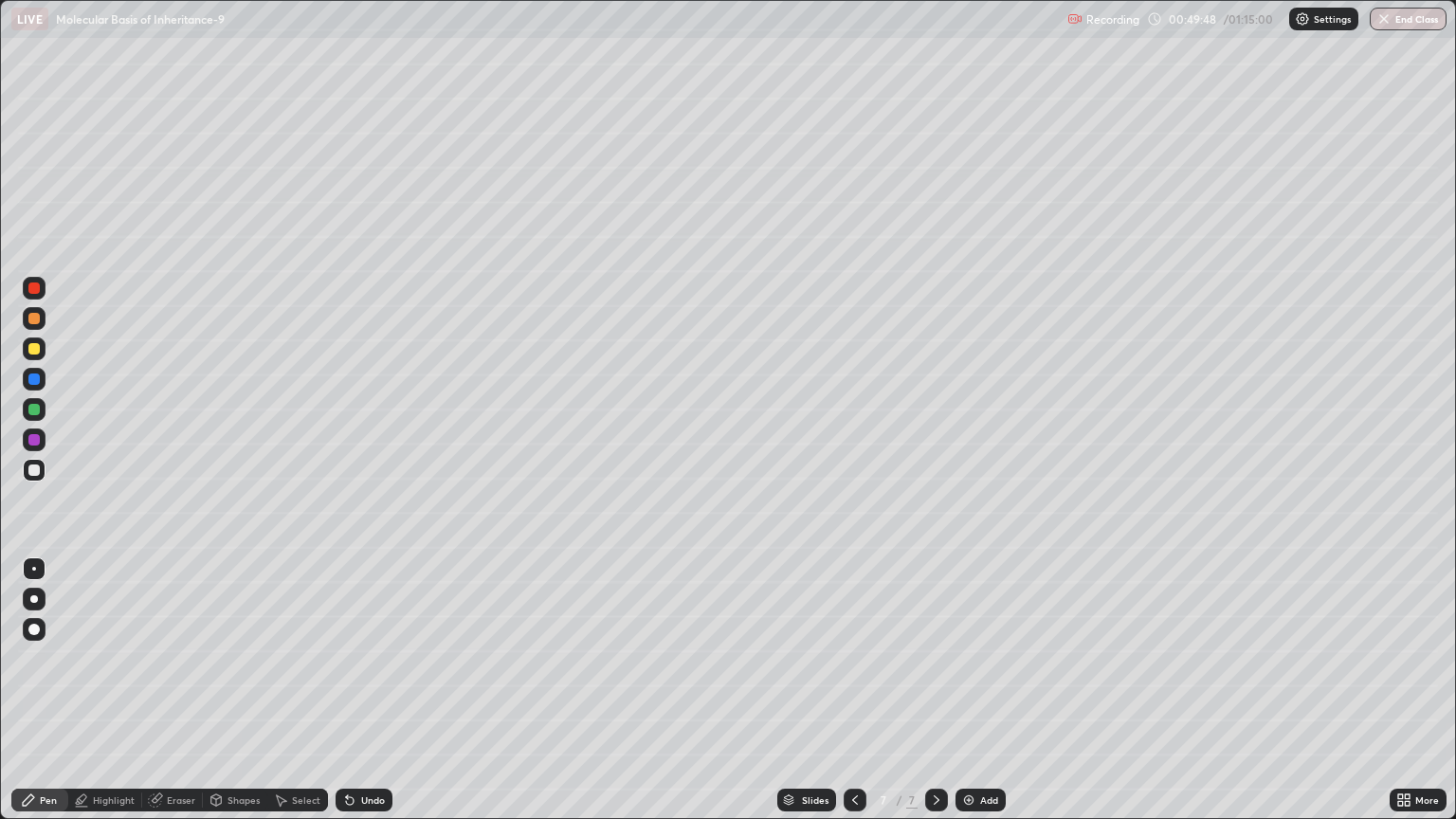 click at bounding box center (34, 569) 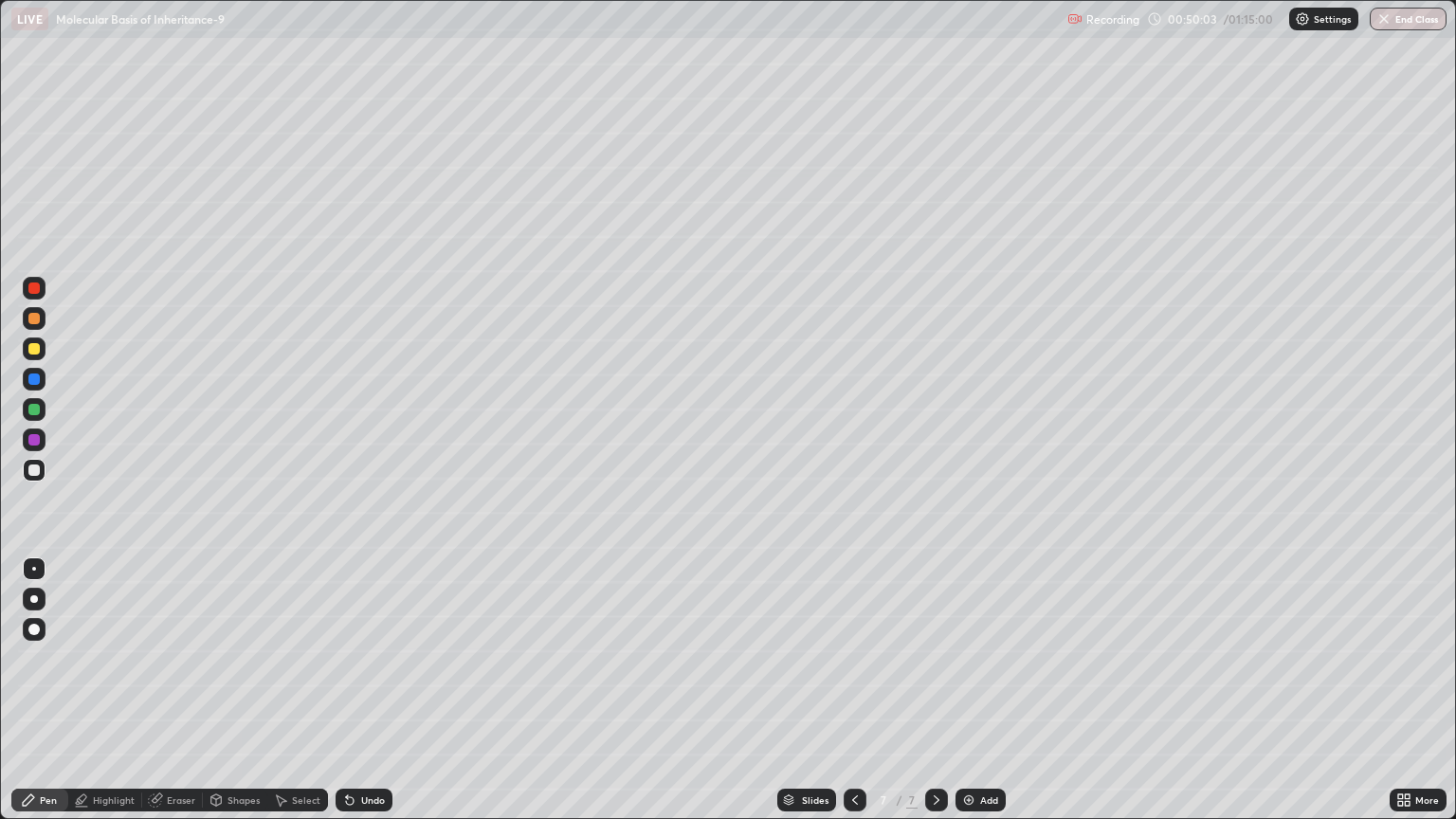 click on "Shapes" at bounding box center [244, 800] 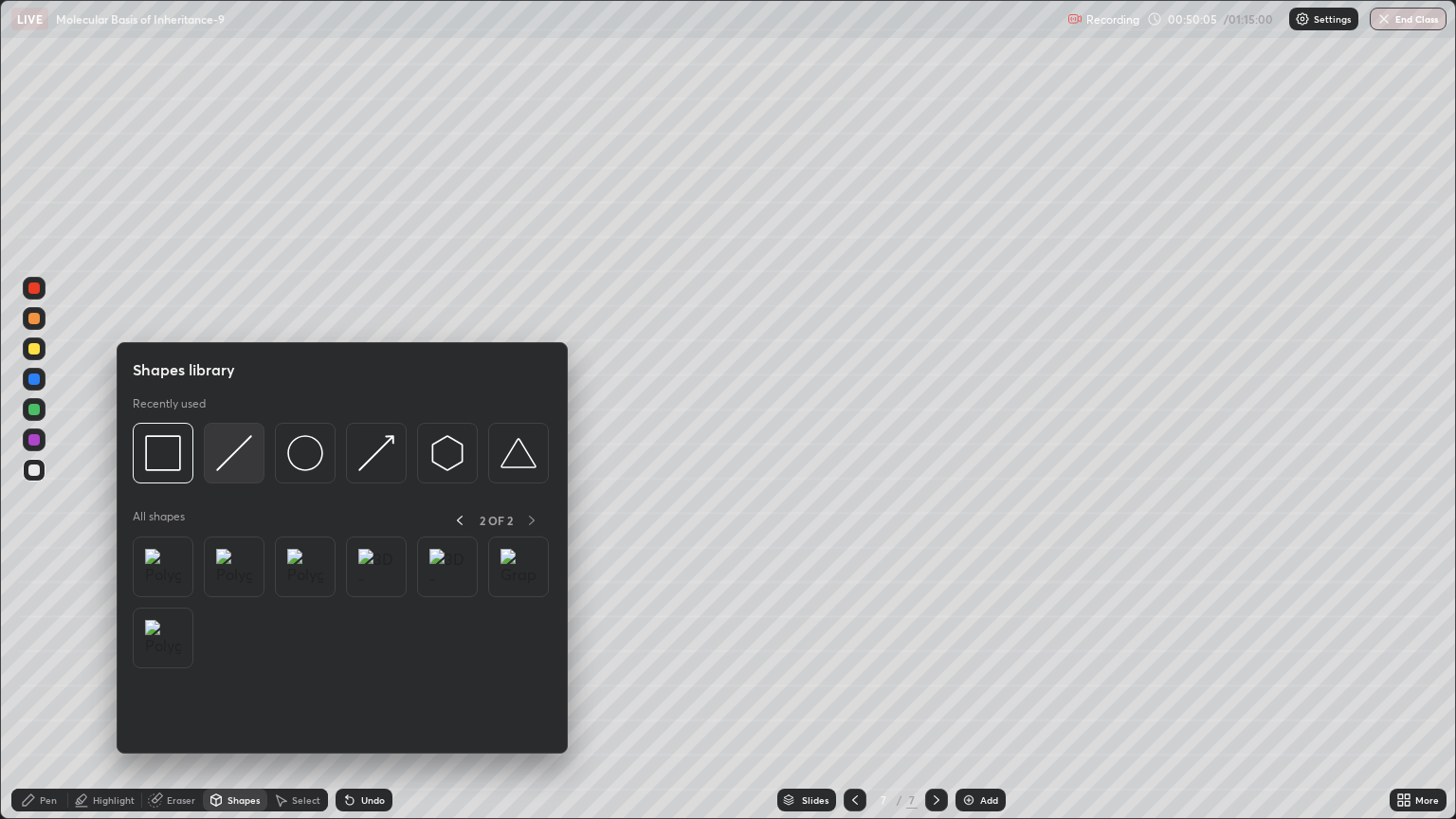 click at bounding box center (234, 453) 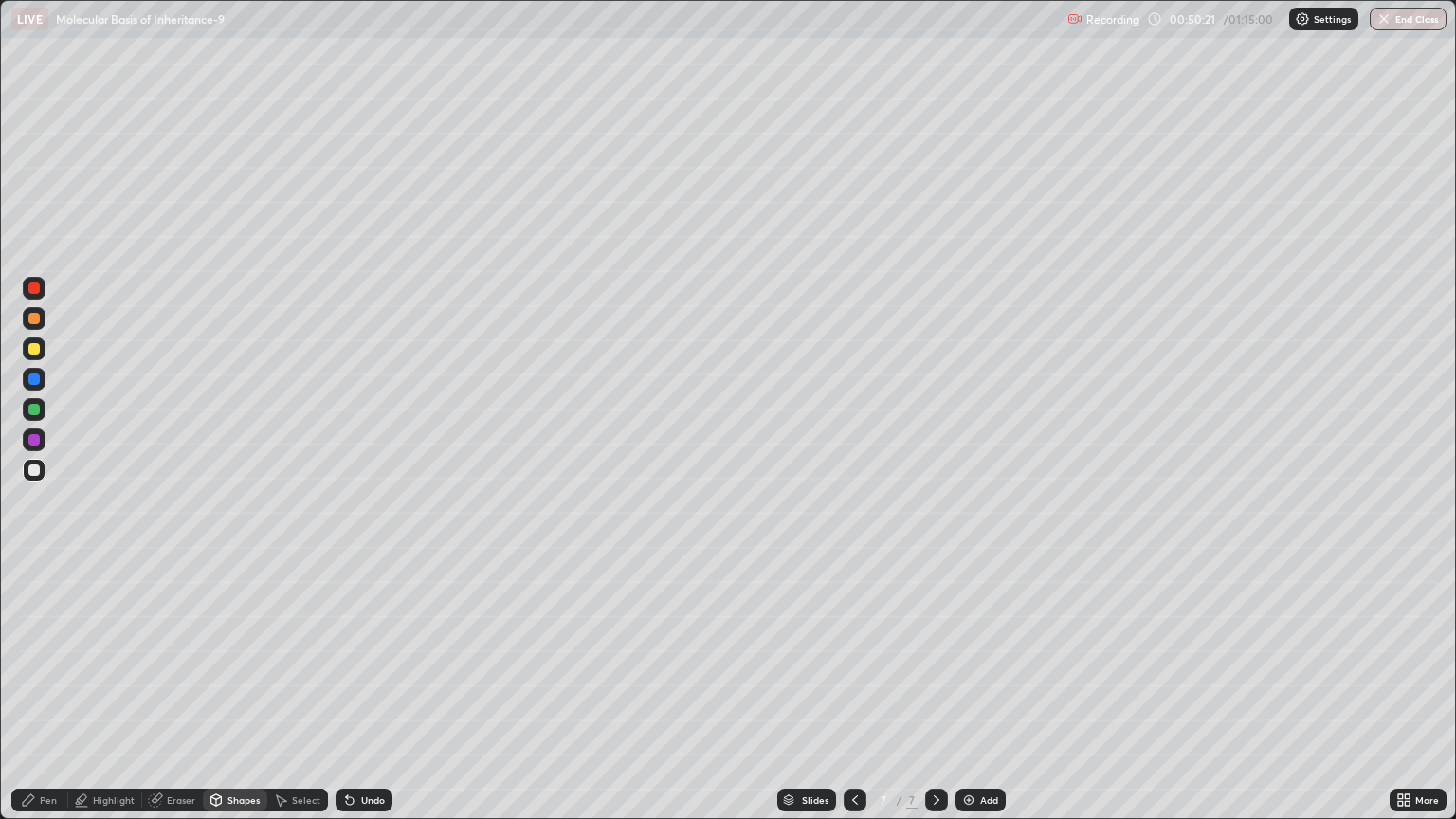 click on "Undo" at bounding box center [364, 800] 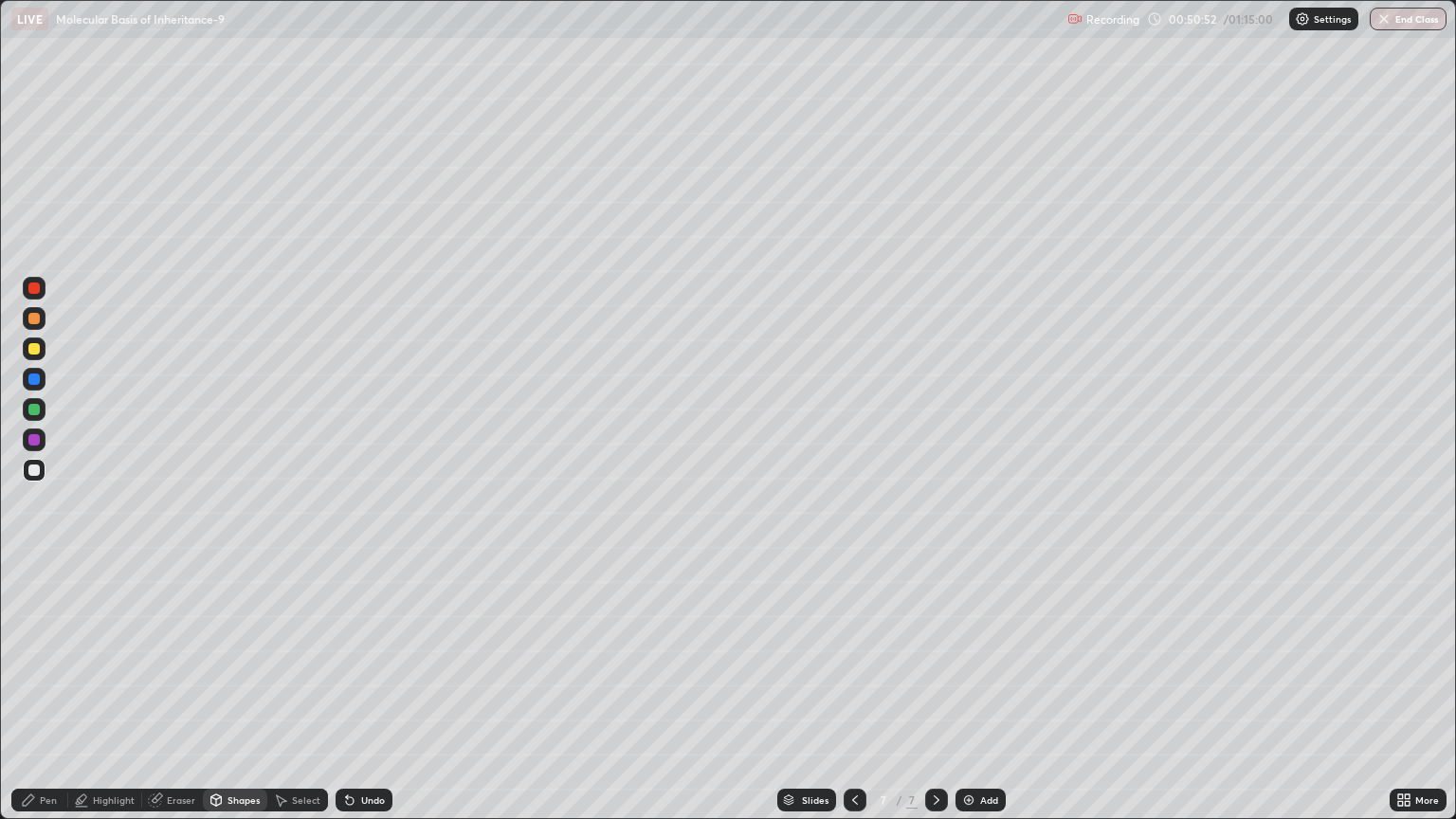 click at bounding box center [34, 470] 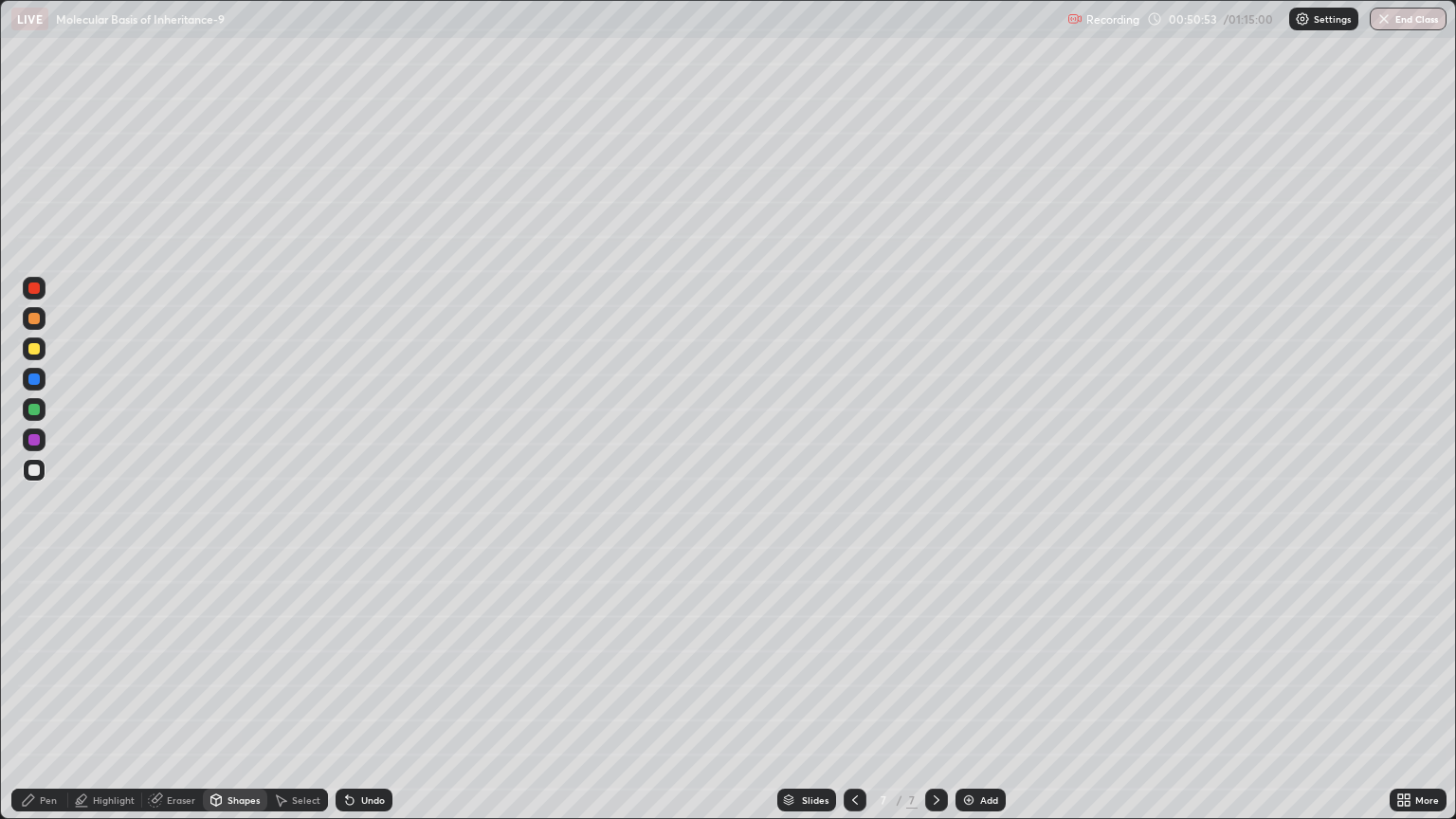 click on "Pen" at bounding box center [48, 800] 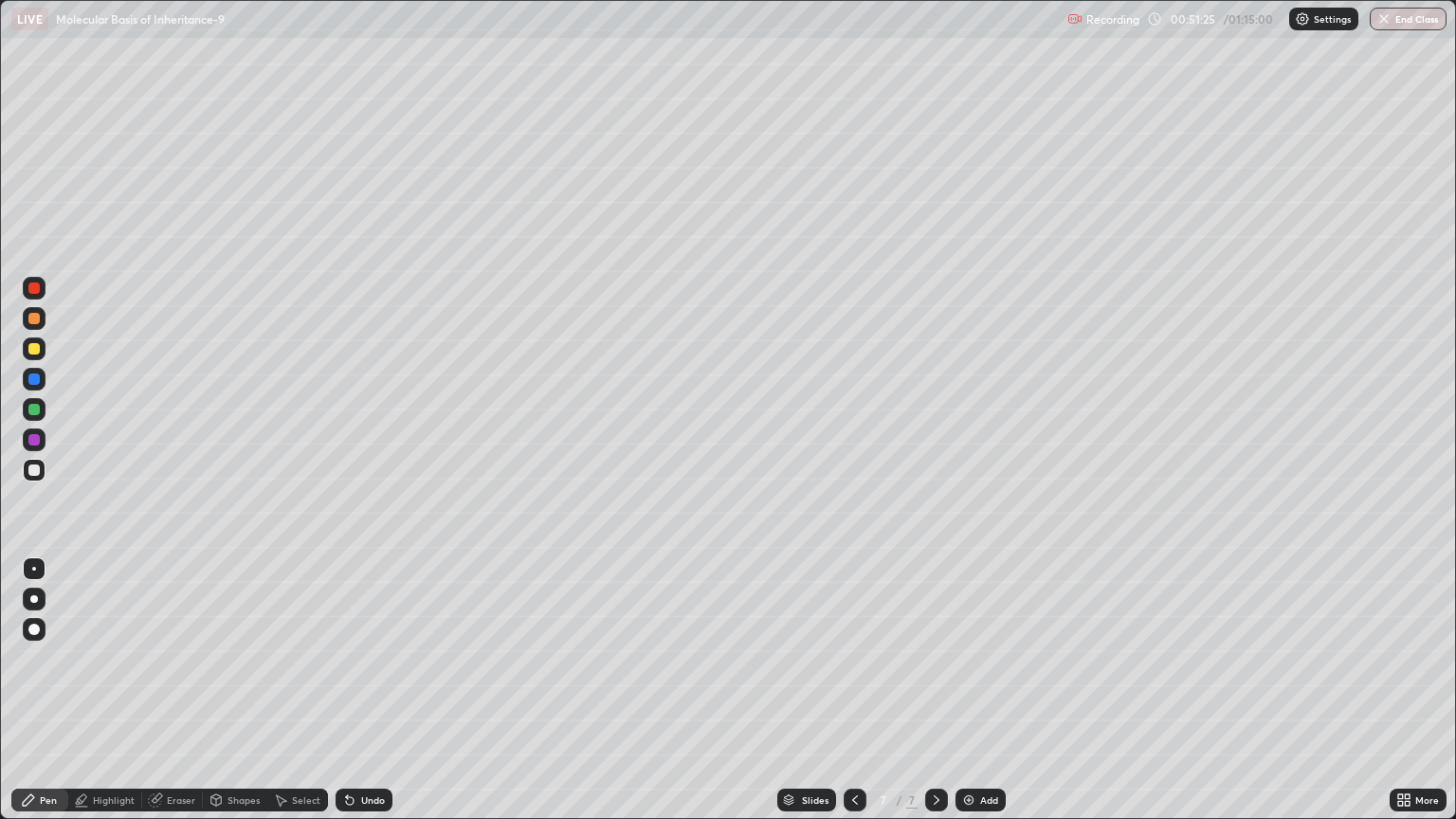 click at bounding box center [34, 349] 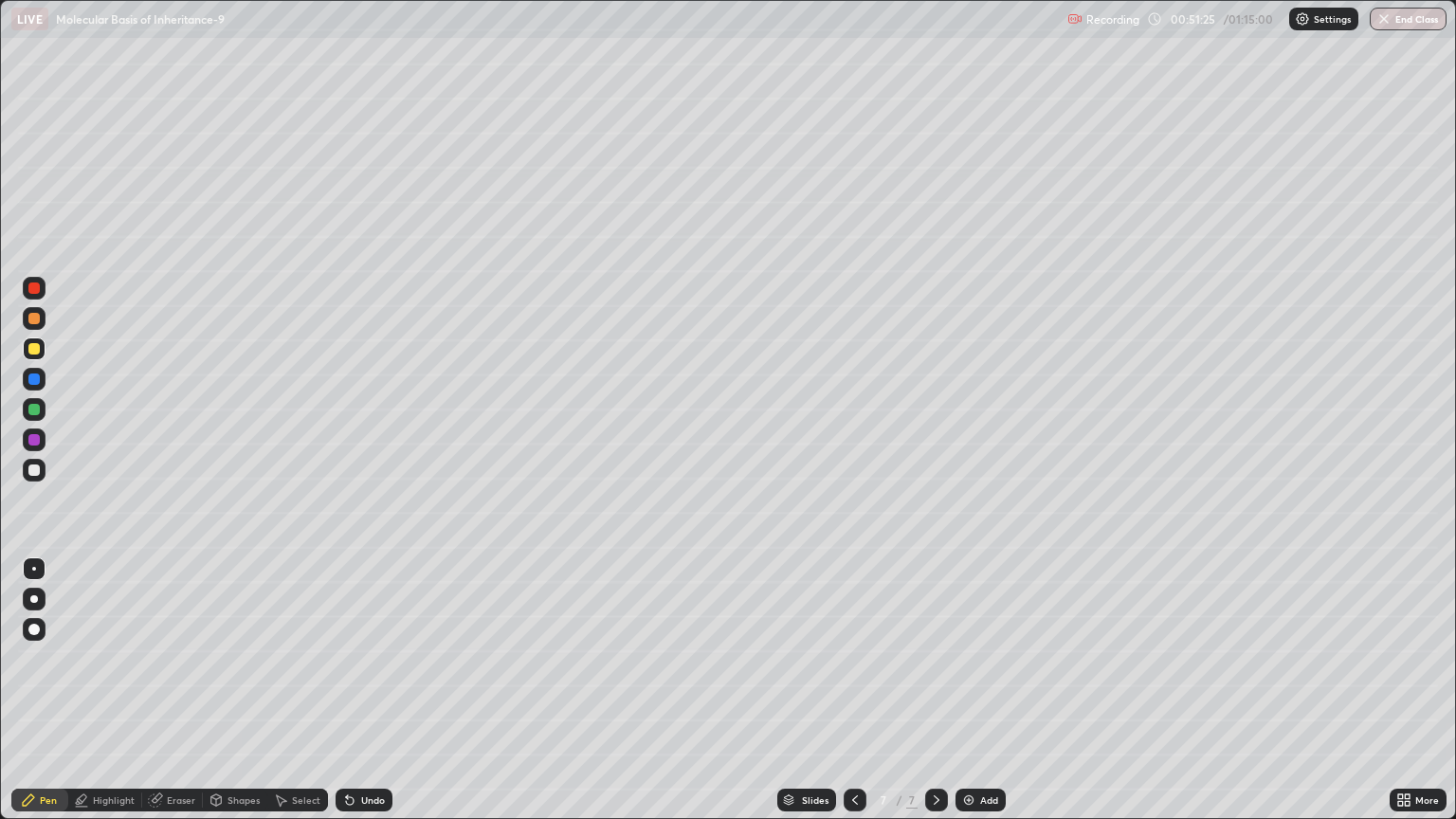 click at bounding box center [34, 569] 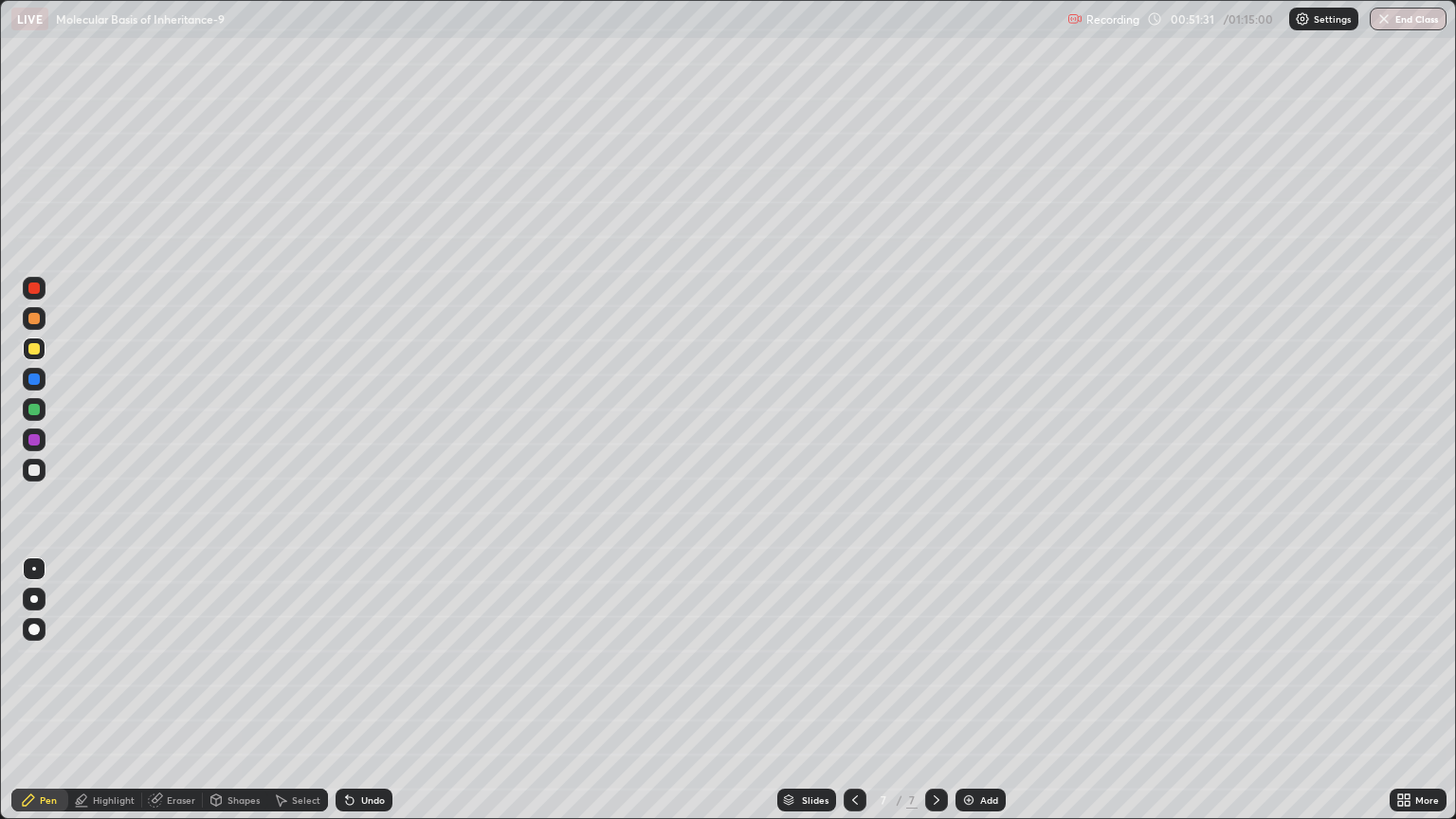 click on "Undo" at bounding box center [373, 800] 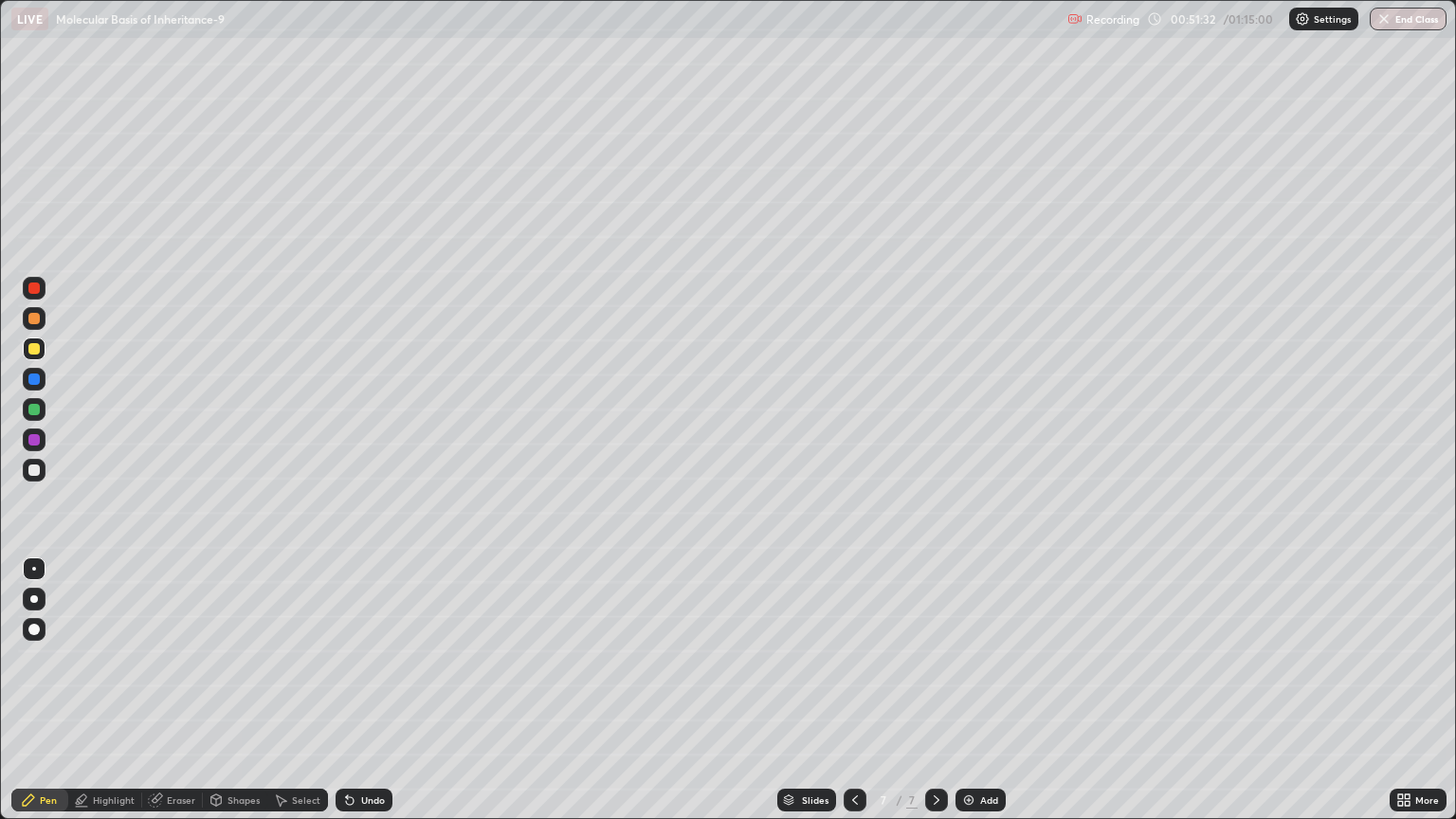 click on "Eraser" at bounding box center [181, 800] 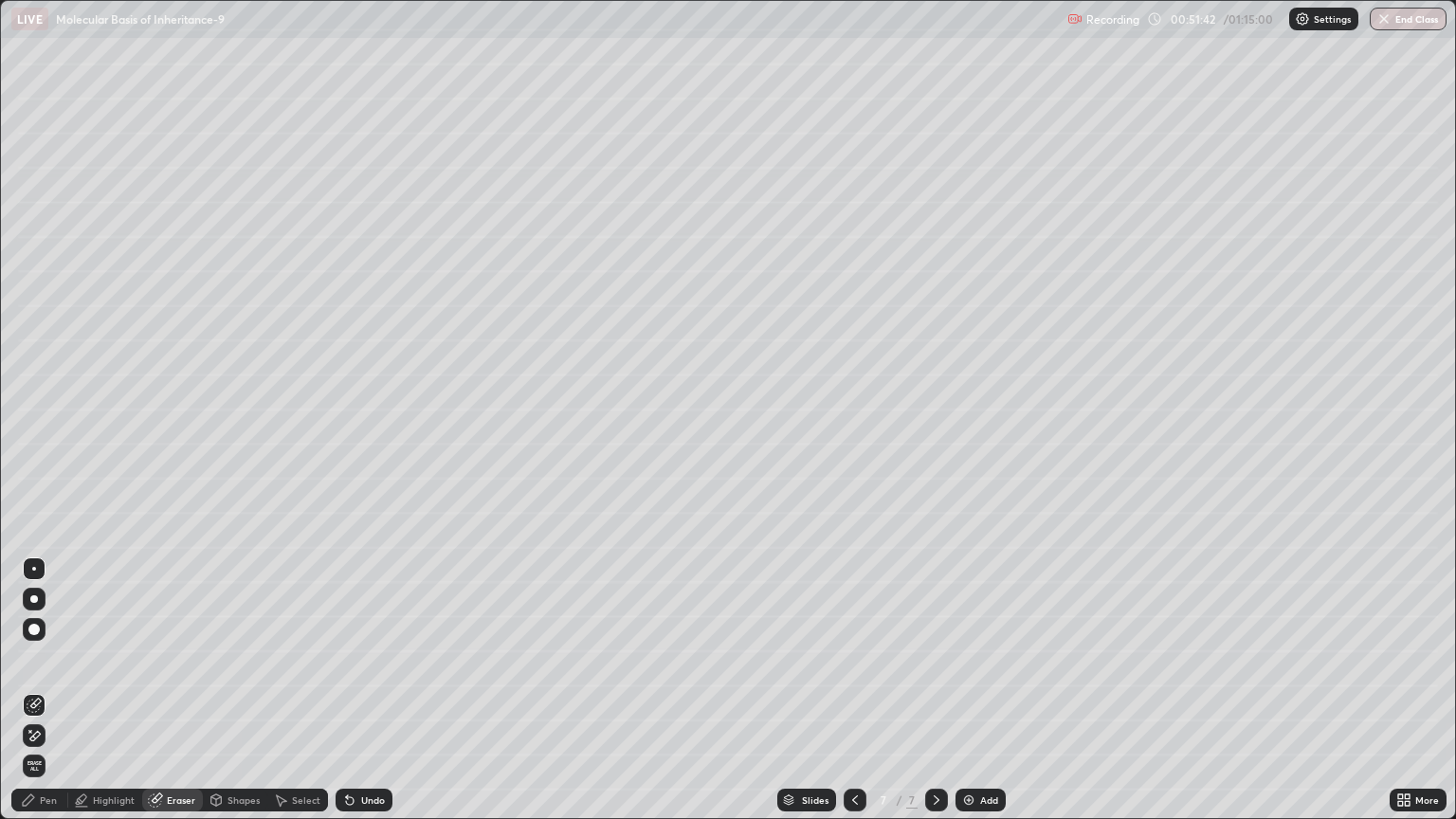 click on "Pen" at bounding box center [40, 800] 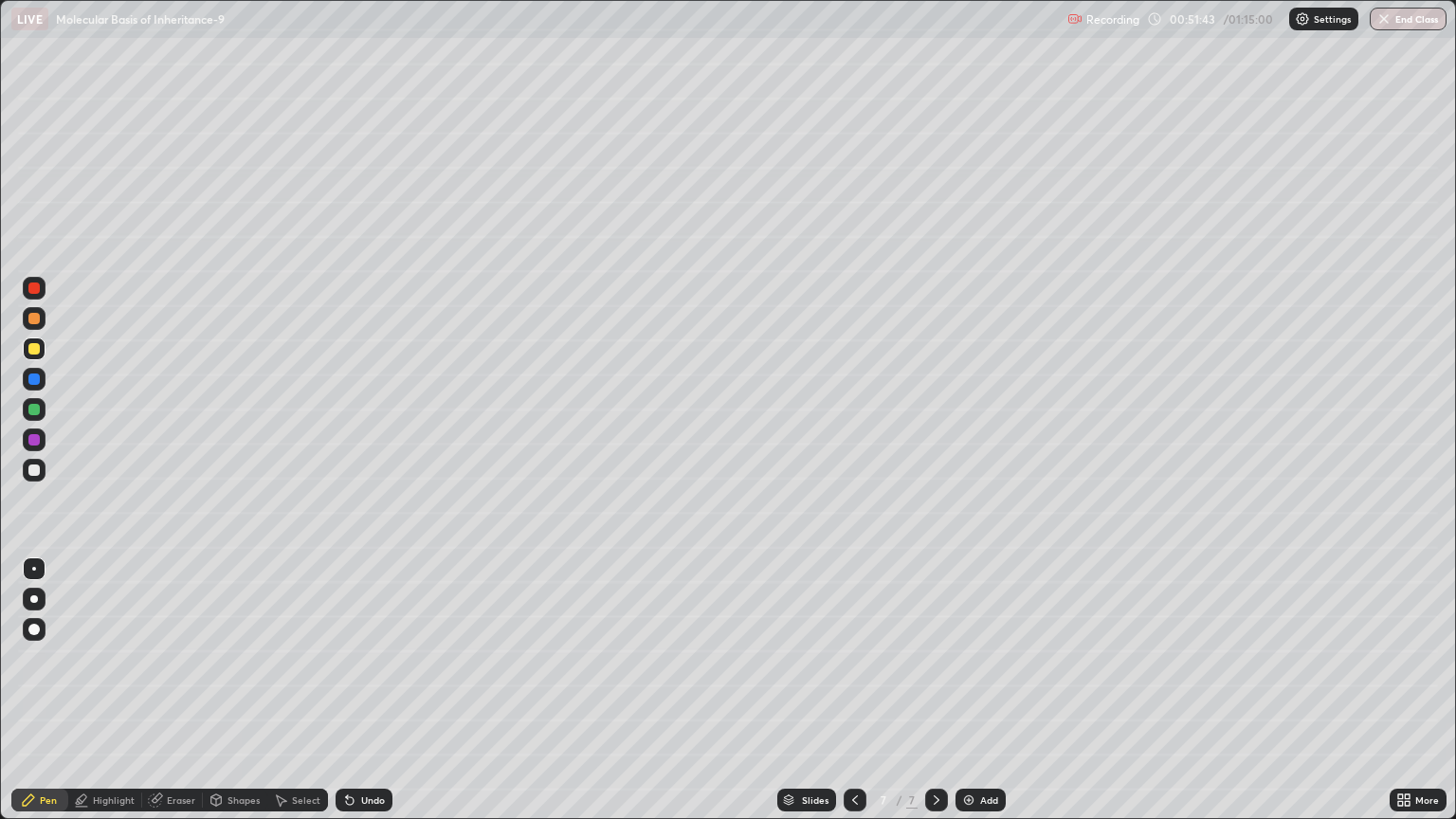 click at bounding box center (34, 349) 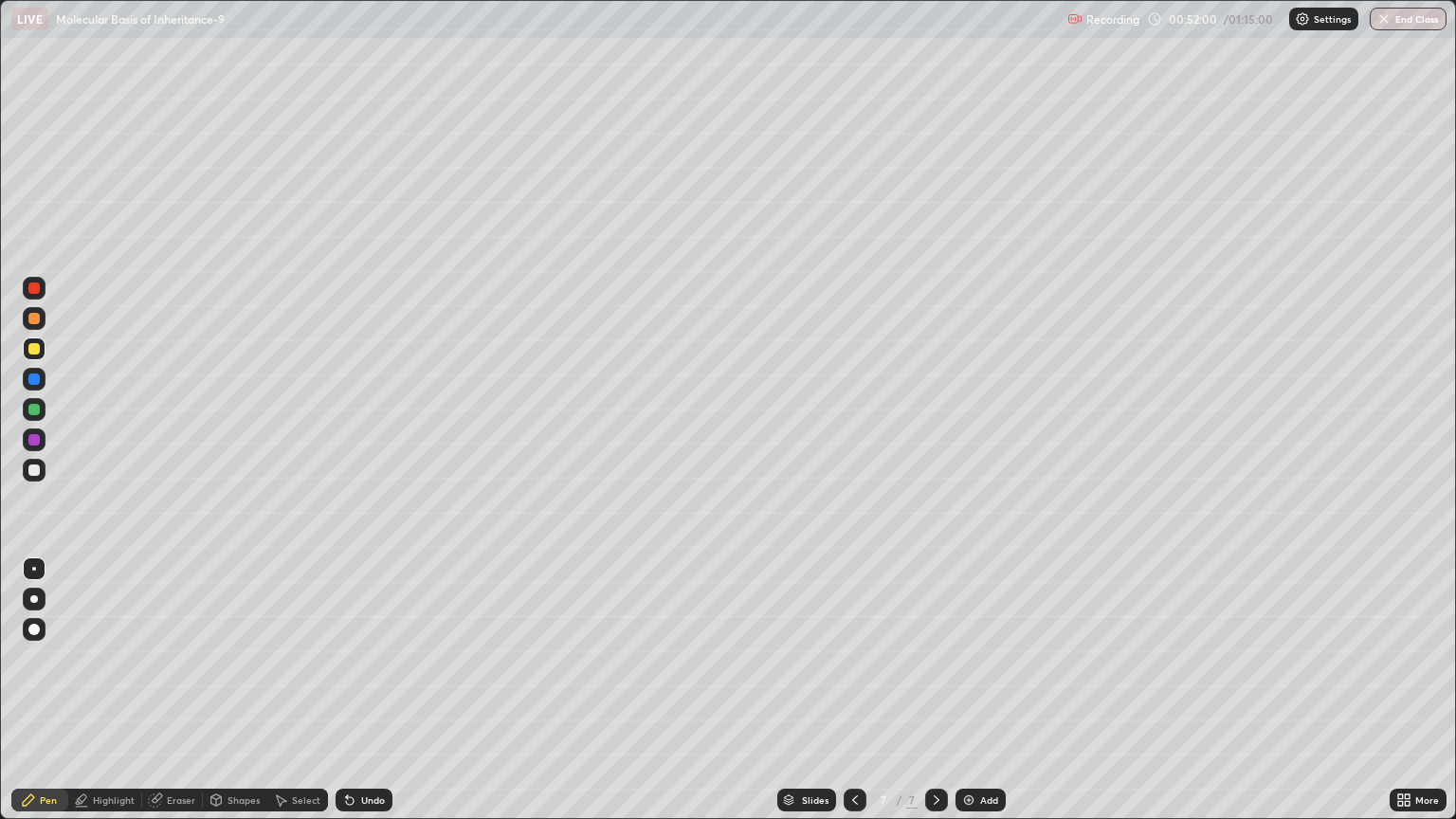 click at bounding box center [34, 379] 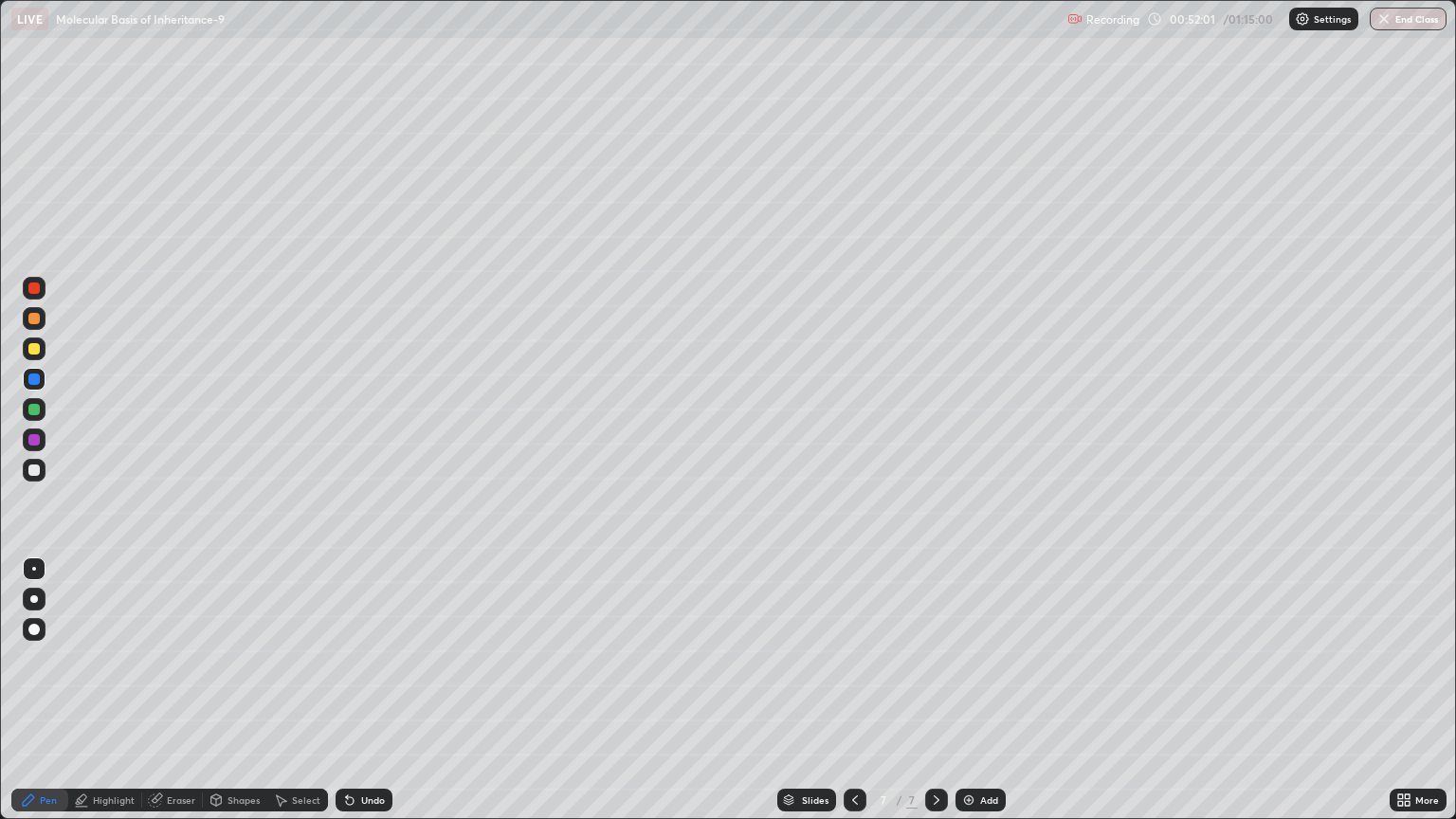 click at bounding box center [34, 569] 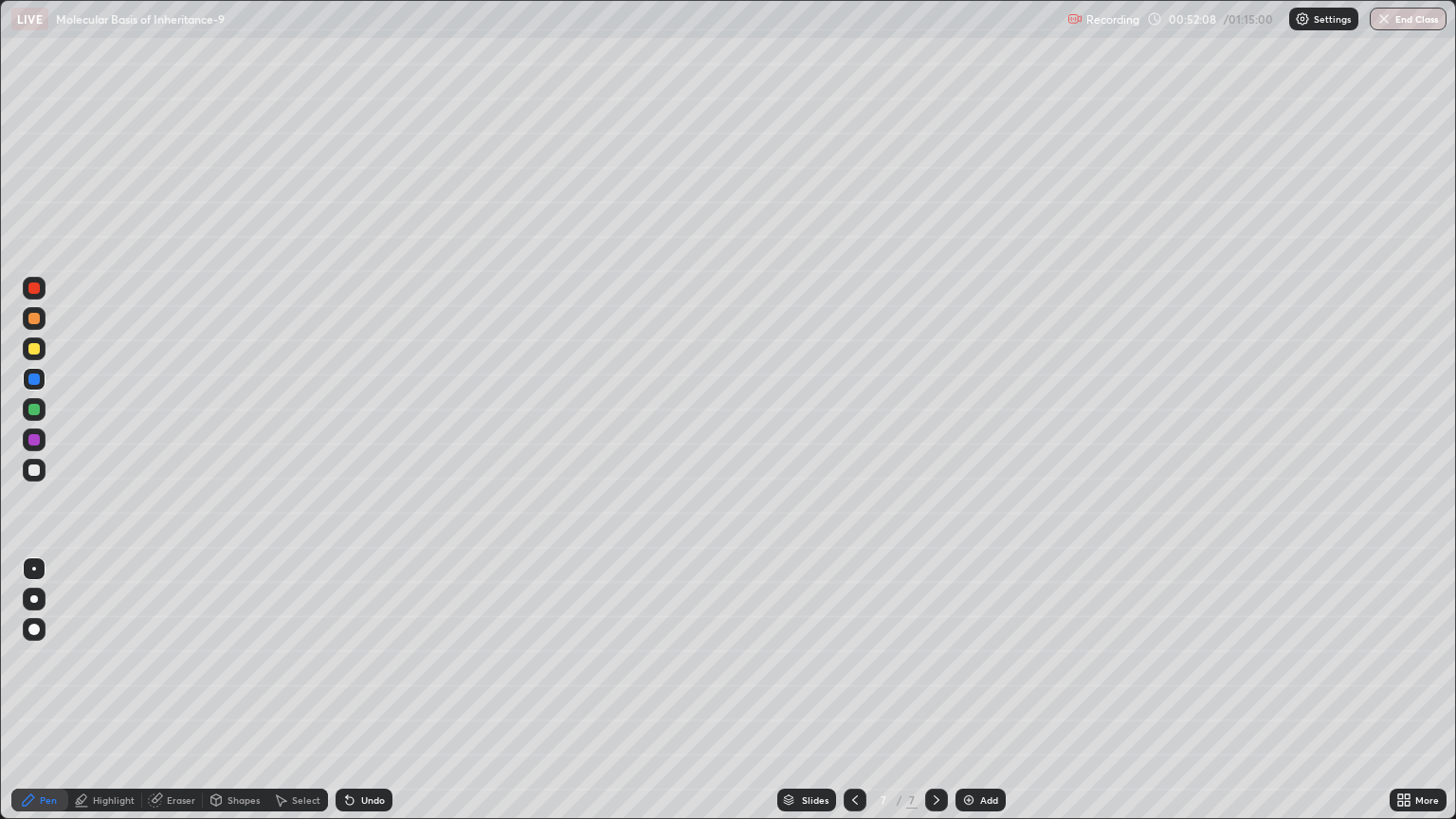click on "Highlight" at bounding box center [114, 800] 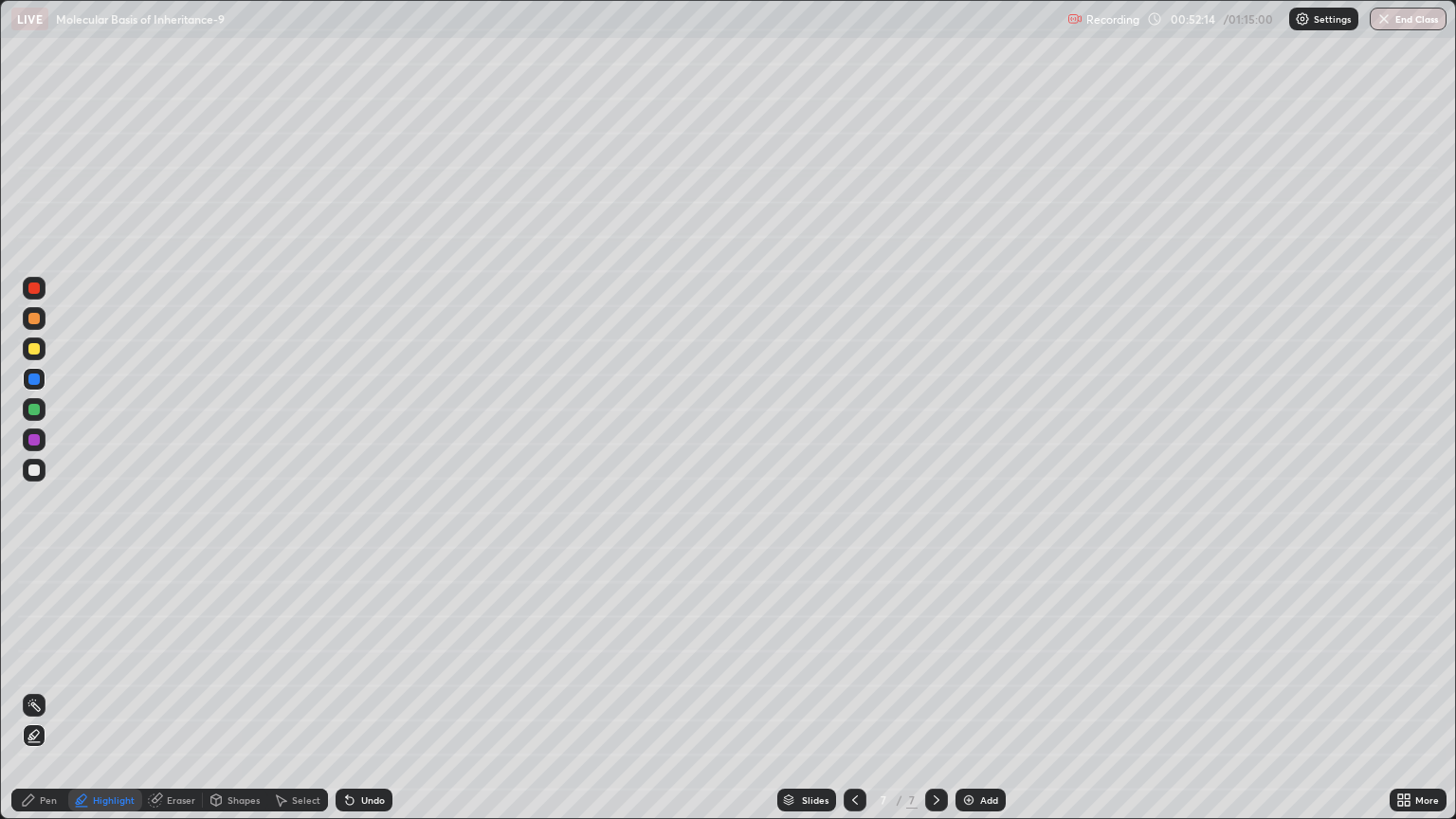 click at bounding box center (34, 288) 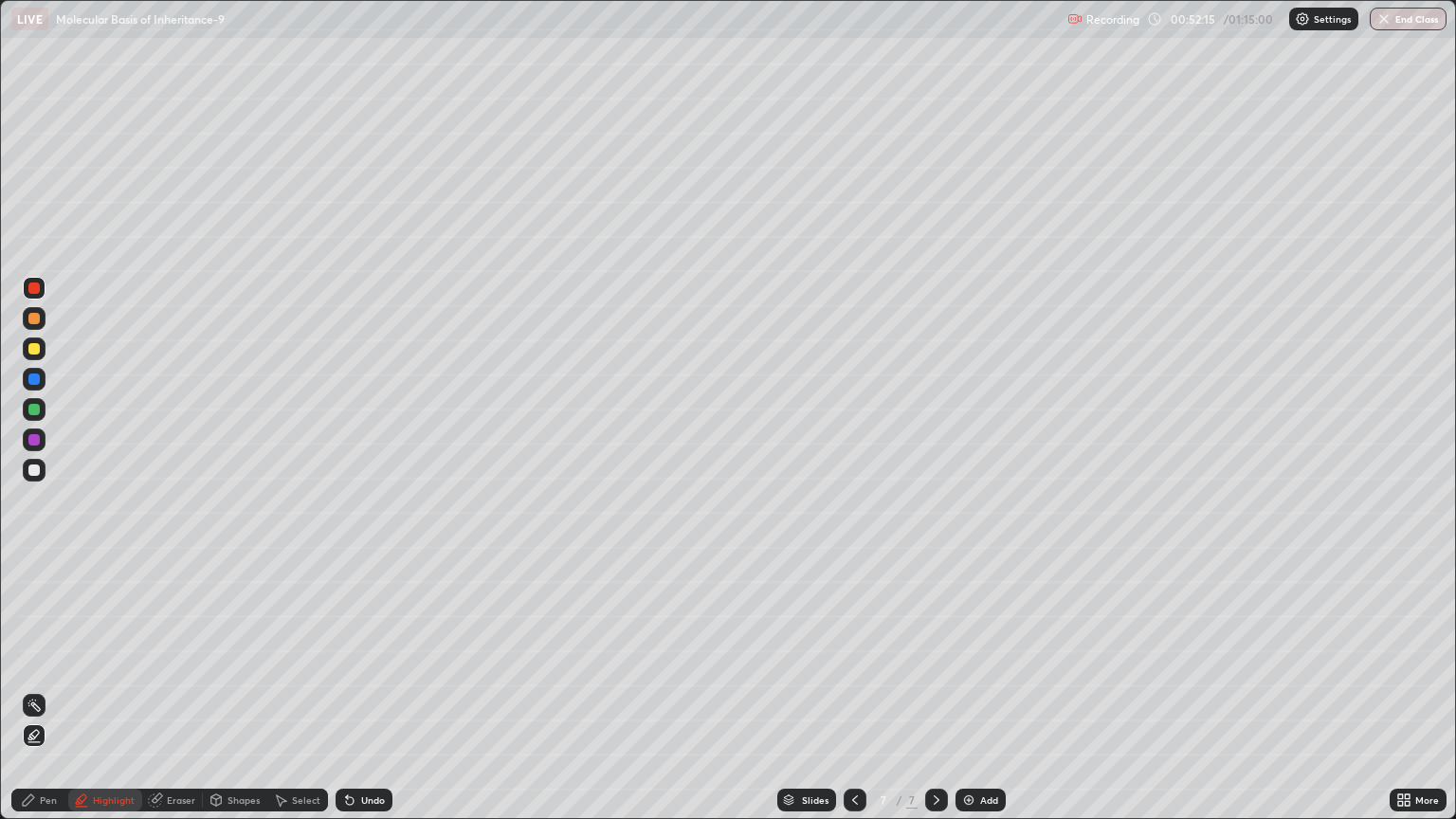 click on "Pen" at bounding box center (48, 800) 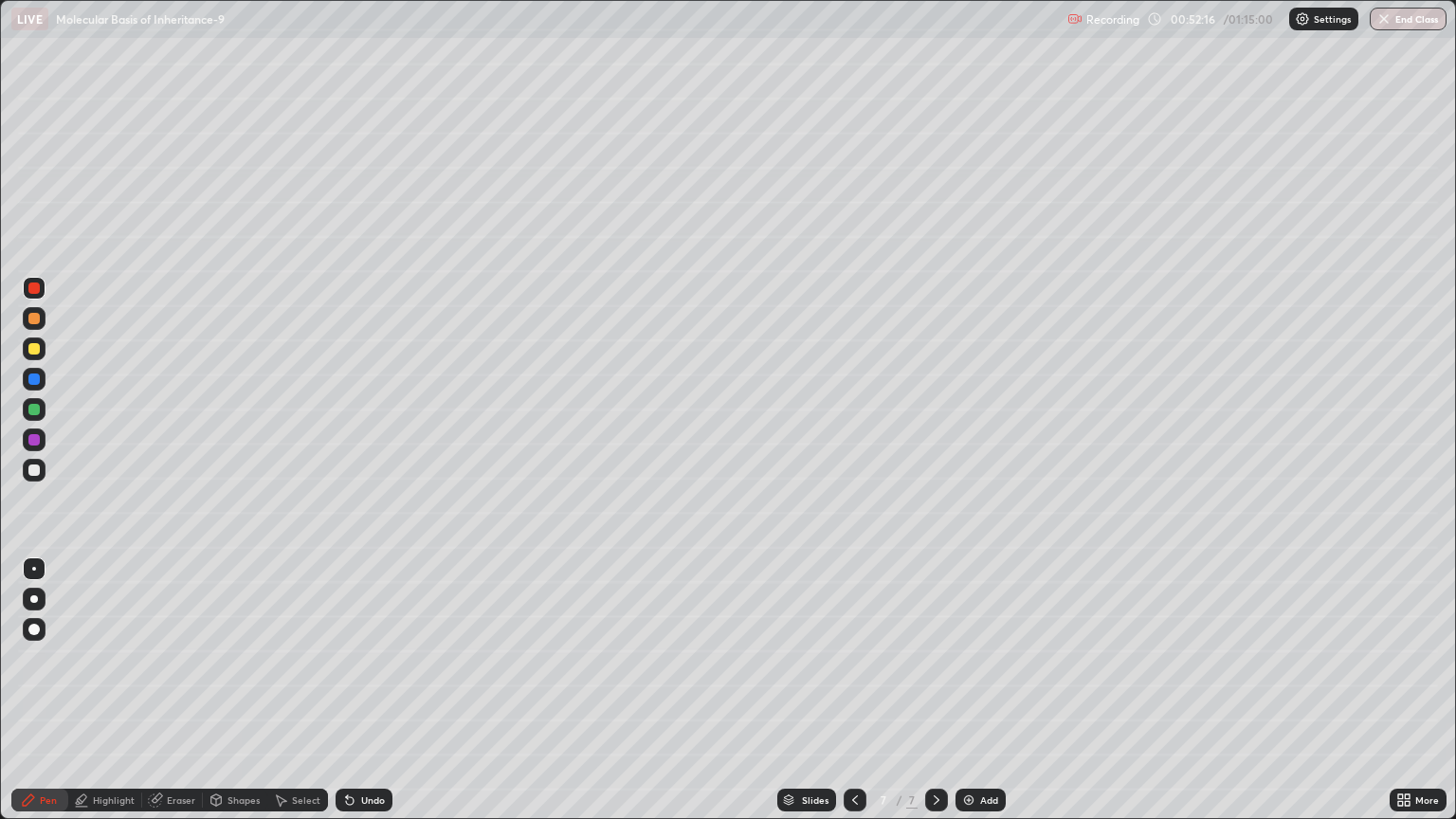 click at bounding box center (34, 599) 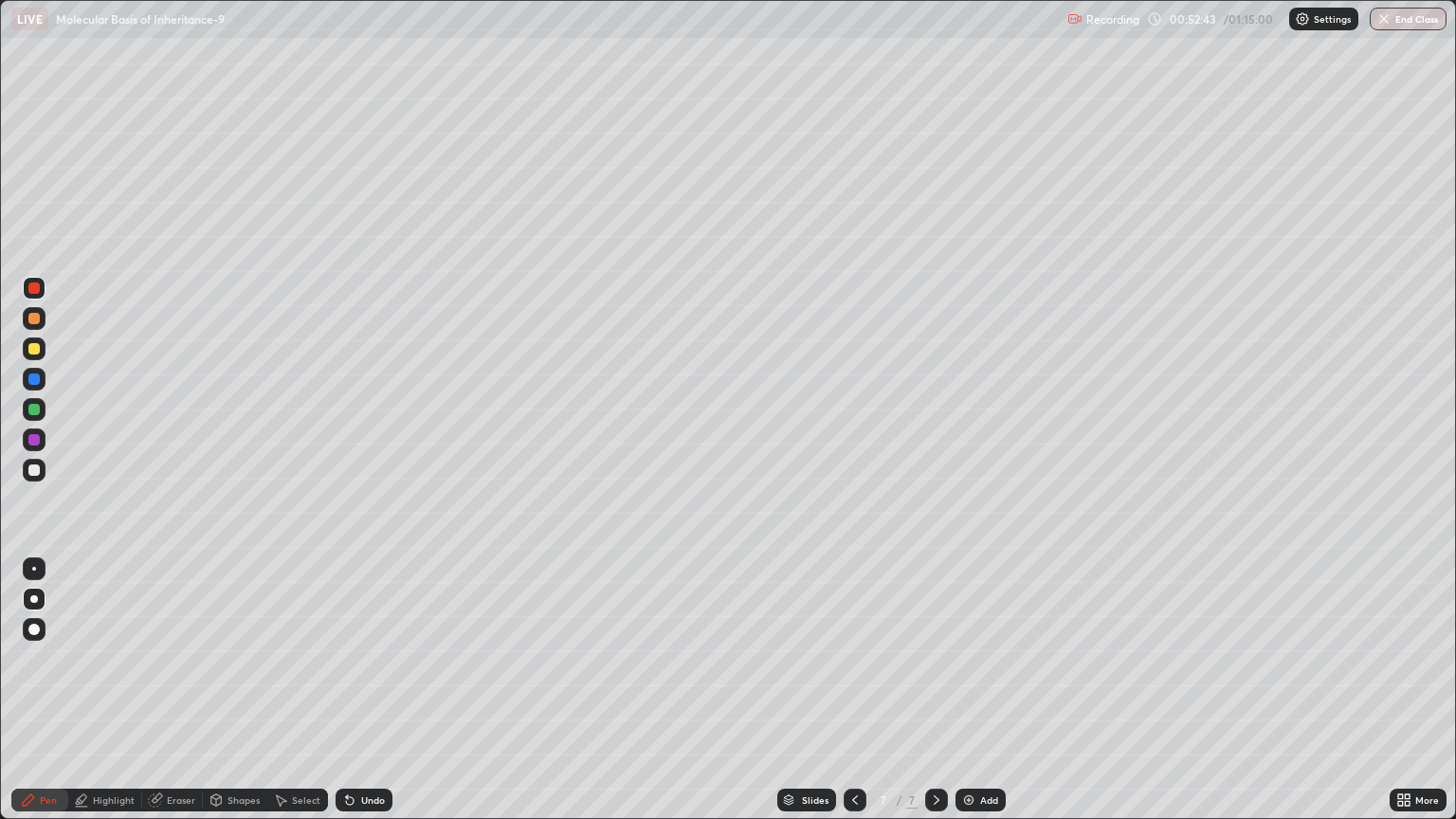 click at bounding box center (34, 440) 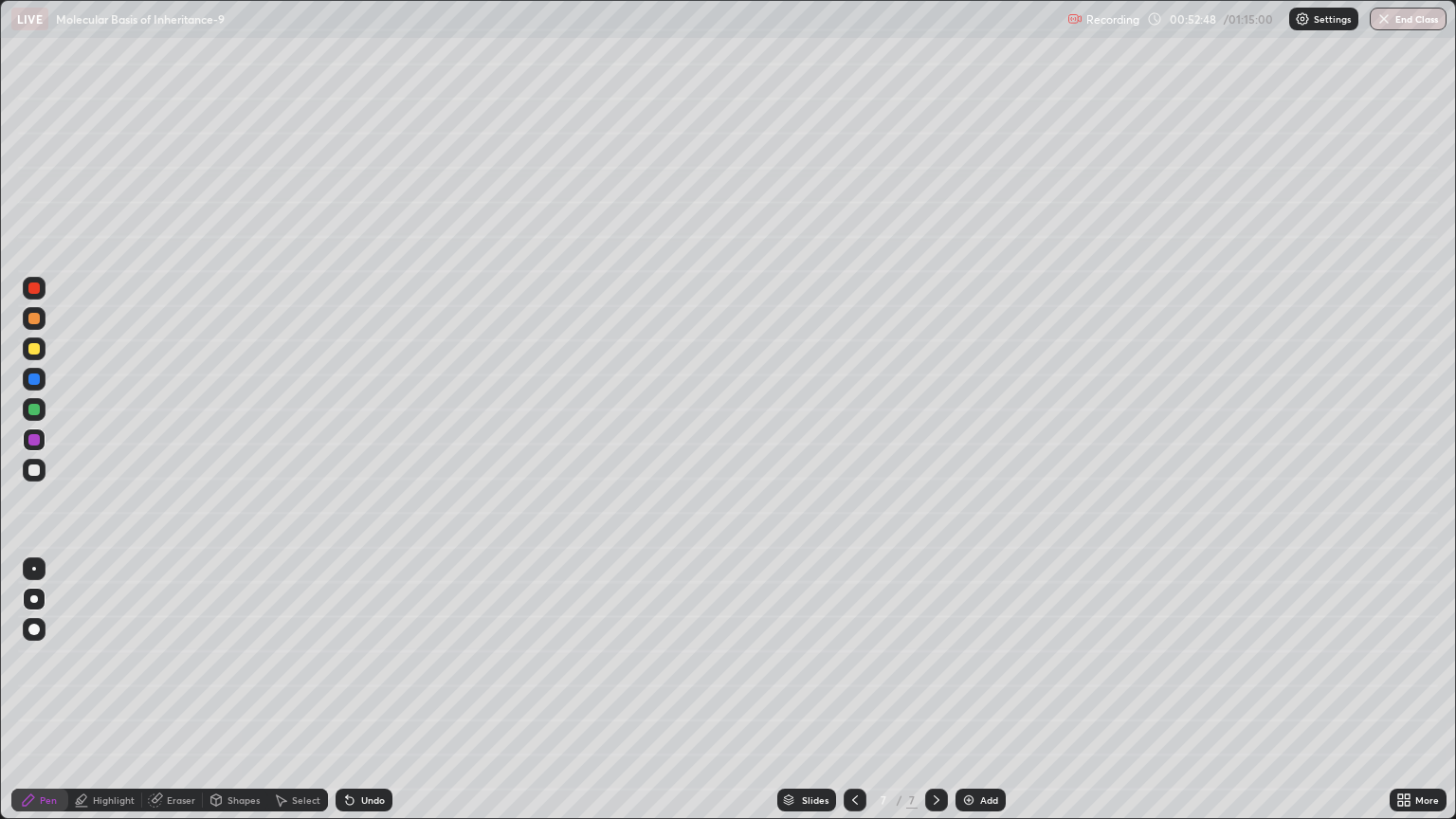click on "Highlight" at bounding box center (114, 800) 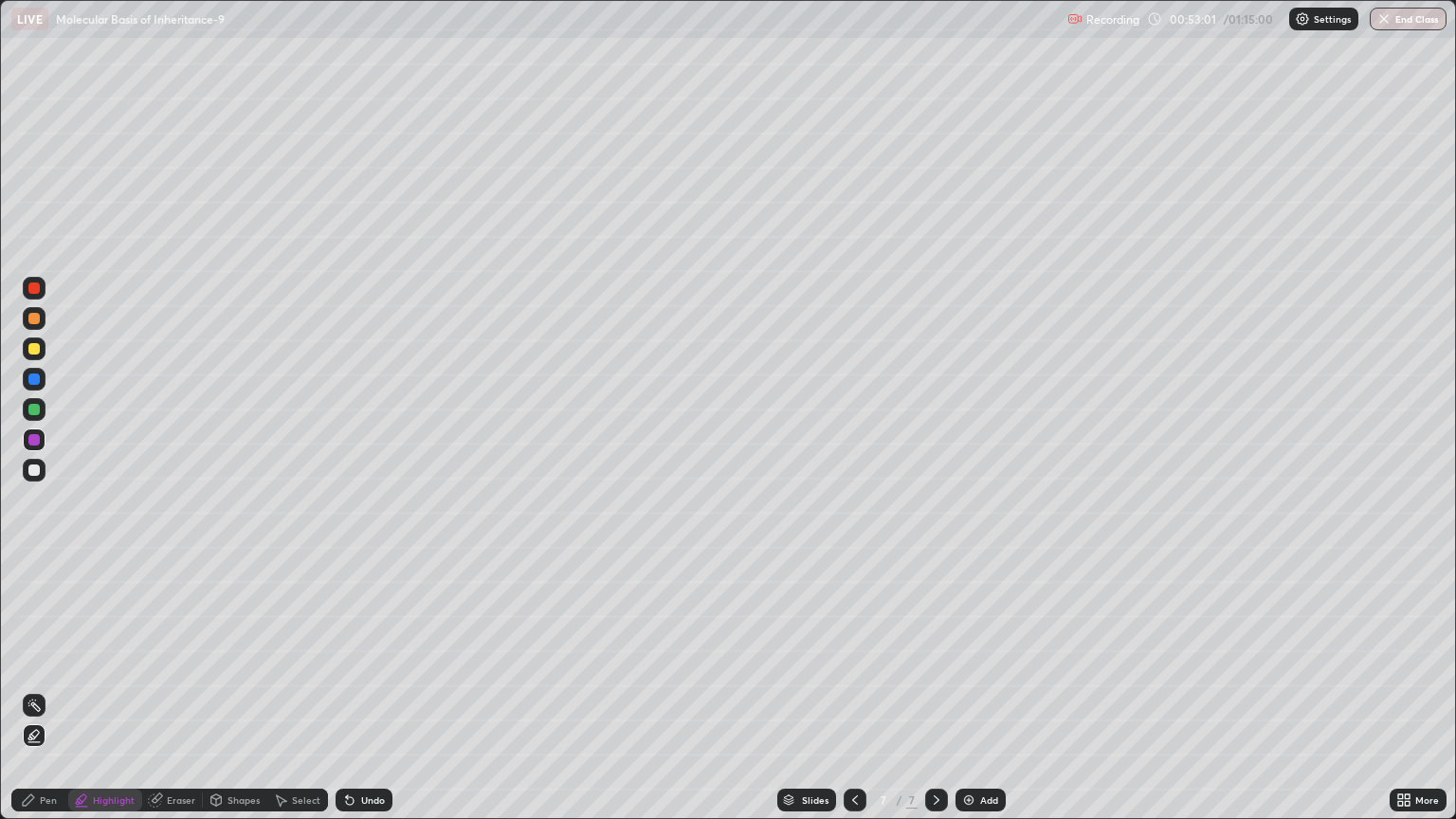 click at bounding box center [34, 470] 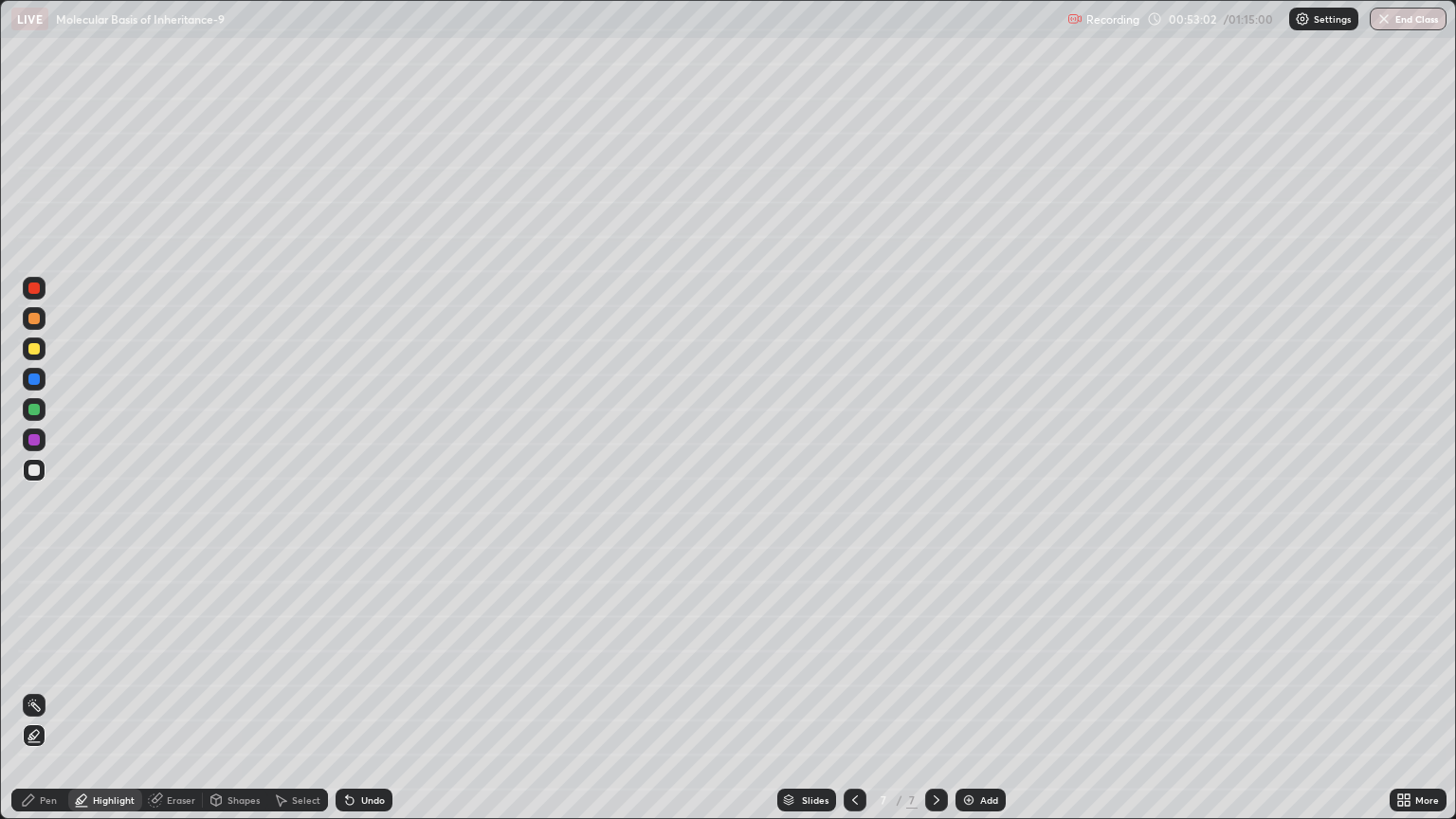 click on "Pen" at bounding box center (40, 800) 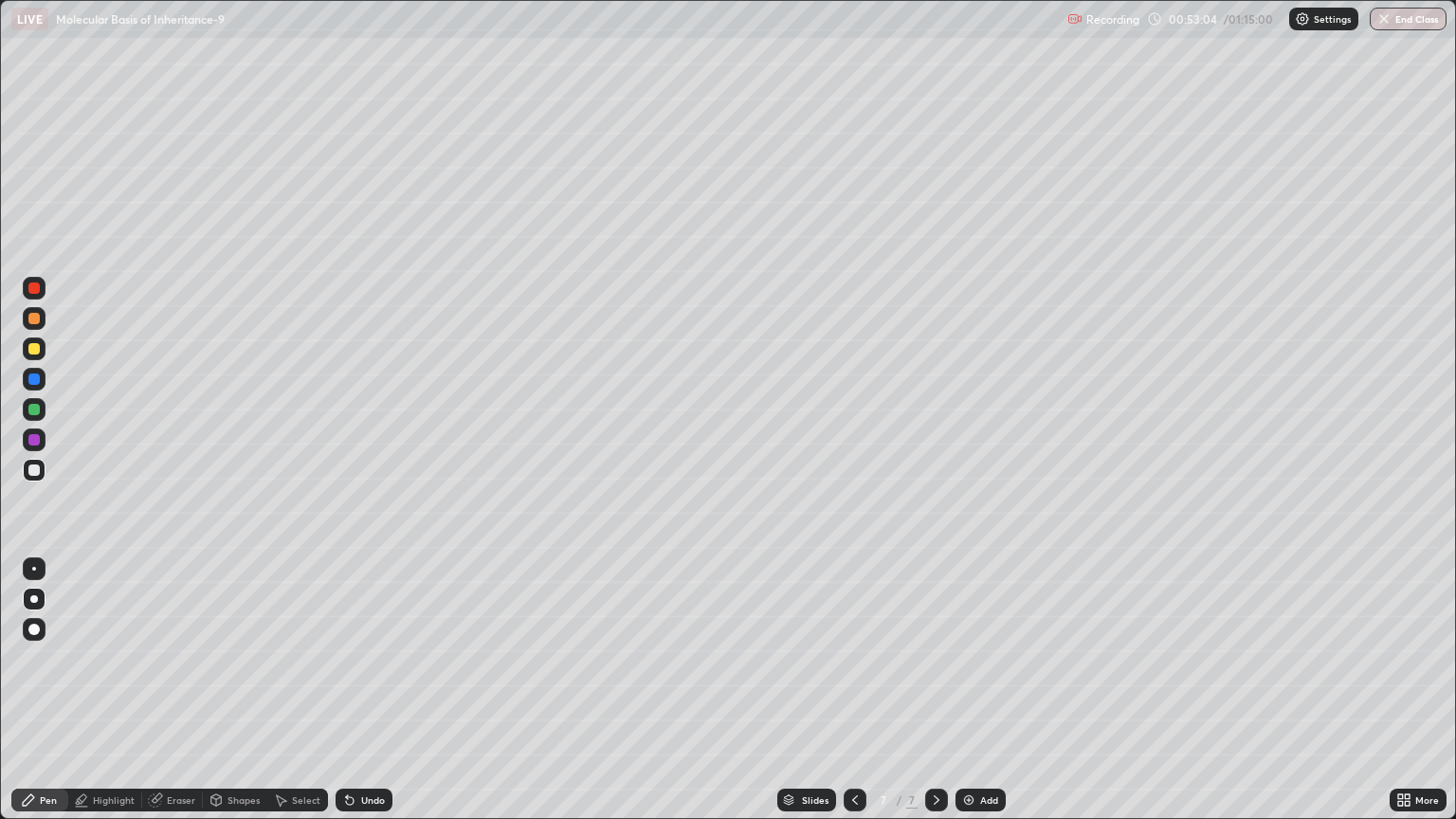 click at bounding box center (34, 569) 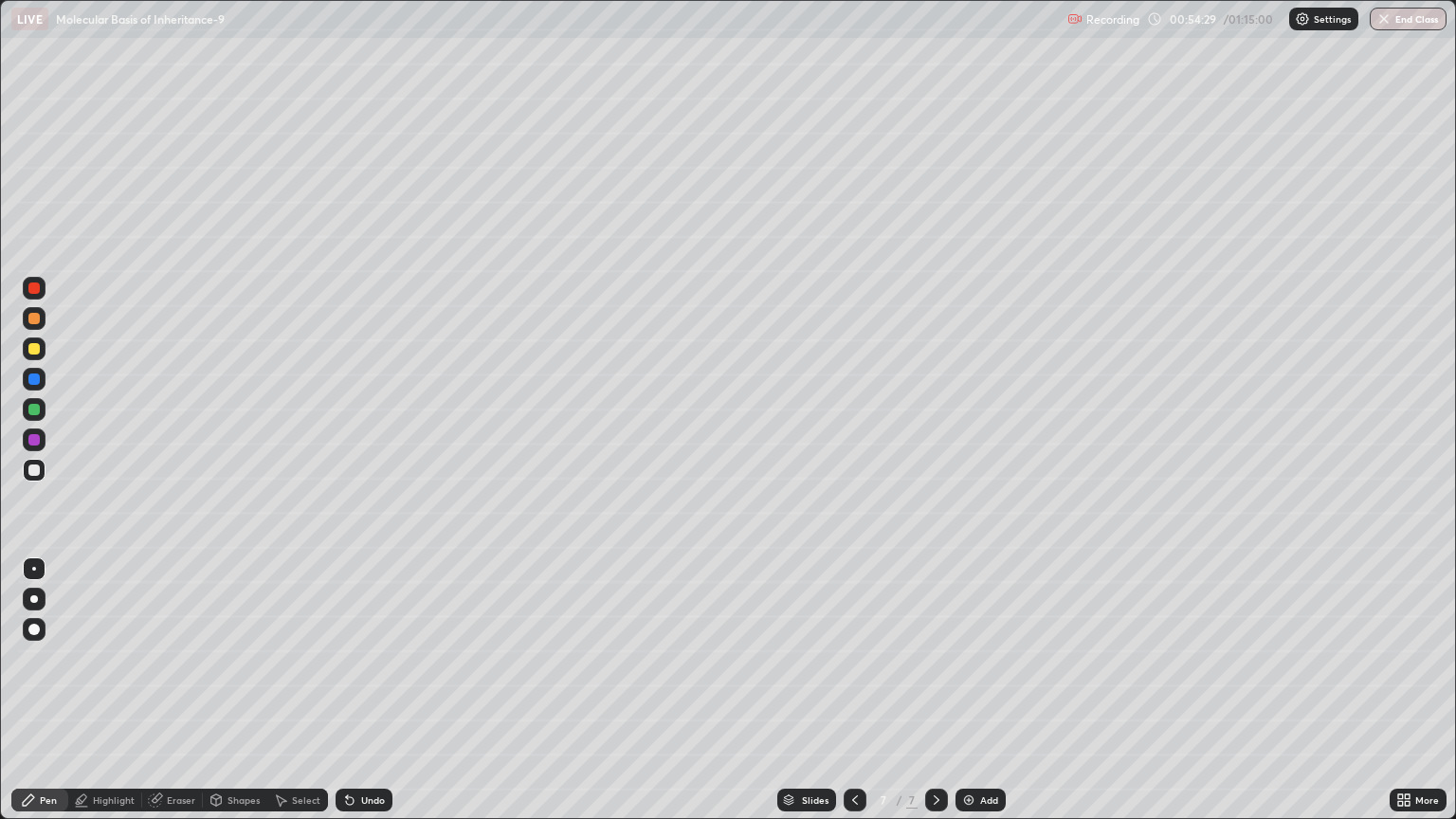 click at bounding box center (34, 569) 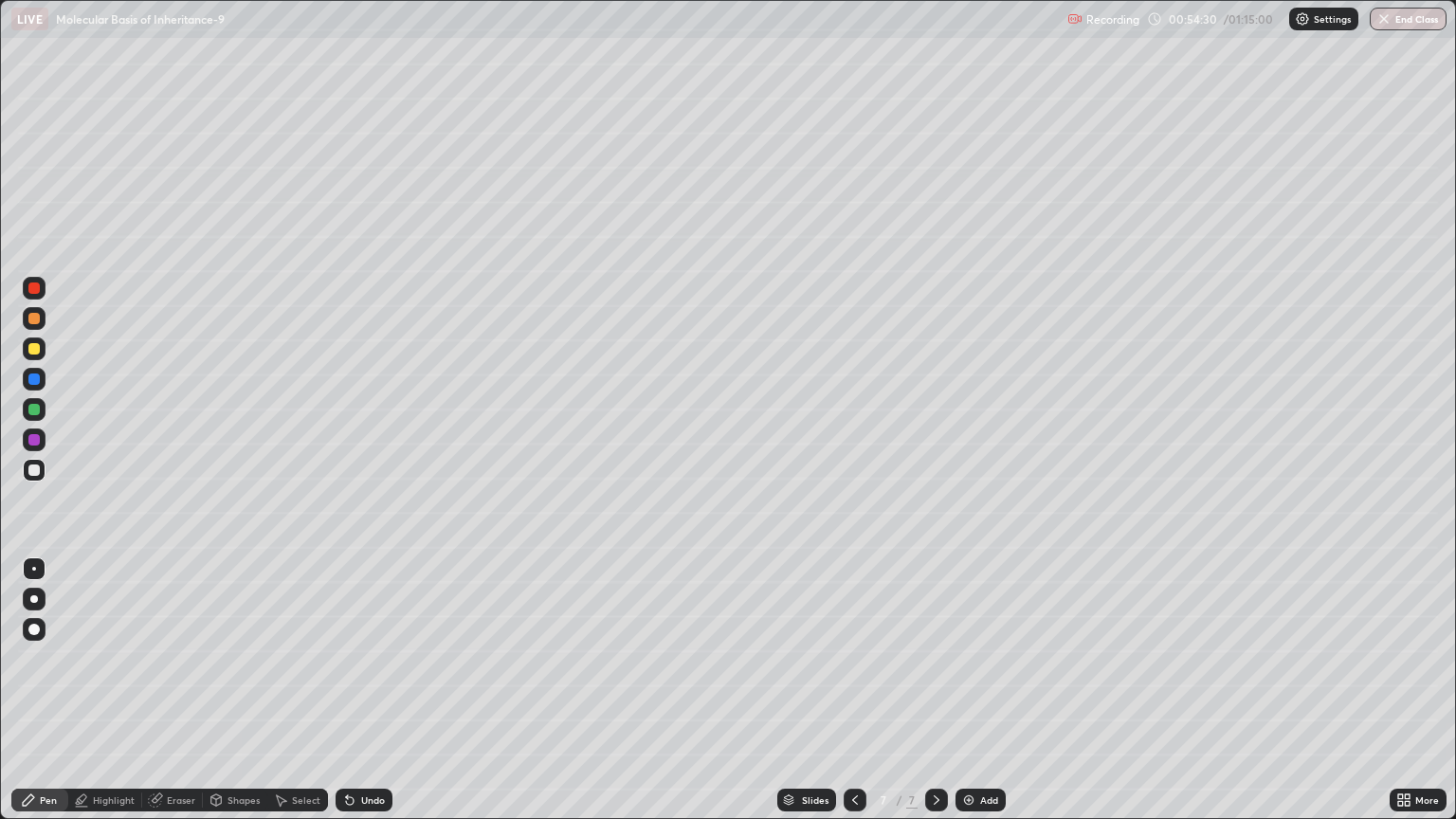 click on "Highlight" at bounding box center (114, 800) 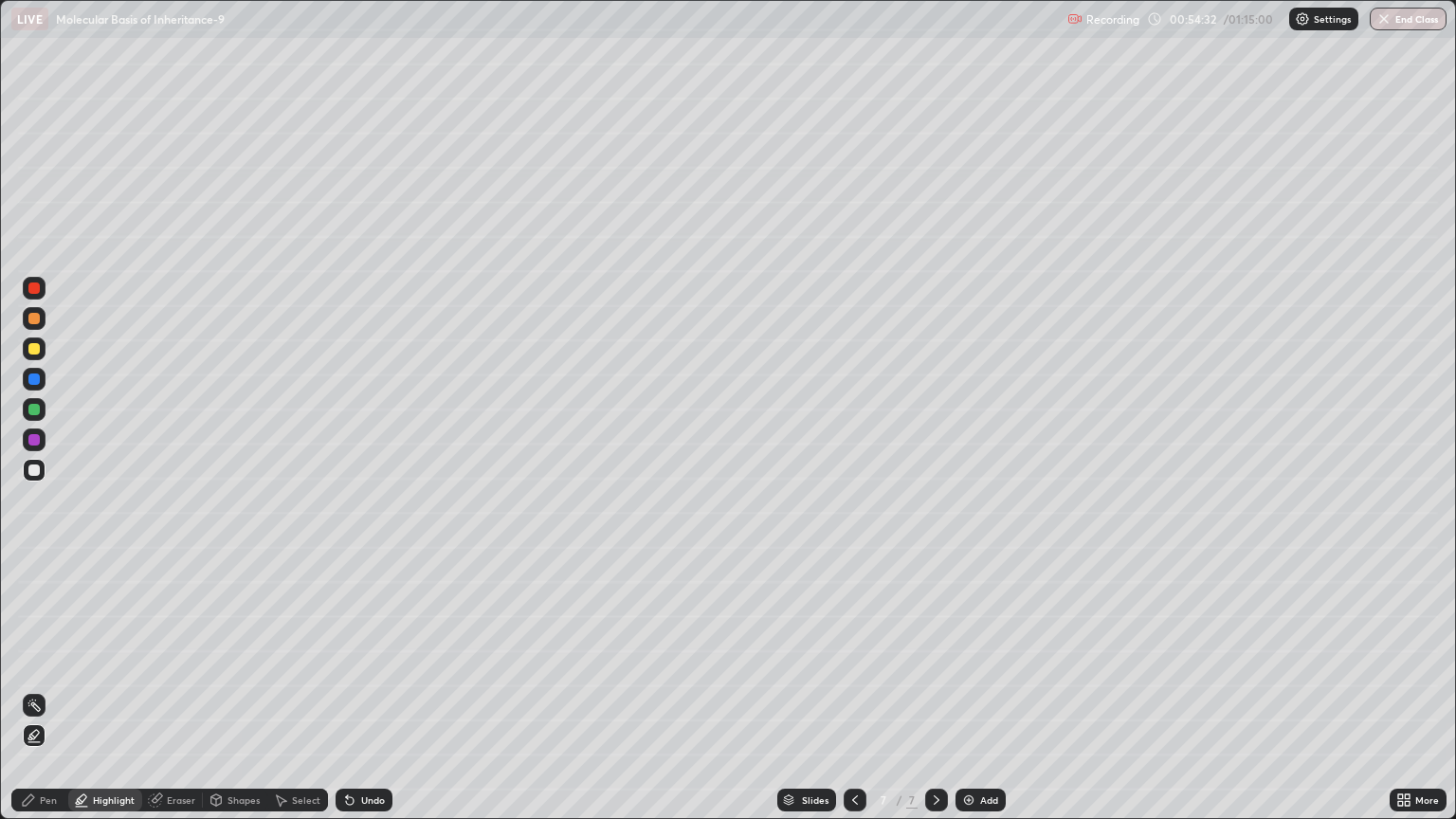 click at bounding box center (34, 470) 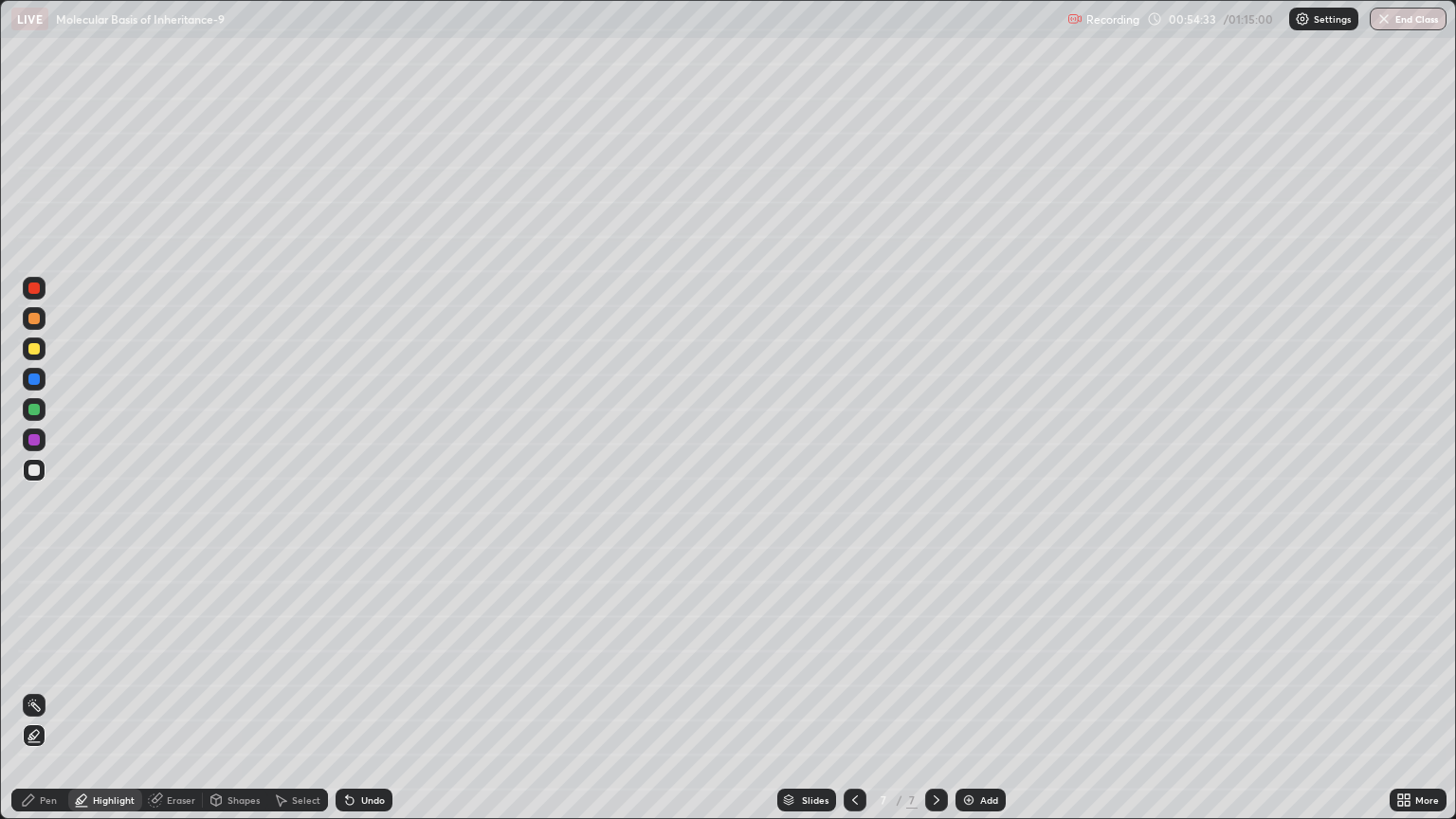click on "Pen" at bounding box center (40, 800) 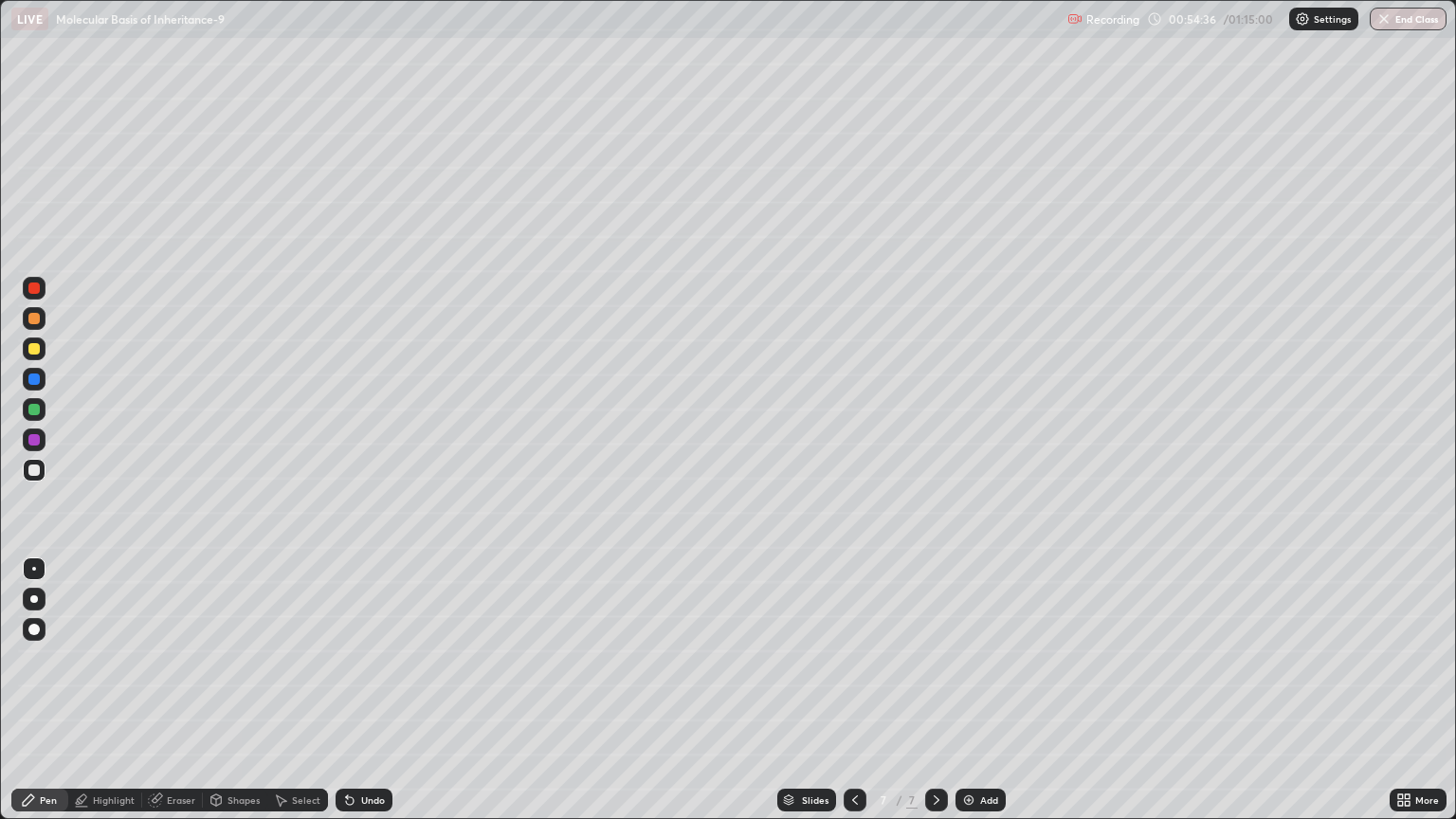 click at bounding box center (34, 599) 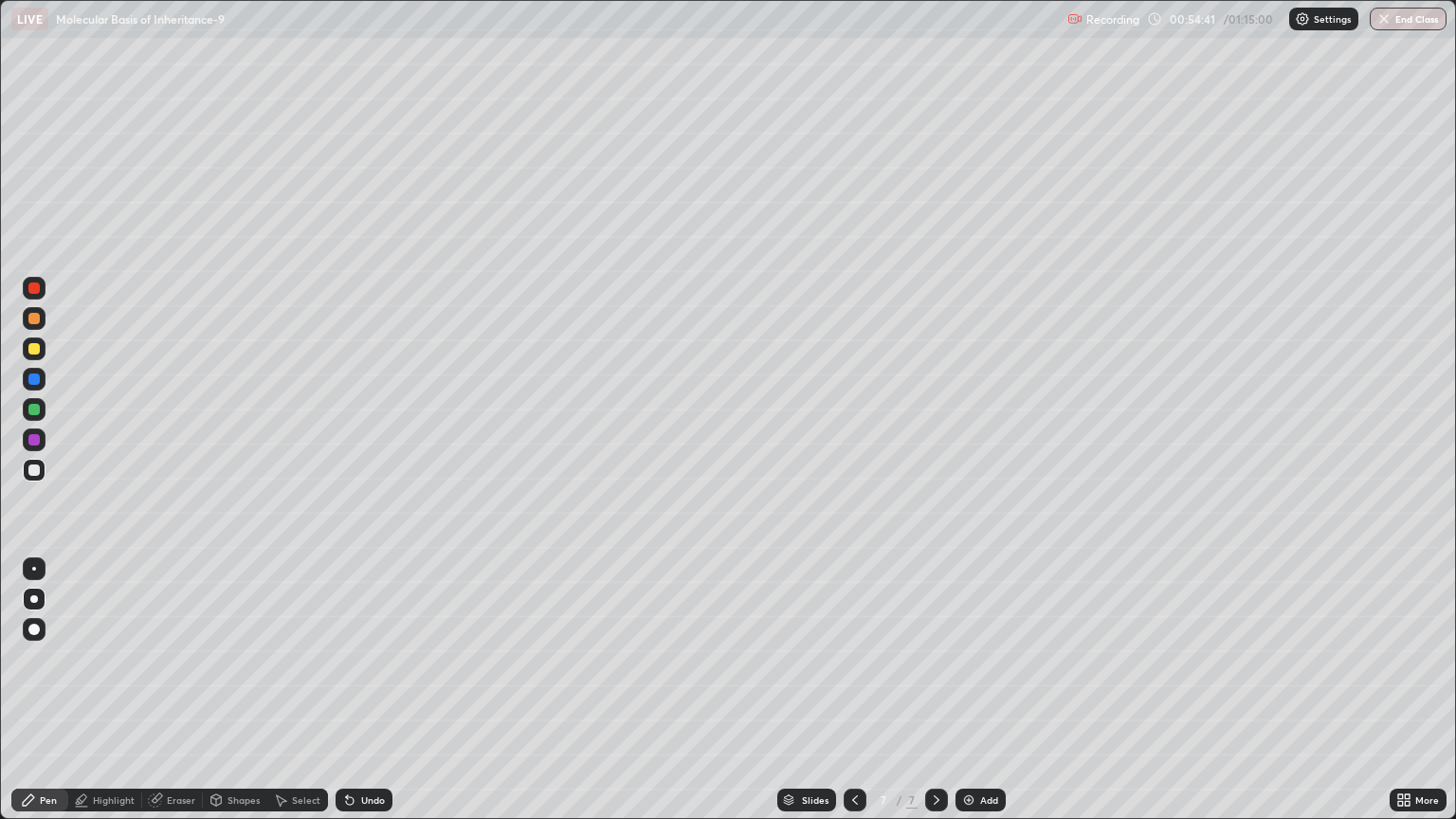 click on "Highlight" at bounding box center (105, 800) 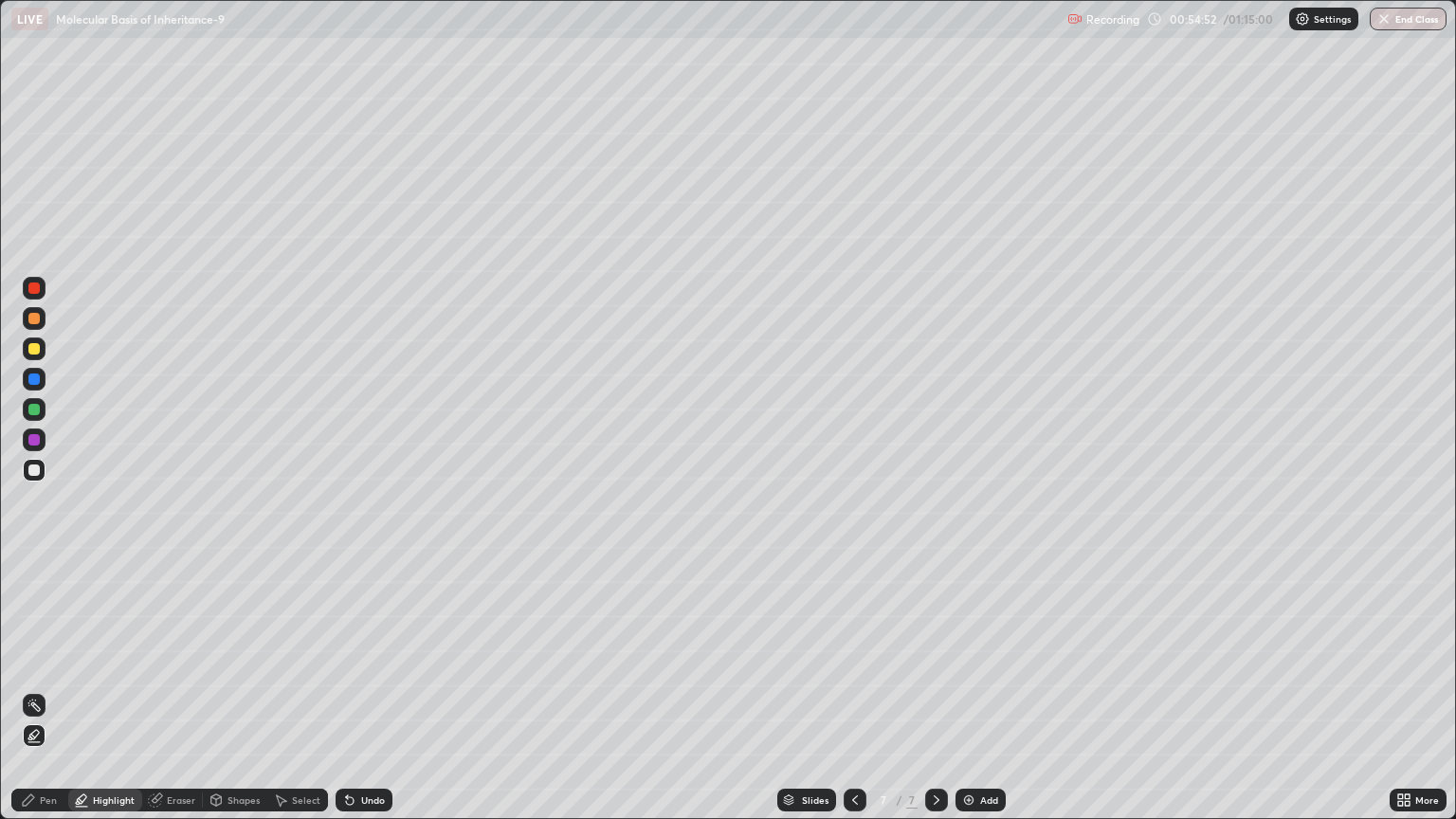 click at bounding box center [34, 349] 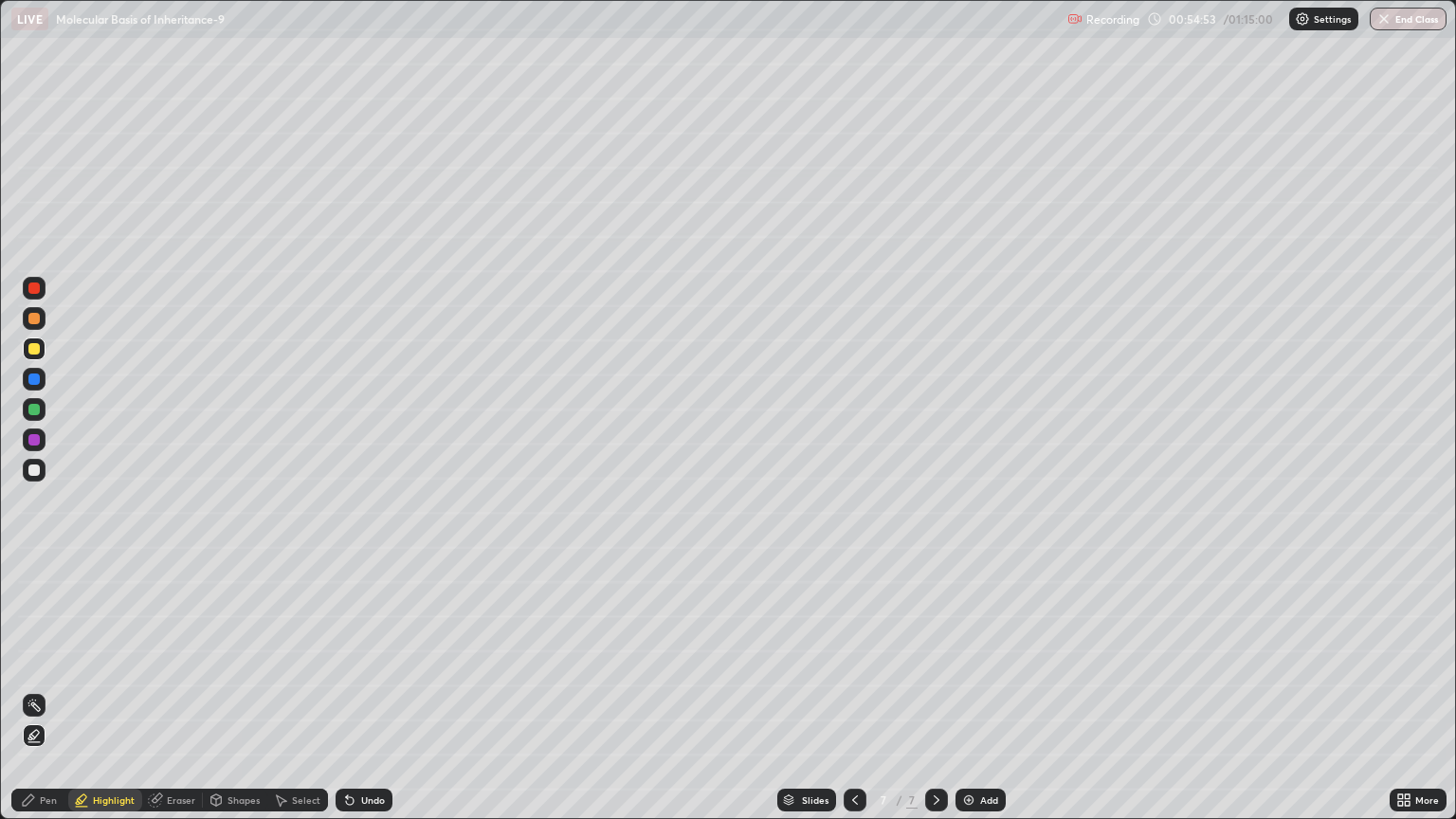 click on "Pen" at bounding box center (40, 800) 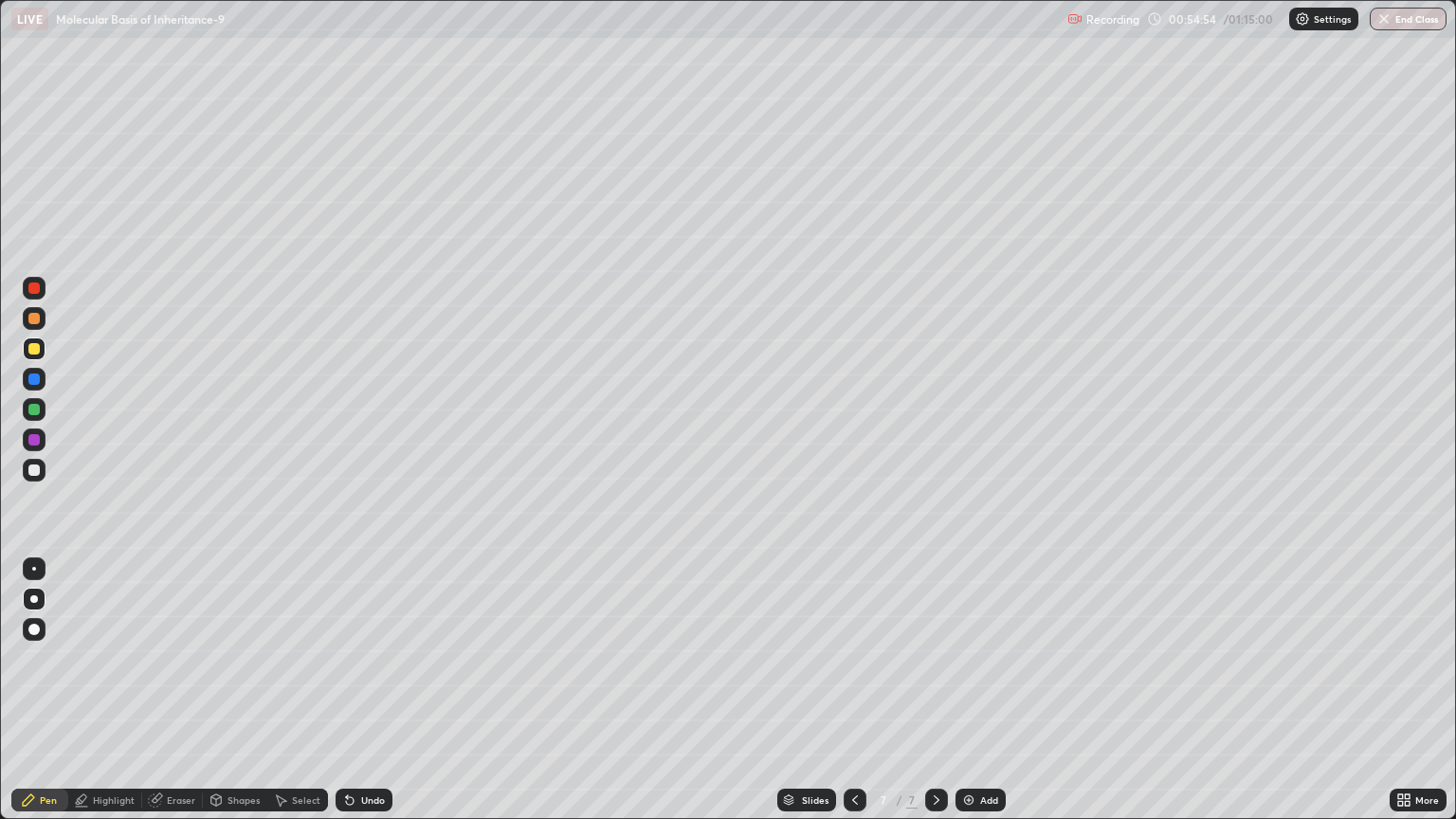 click at bounding box center (34, 599) 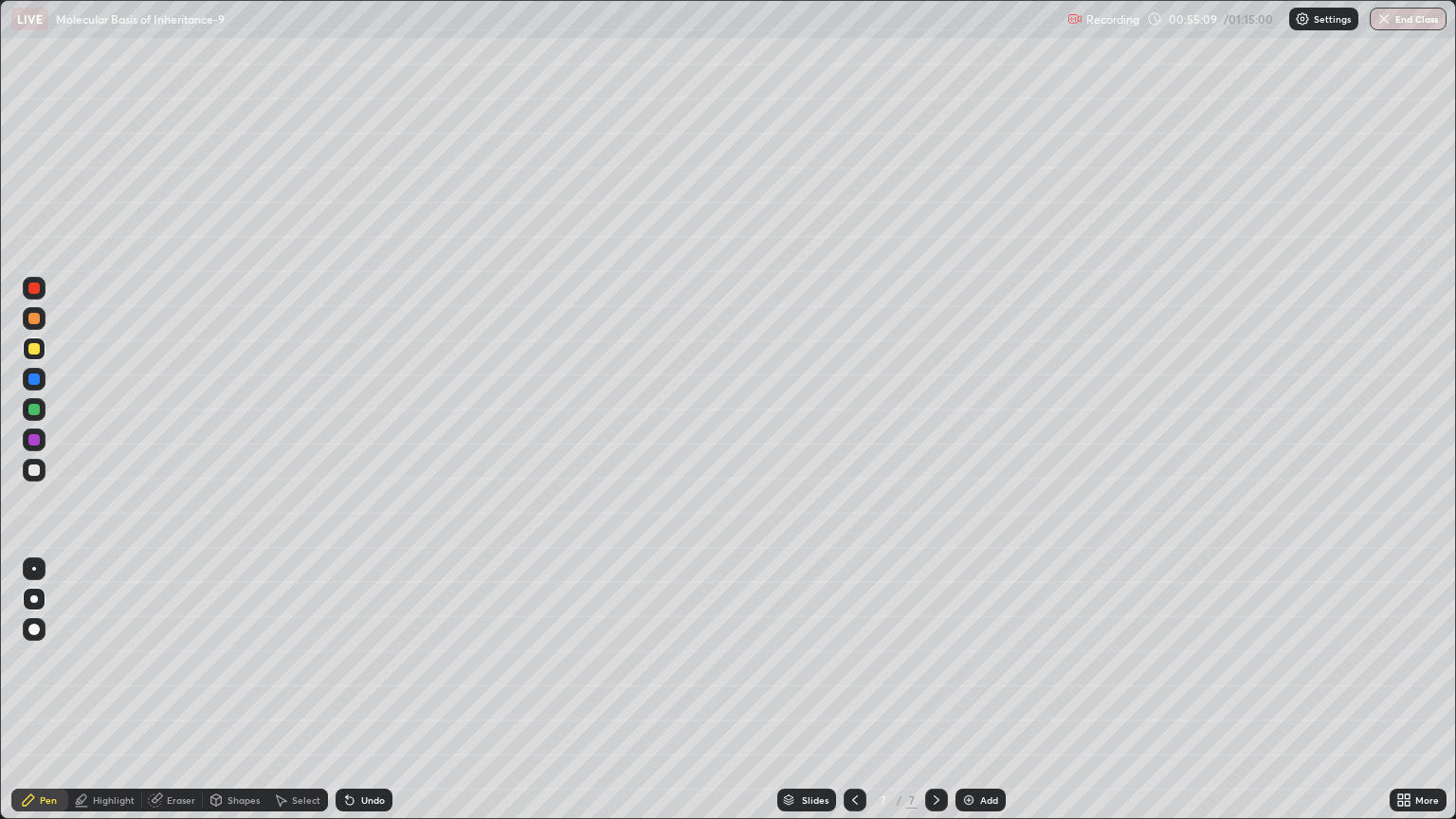 click at bounding box center (34, 470) 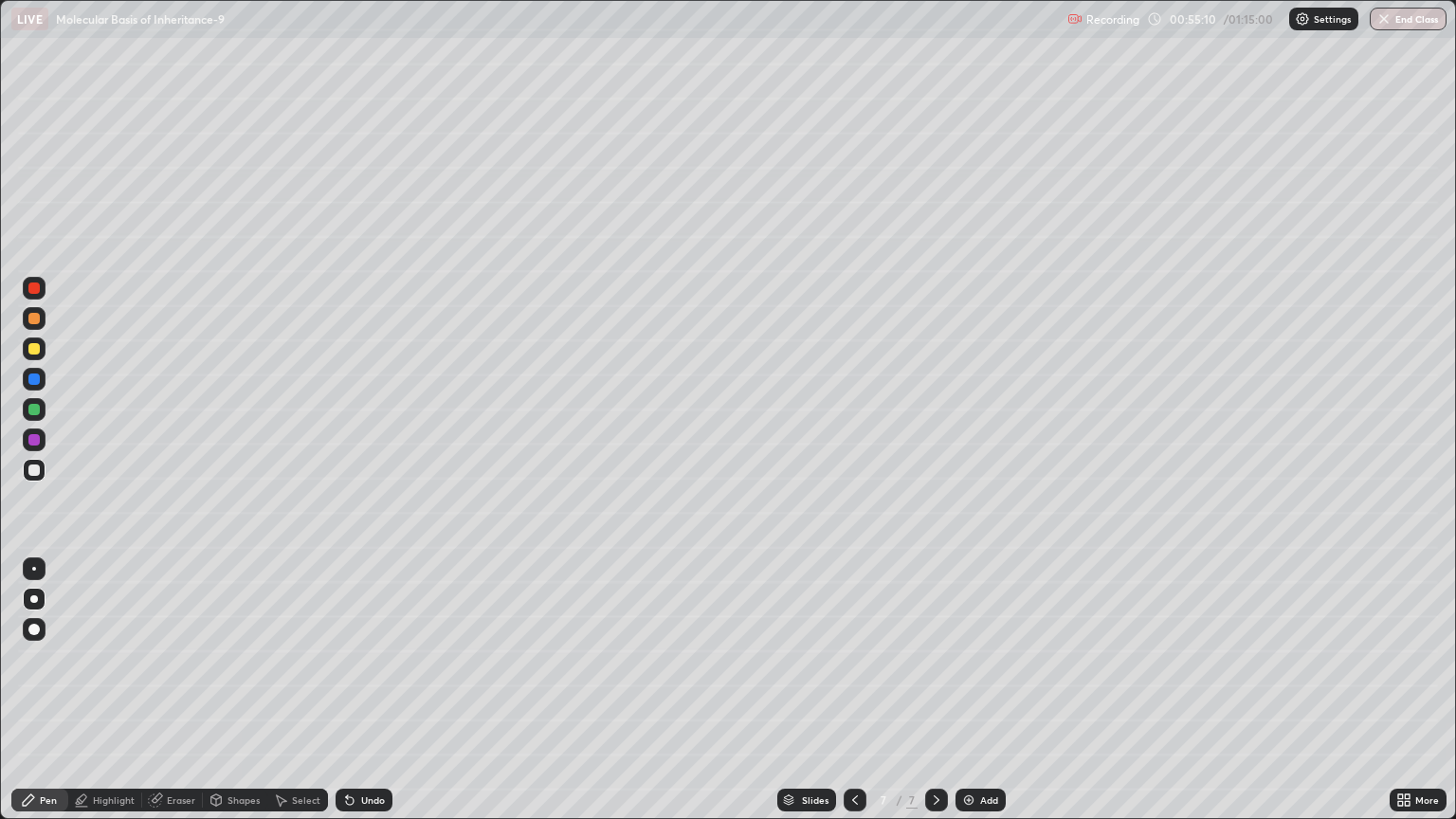 click at bounding box center (34, 569) 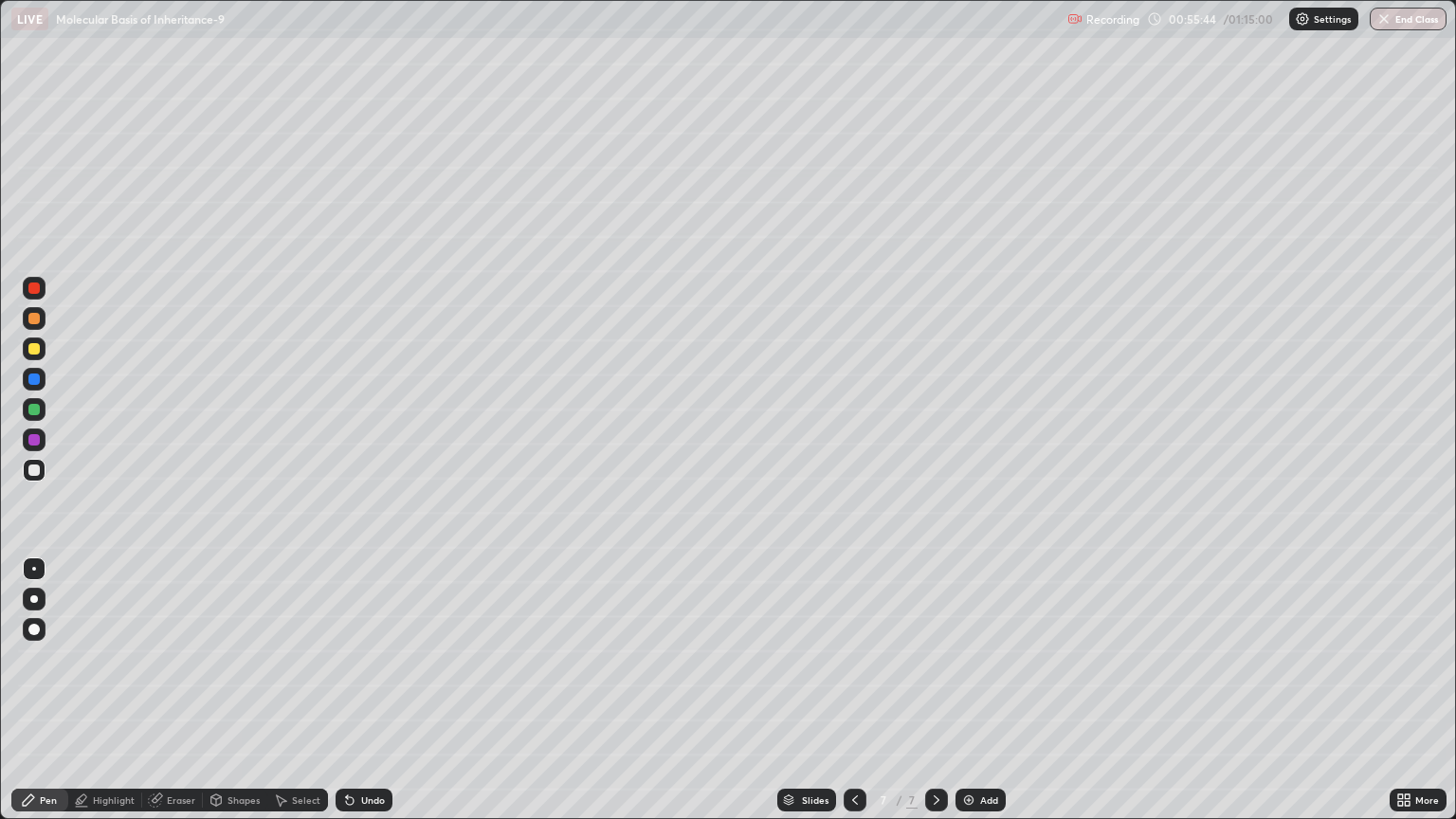 click at bounding box center (34, 318) 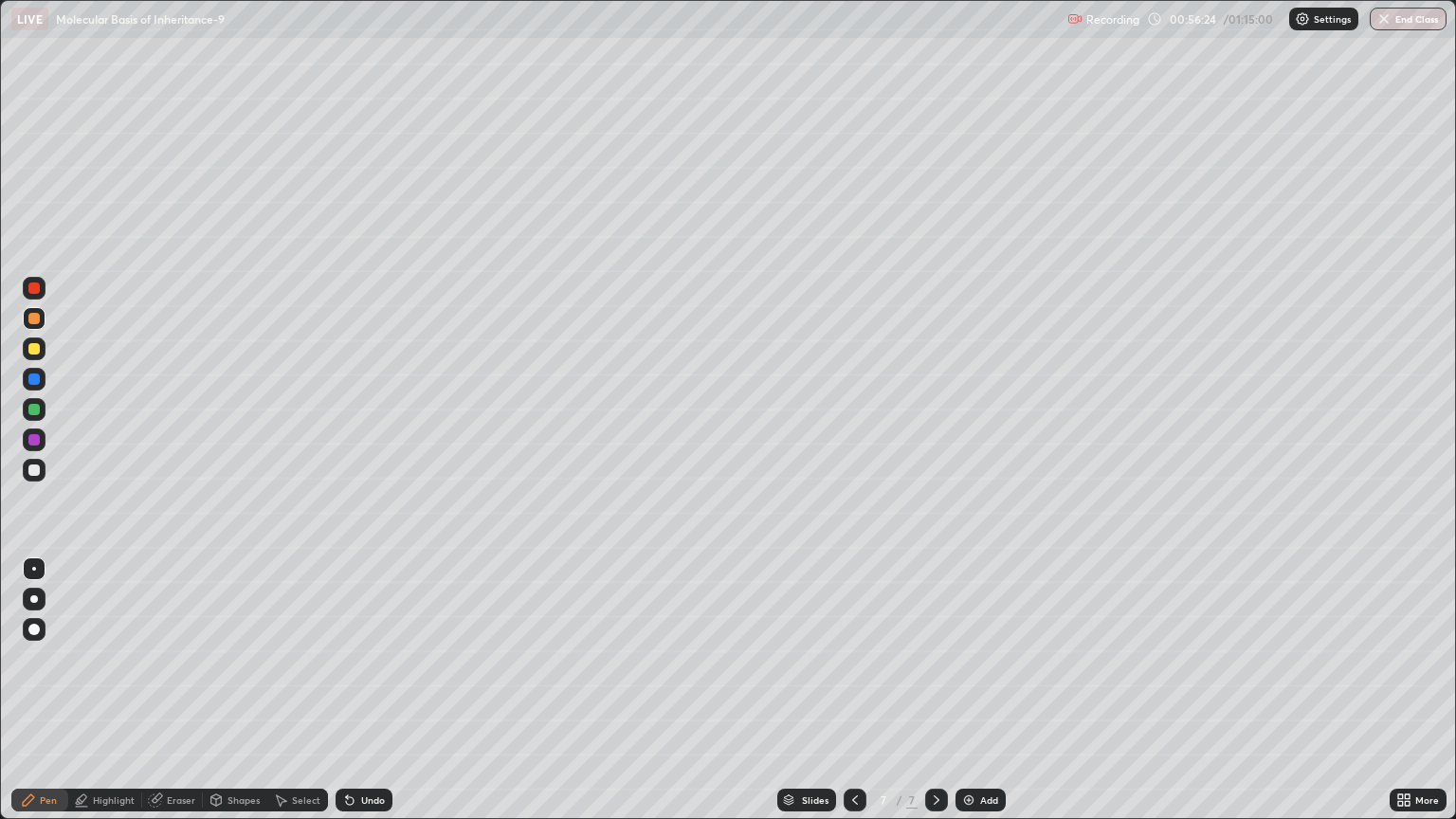 click on "Undo" at bounding box center (373, 800) 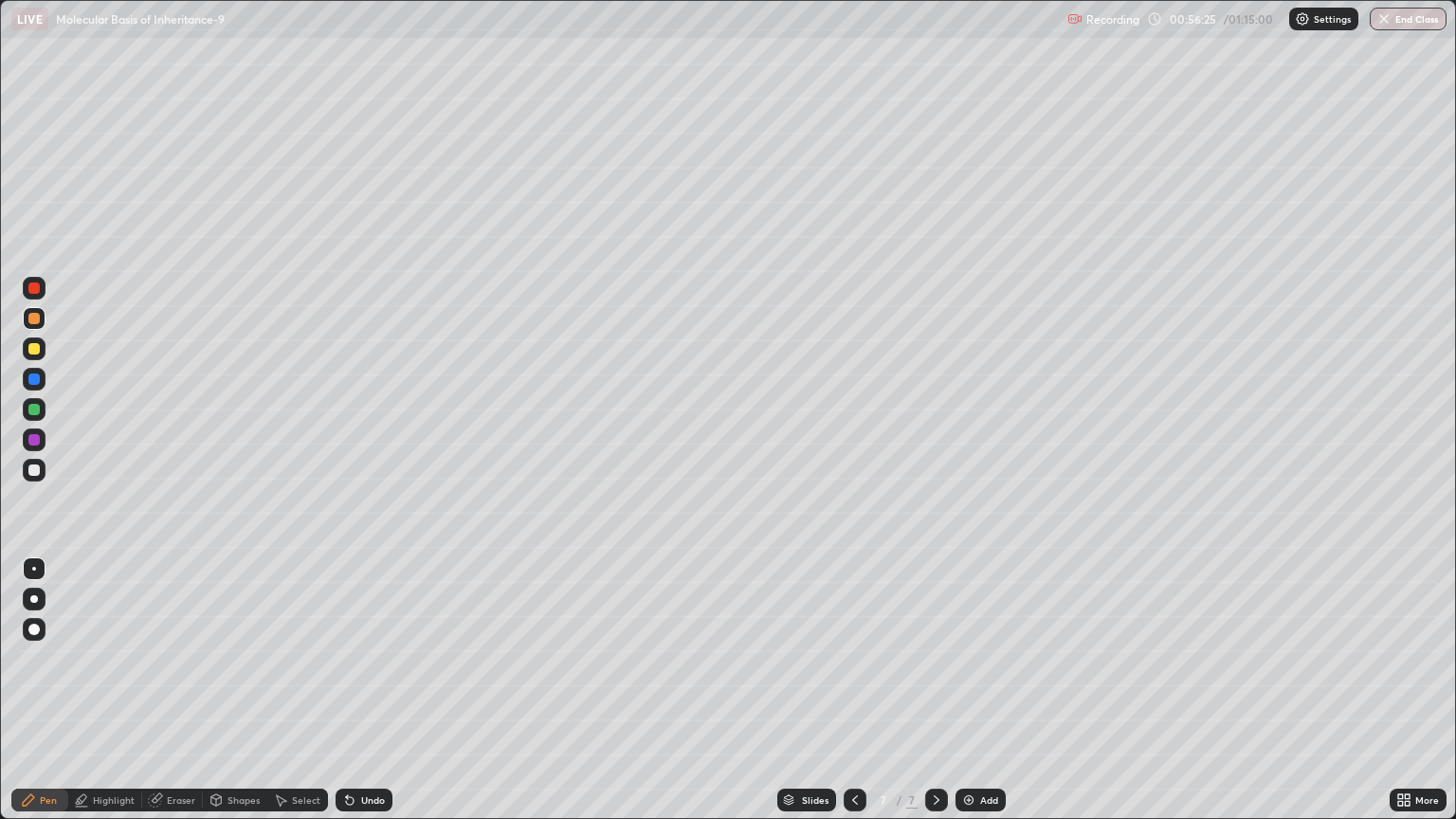 click 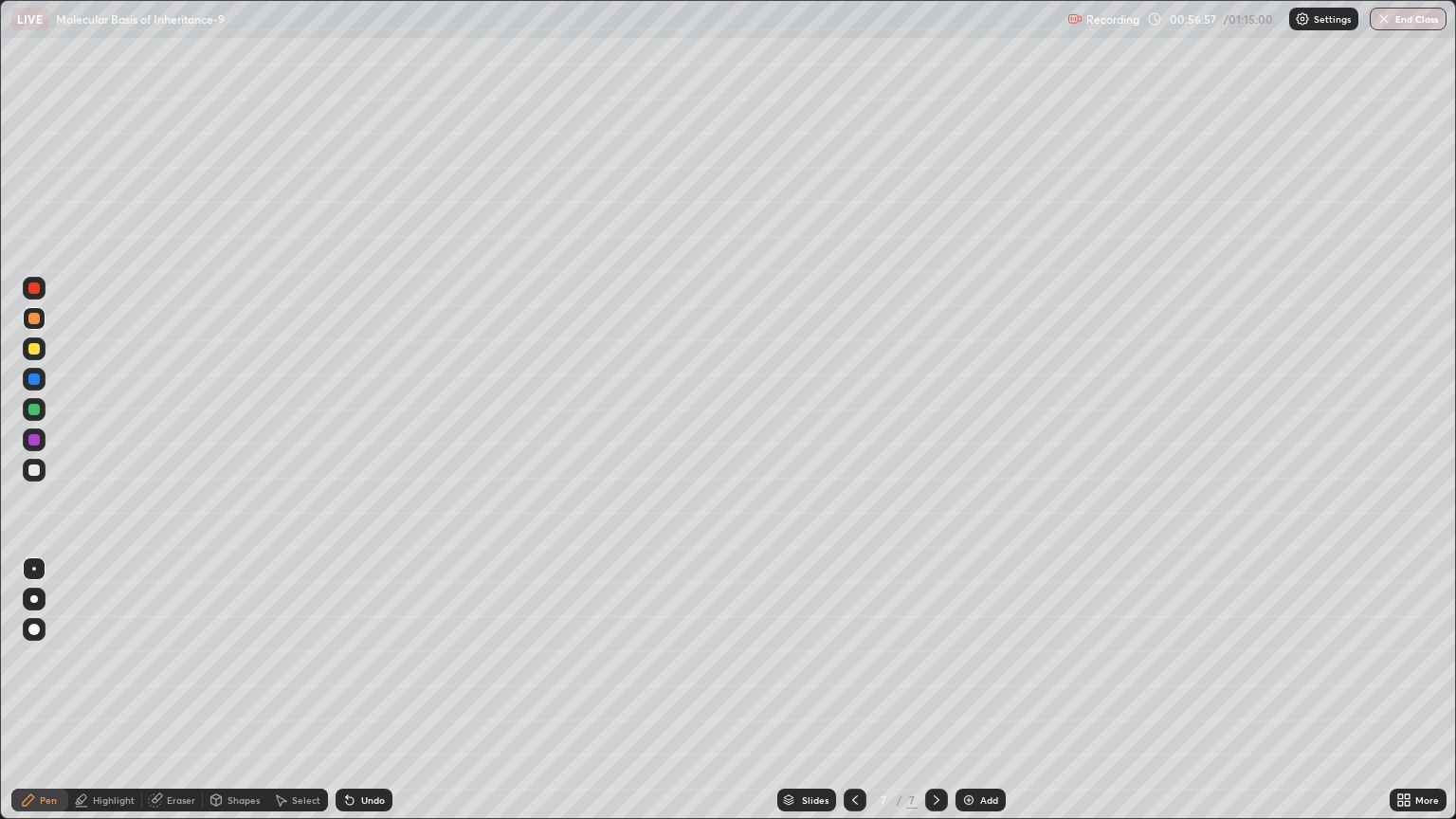 click at bounding box center [34, 349] 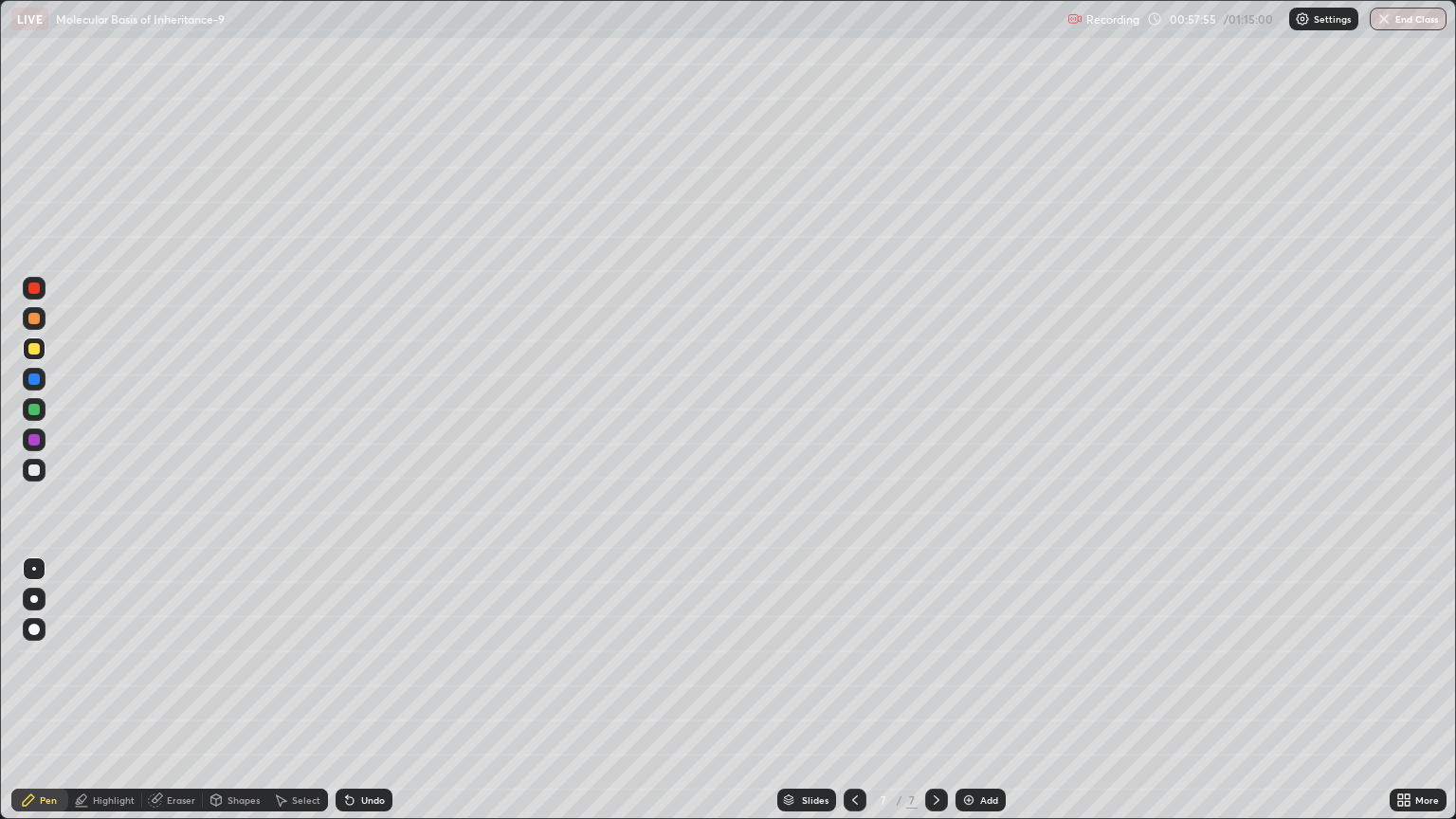 click at bounding box center [34, 440] 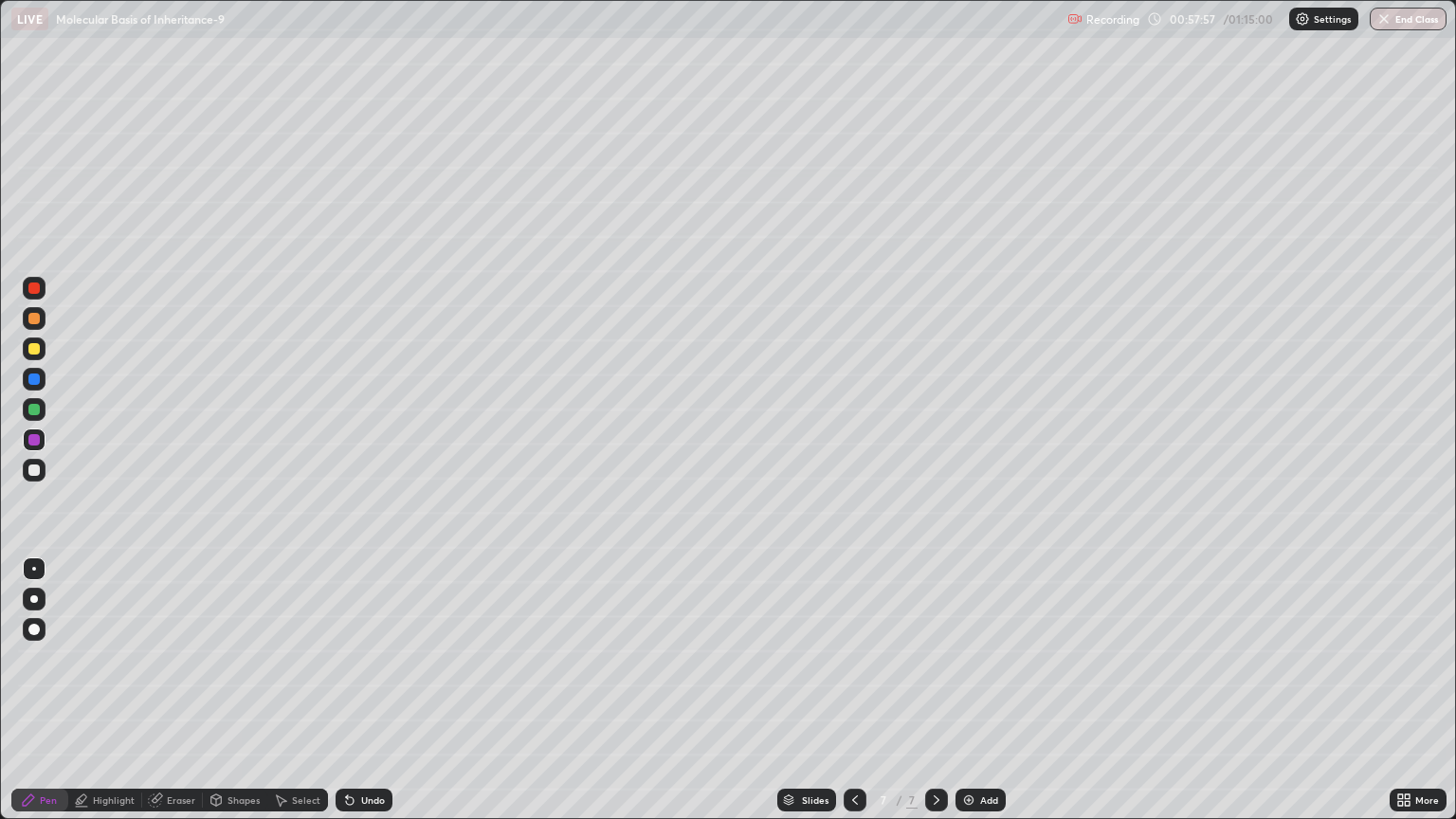click at bounding box center [34, 410] 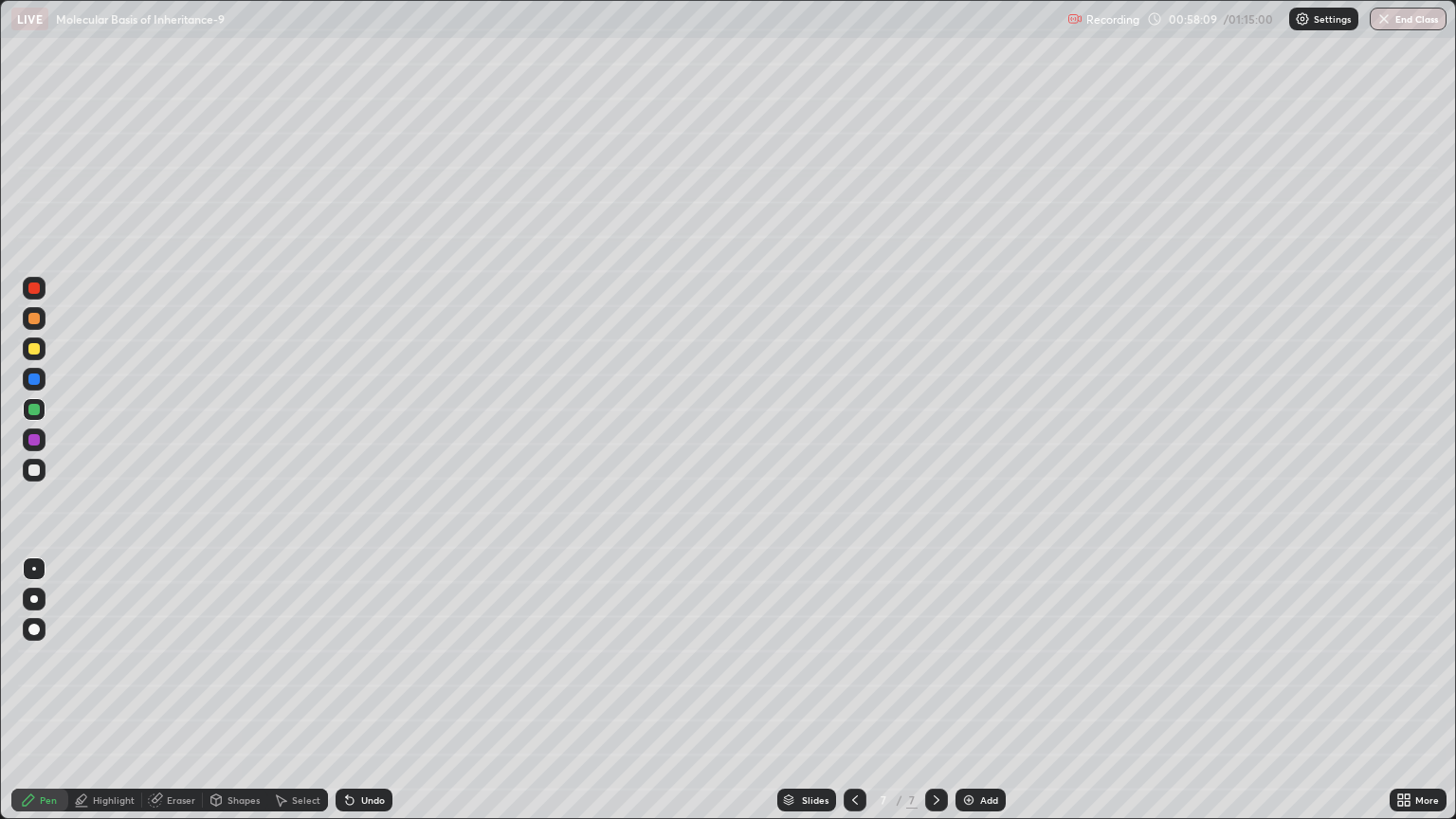 click on "Eraser" at bounding box center (181, 800) 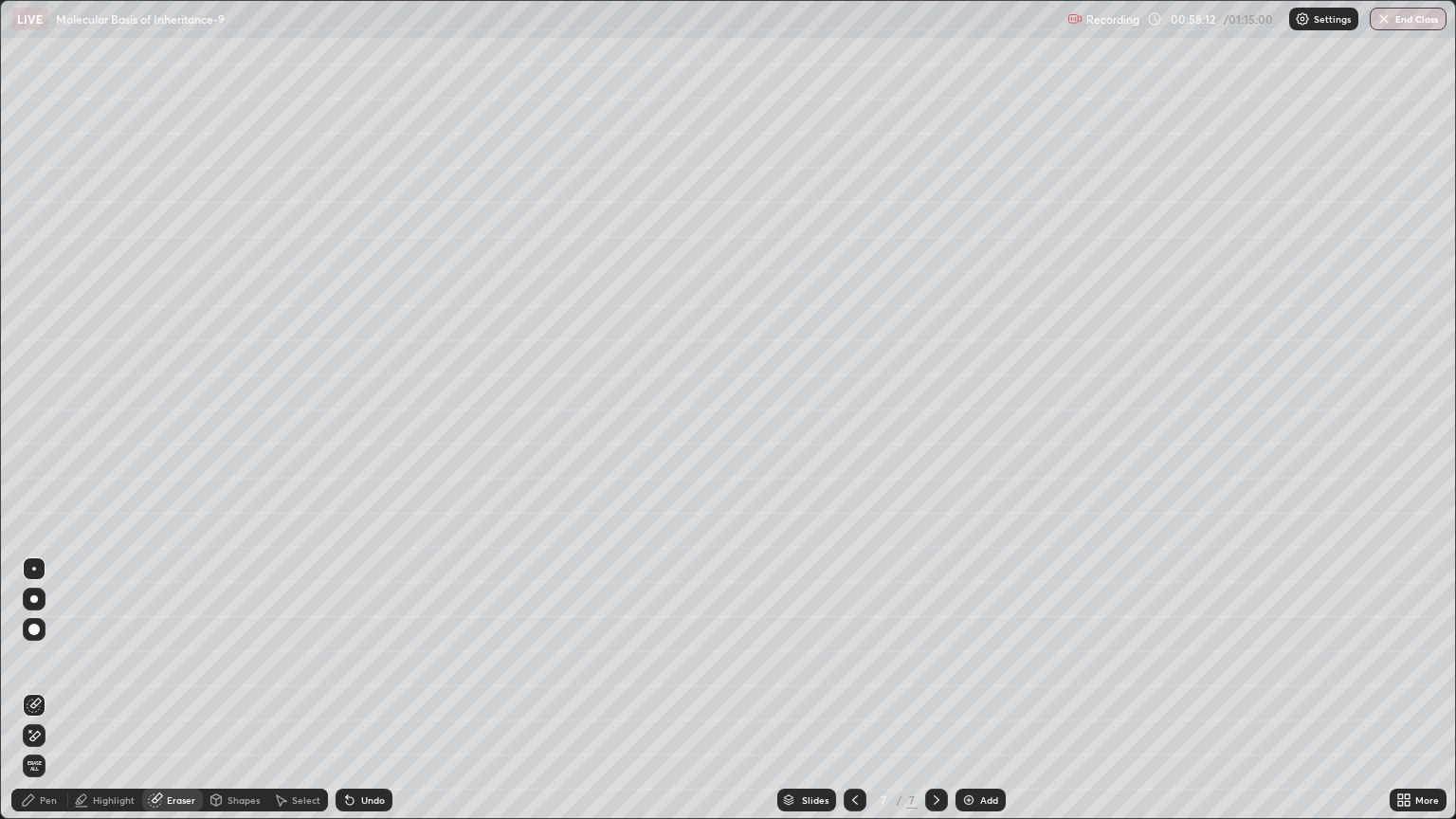 click on "Pen" at bounding box center (40, 800) 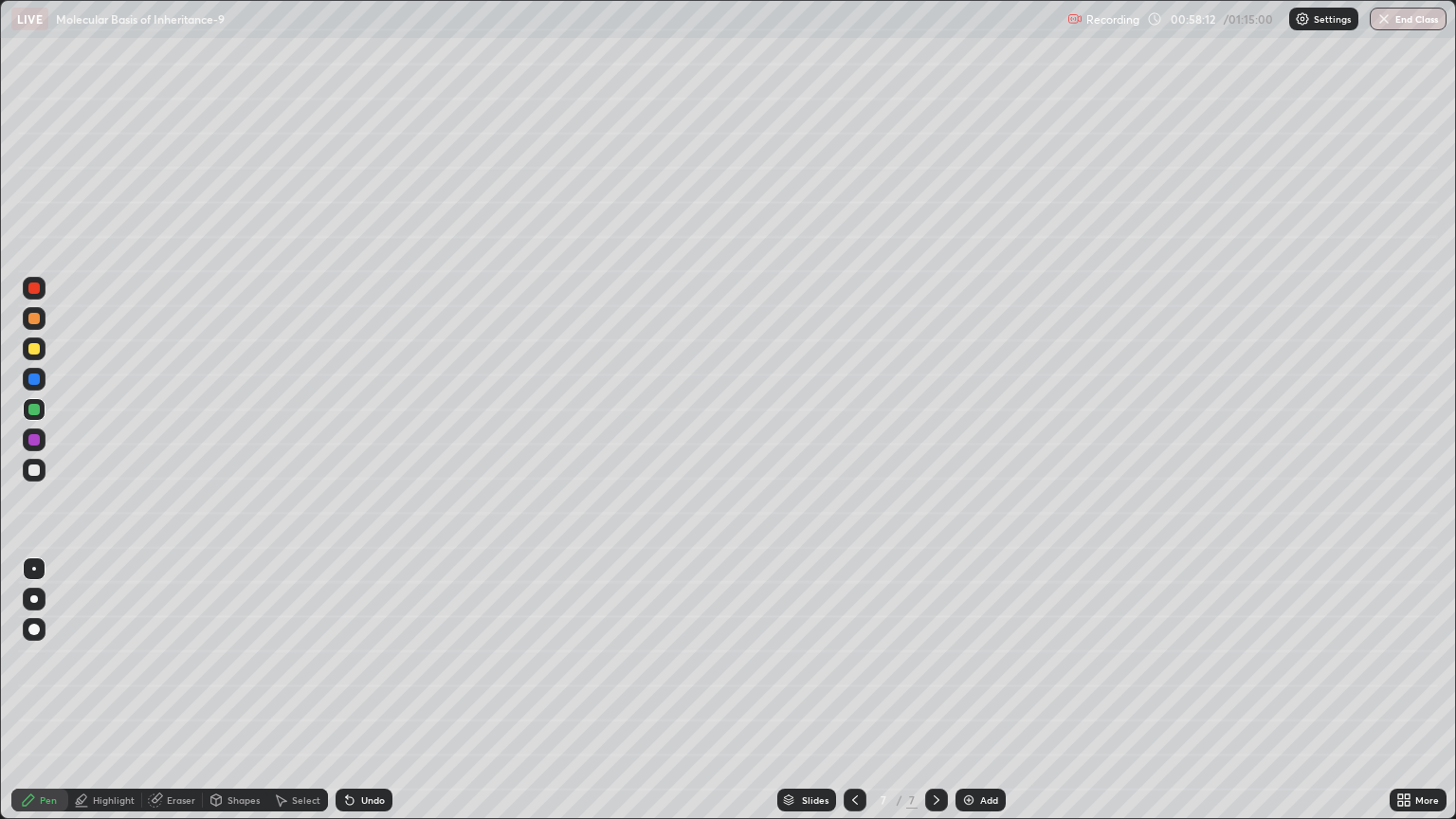 click at bounding box center [34, 349] 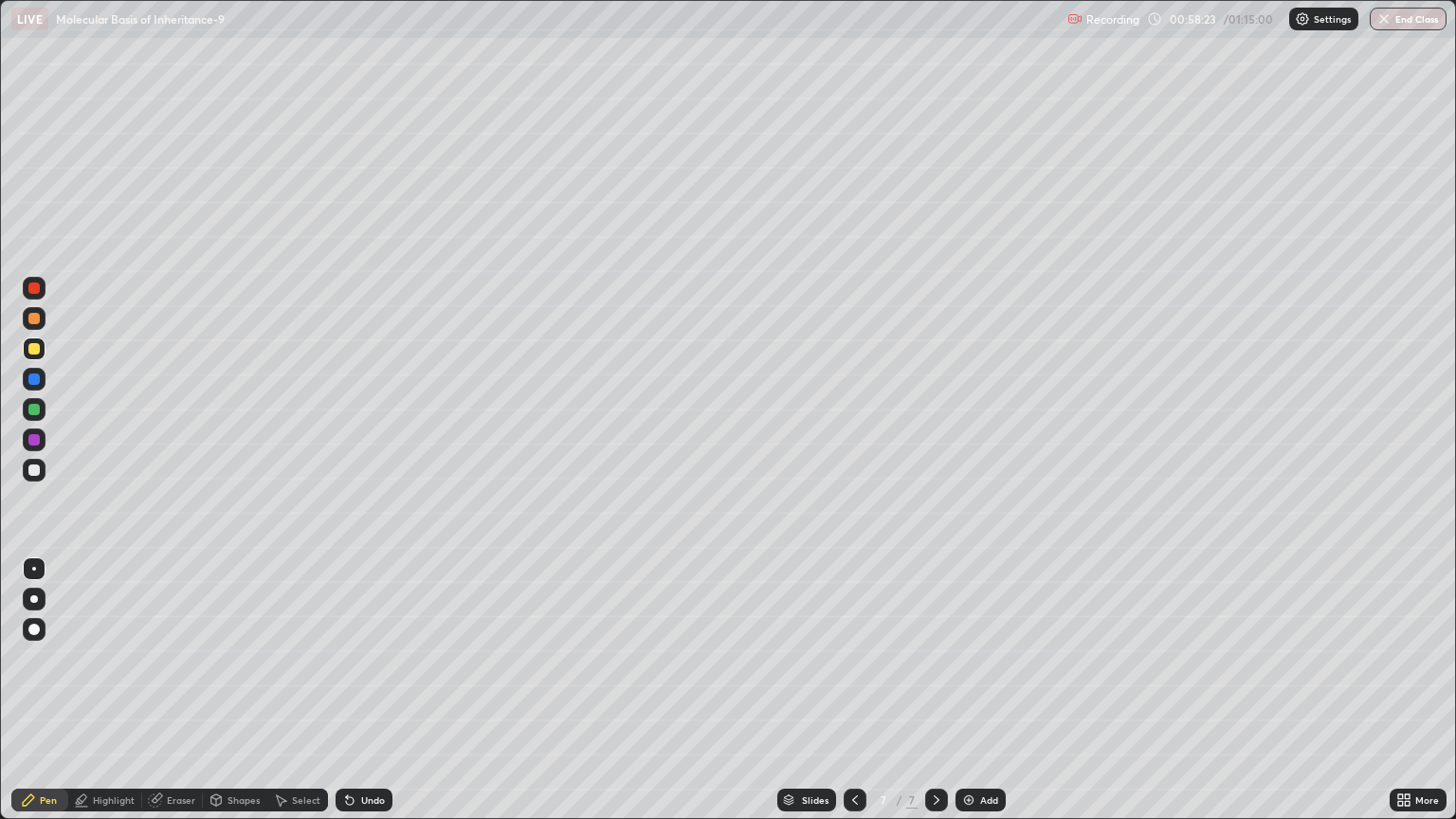 click at bounding box center [34, 410] 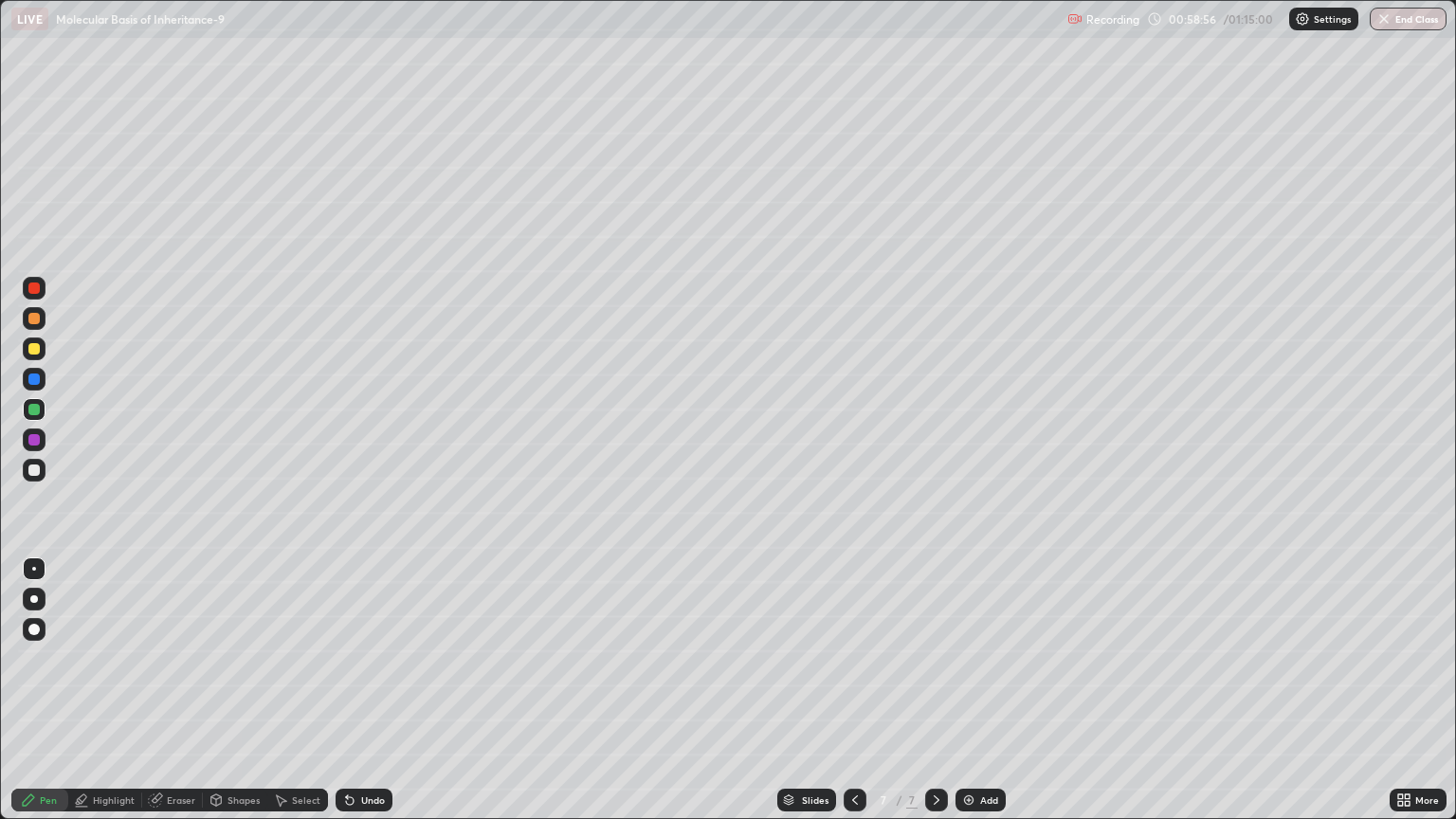 click at bounding box center (34, 470) 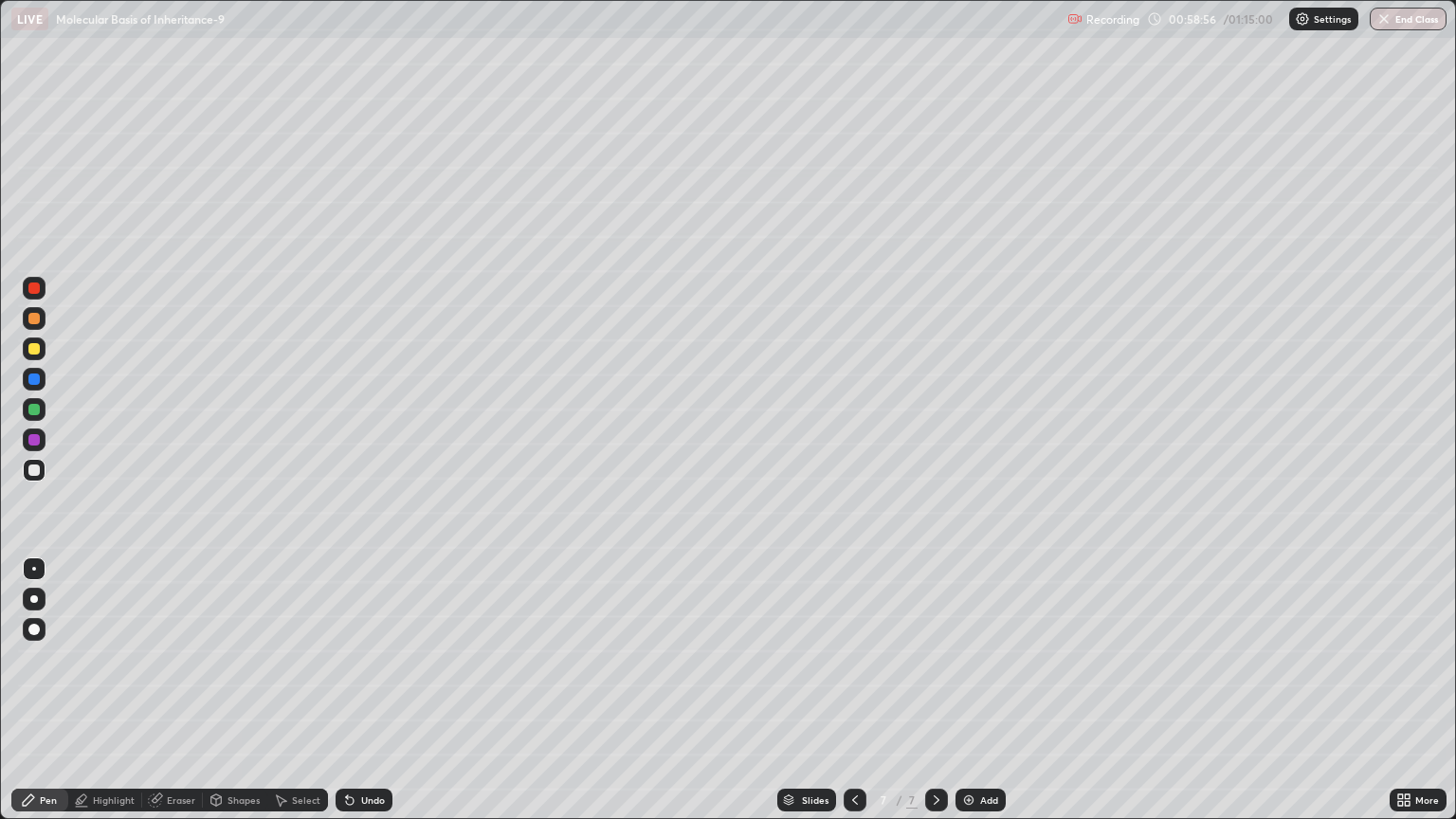 click at bounding box center (34, 569) 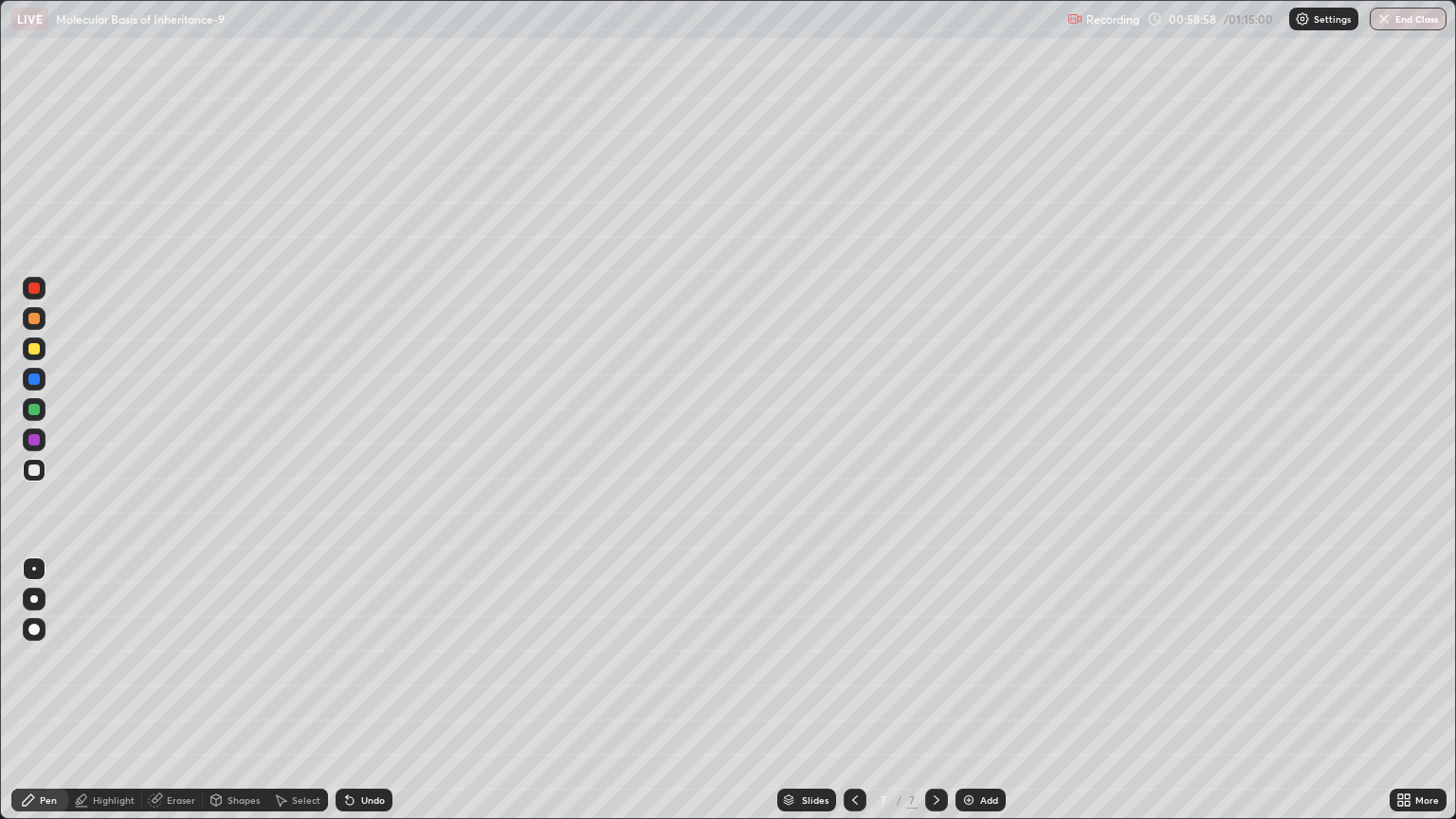 click at bounding box center [34, 379] 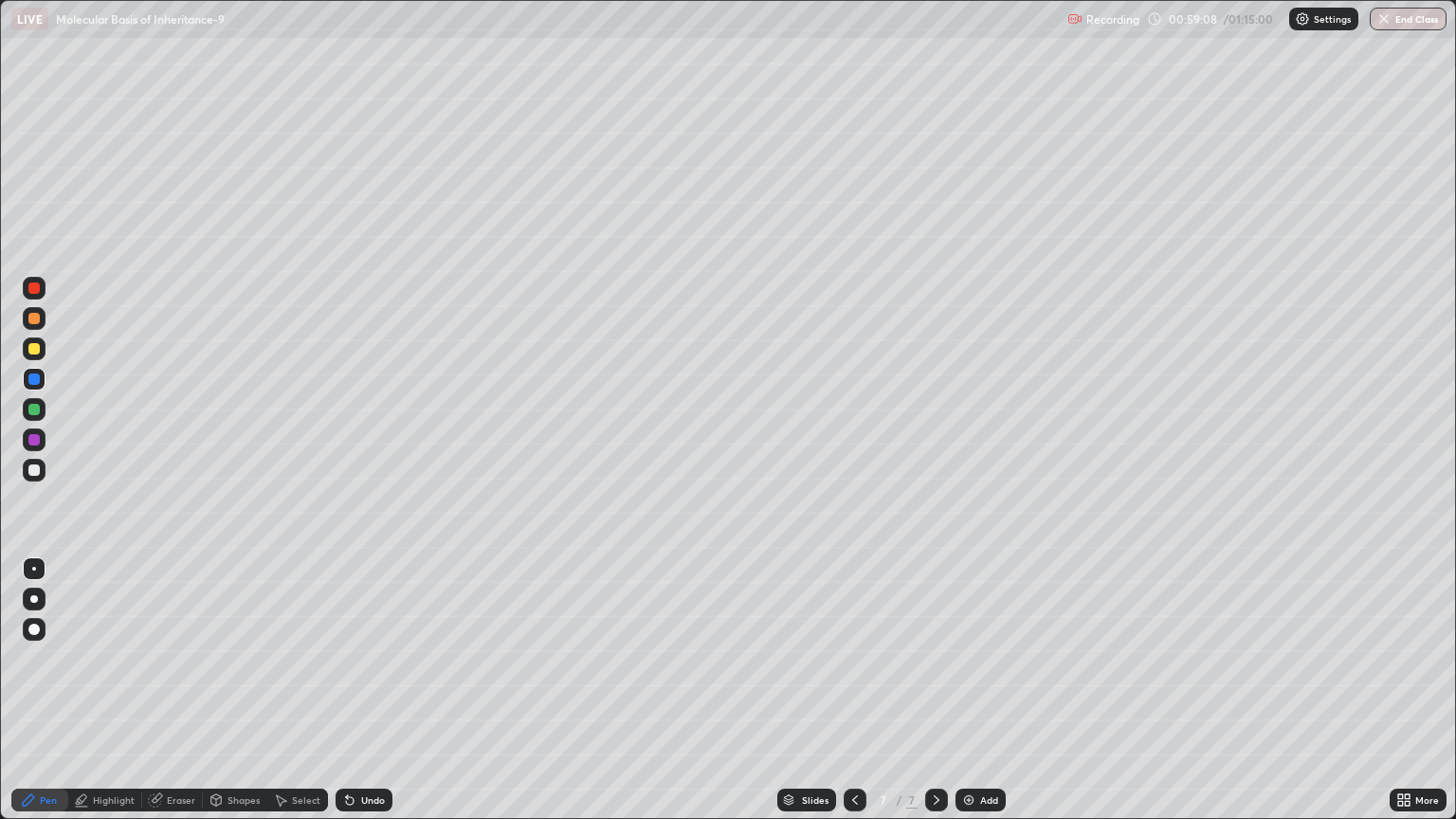 click on "Shapes" at bounding box center (244, 800) 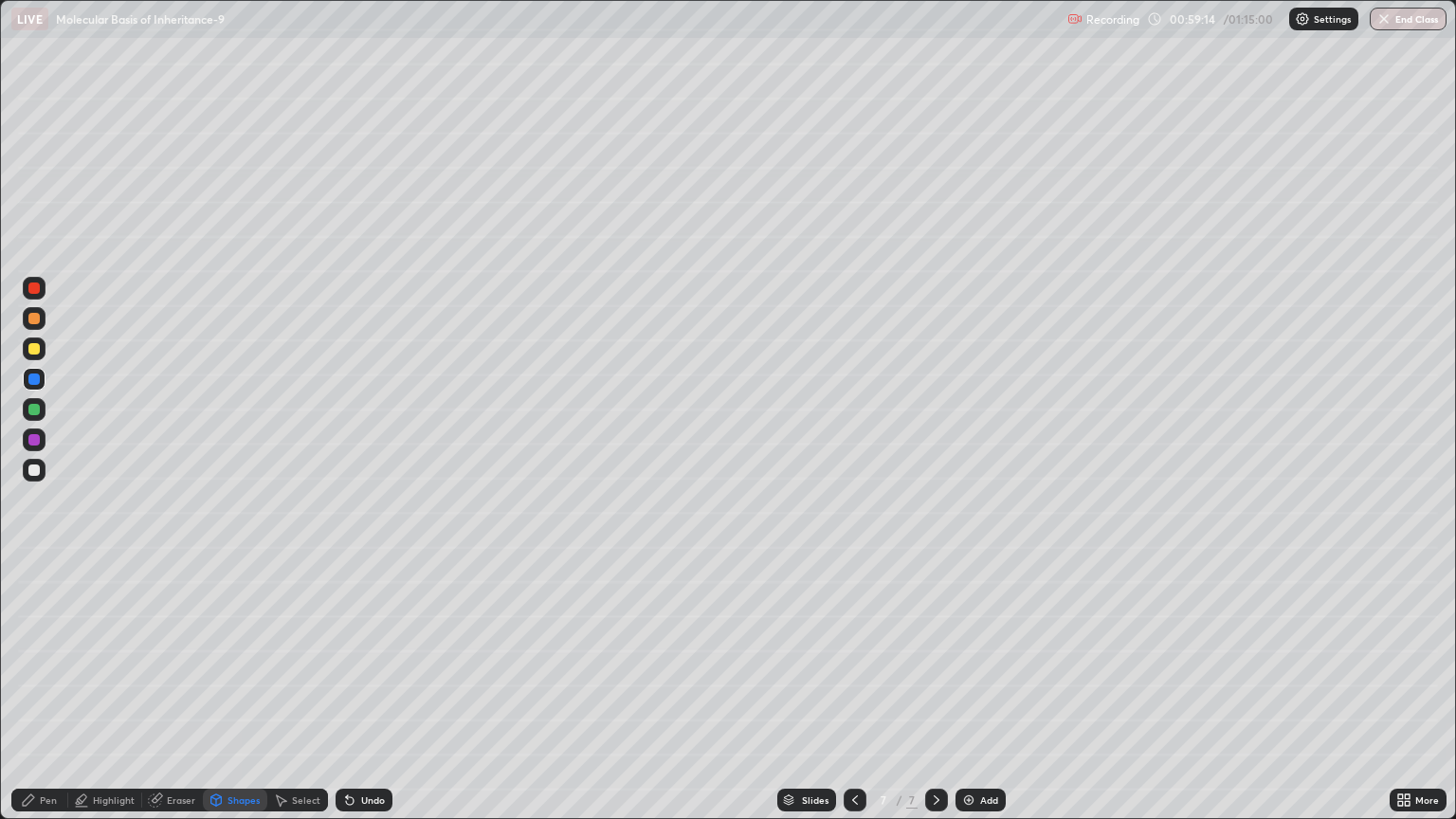 click on "Undo" at bounding box center [364, 800] 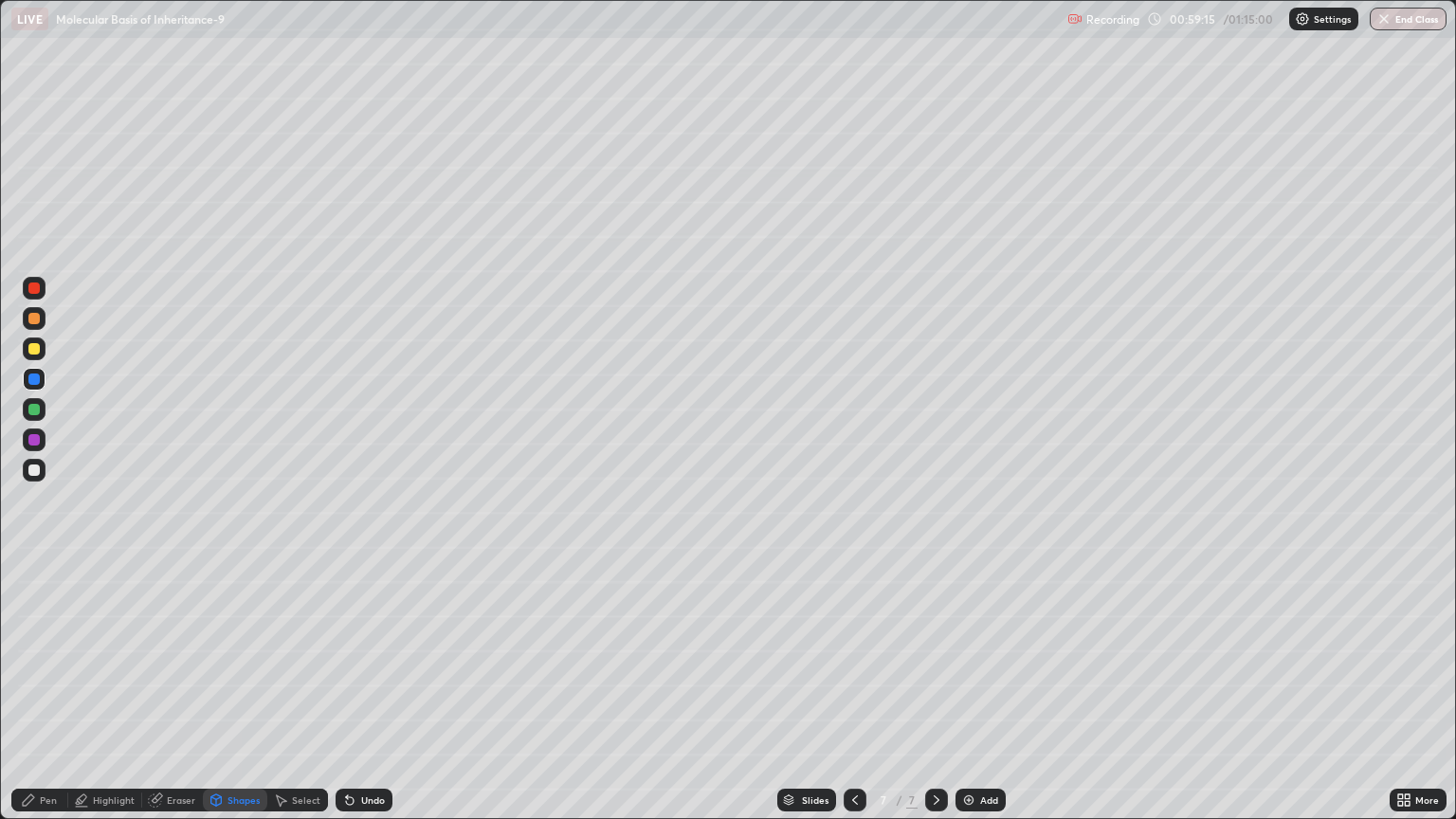 click 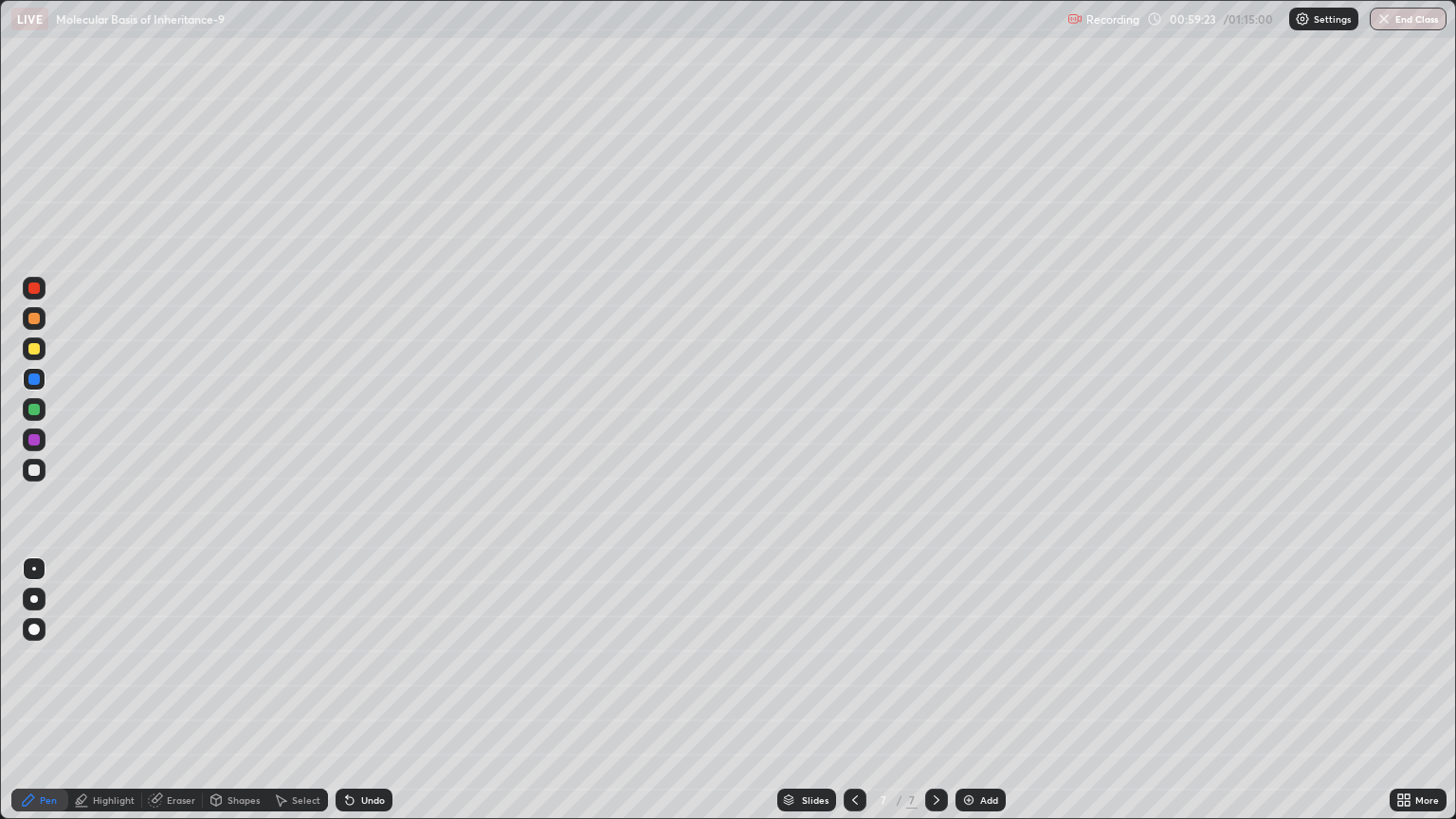 click on "Highlight" at bounding box center (114, 800) 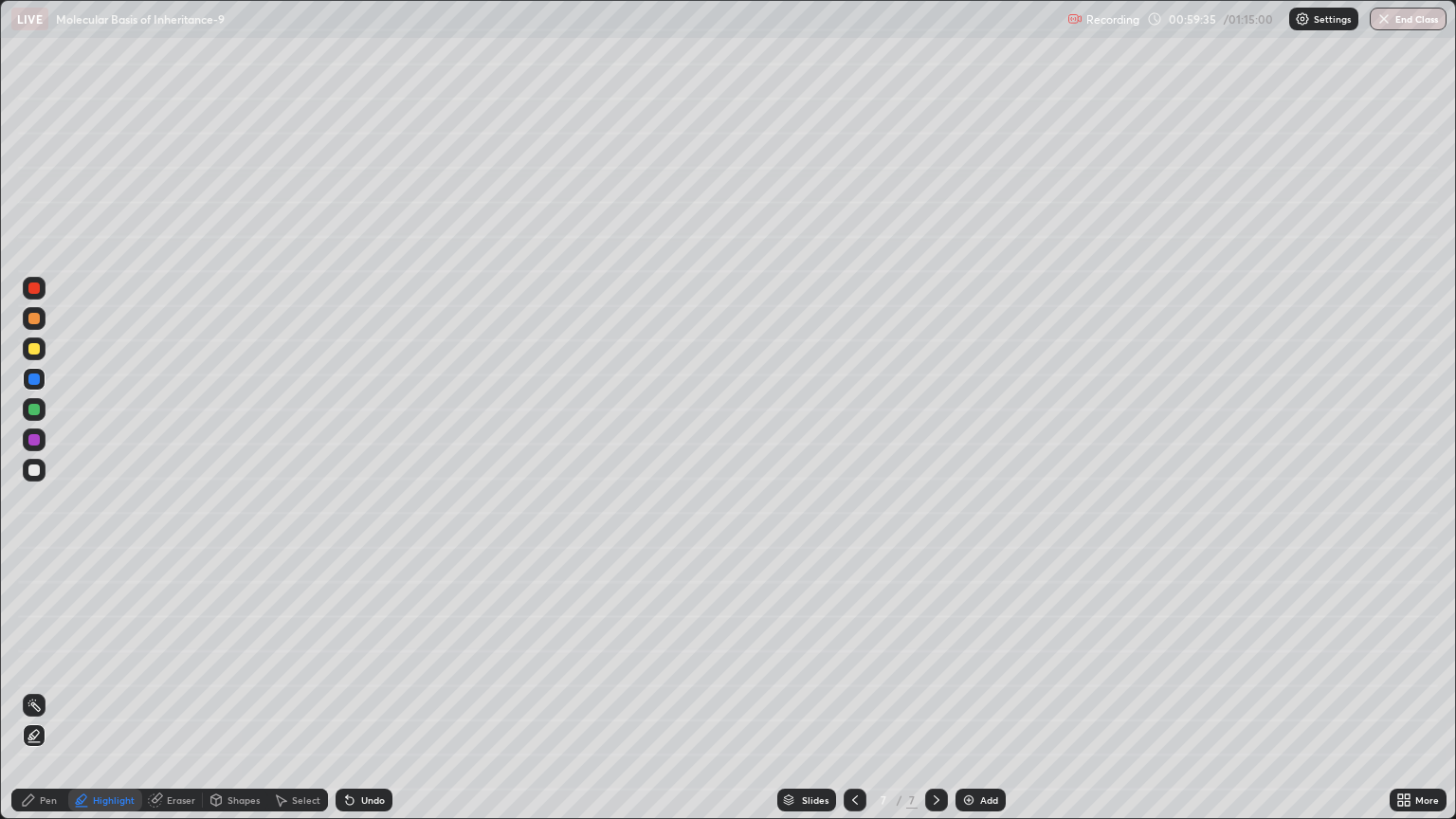 click 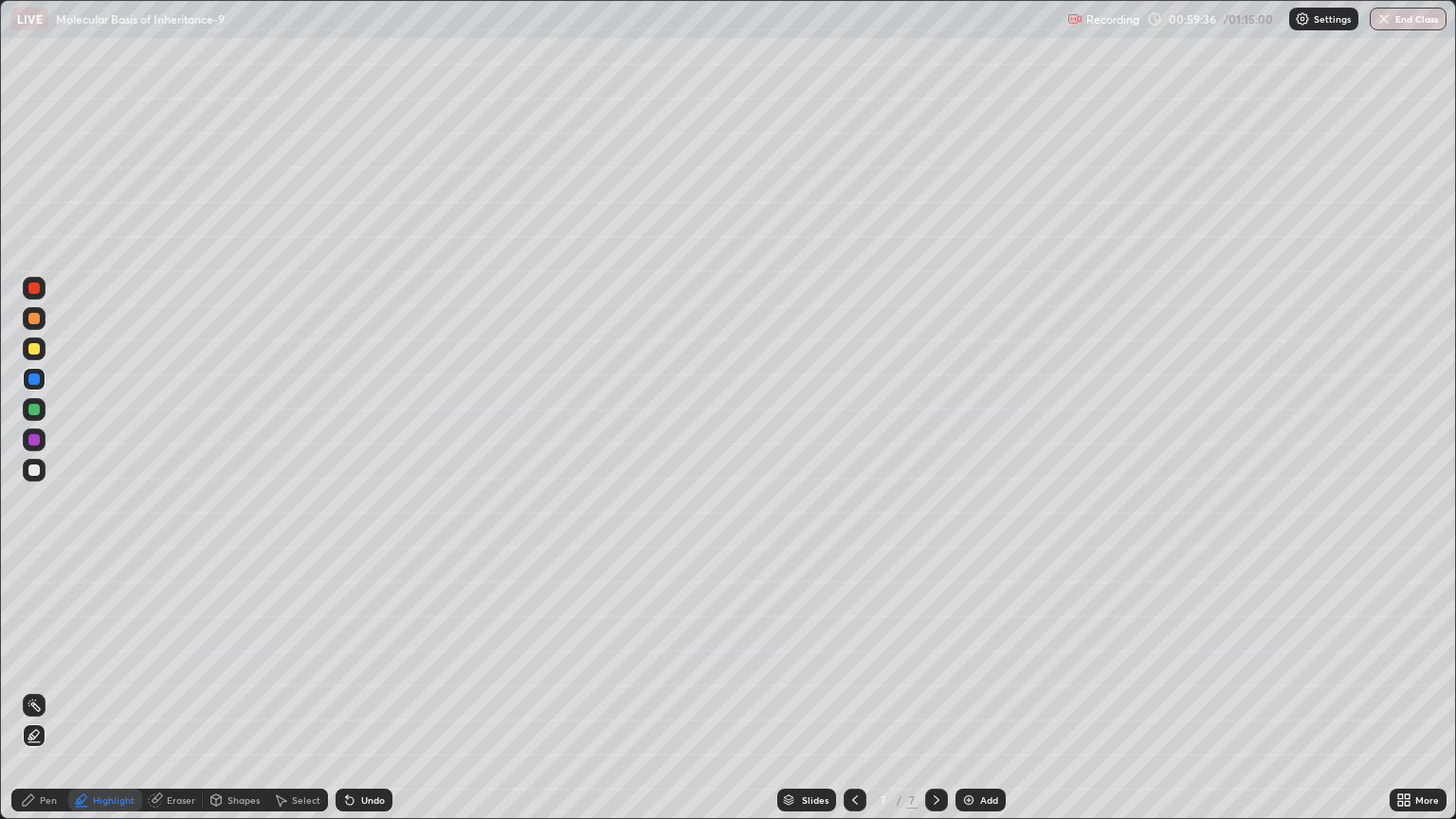click on "Undo" at bounding box center [373, 800] 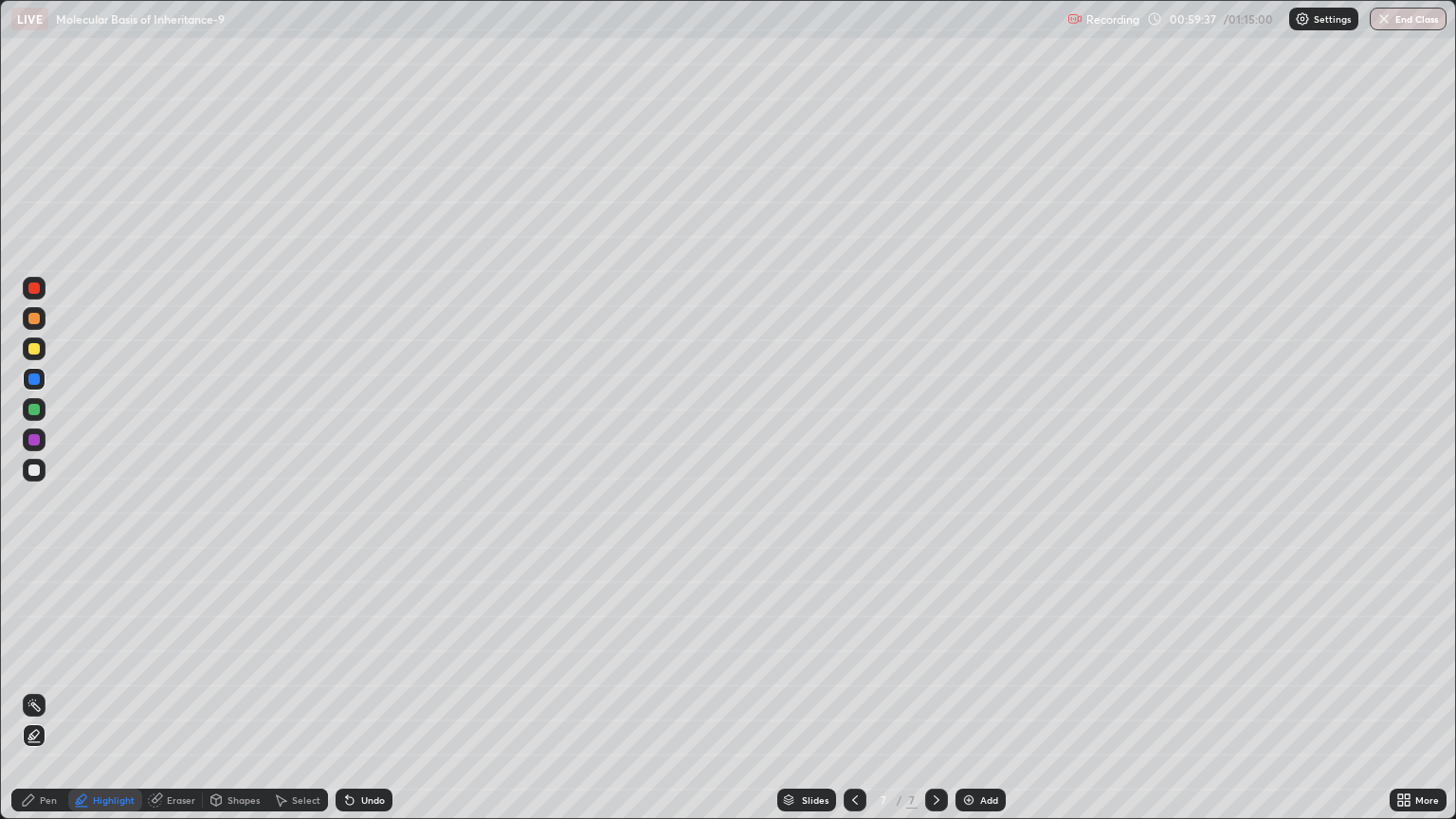 click on "Undo" at bounding box center (364, 800) 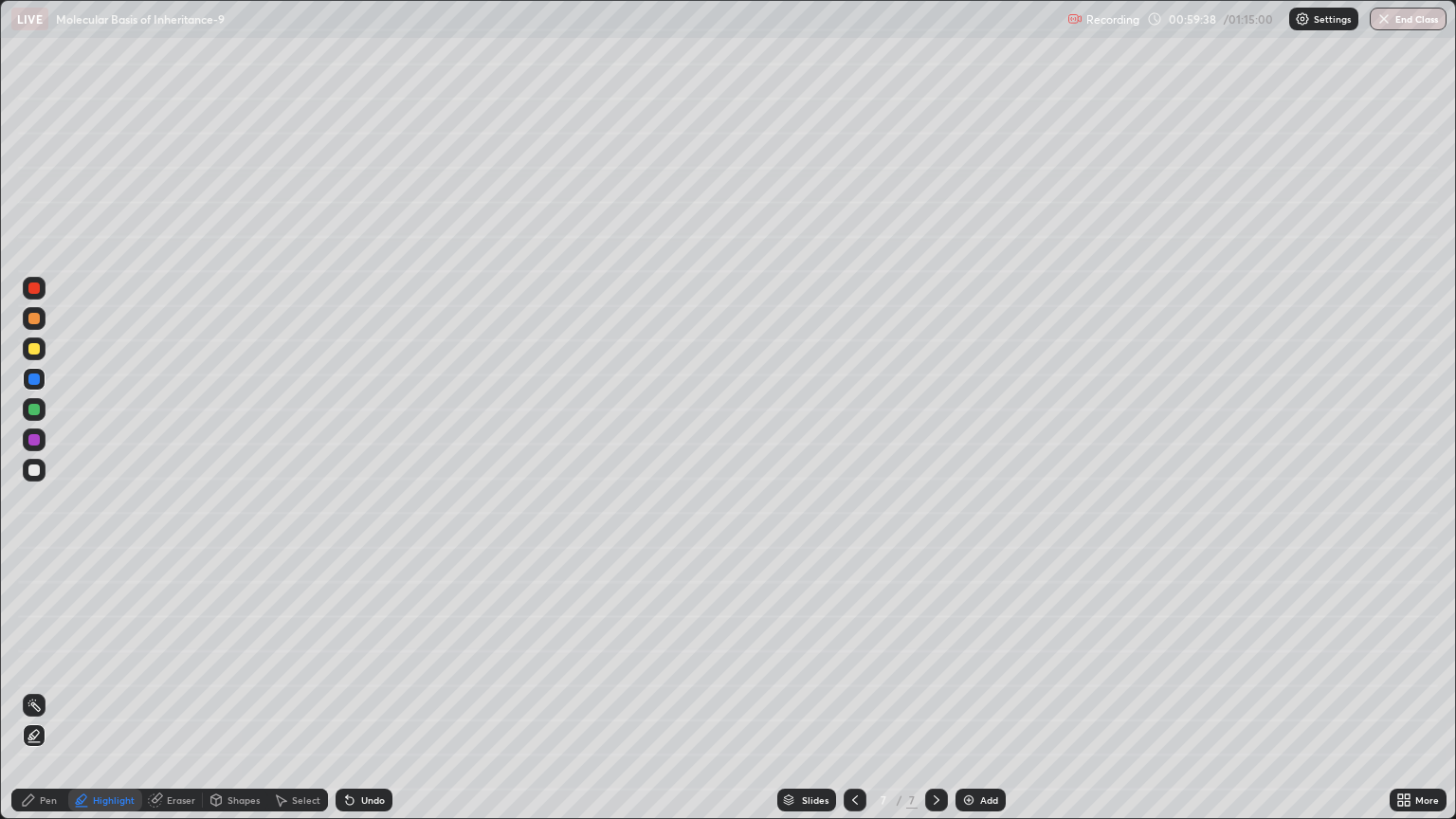 click on "Undo" at bounding box center (364, 800) 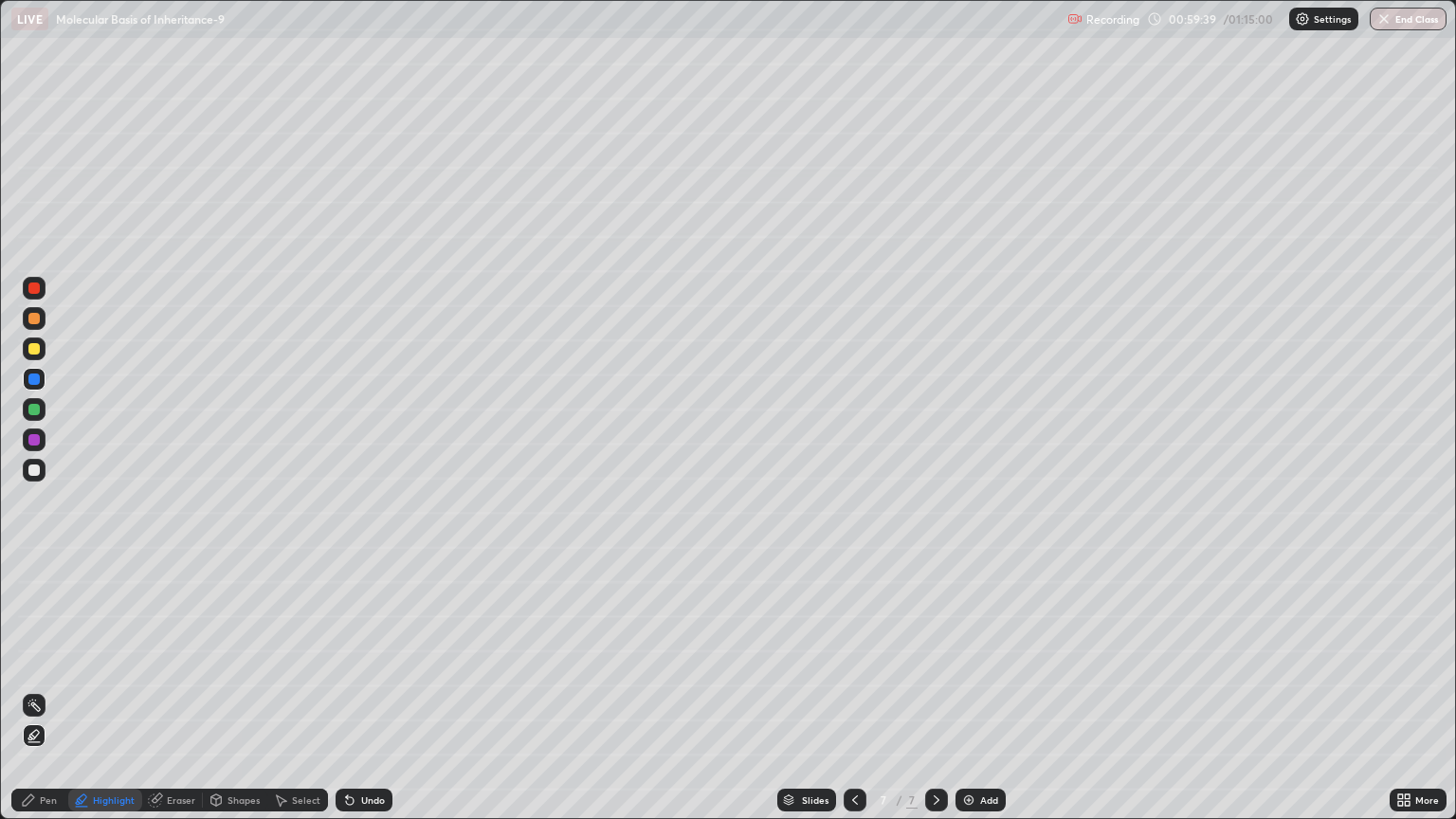 click on "Undo" at bounding box center [373, 800] 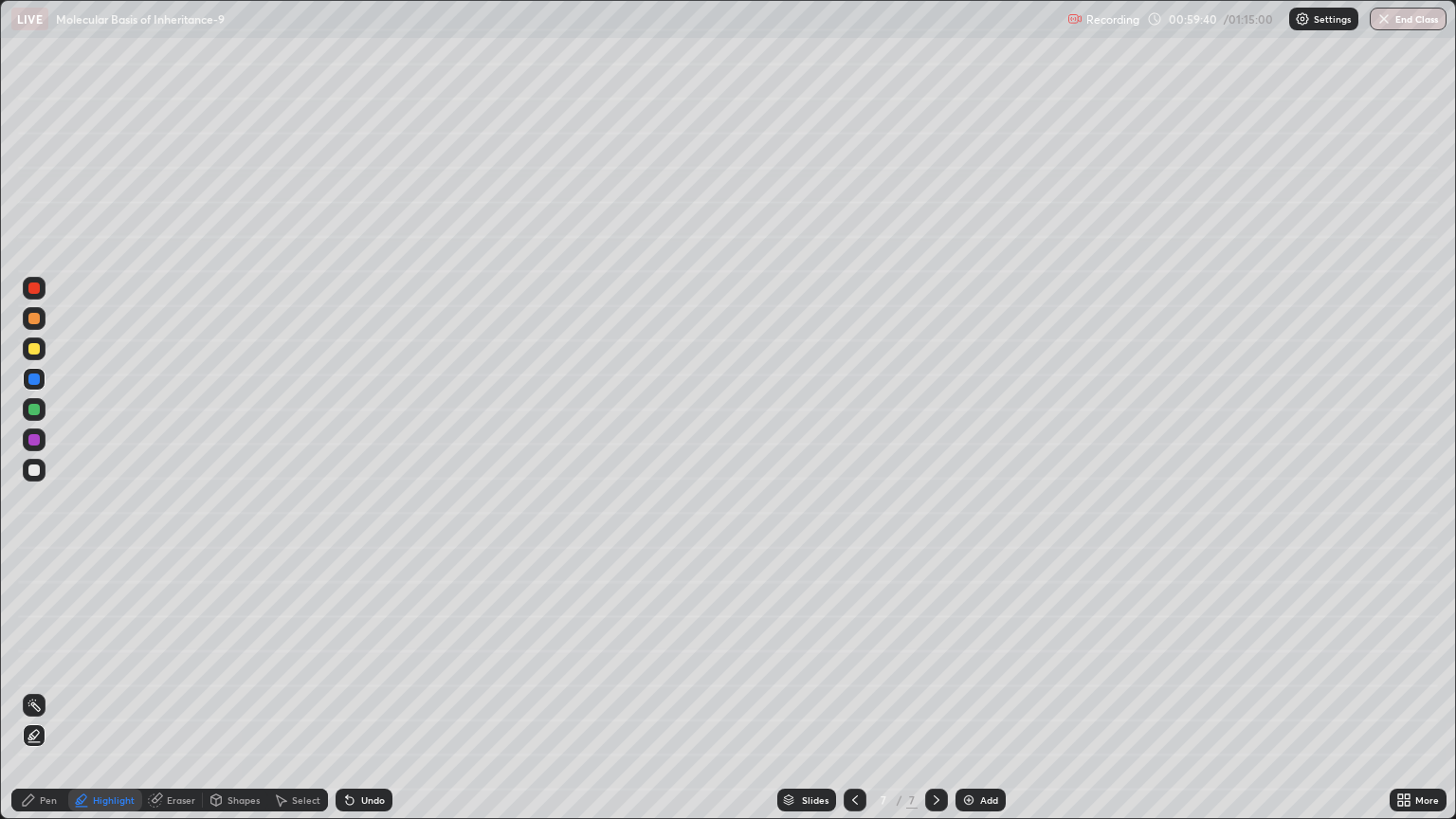 click on "Undo" at bounding box center [364, 800] 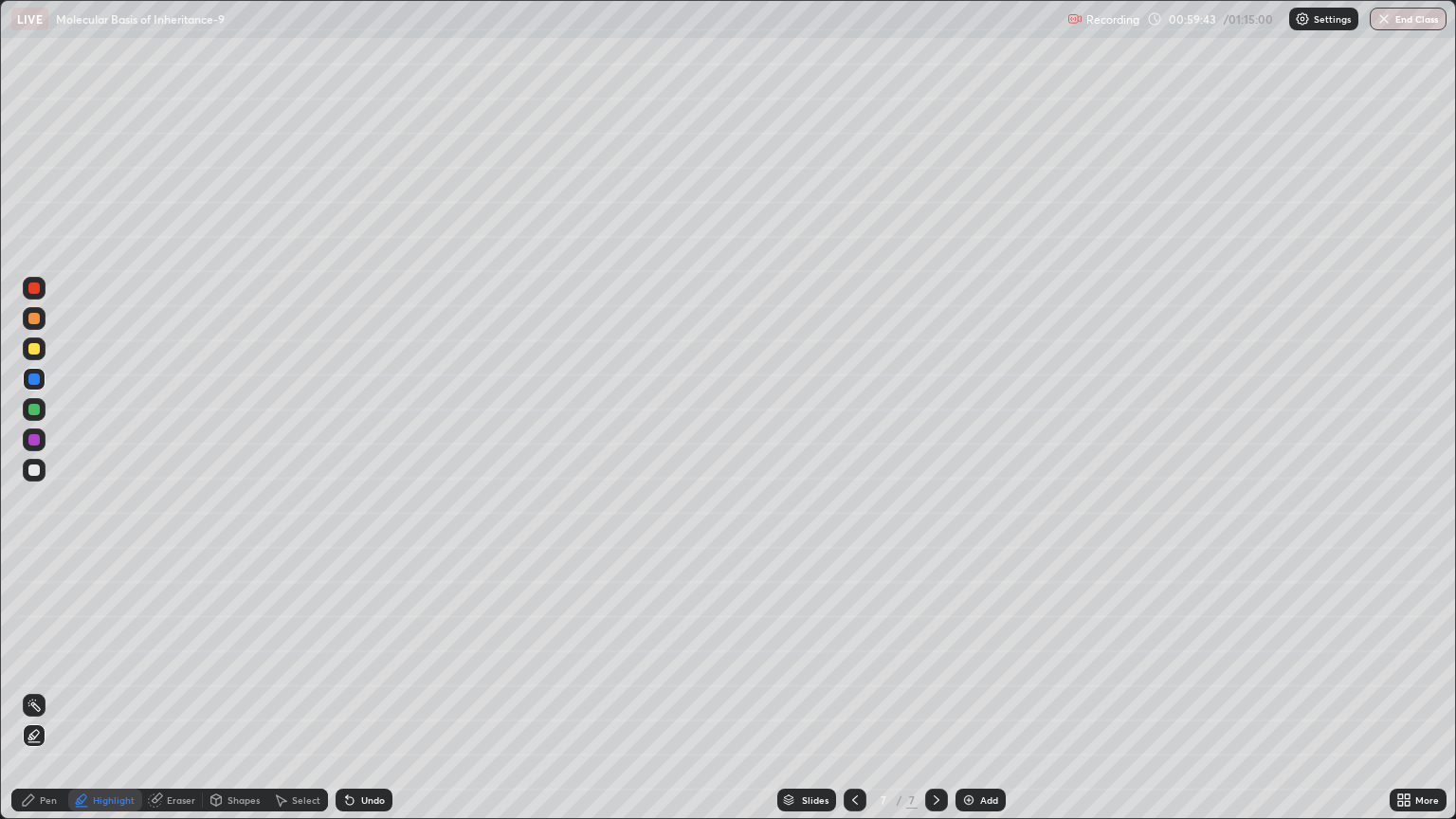 click on "Pen" at bounding box center (40, 800) 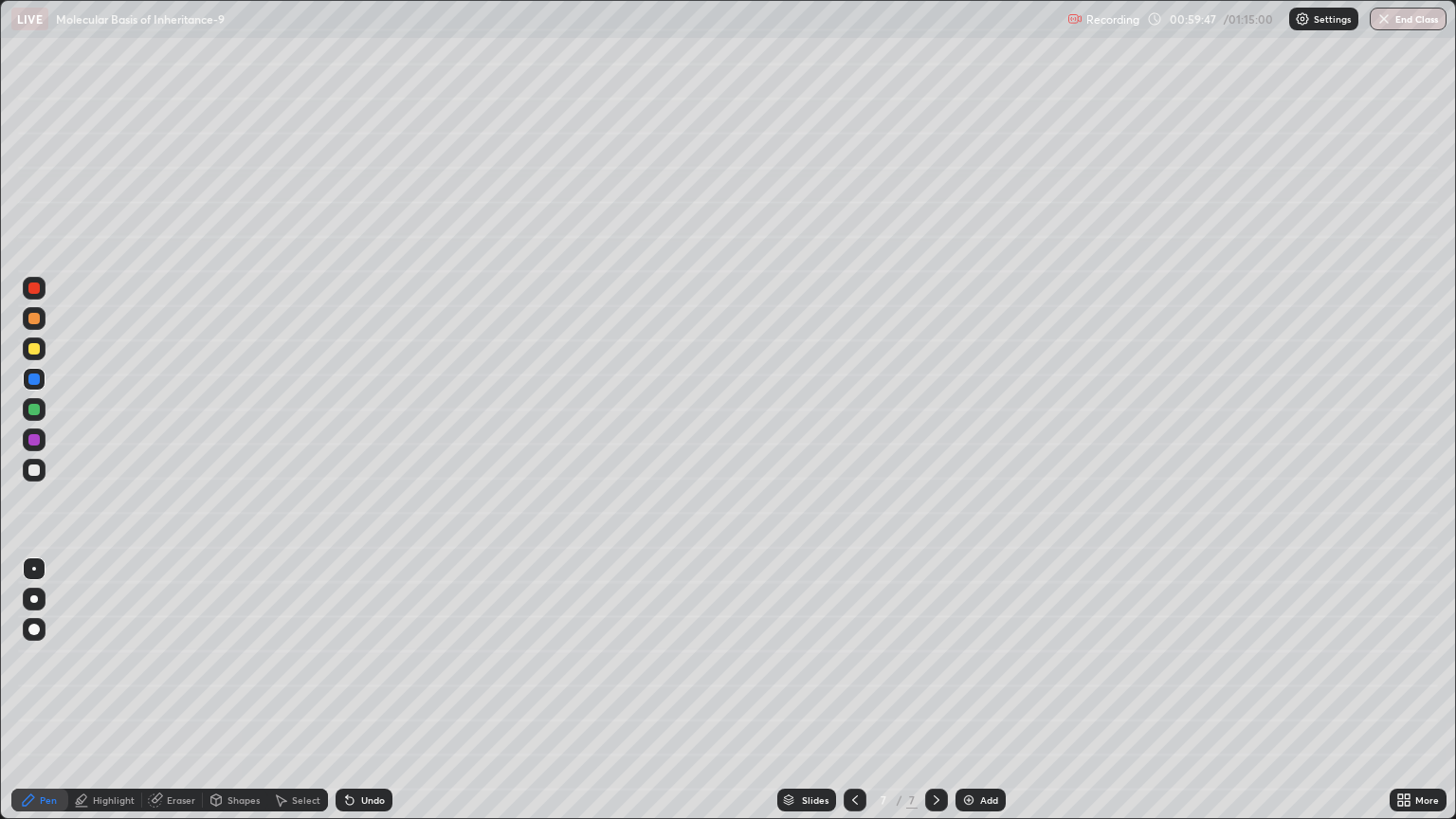 click on "Highlight" at bounding box center (114, 800) 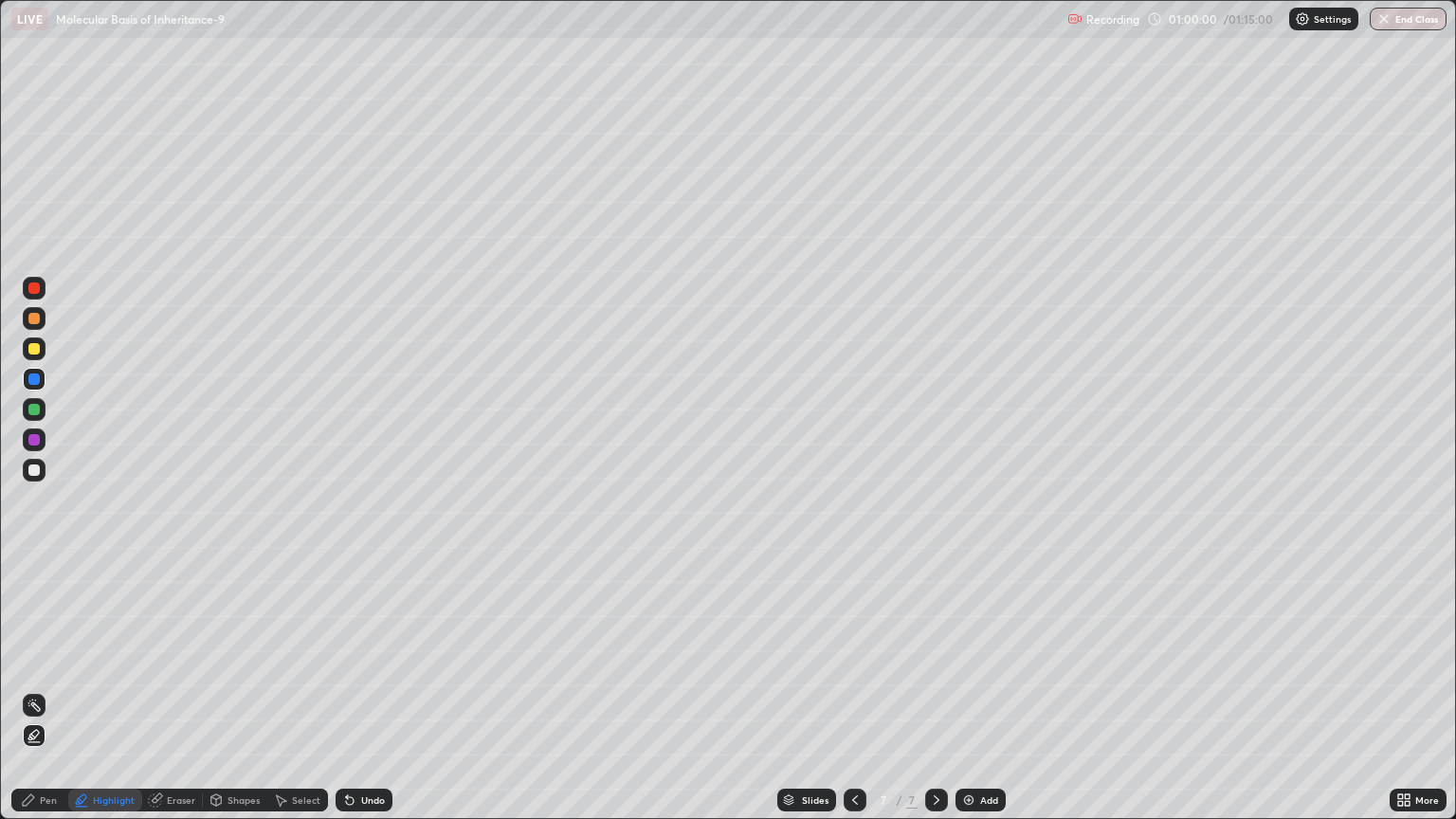click at bounding box center (34, 470) 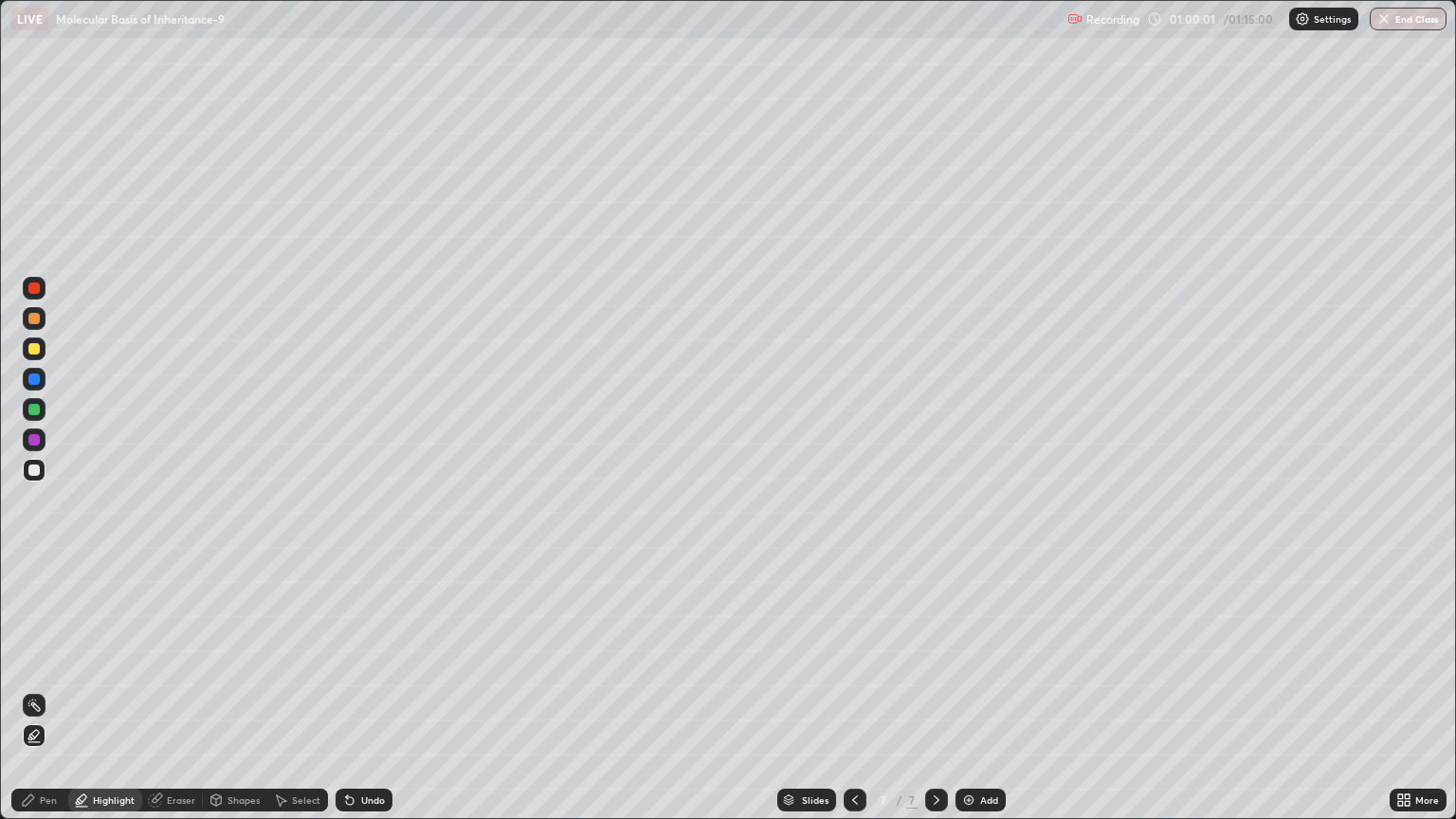 click on "Pen" at bounding box center (48, 800) 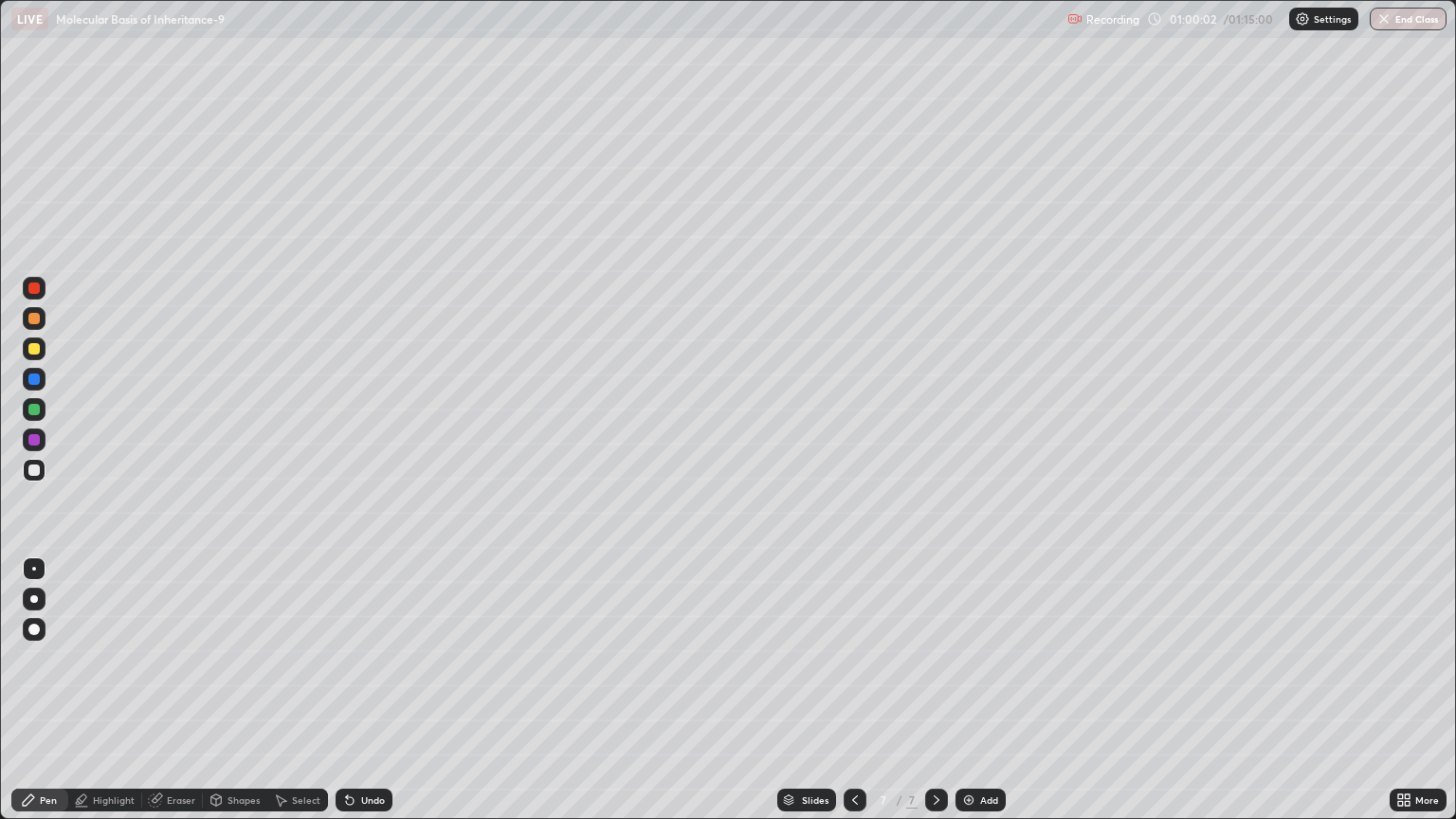 click at bounding box center (34, 470) 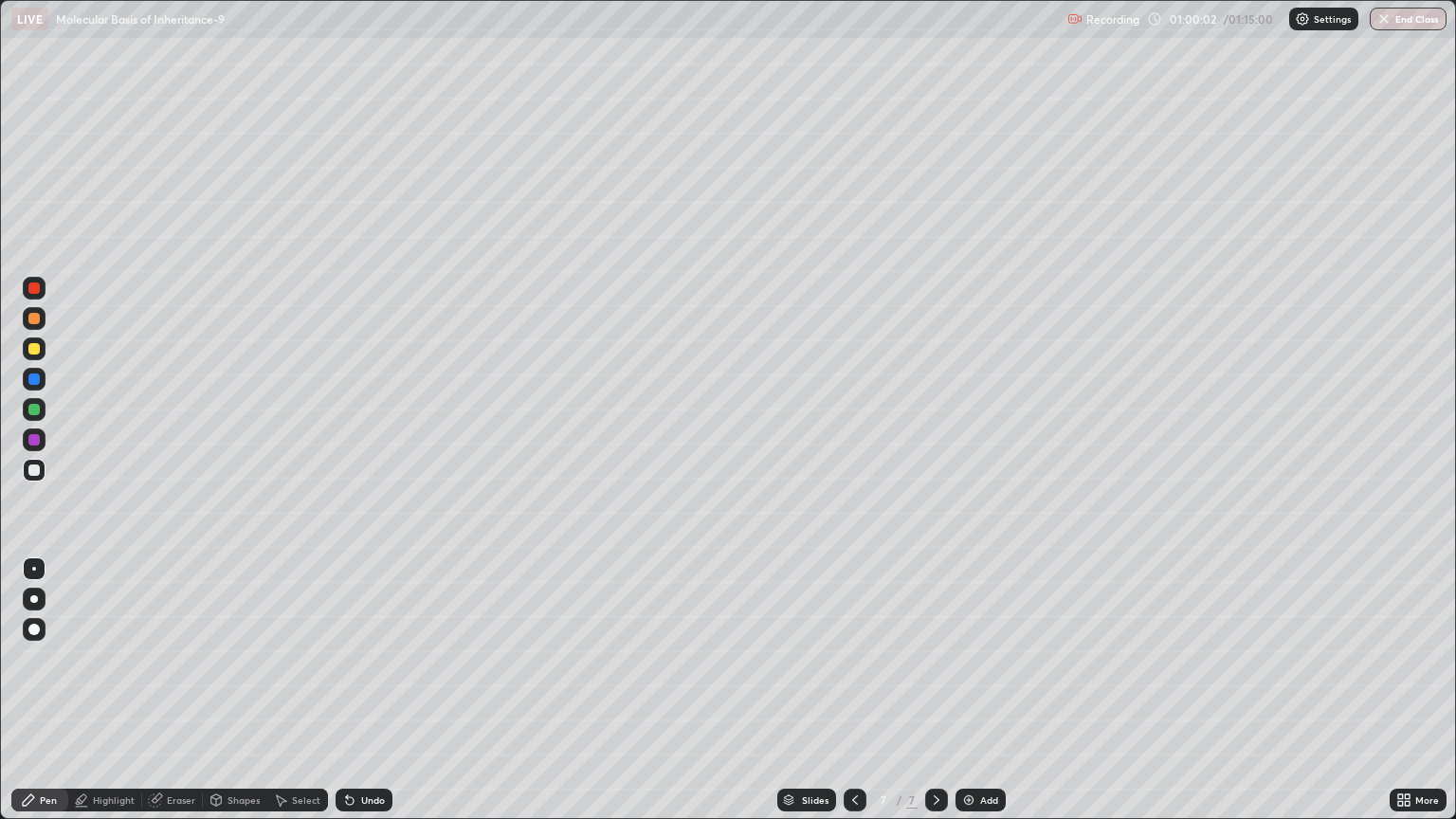 click at bounding box center [34, 569] 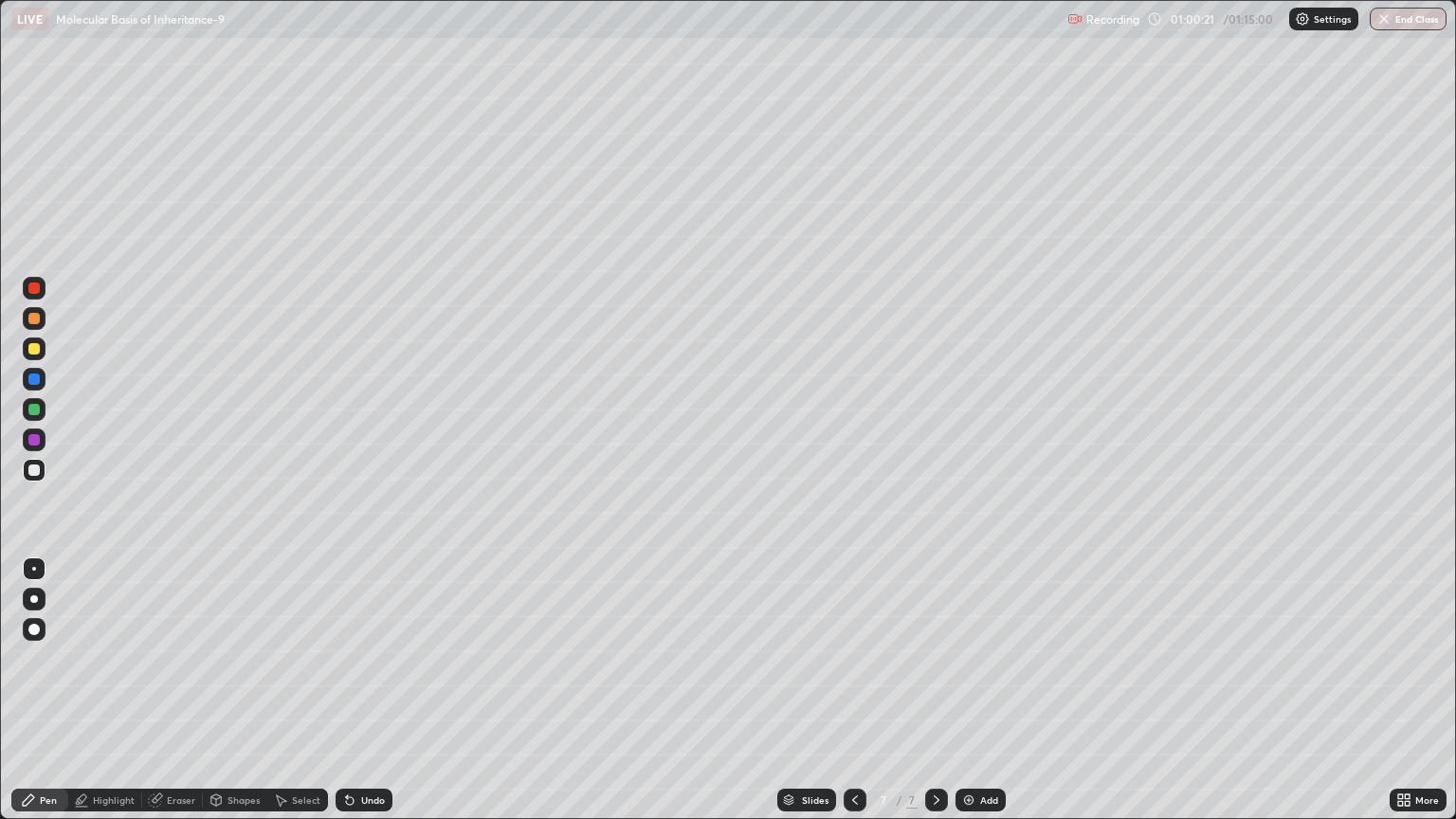 click at bounding box center [34, 318] 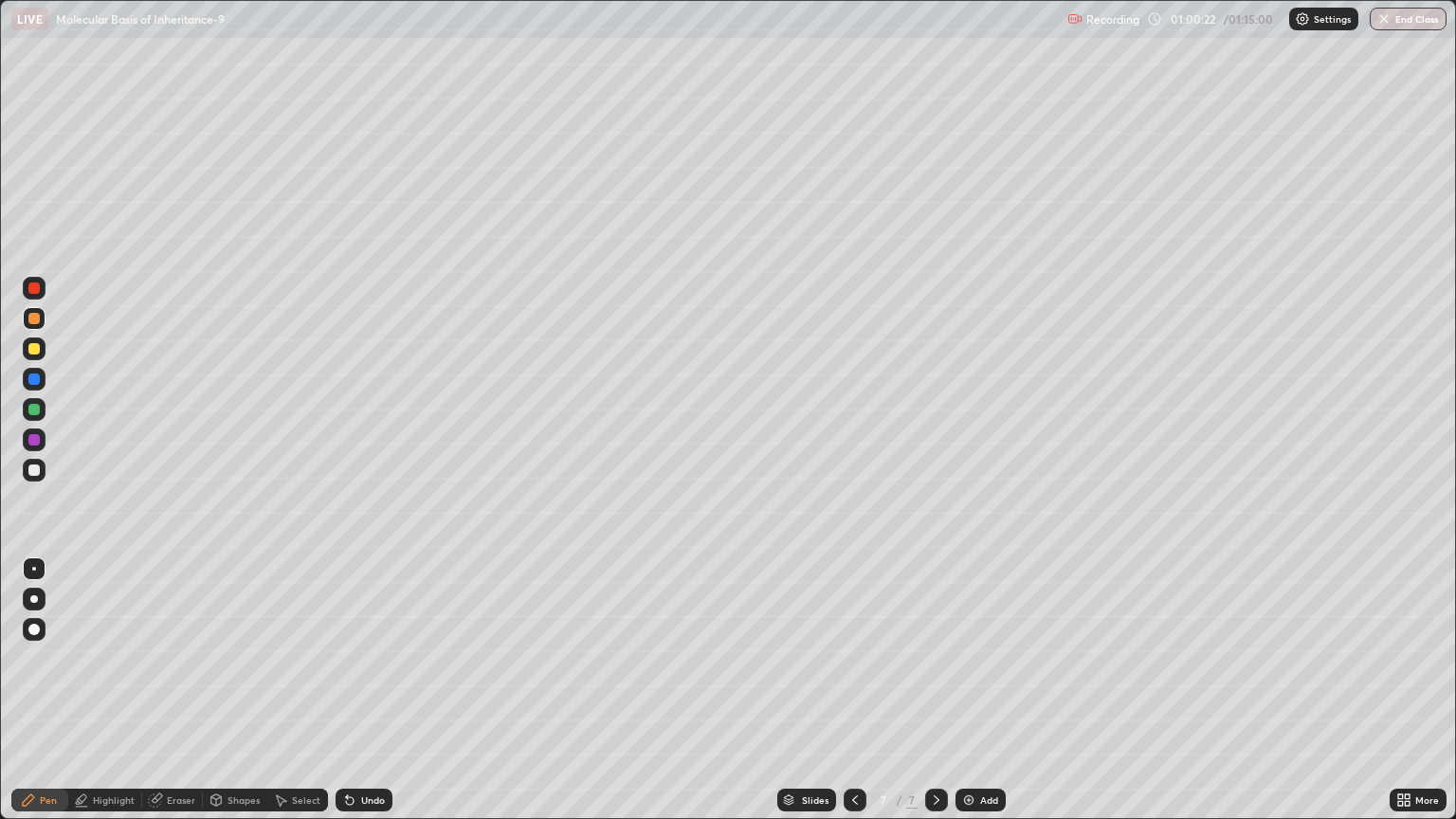 click at bounding box center [34, 569] 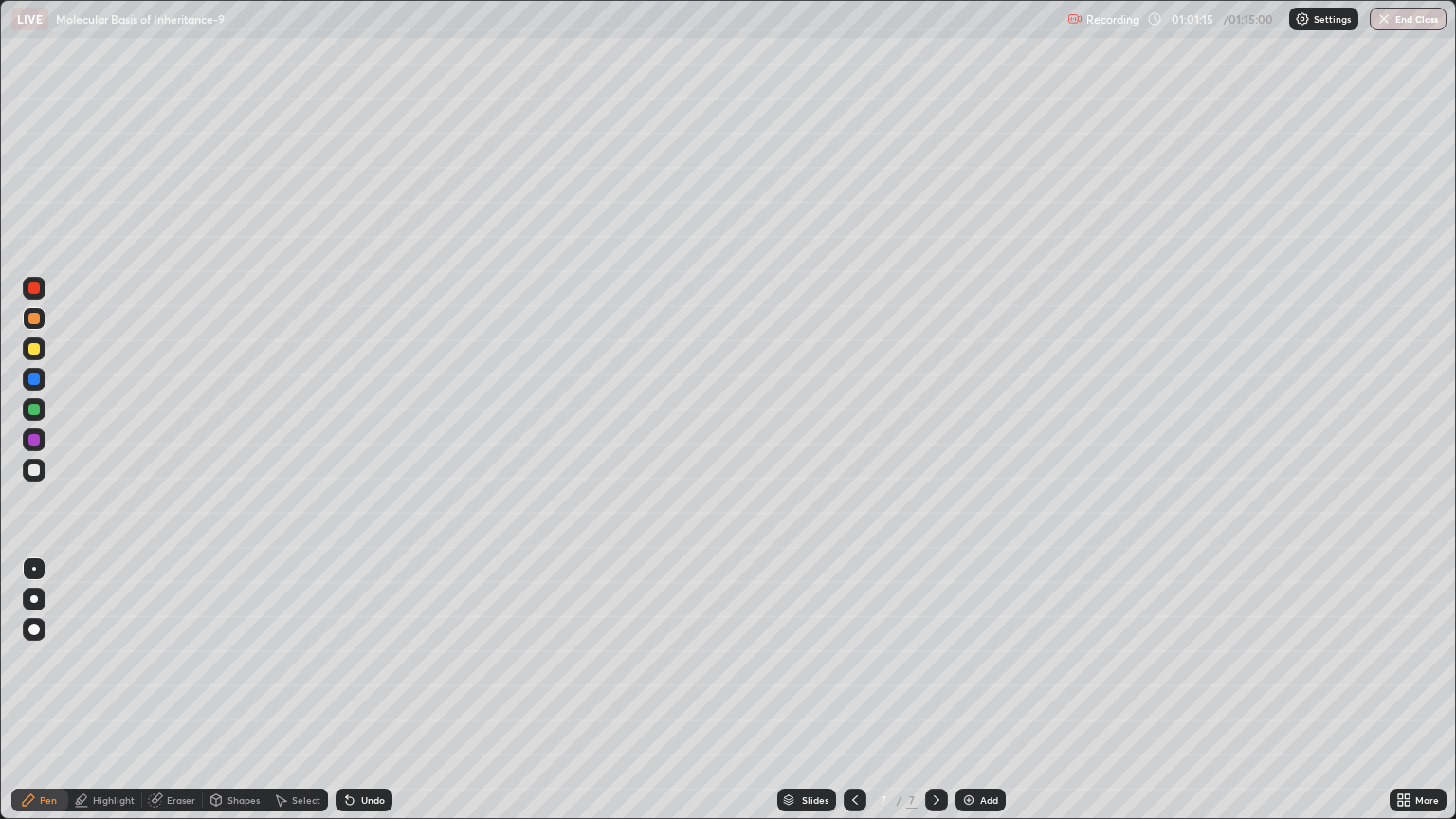 click on "Undo" at bounding box center (373, 800) 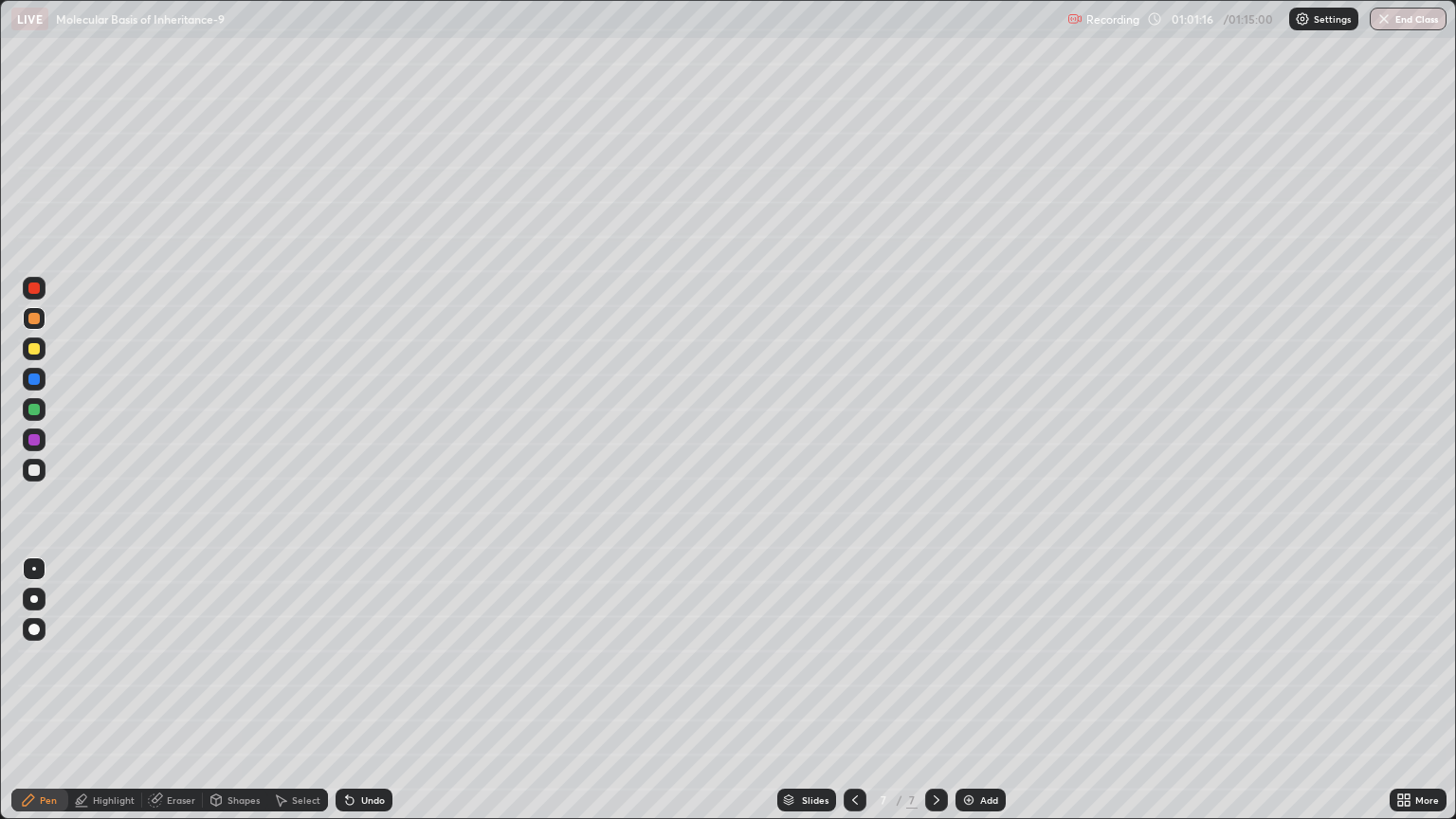 click 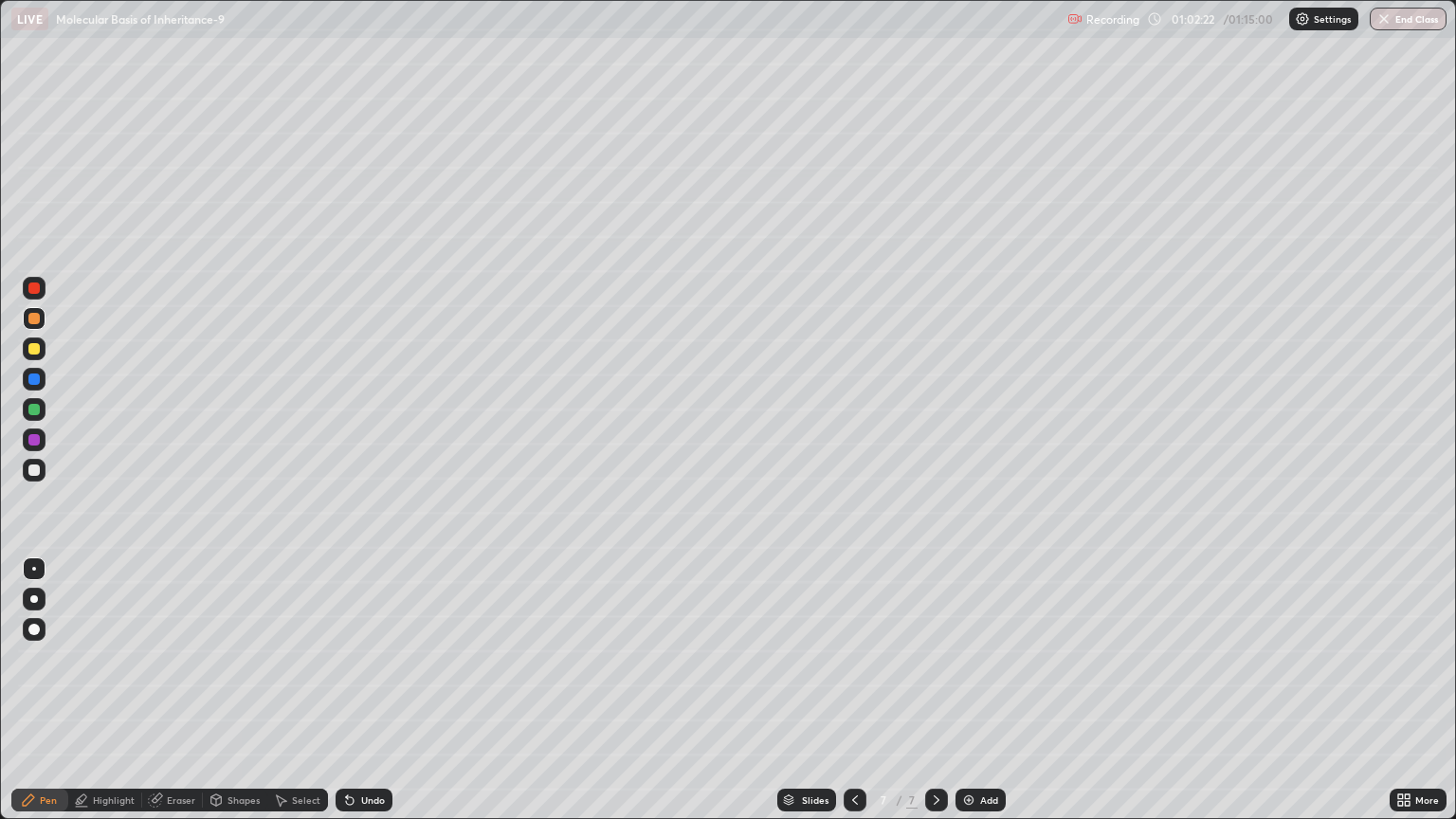 click at bounding box center [34, 470] 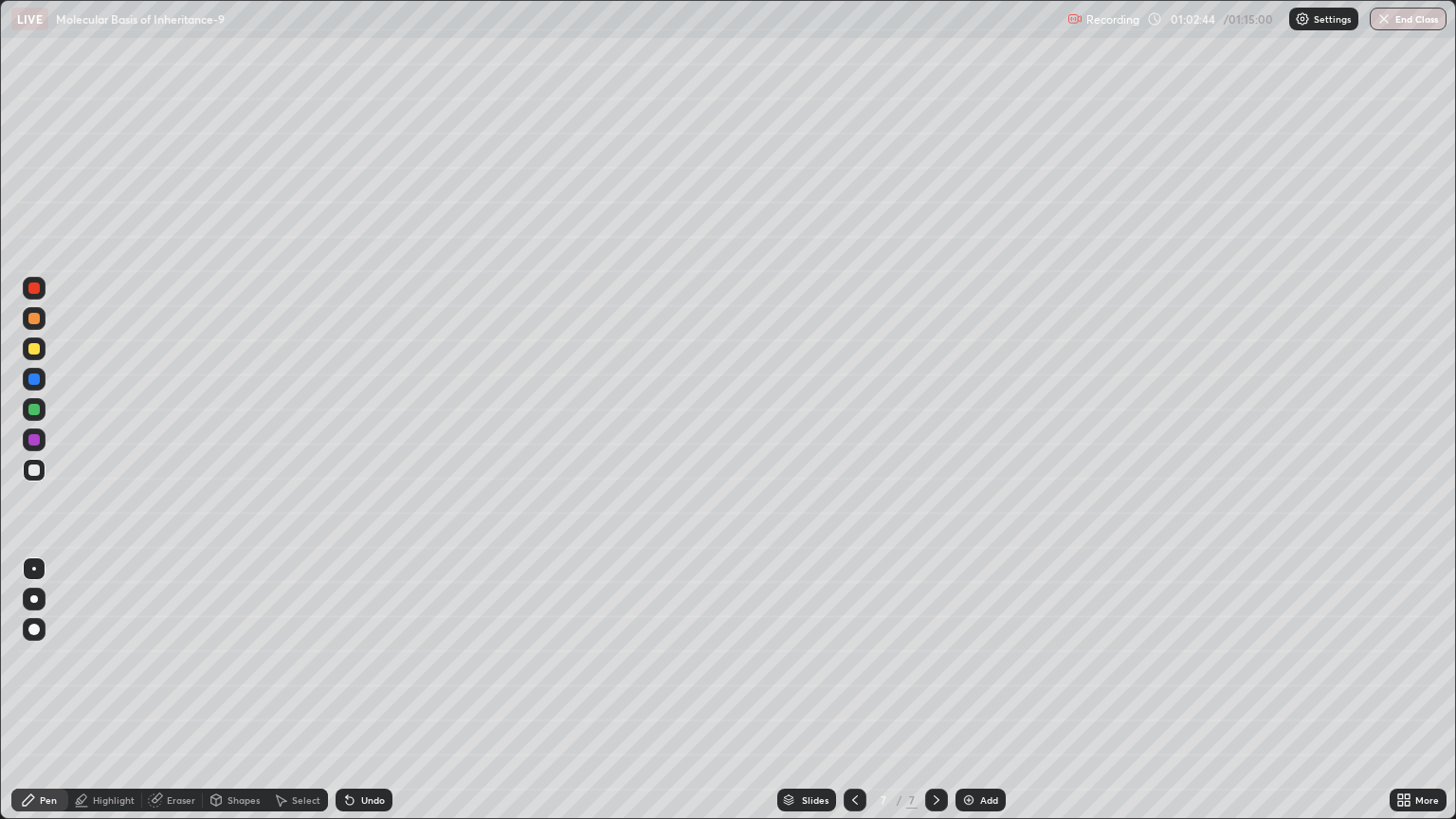 click at bounding box center [34, 349] 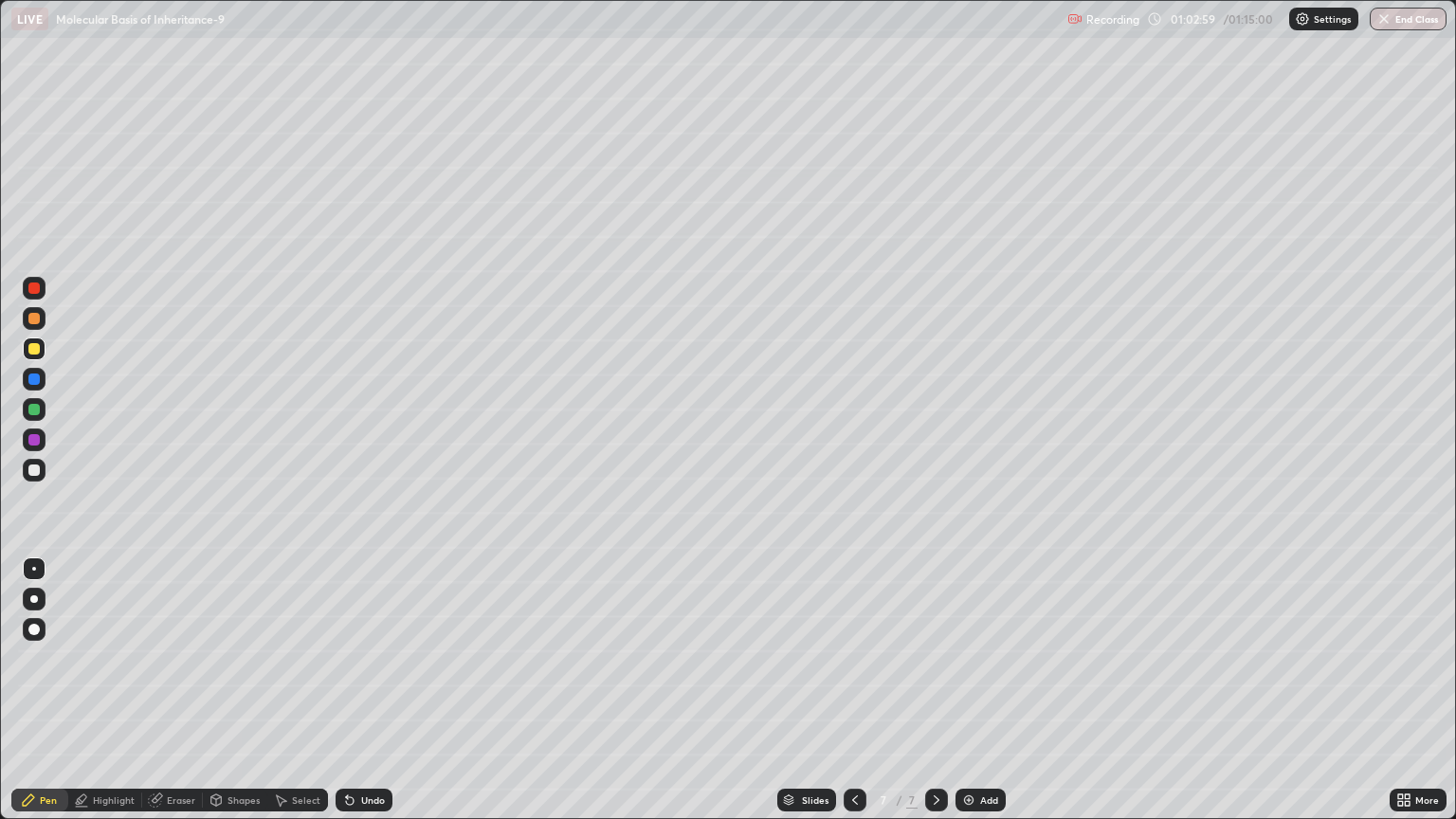 click at bounding box center [34, 379] 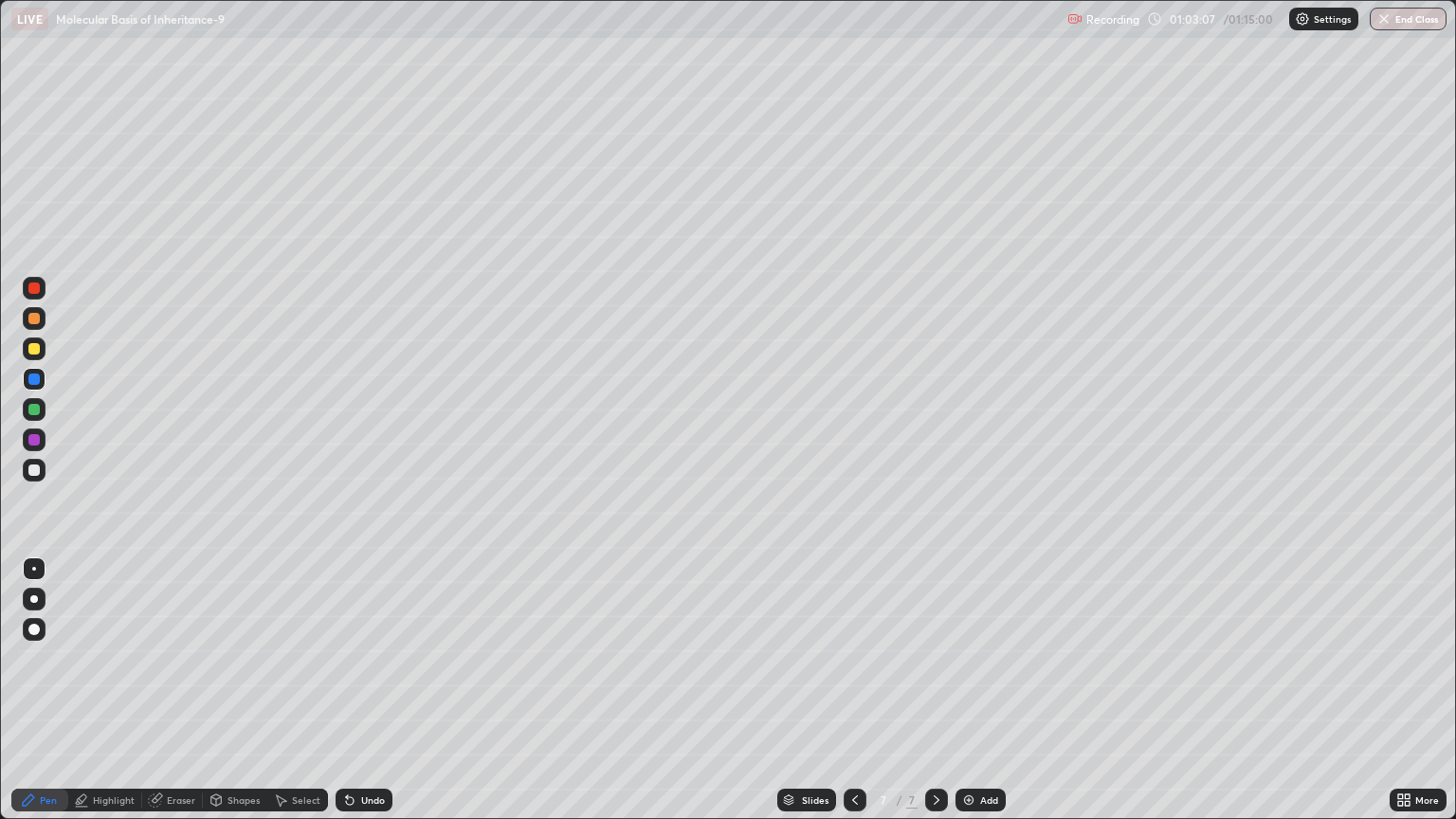click on "Highlight" at bounding box center [114, 800] 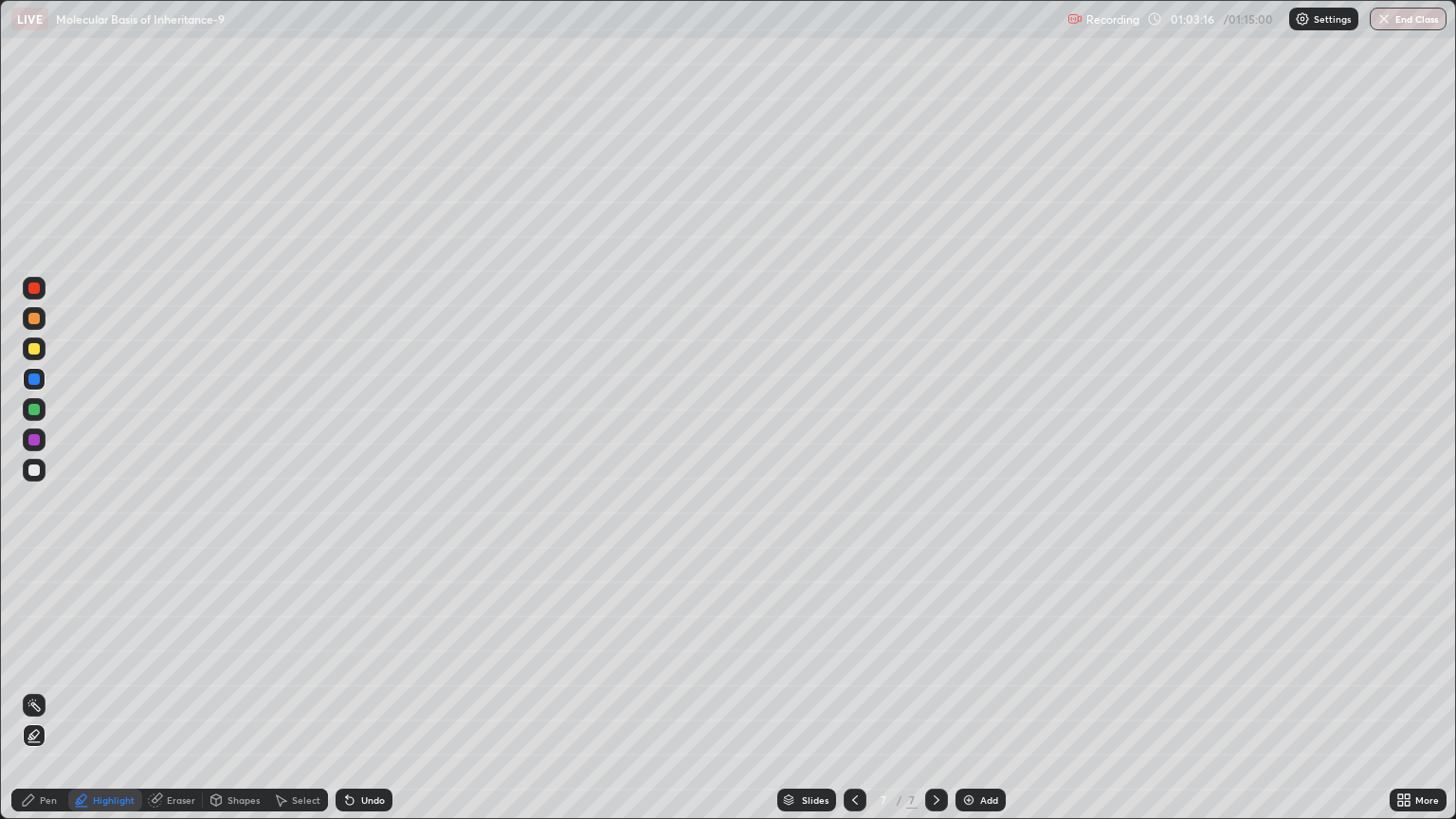 click 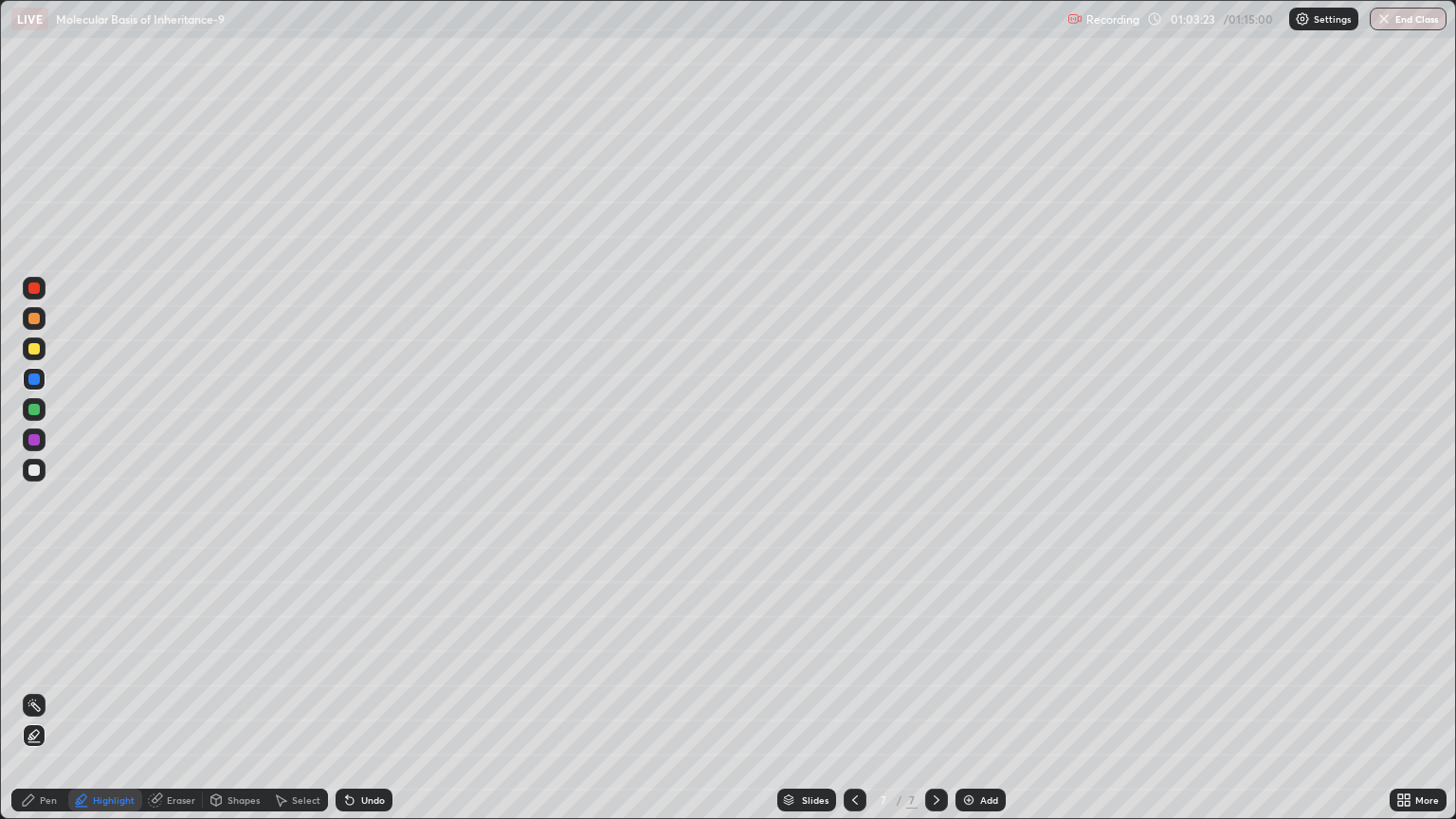click on "Pen" at bounding box center (40, 800) 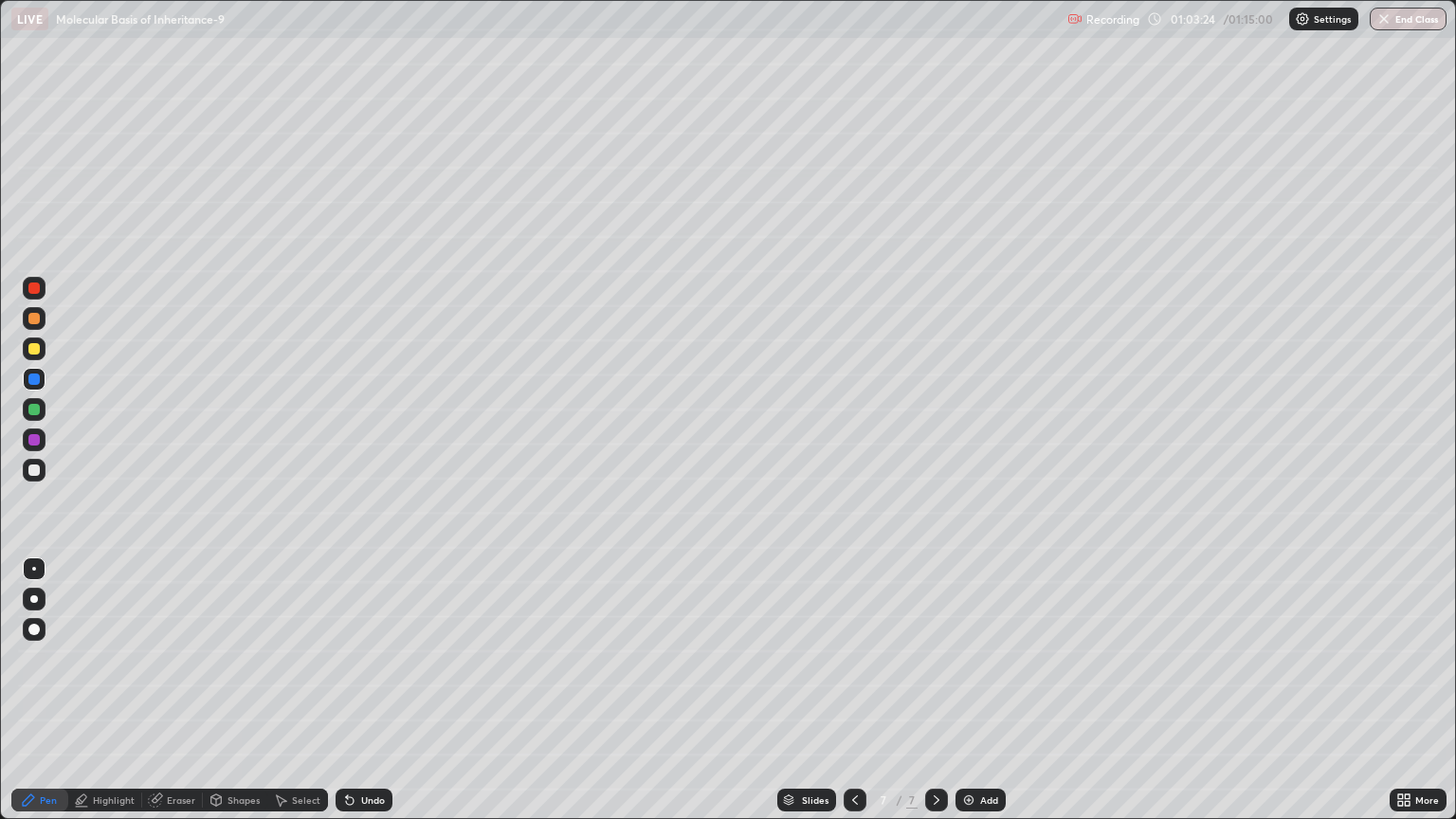 click at bounding box center (34, 410) 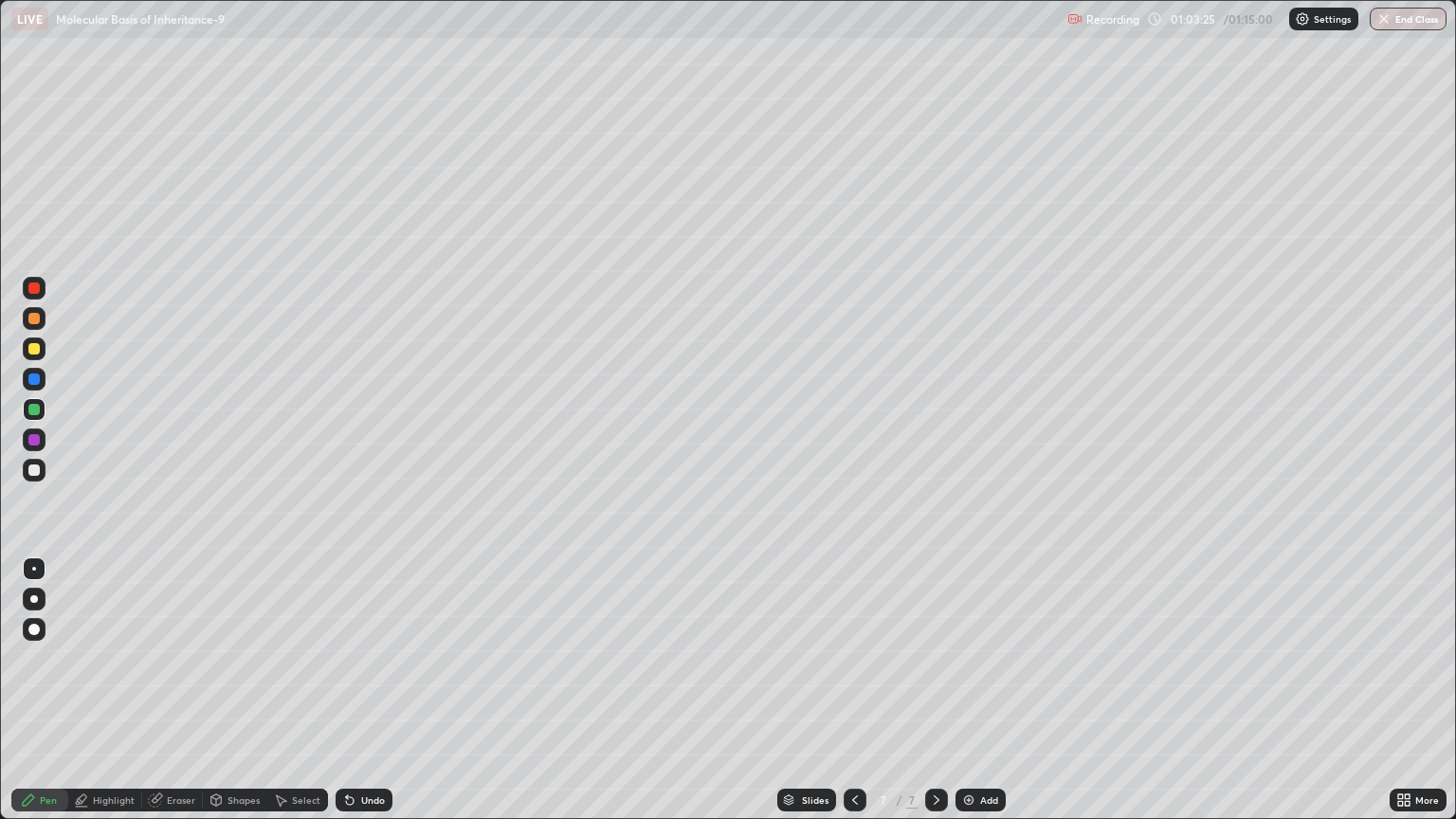 click at bounding box center [34, 569] 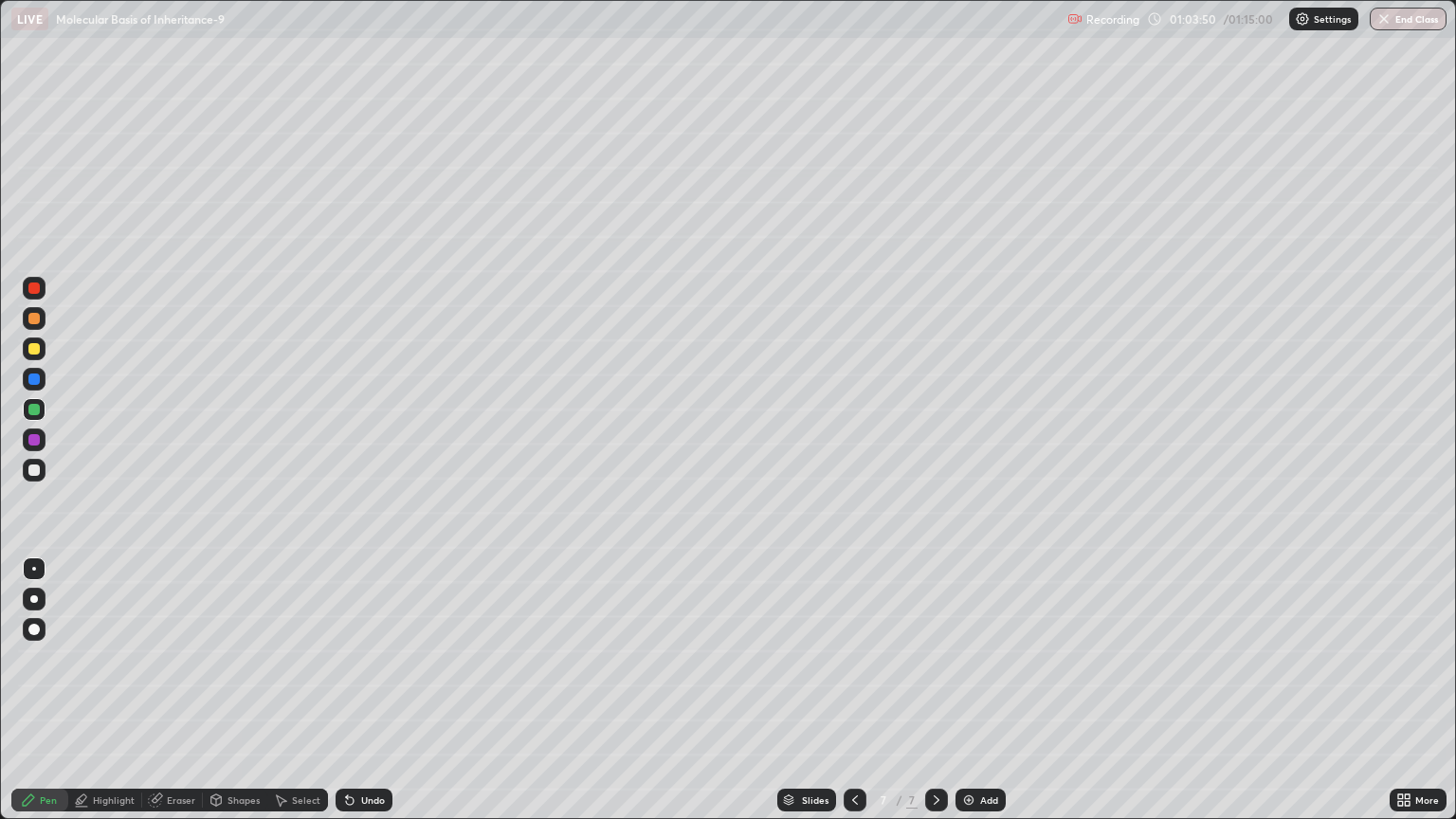 click at bounding box center [34, 379] 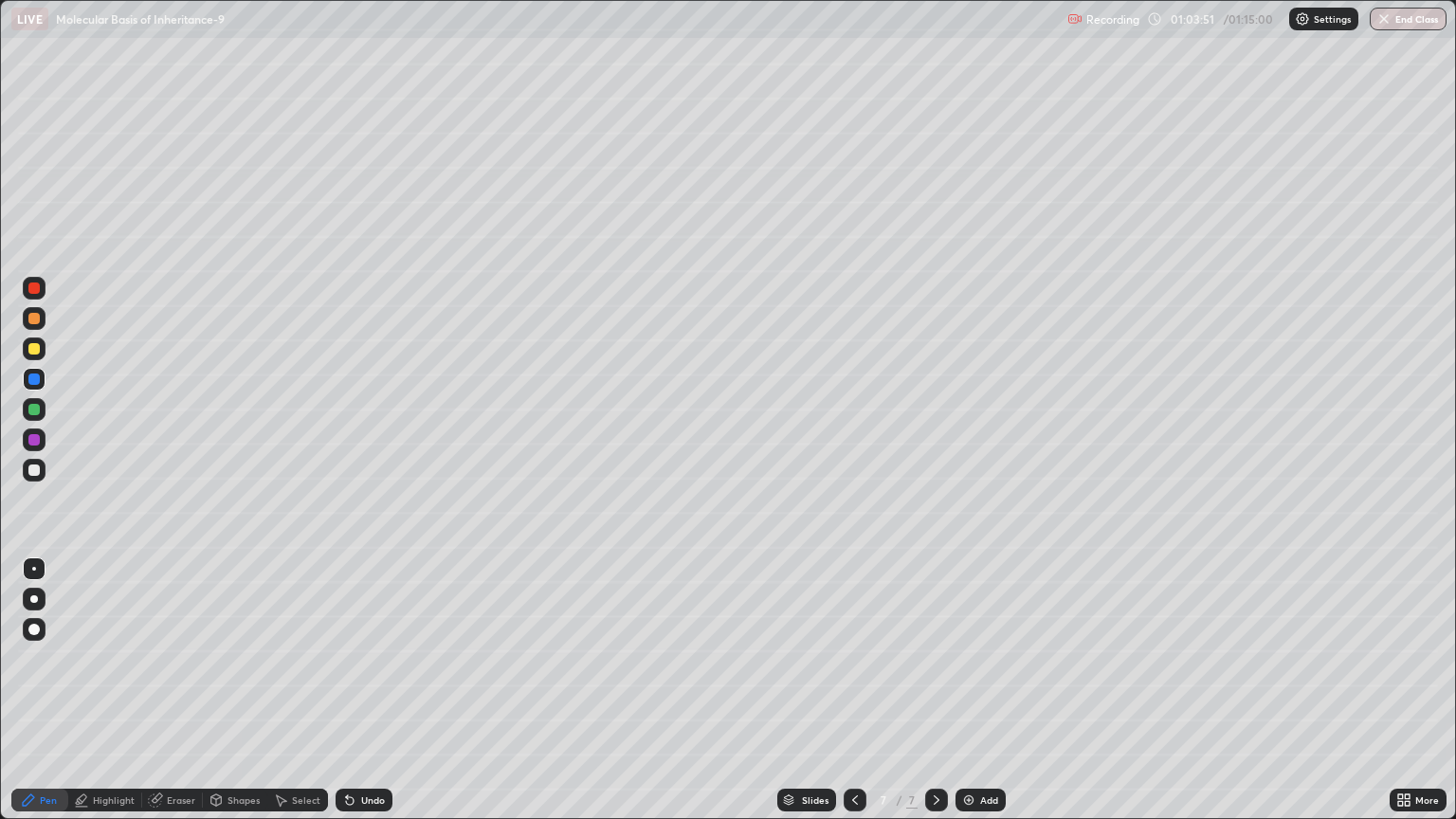 click on "Highlight" at bounding box center [114, 800] 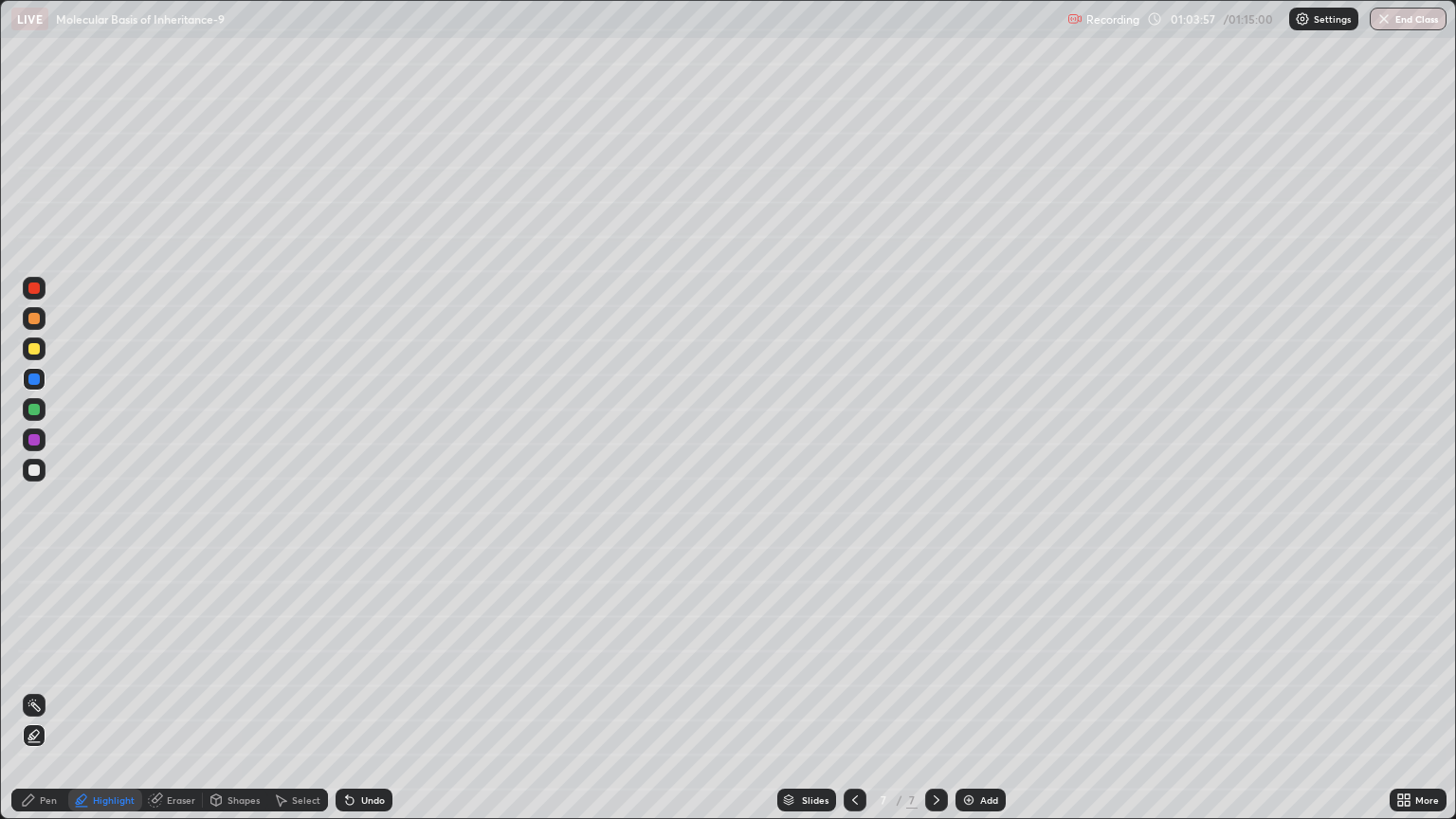 click on "Undo" at bounding box center (364, 800) 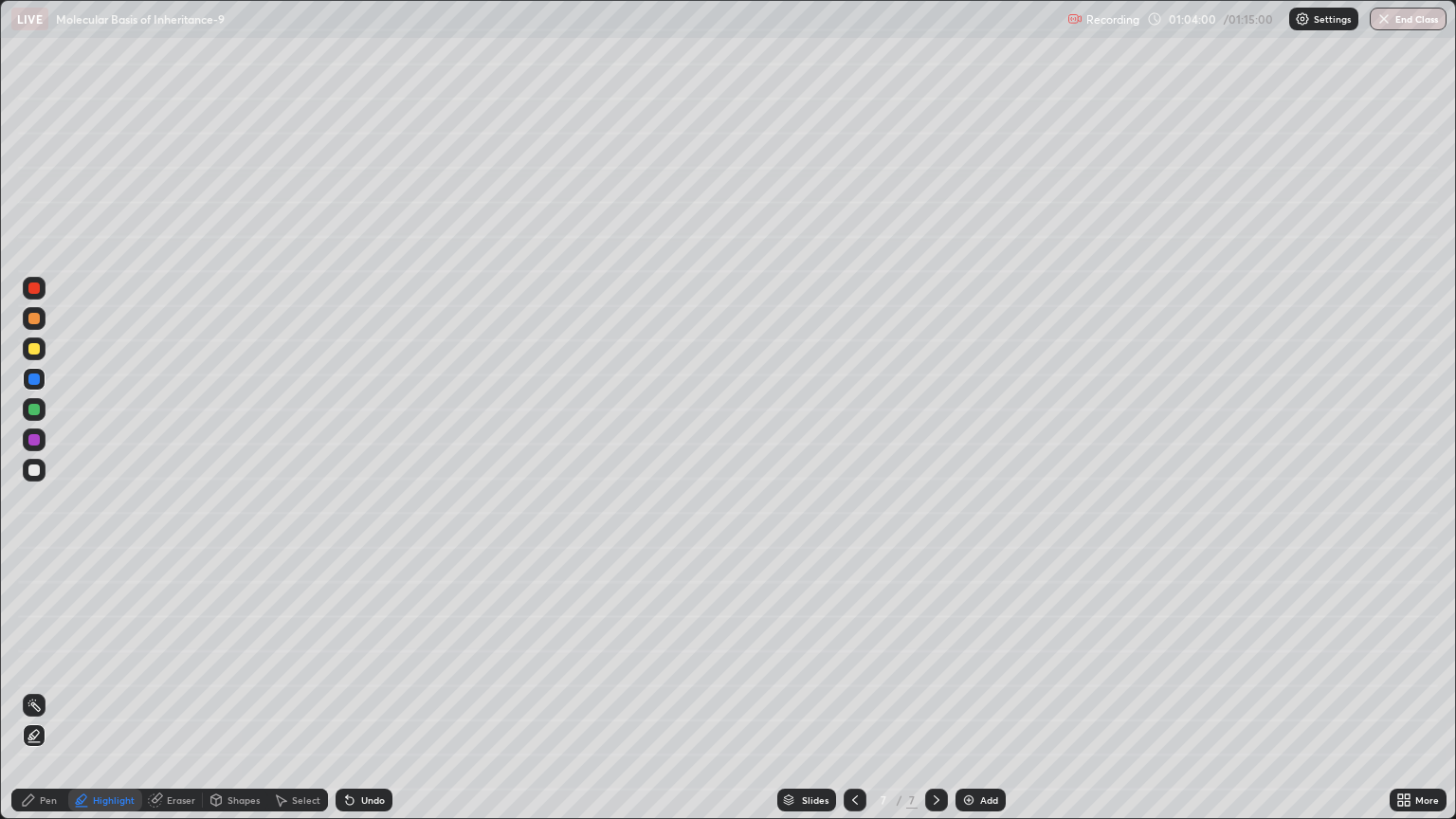 click at bounding box center [34, 349] 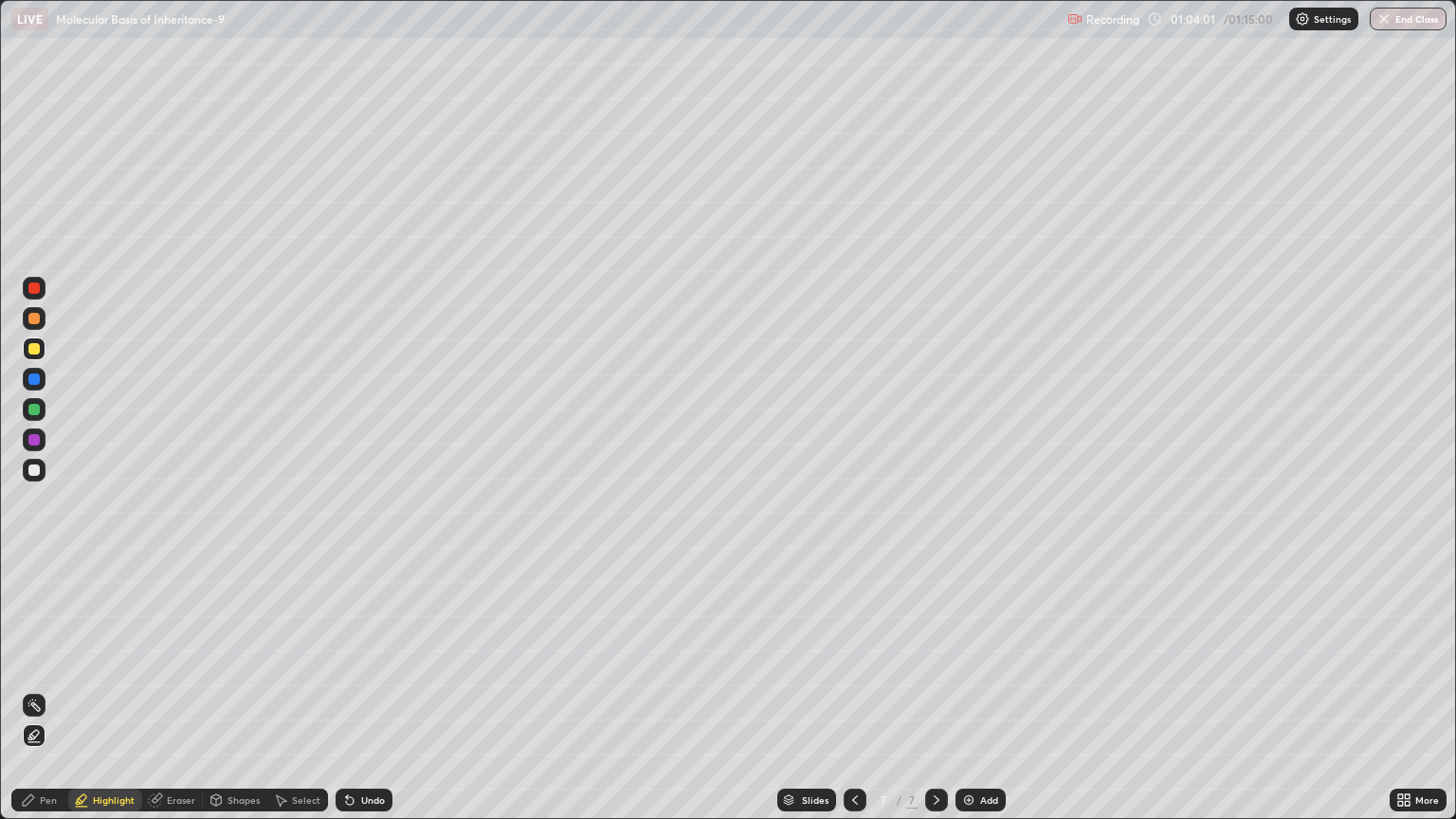 click on "Pen" at bounding box center (40, 800) 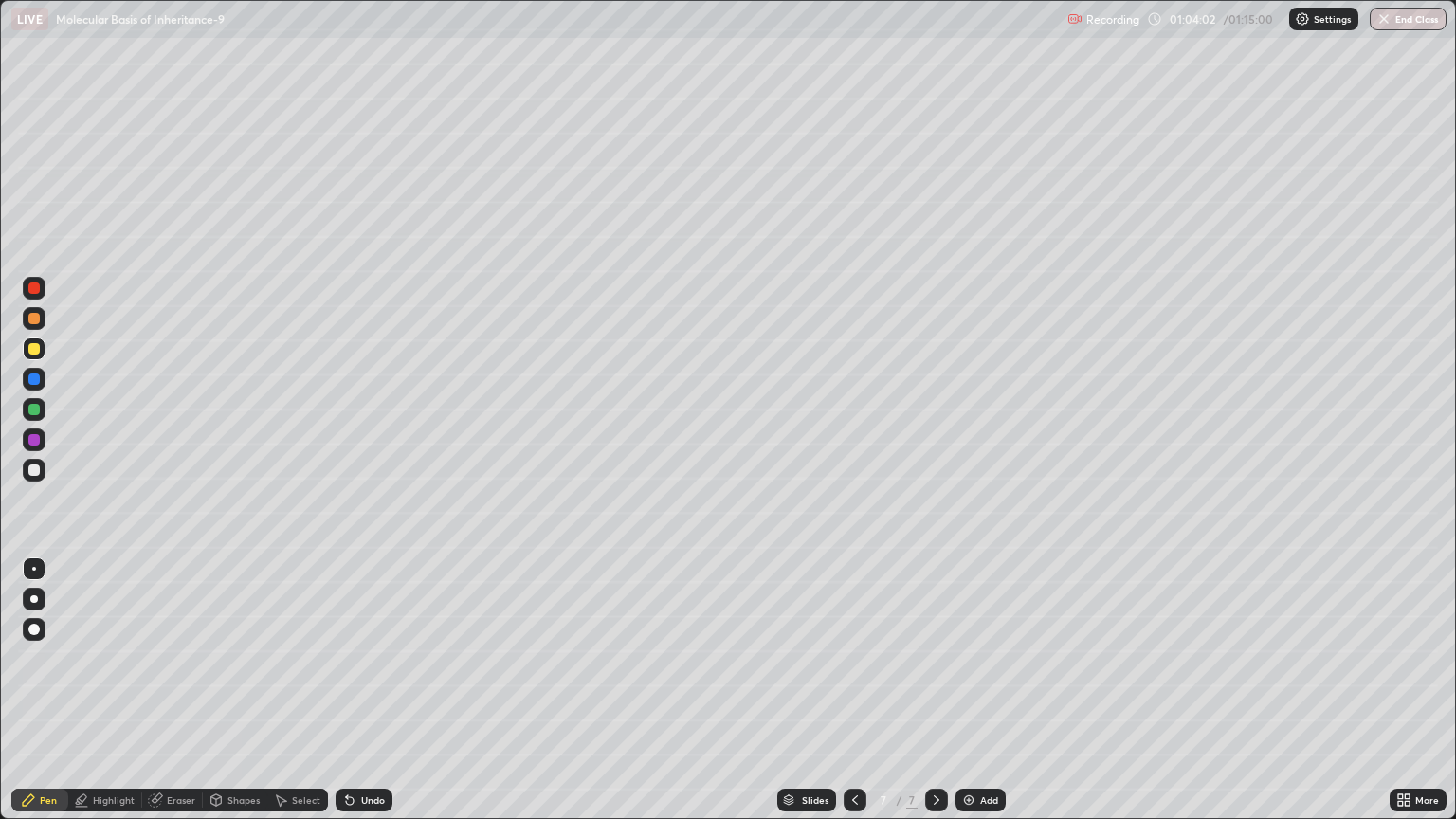 click at bounding box center [34, 569] 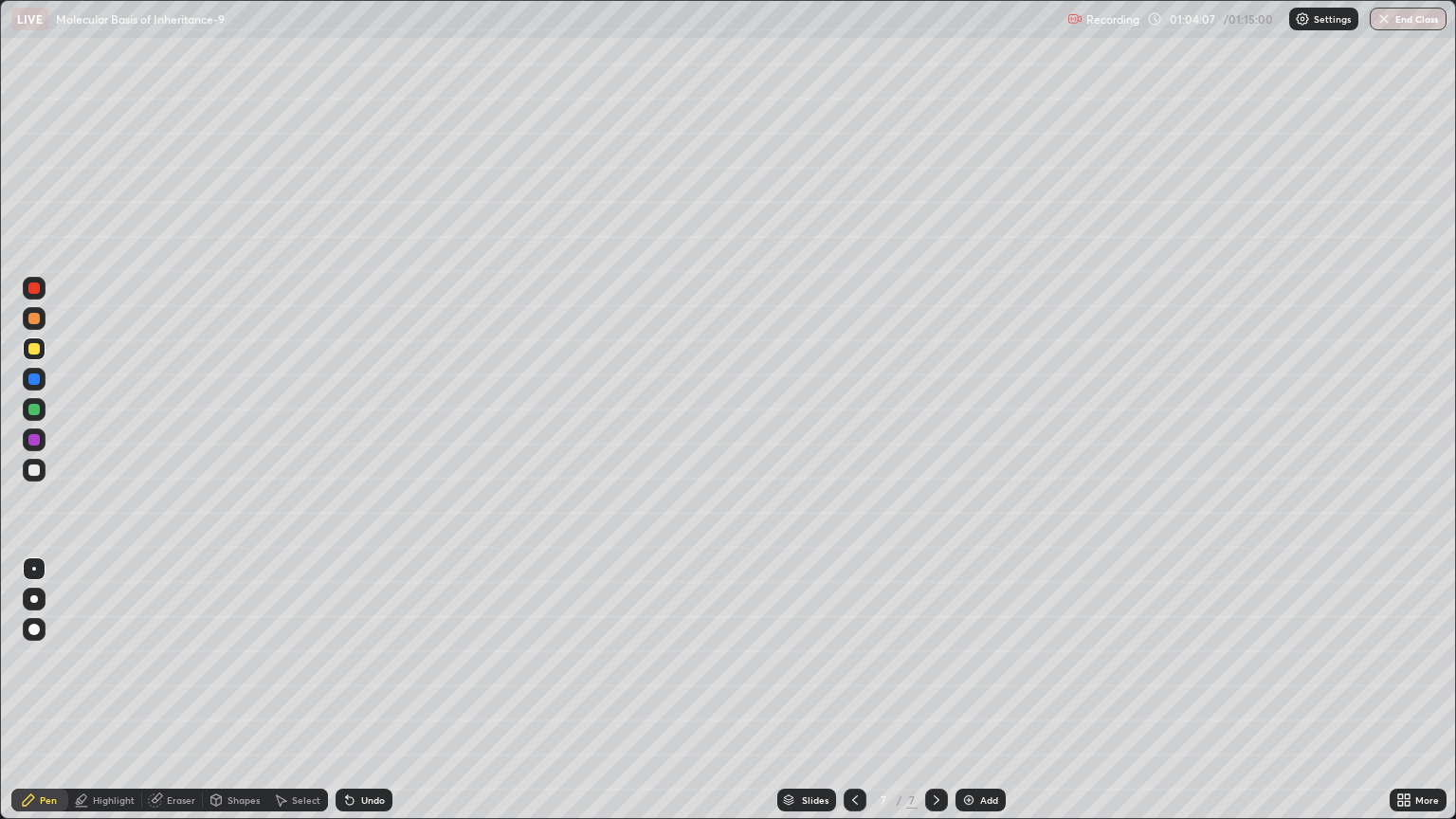 click on "Undo" at bounding box center [373, 800] 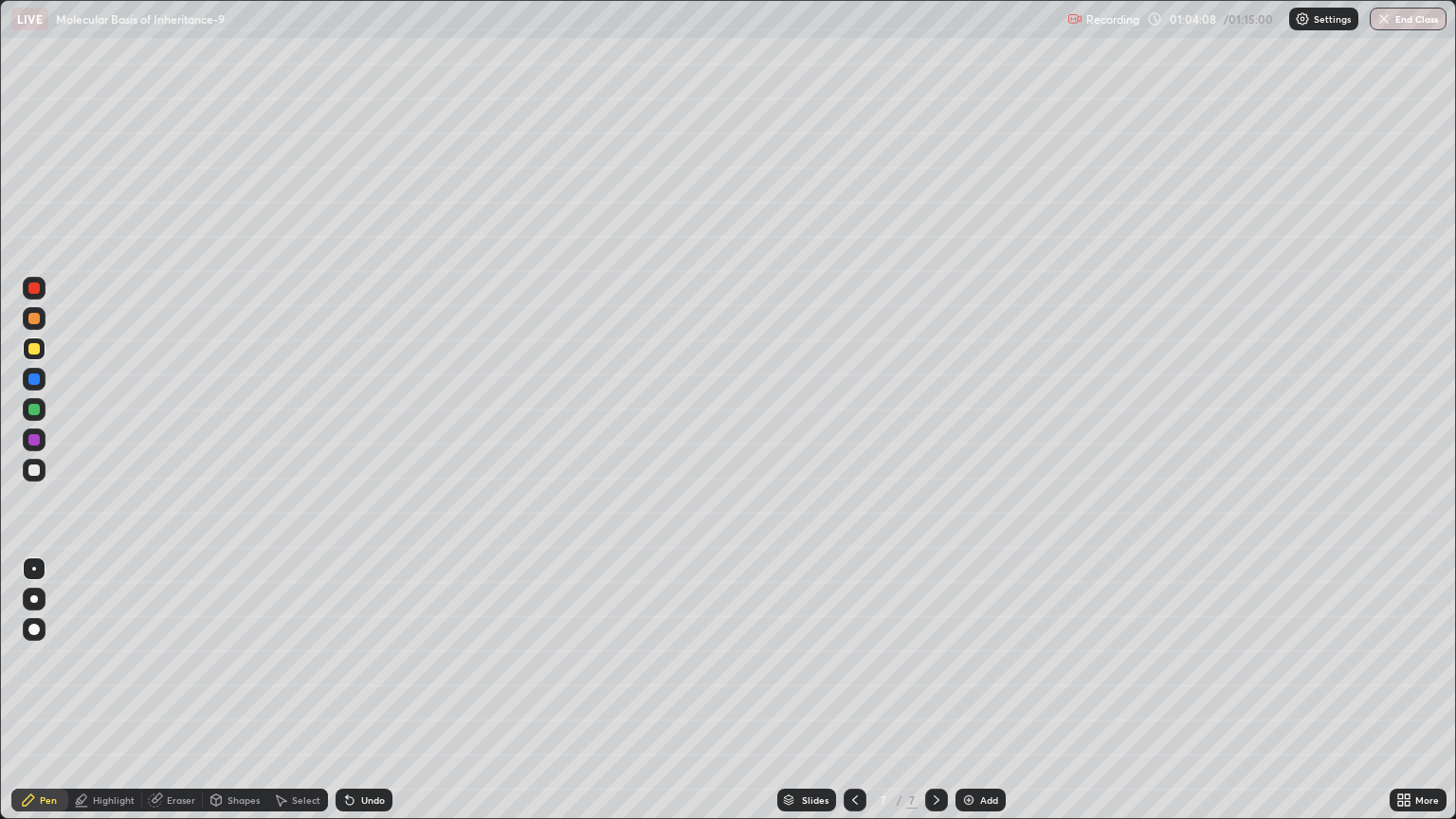 click on "Undo" at bounding box center (373, 800) 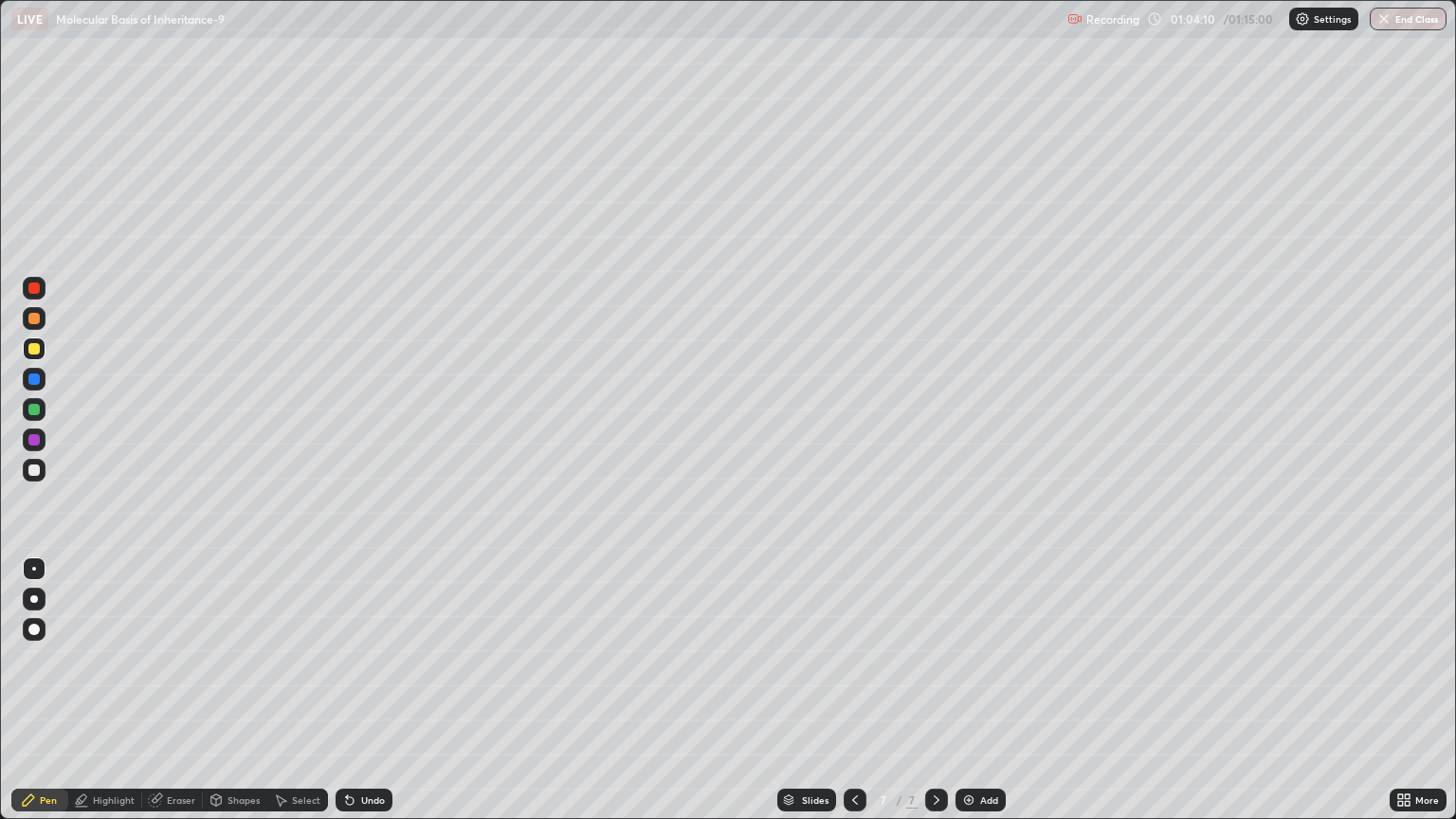 click on "Highlight" at bounding box center [114, 800] 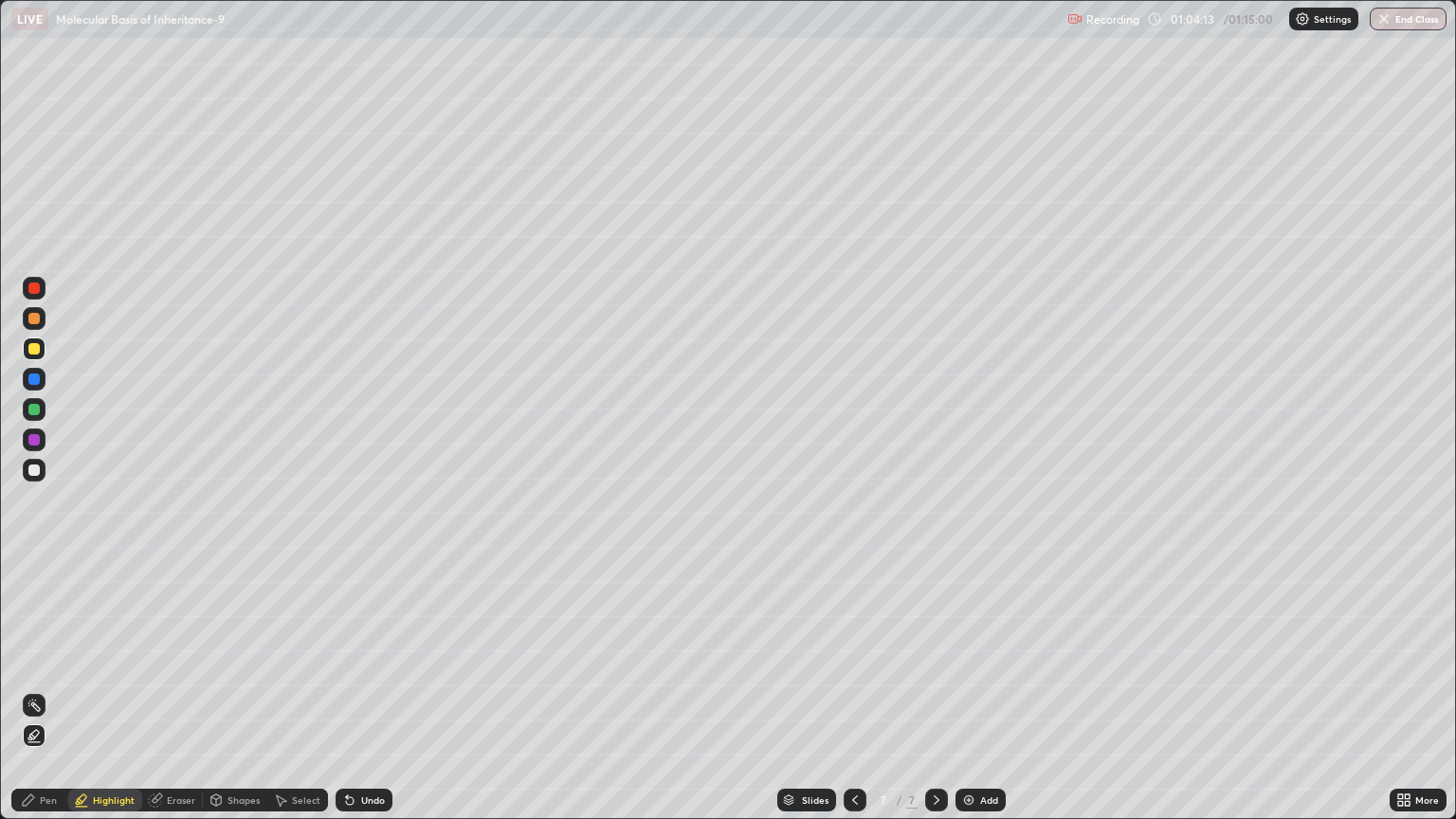 click on "Undo" at bounding box center (364, 800) 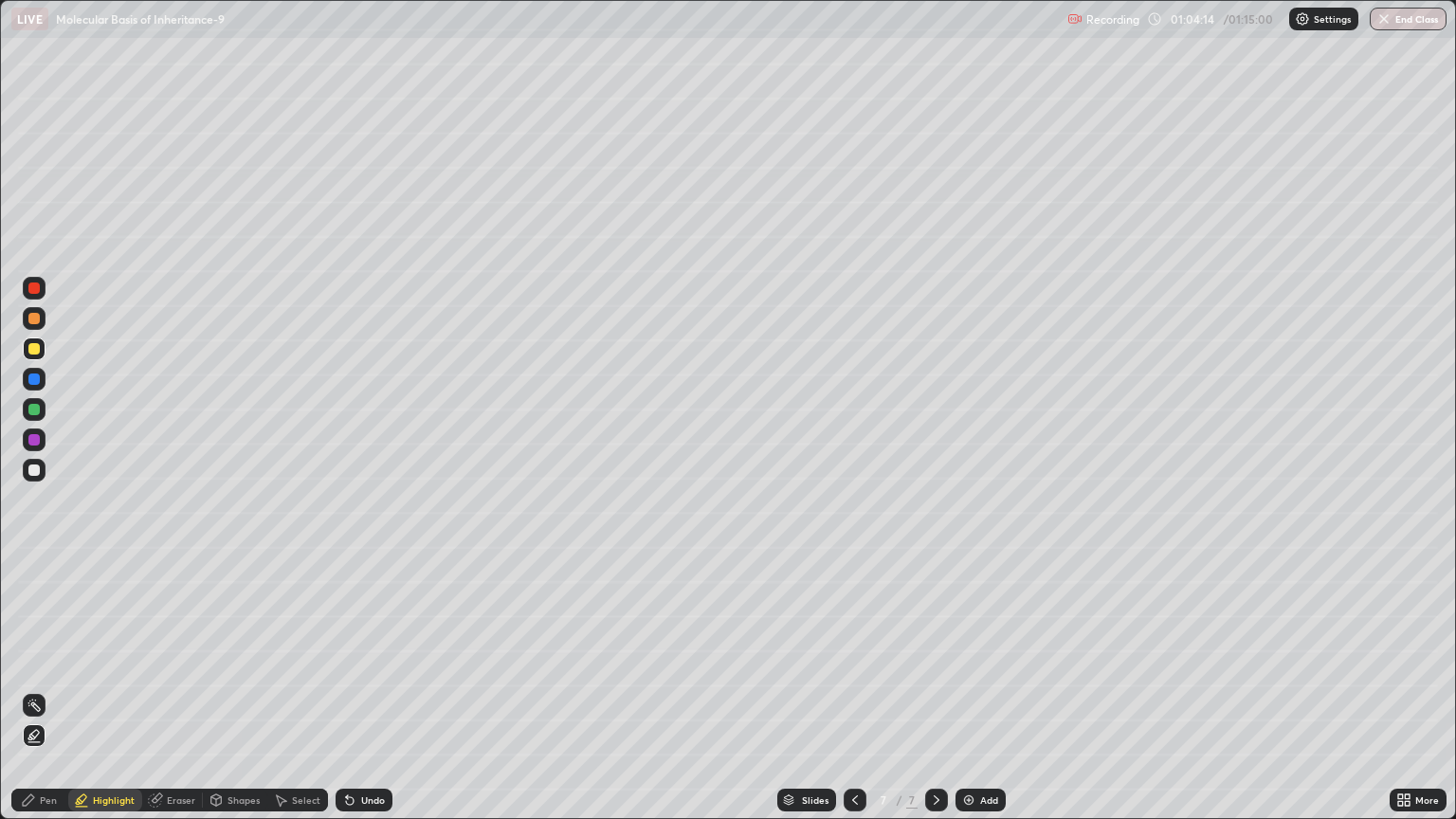 click at bounding box center [34, 379] 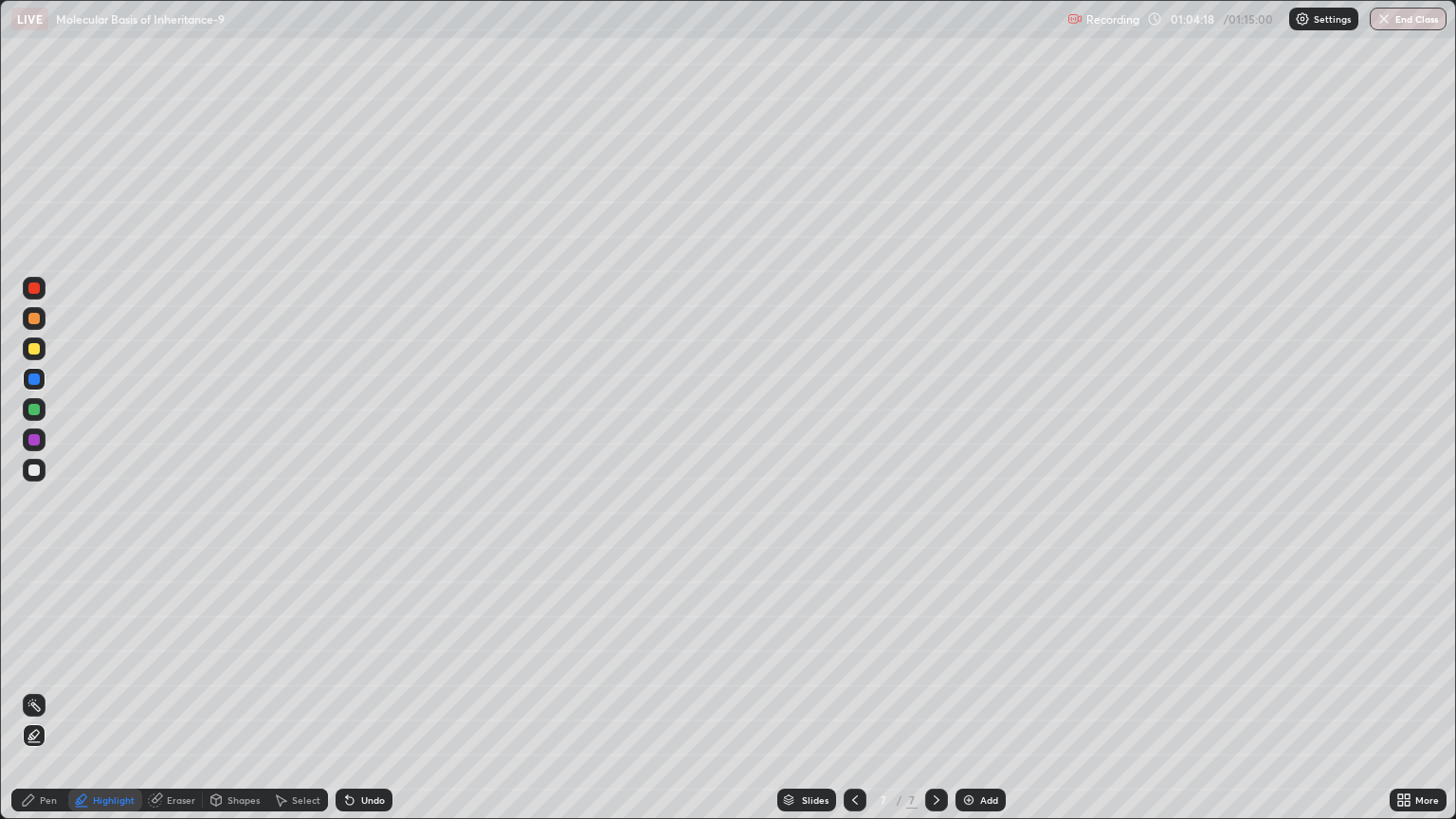 click at bounding box center [34, 349] 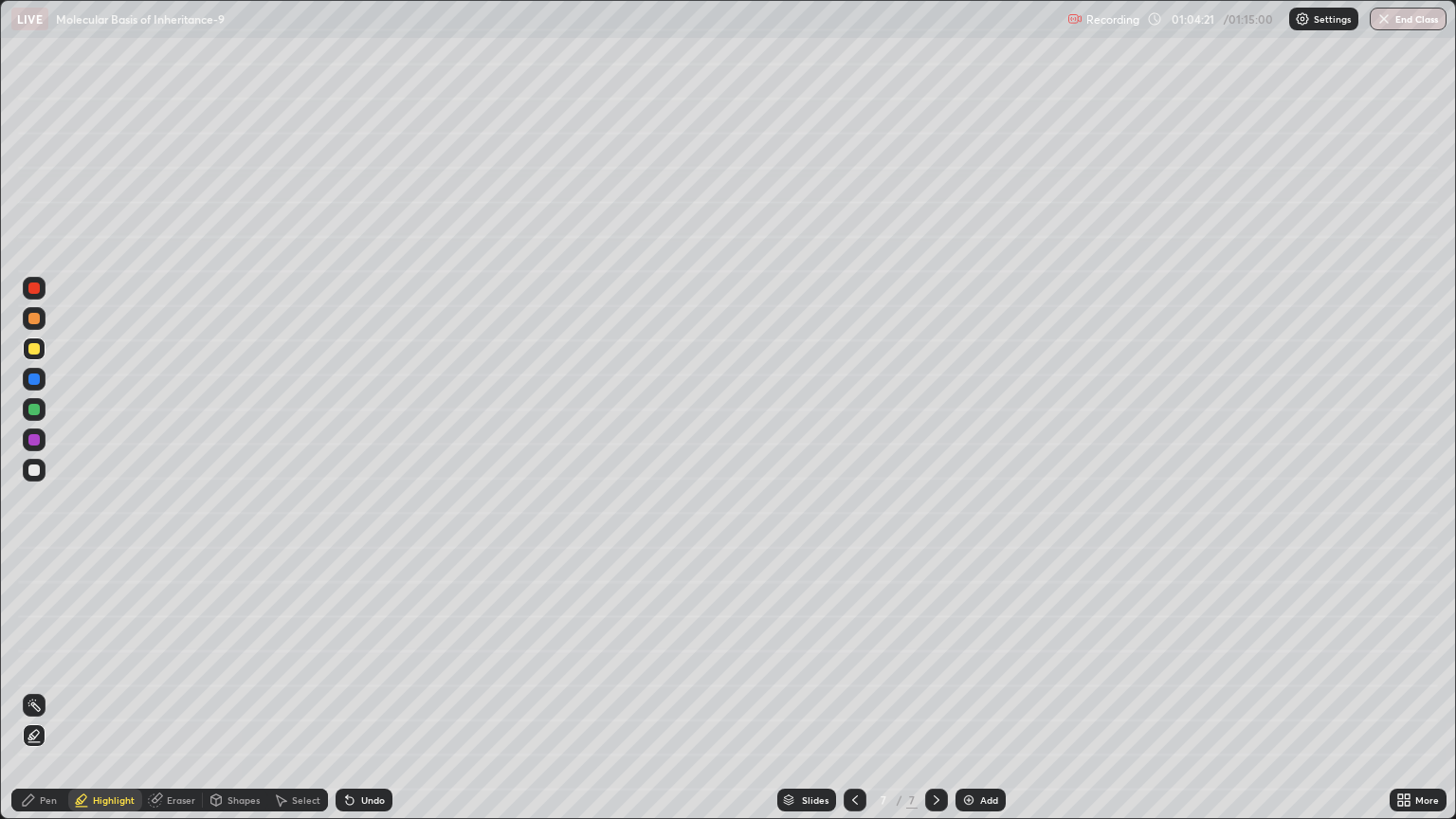 click on "Undo" at bounding box center (373, 800) 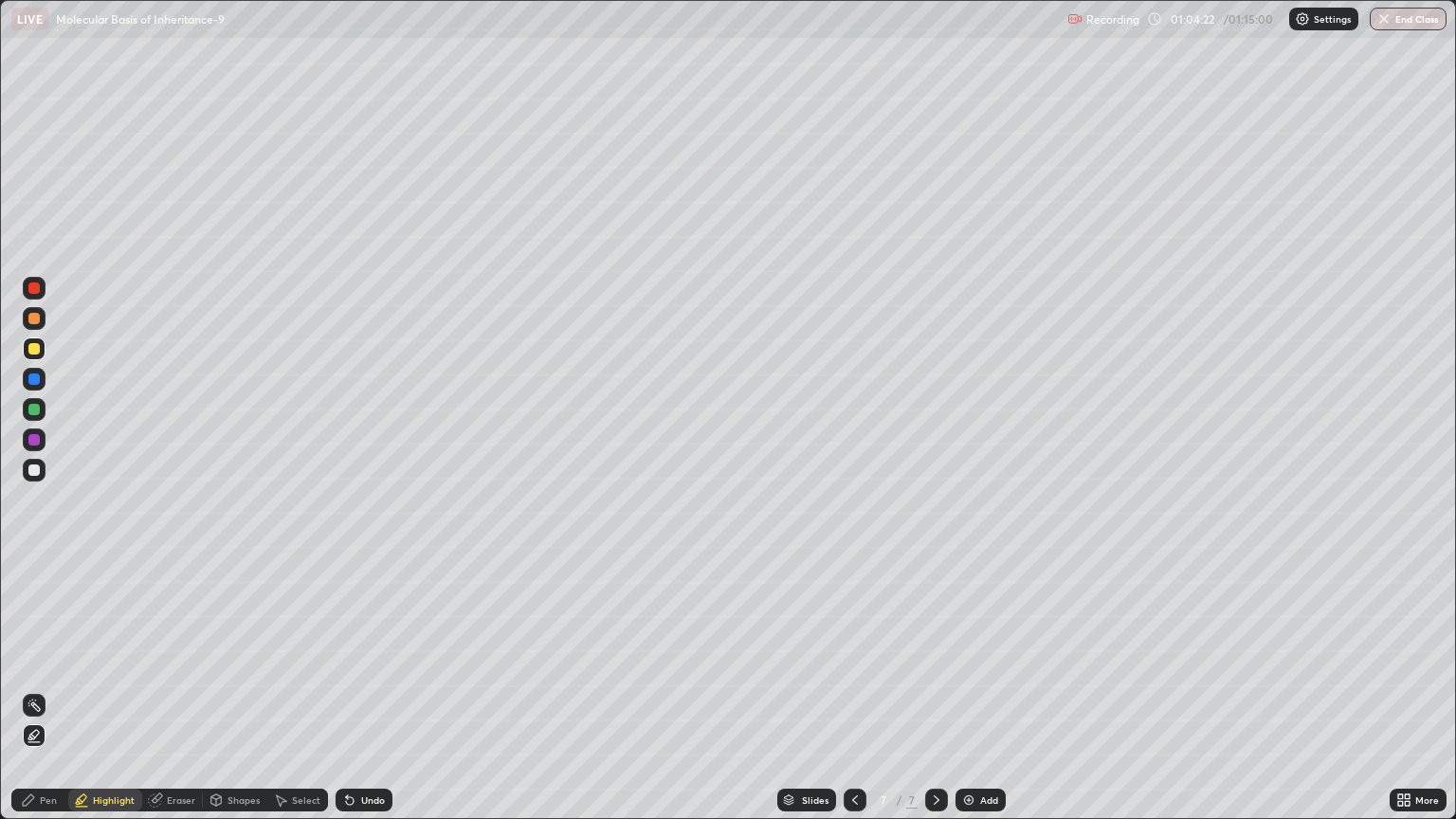 click at bounding box center [34, 349] 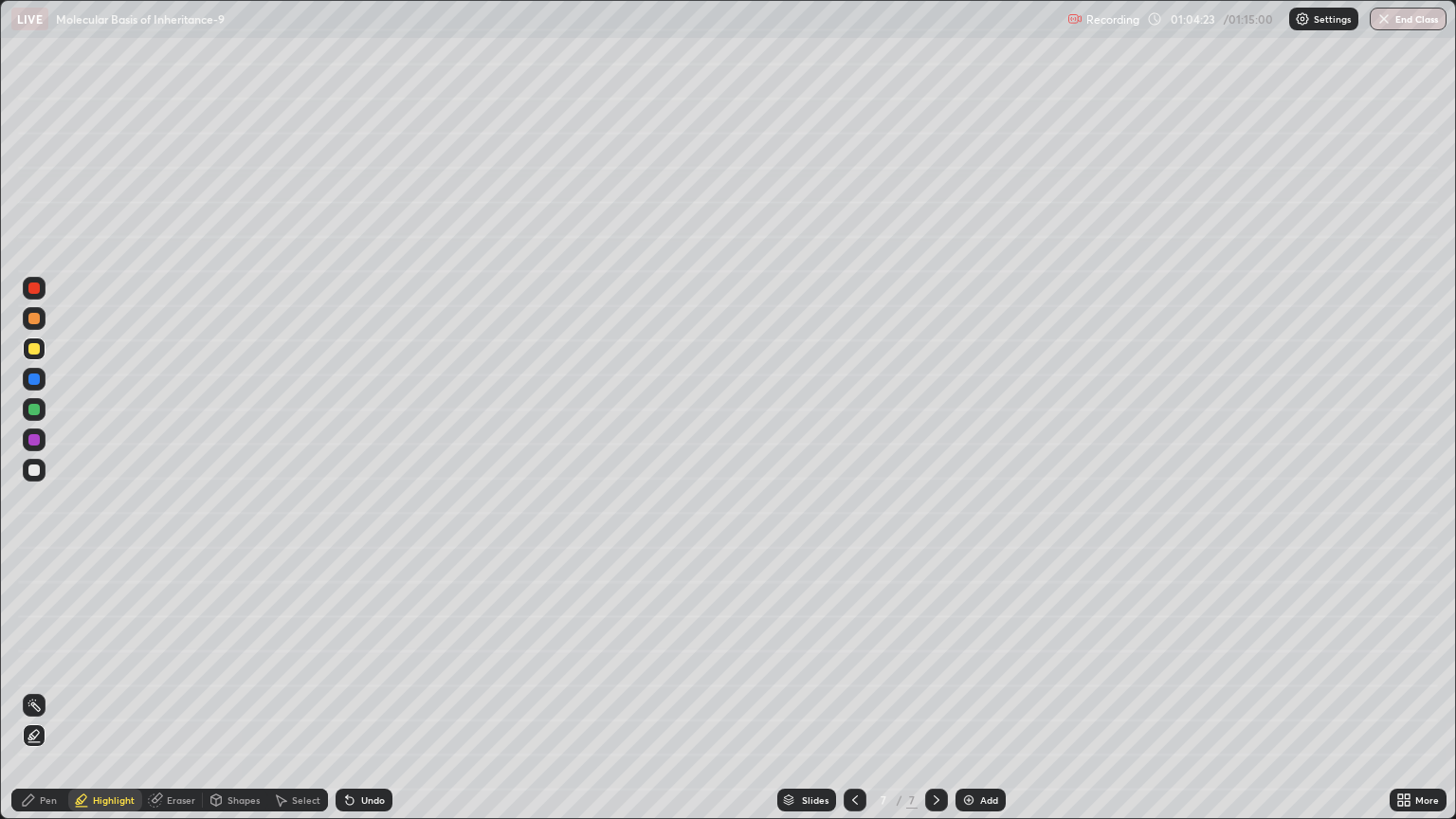 click on "Pen" at bounding box center (48, 800) 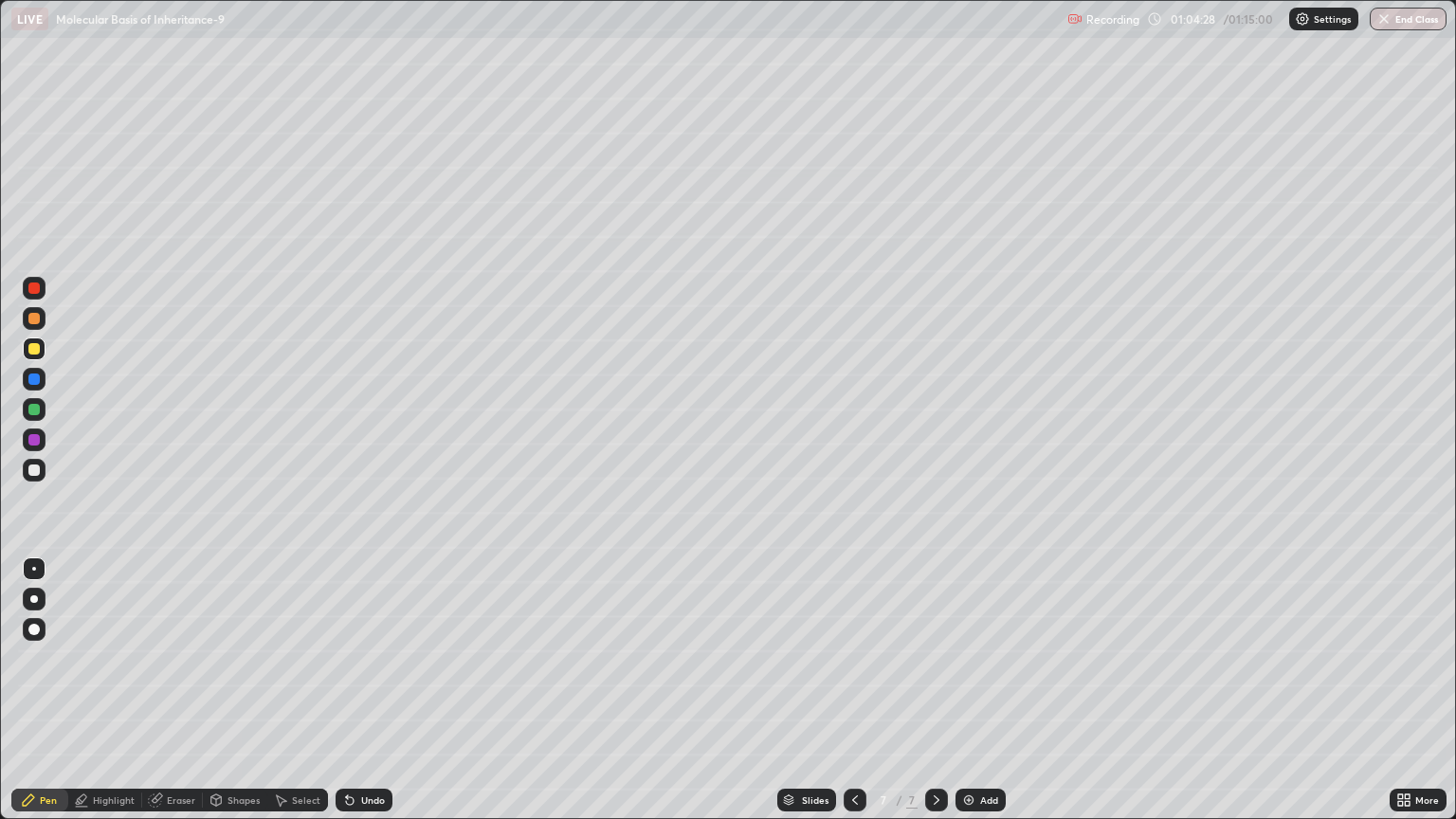 click at bounding box center [34, 410] 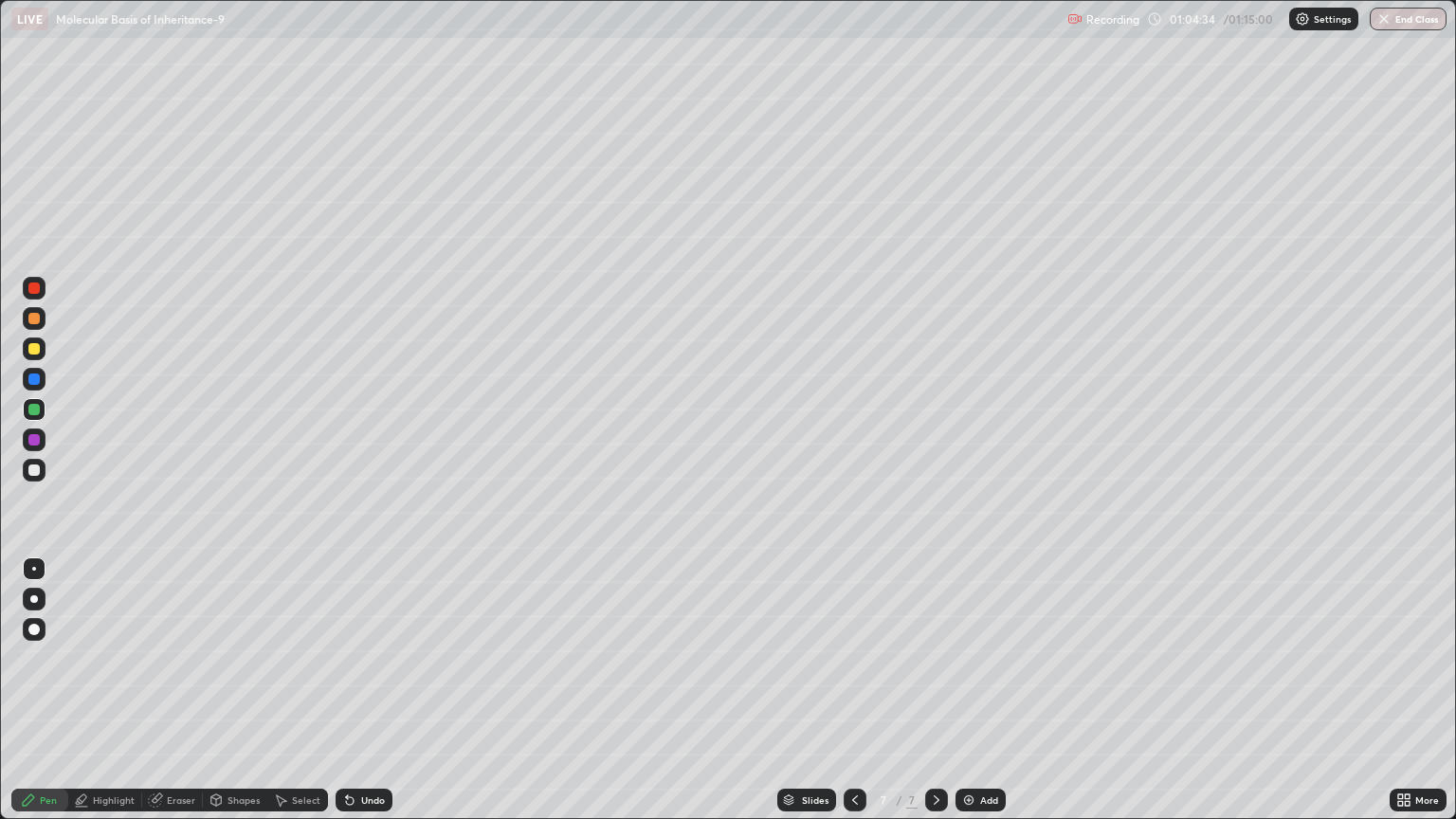 click at bounding box center (34, 470) 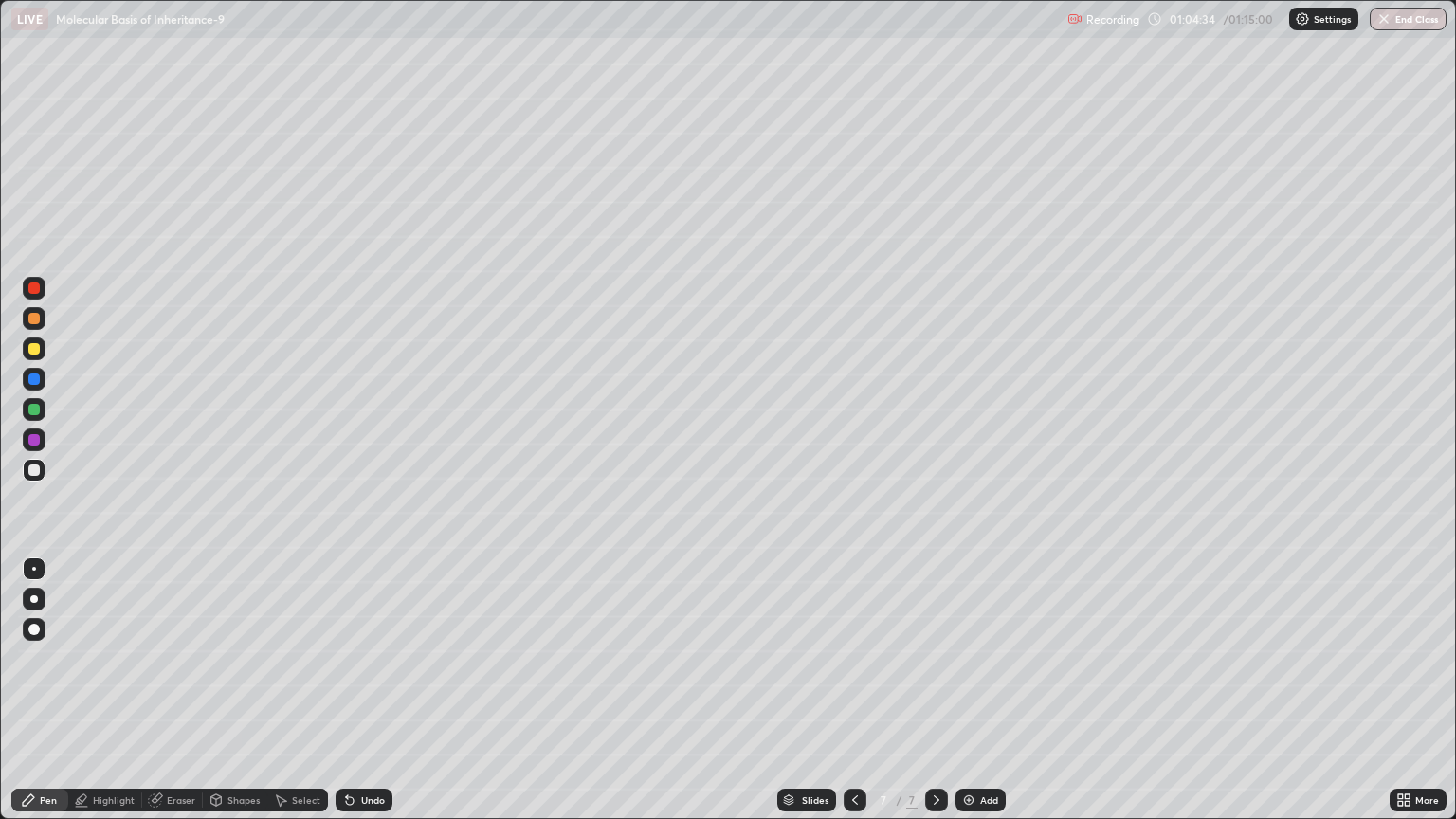 click at bounding box center (34, 569) 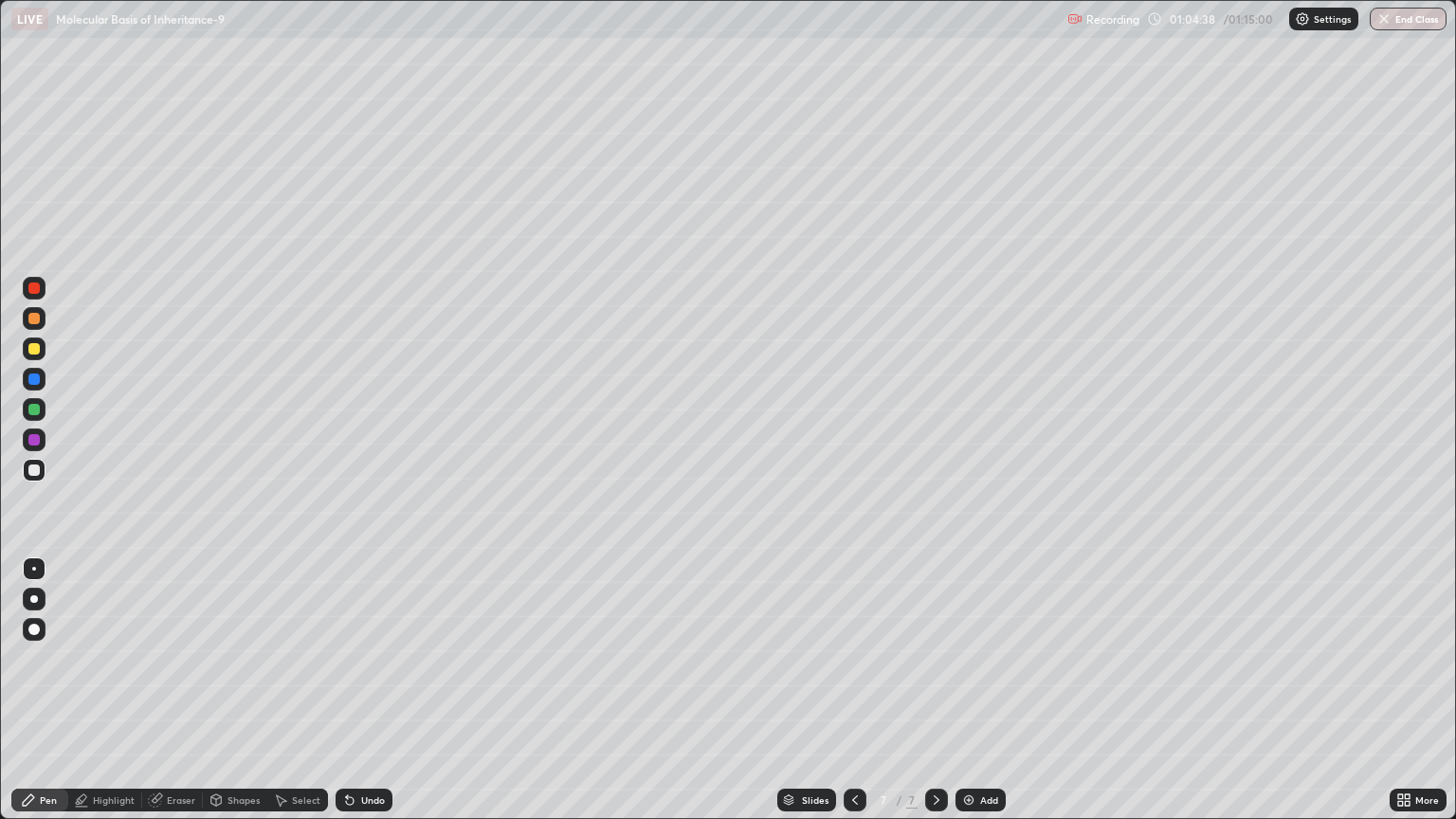 click on "Eraser" at bounding box center (181, 800) 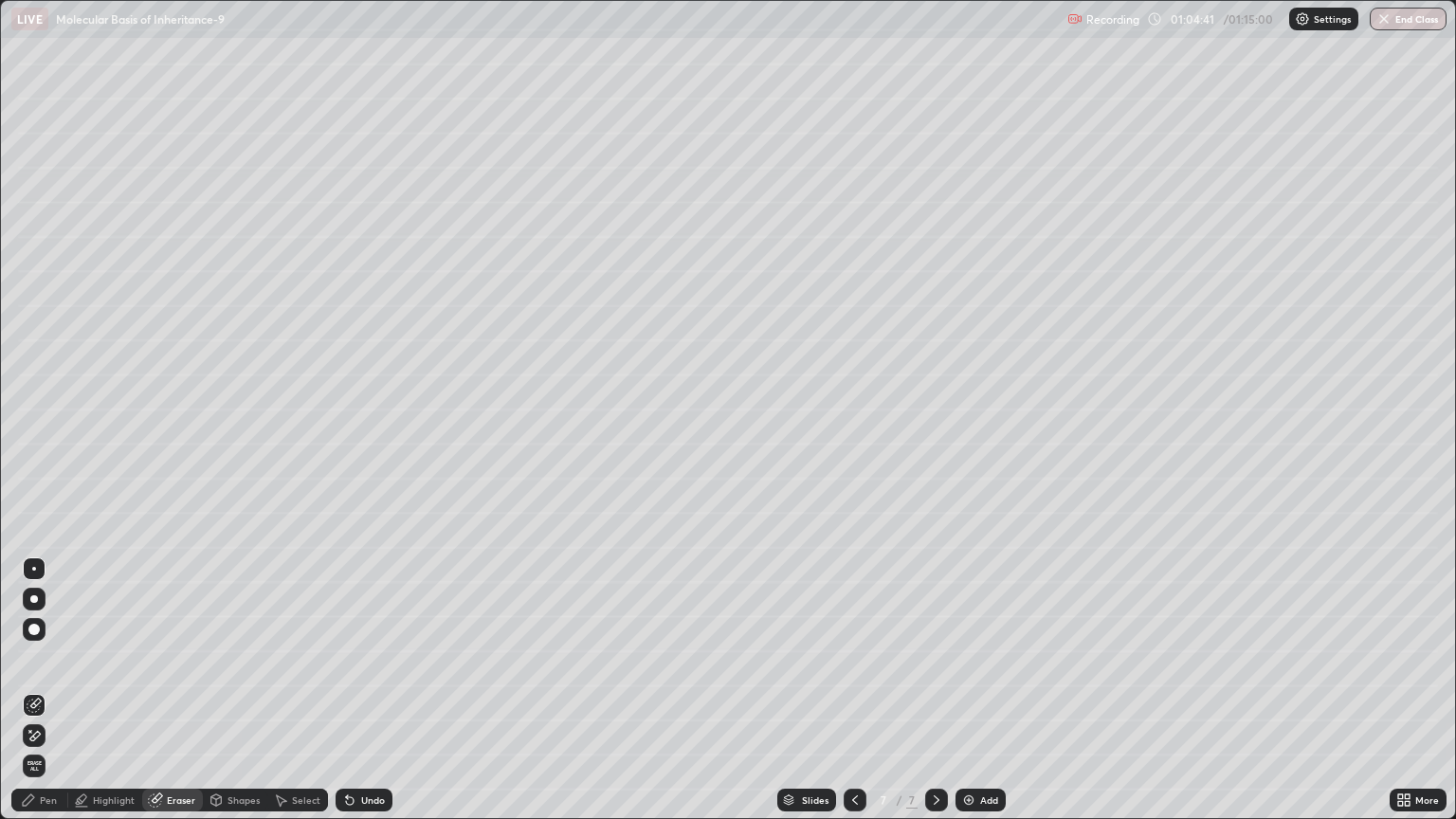 click on "Pen" at bounding box center (40, 800) 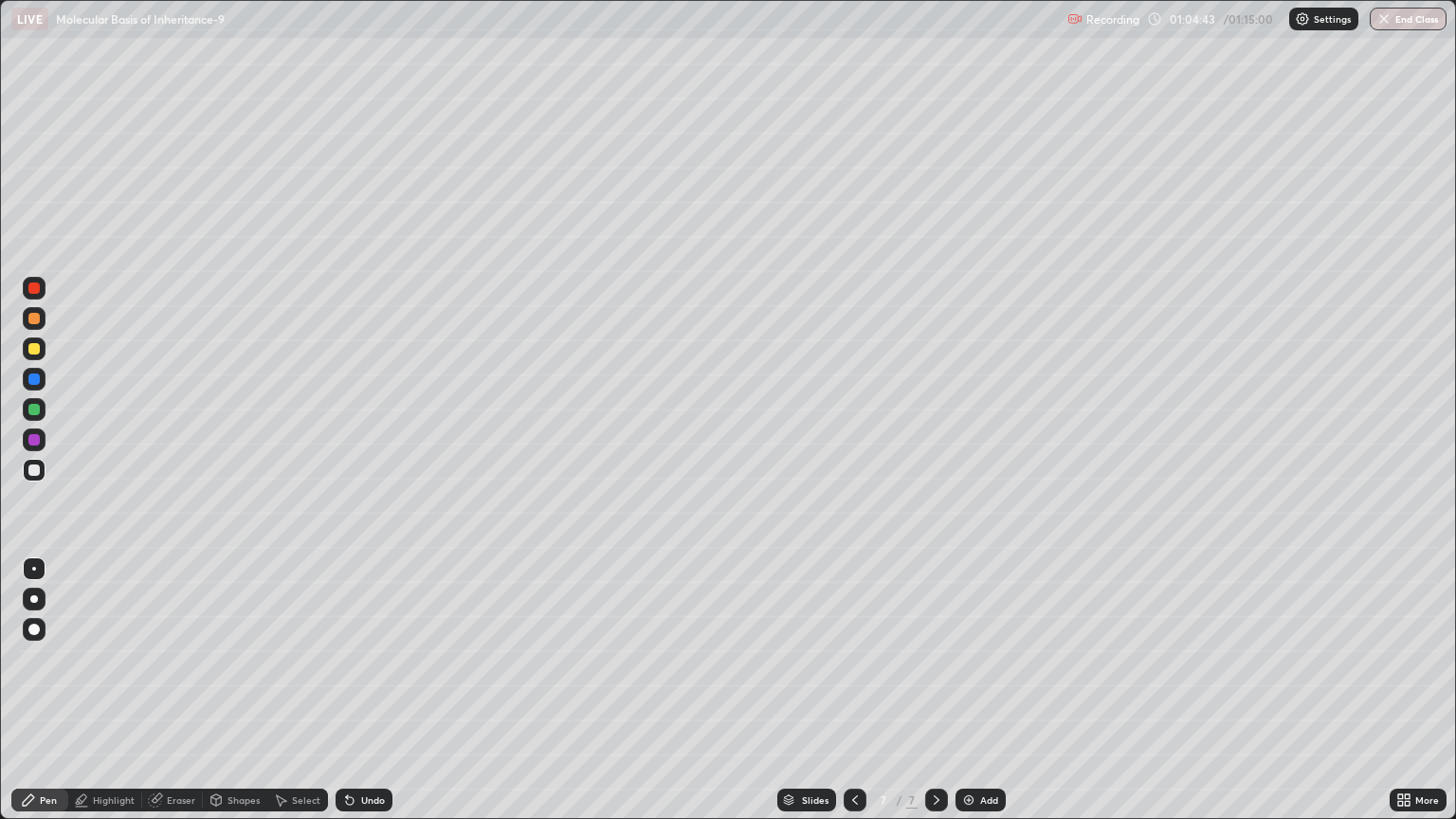 click at bounding box center (34, 349) 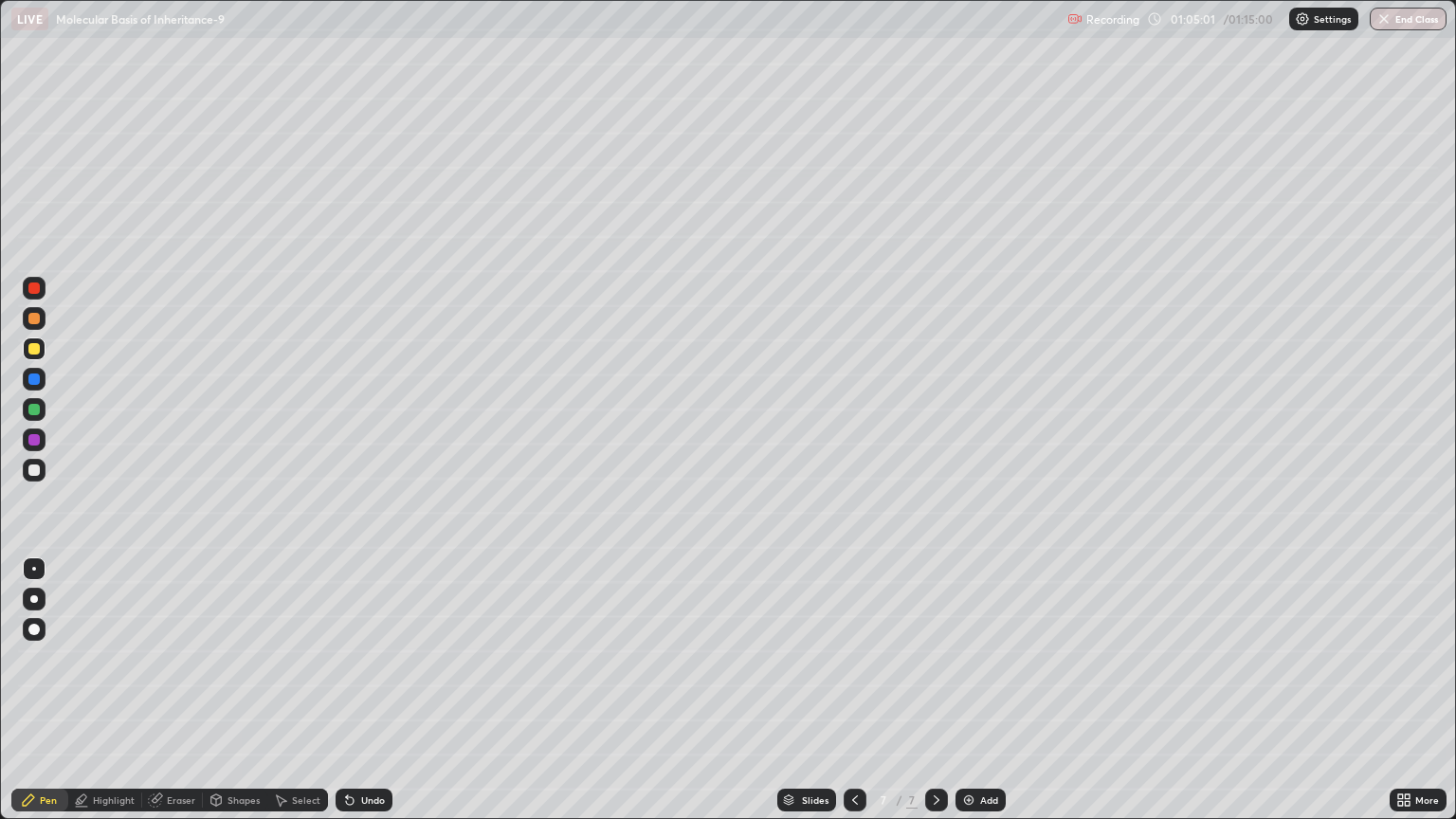 click at bounding box center [855, 800] 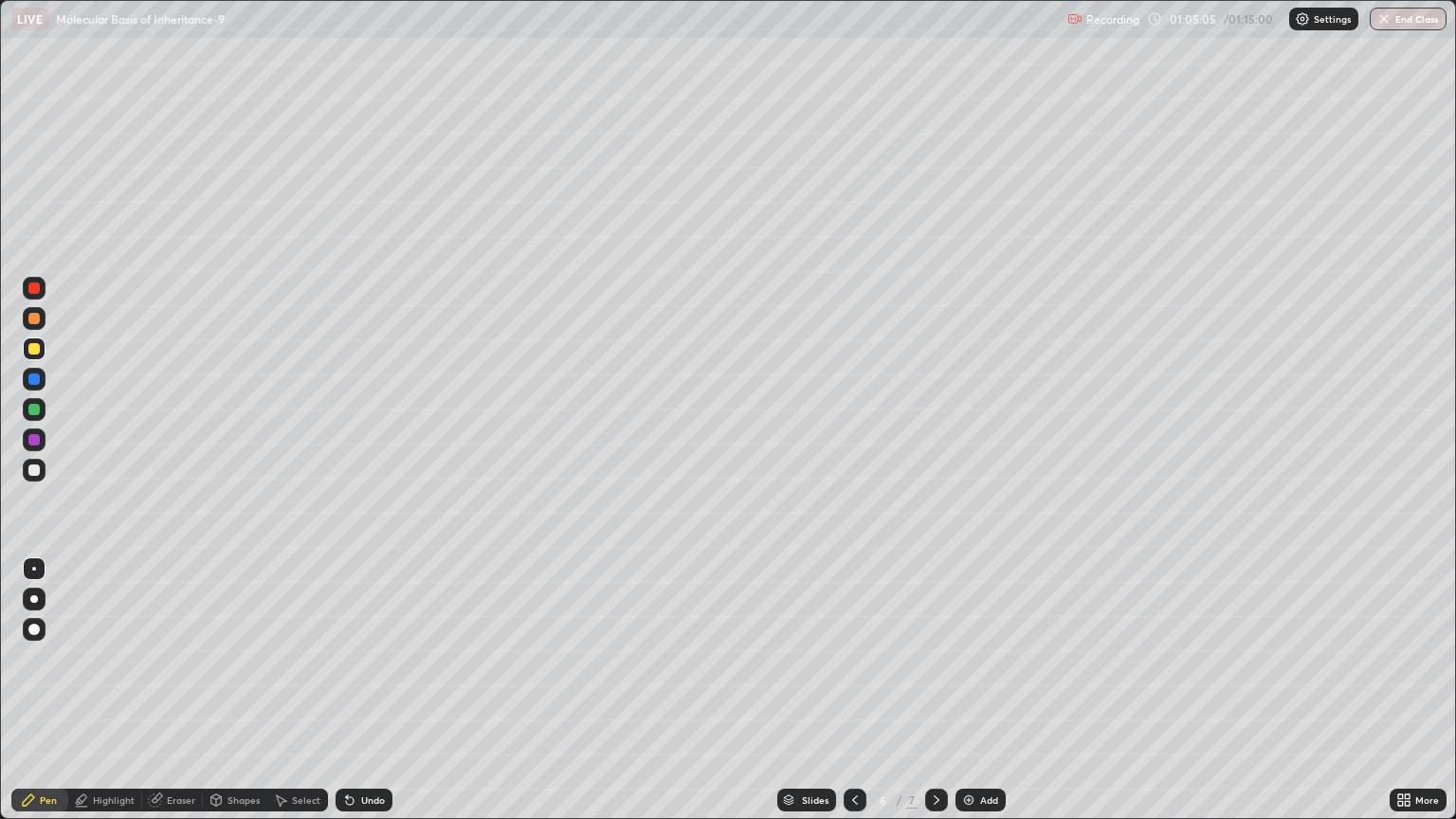 click 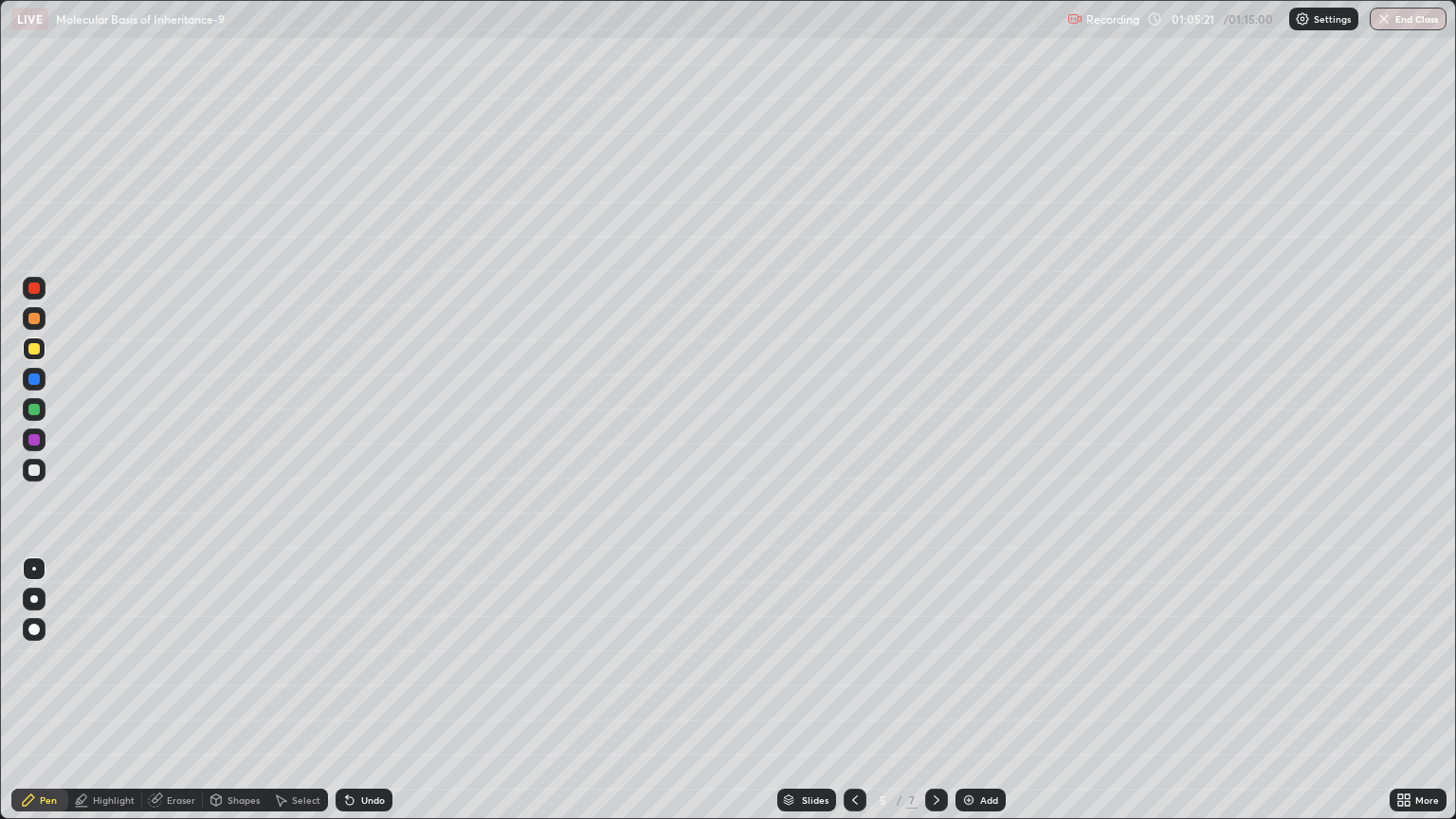 click at bounding box center [34, 410] 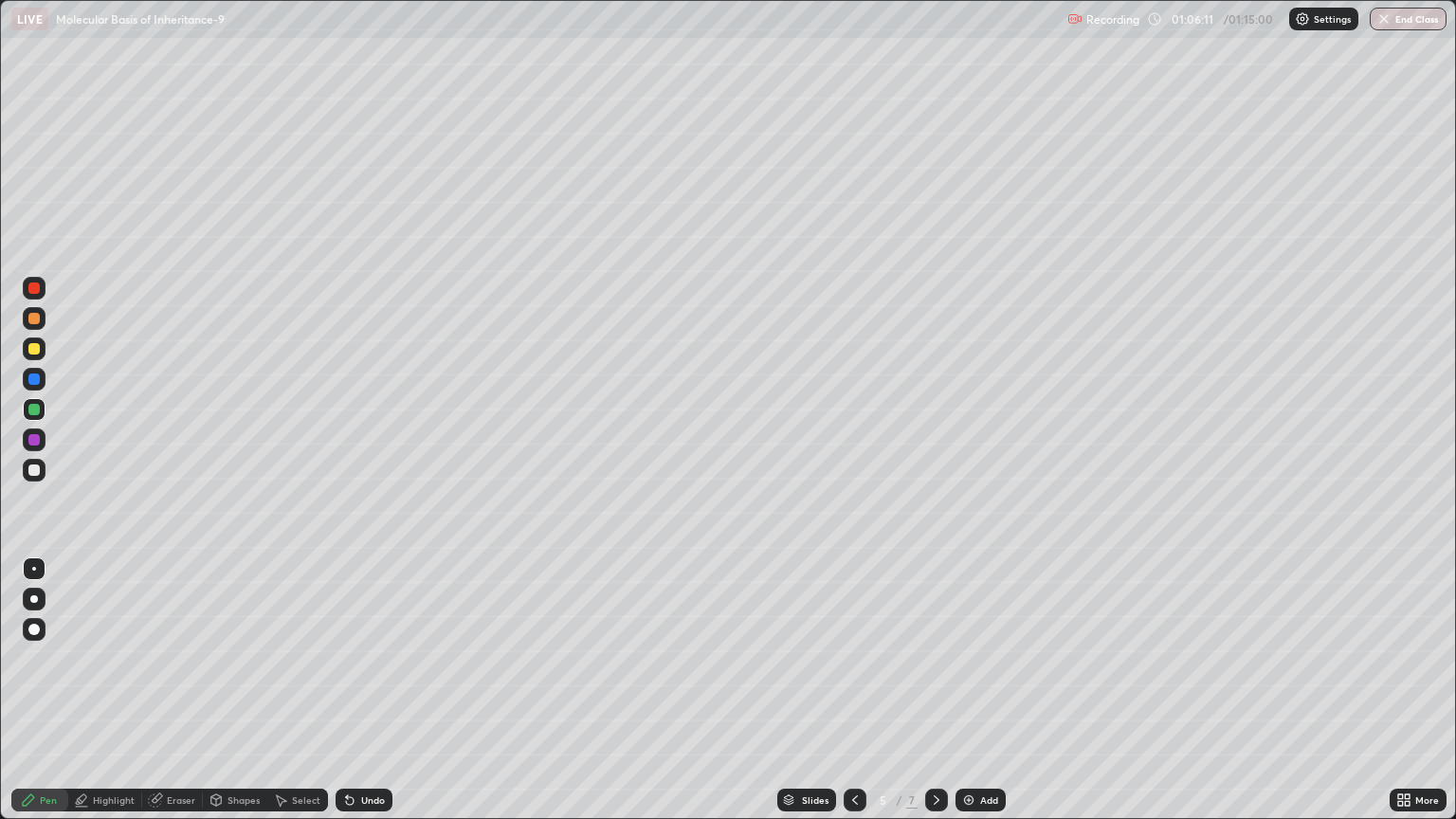 click 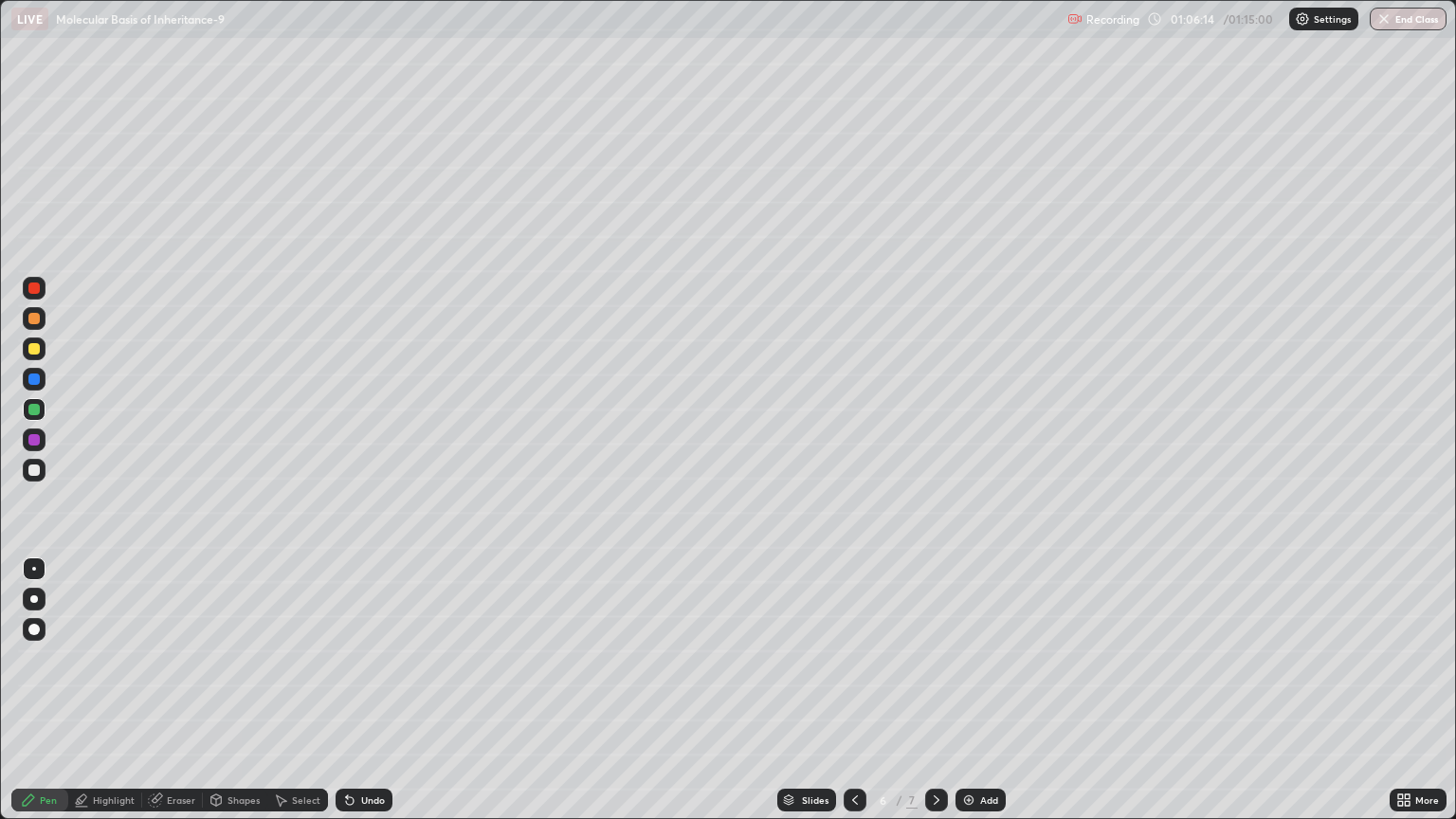 click 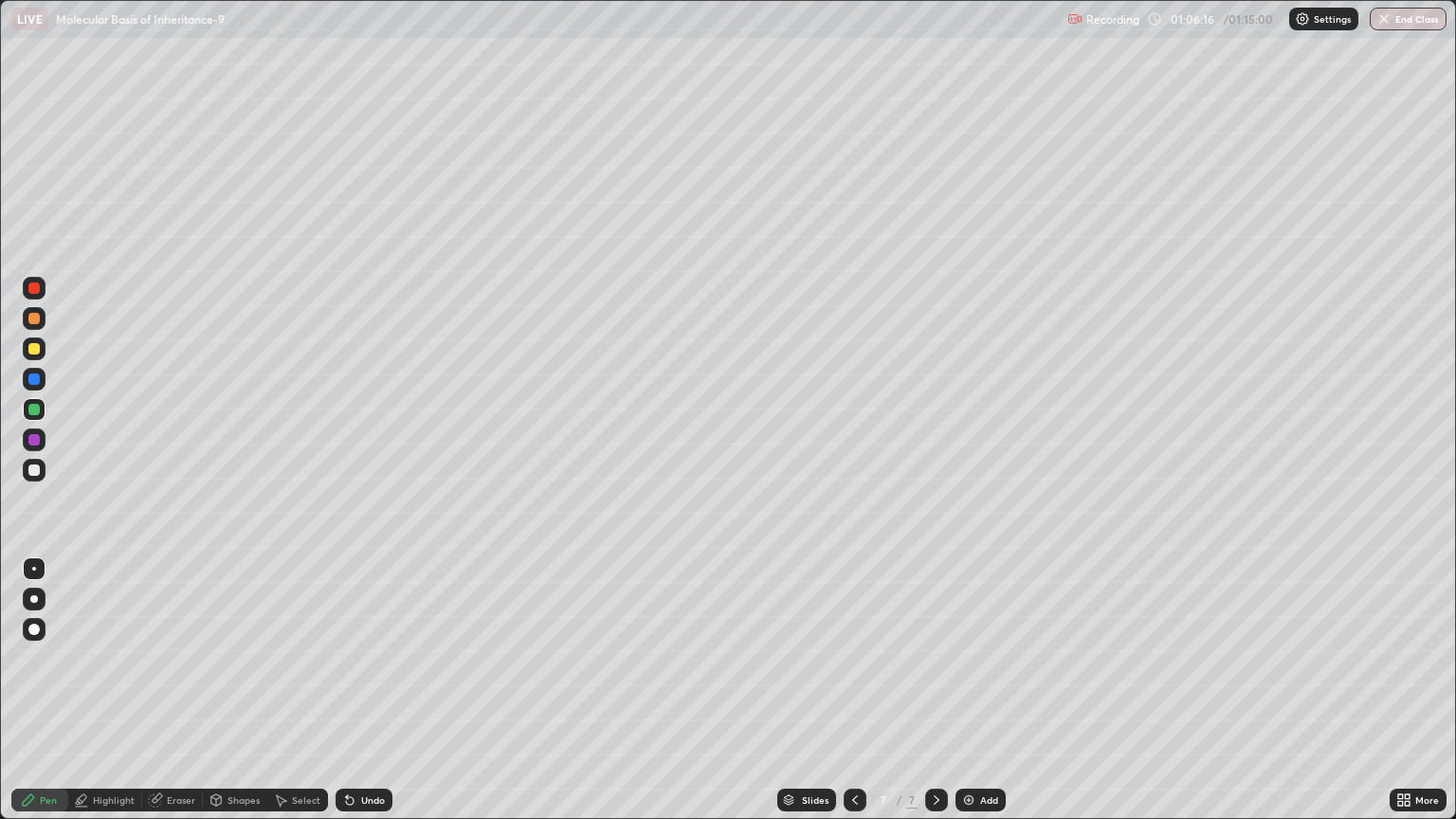 click at bounding box center [34, 470] 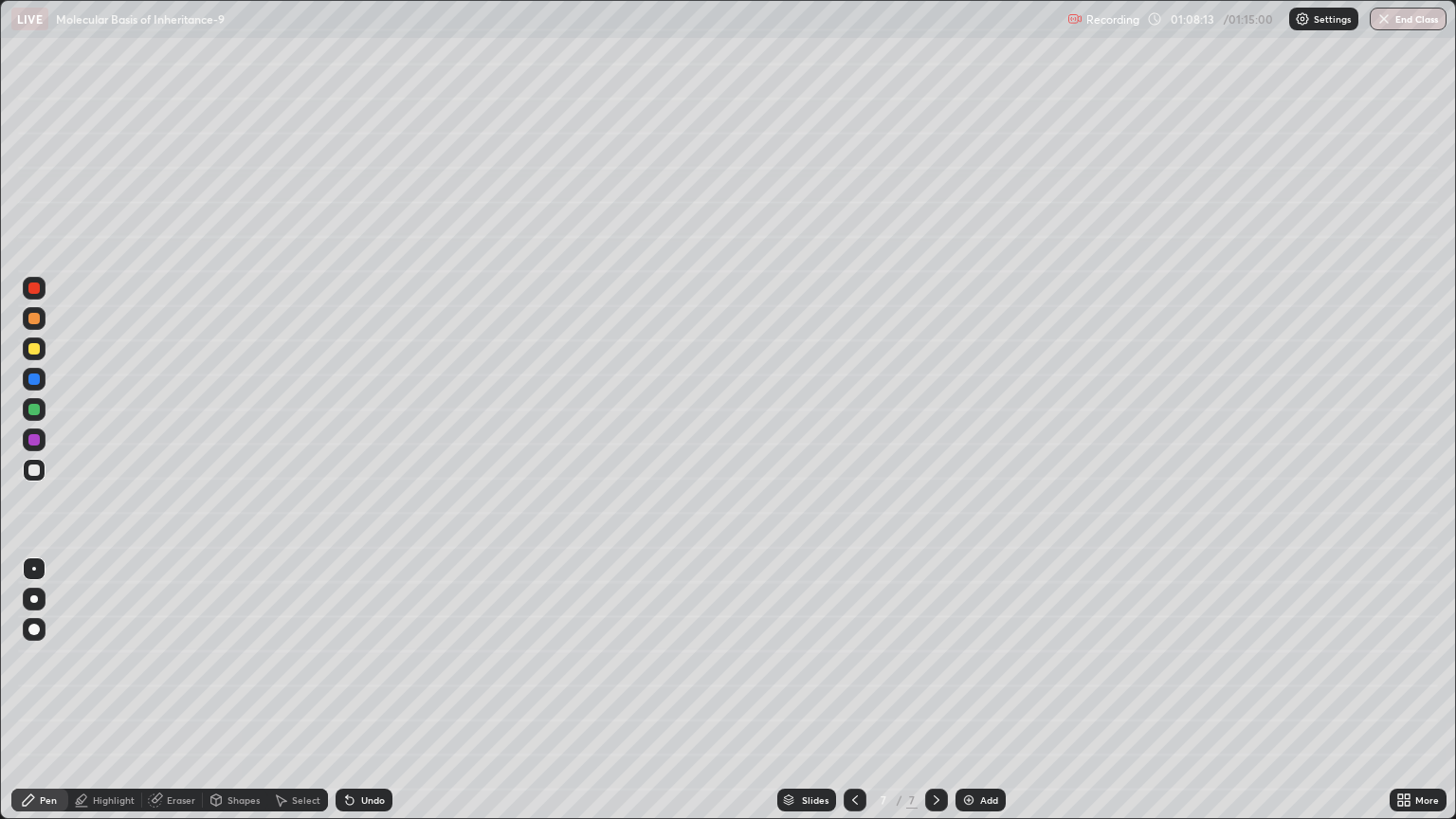 click at bounding box center [34, 470] 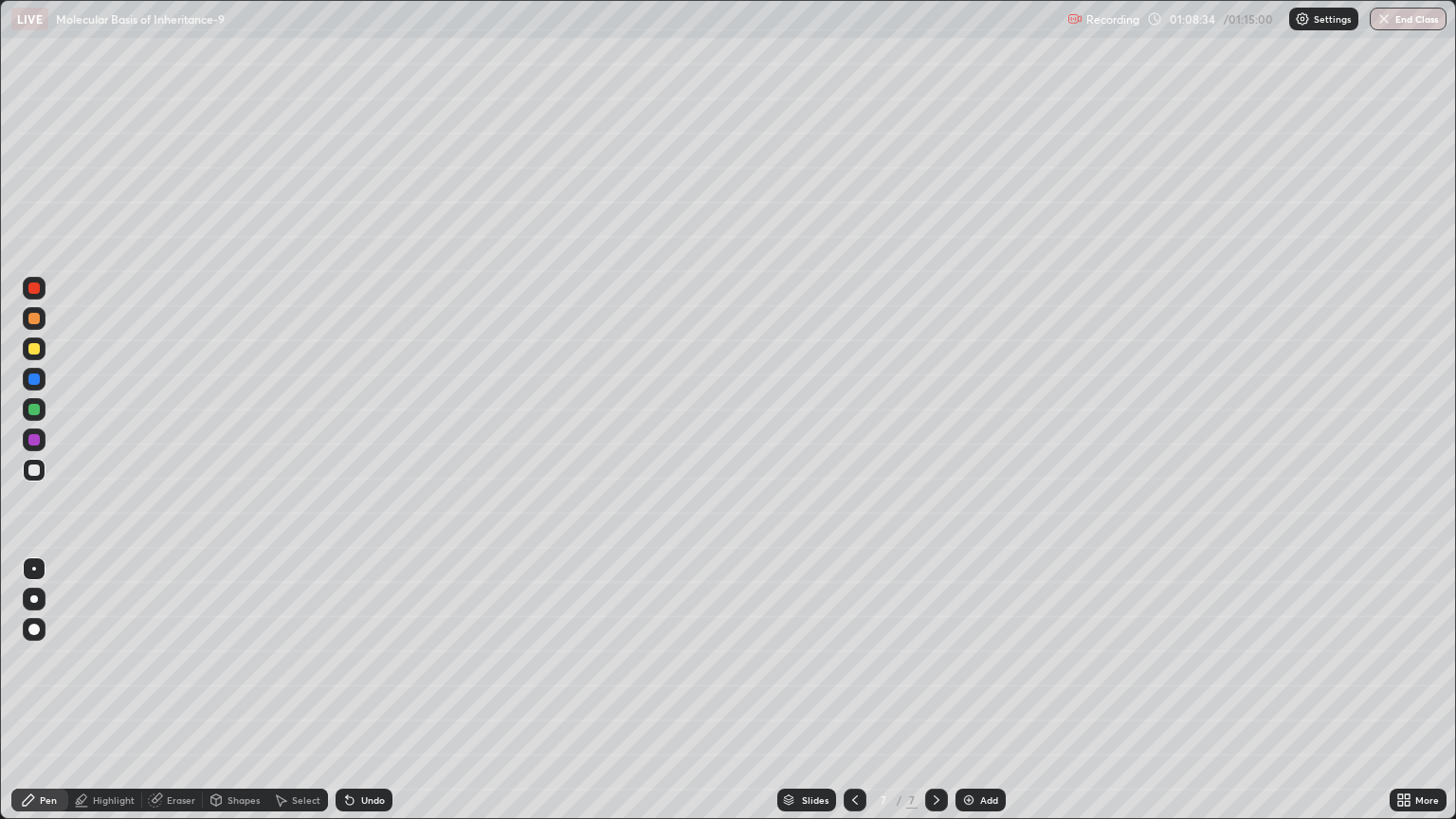 click at bounding box center (855, 800) 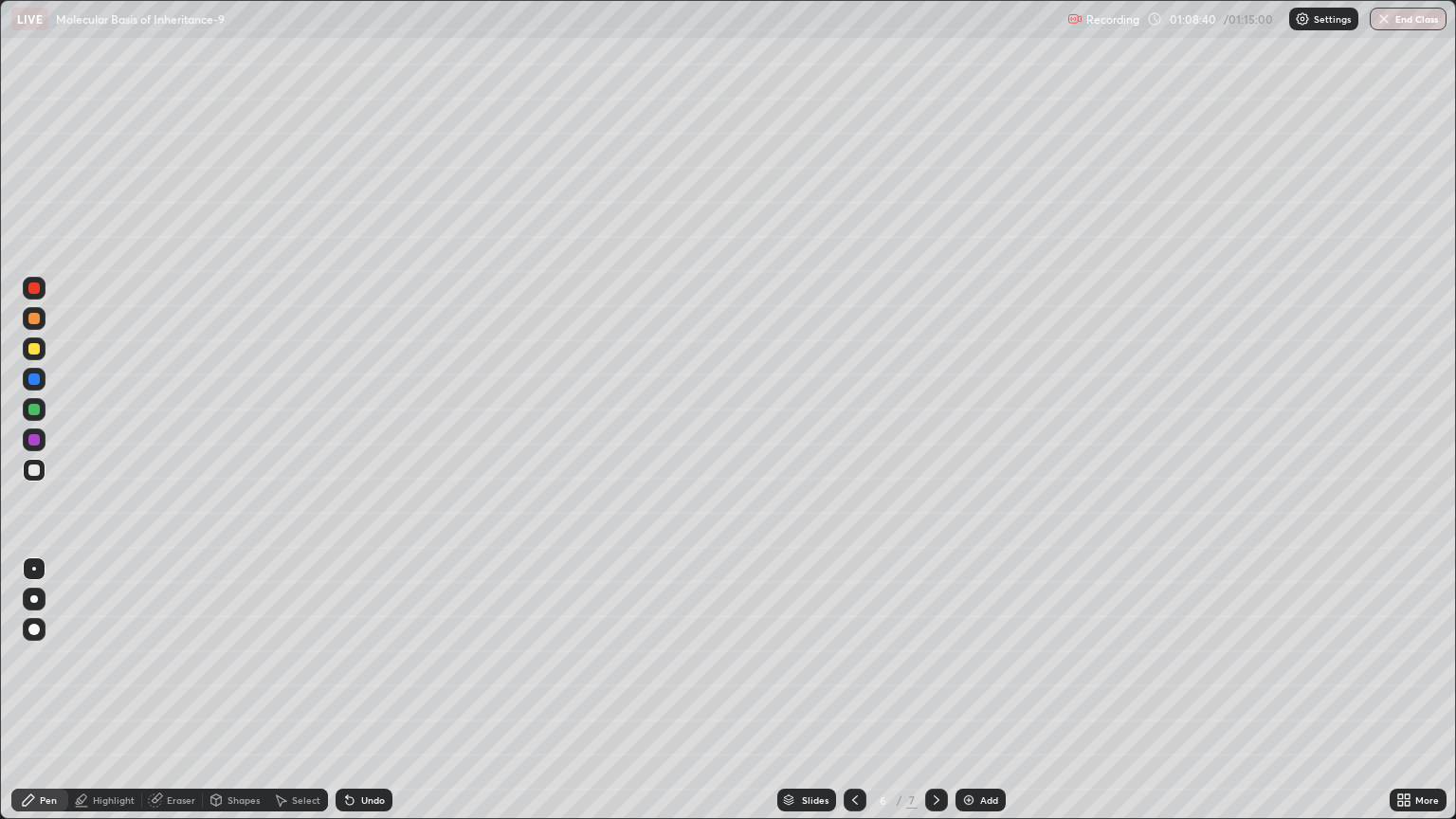 click 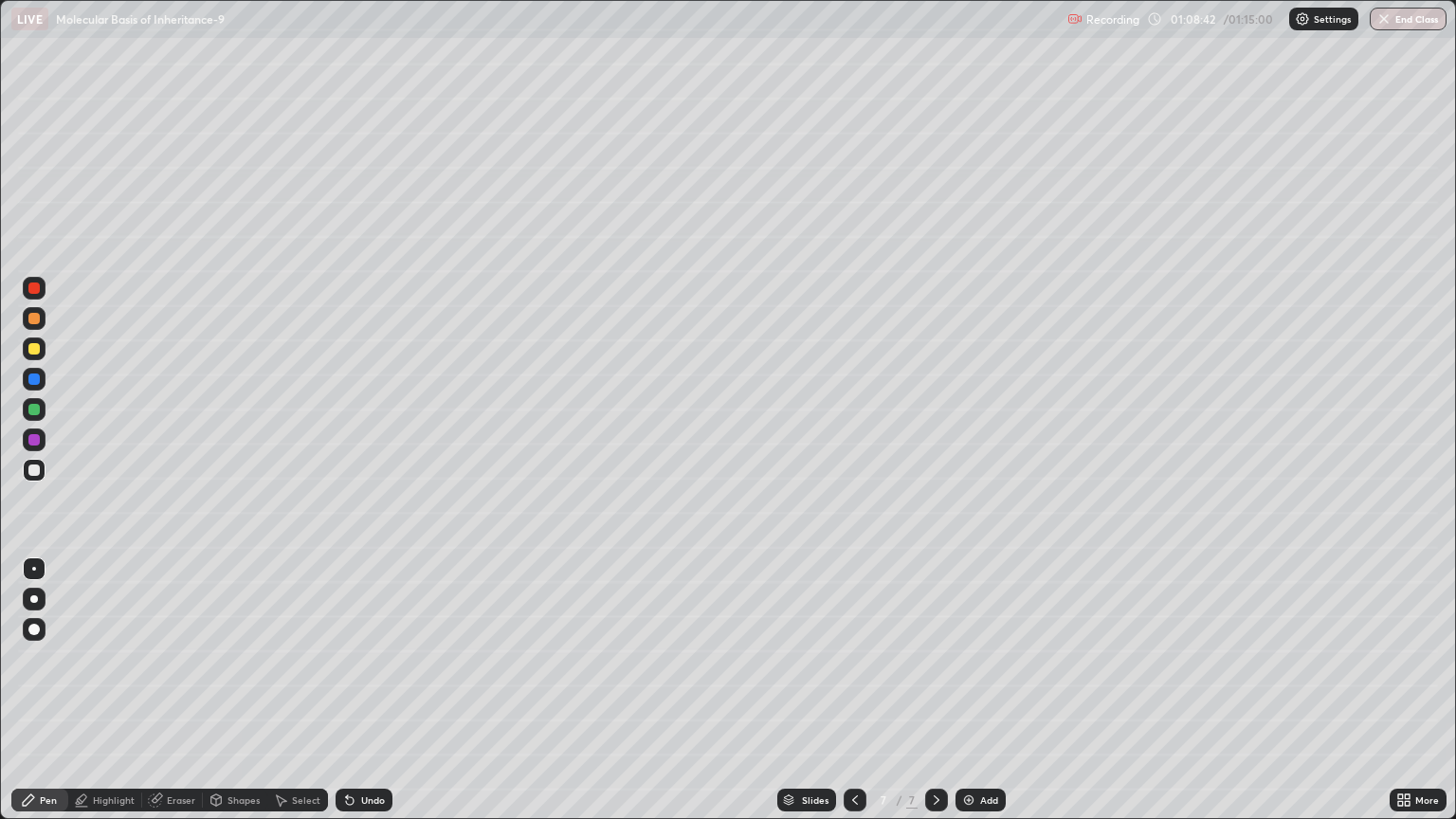 click at bounding box center [34, 470] 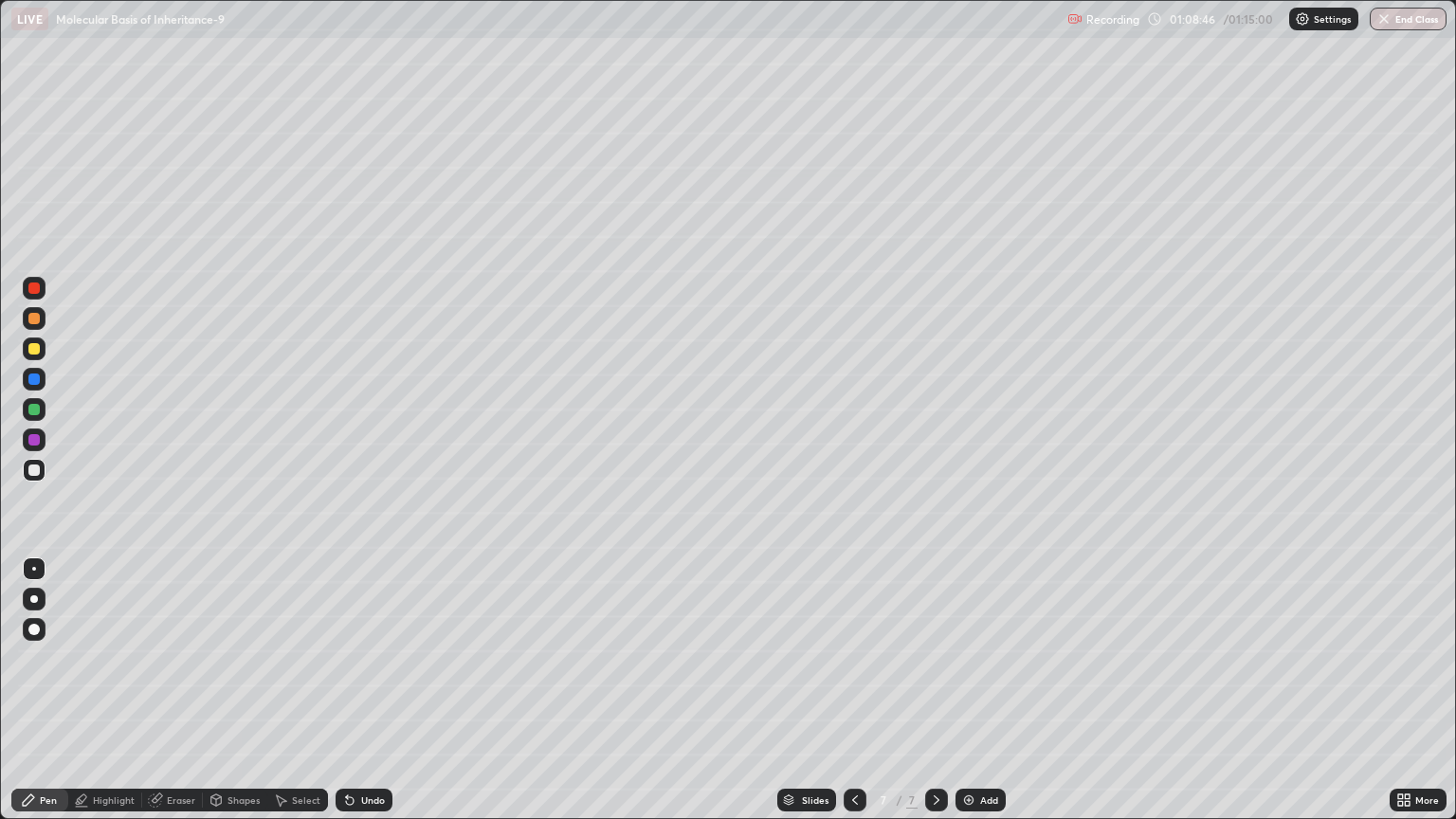 click at bounding box center [34, 318] 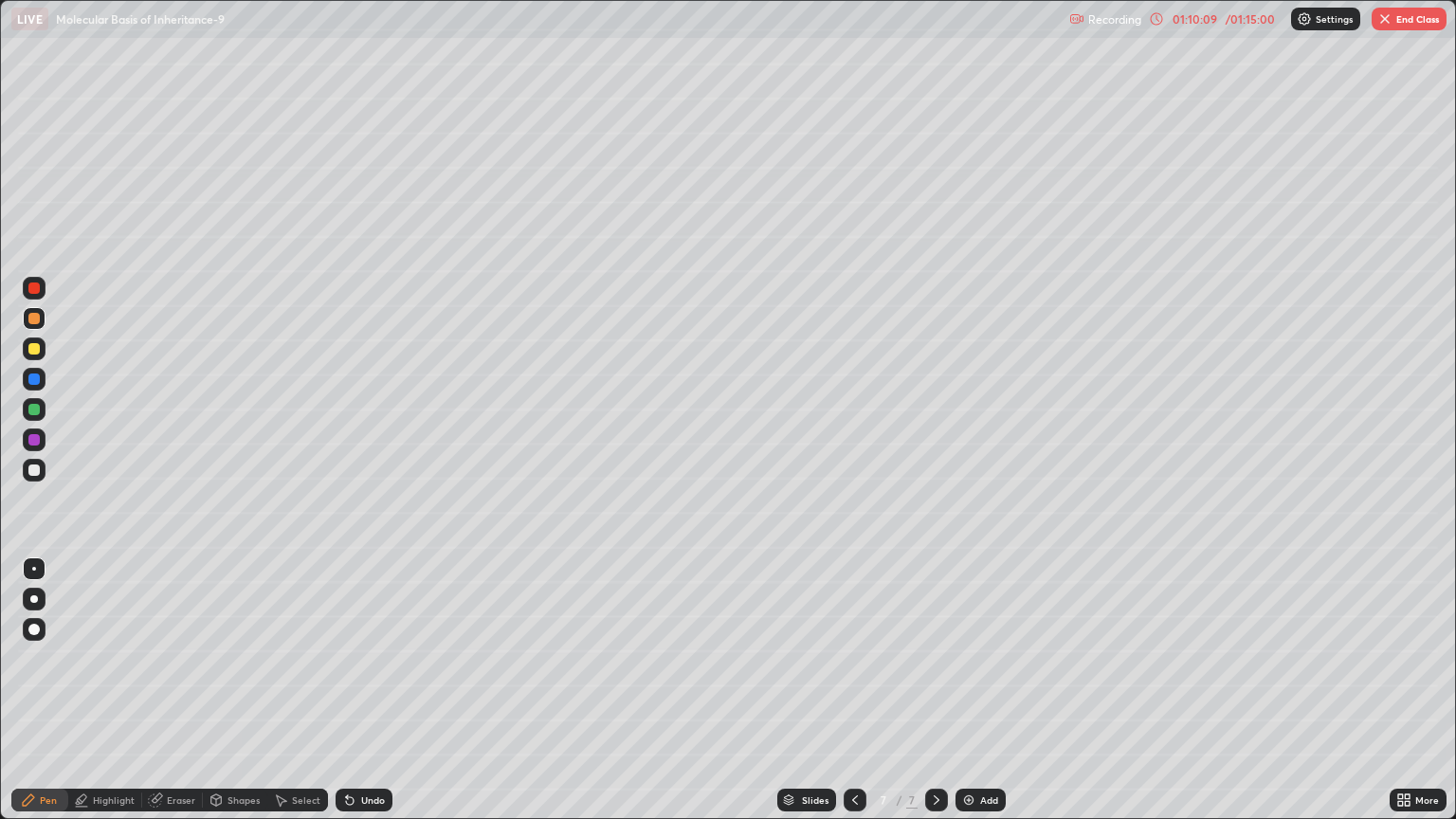 click at bounding box center (34, 379) 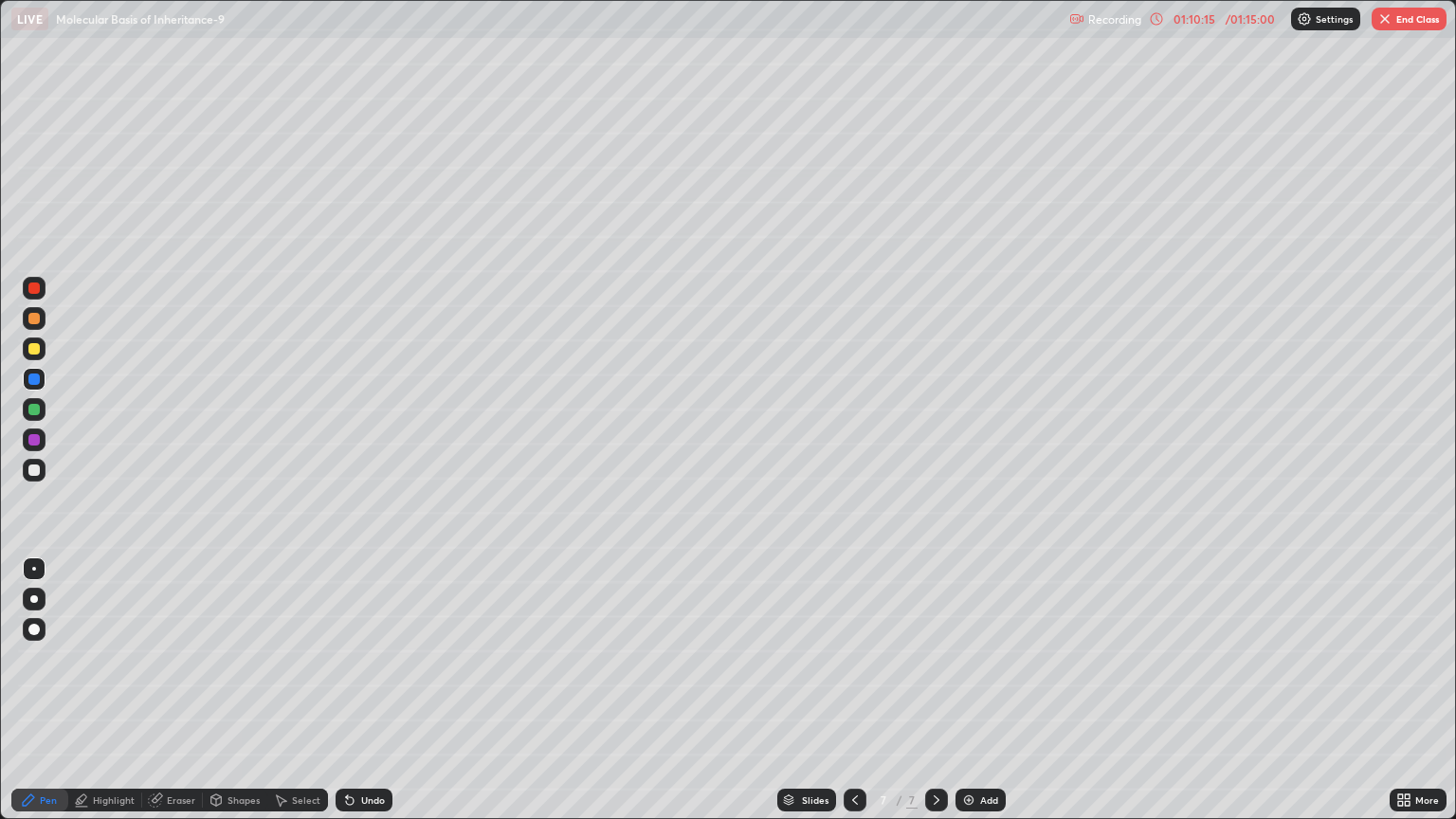 click at bounding box center [34, 288] 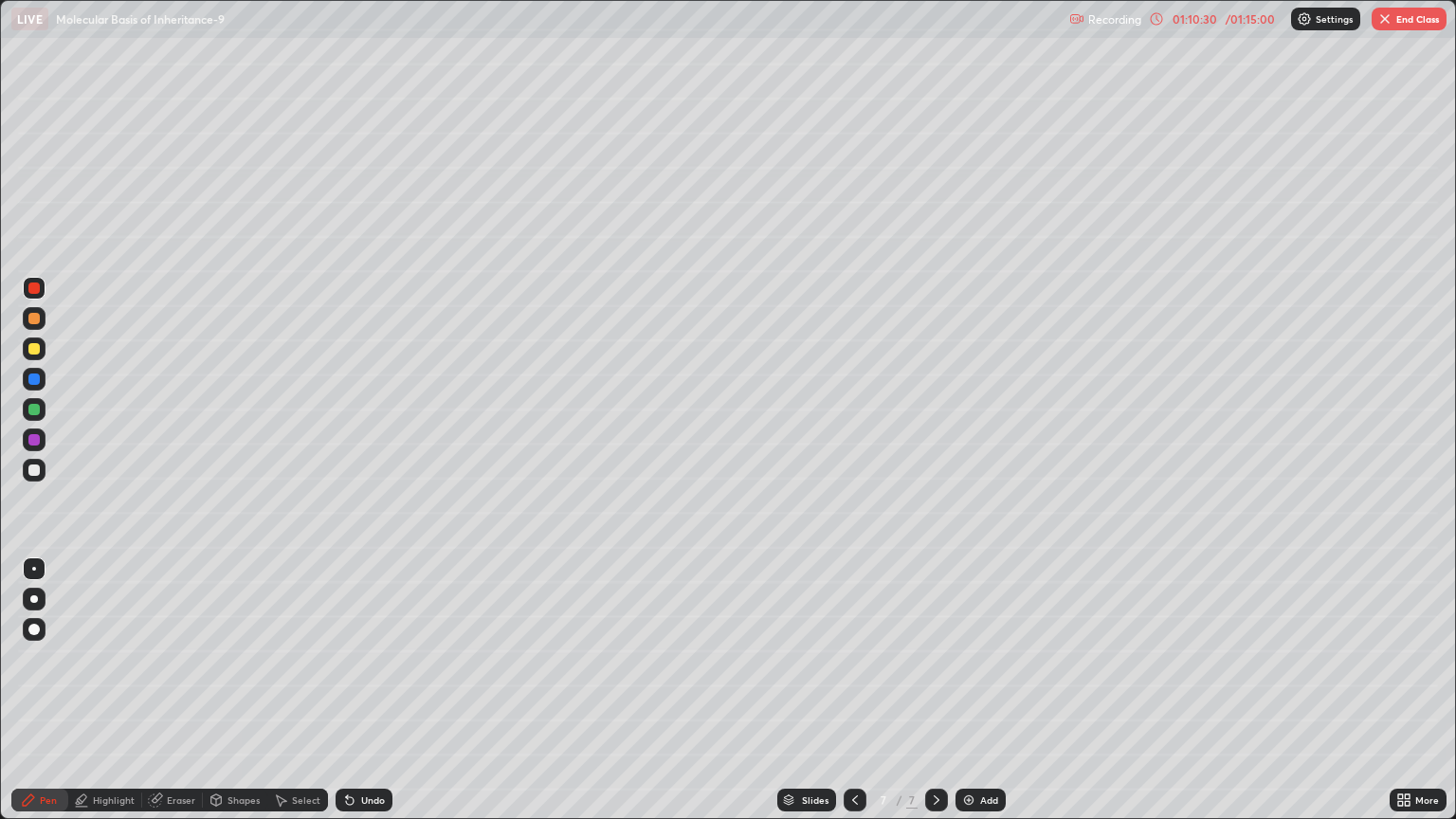 click on "Eraser" at bounding box center (181, 800) 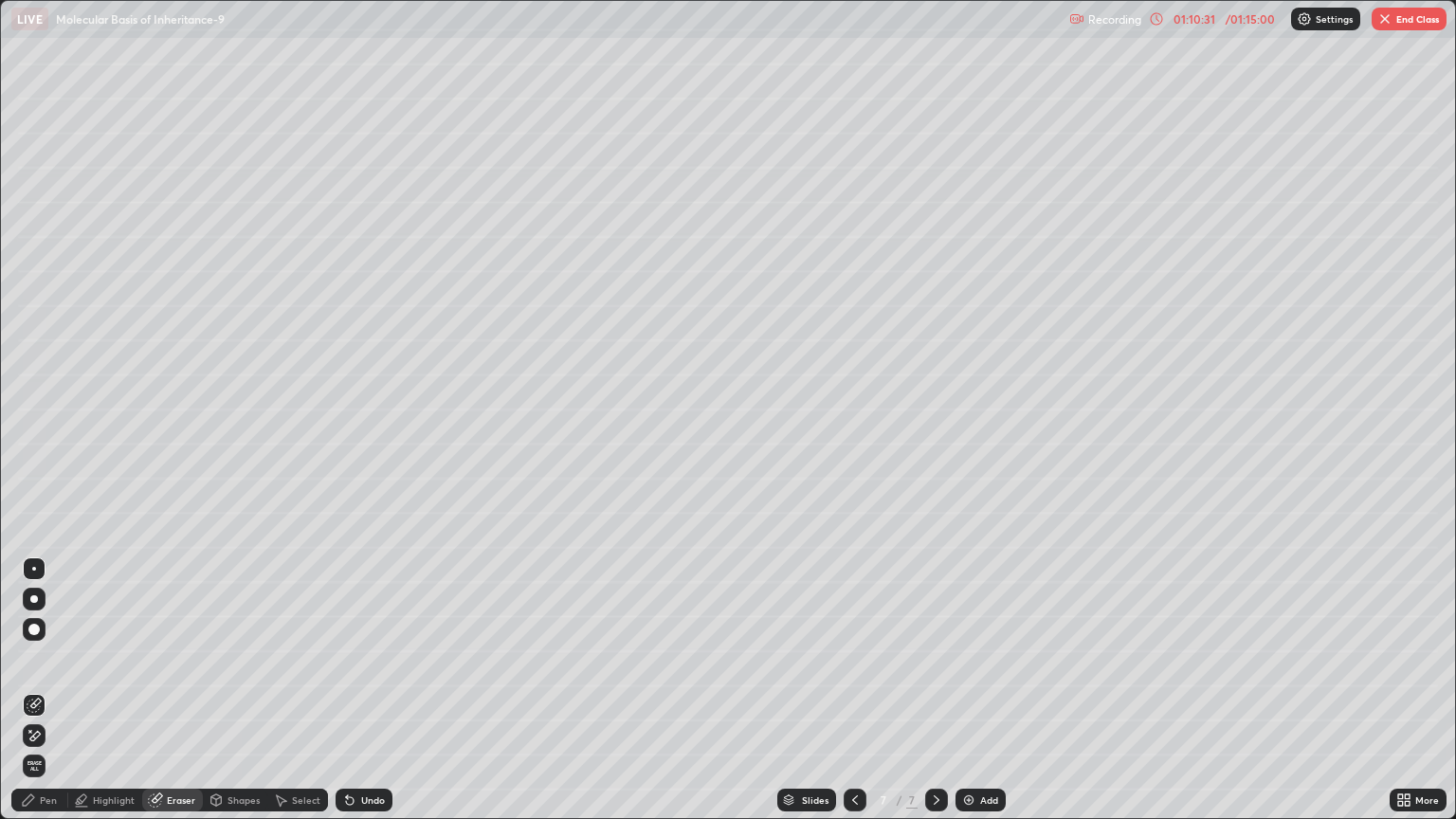 click on "Highlight" at bounding box center (105, 800) 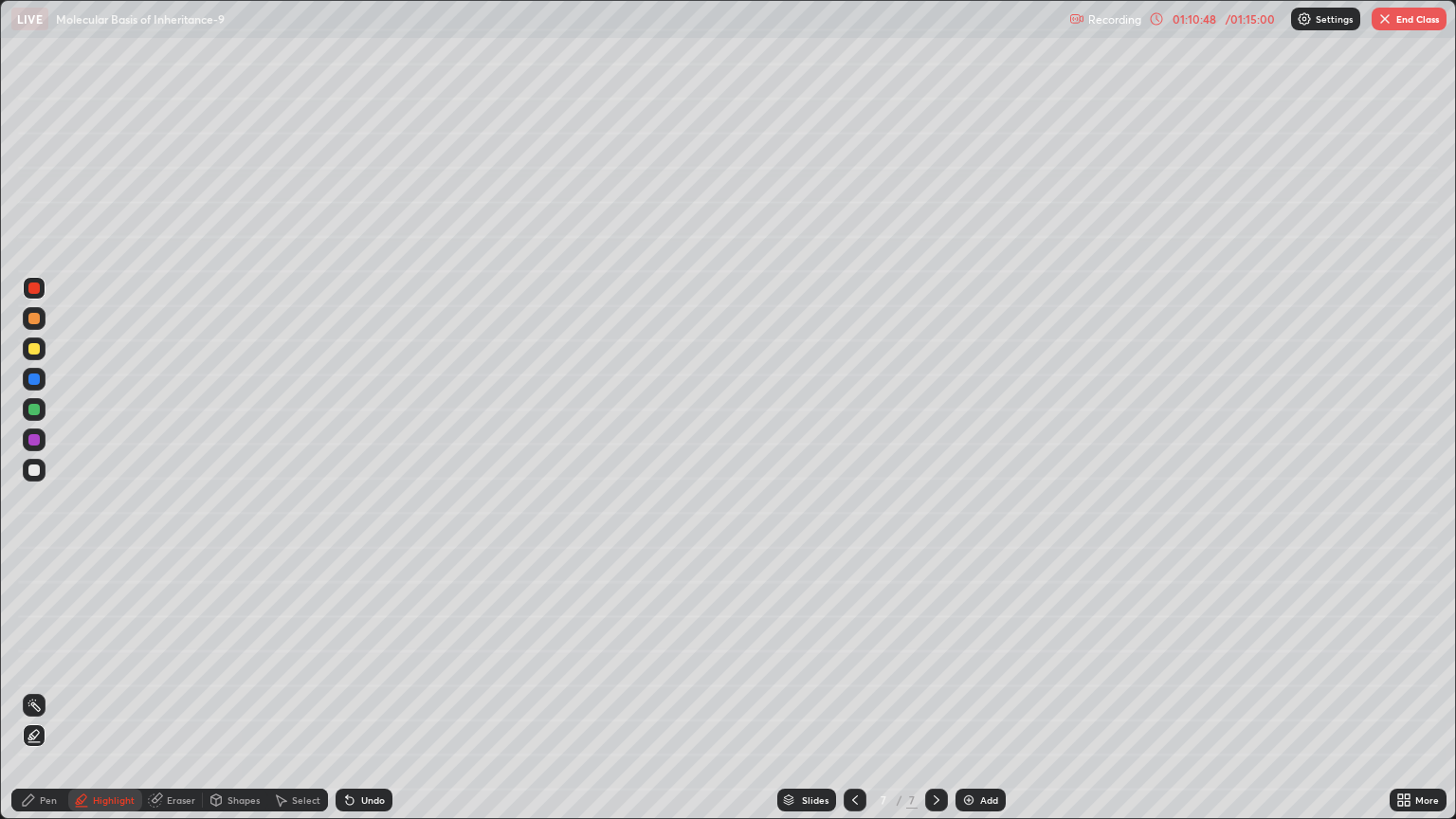 click at bounding box center [34, 470] 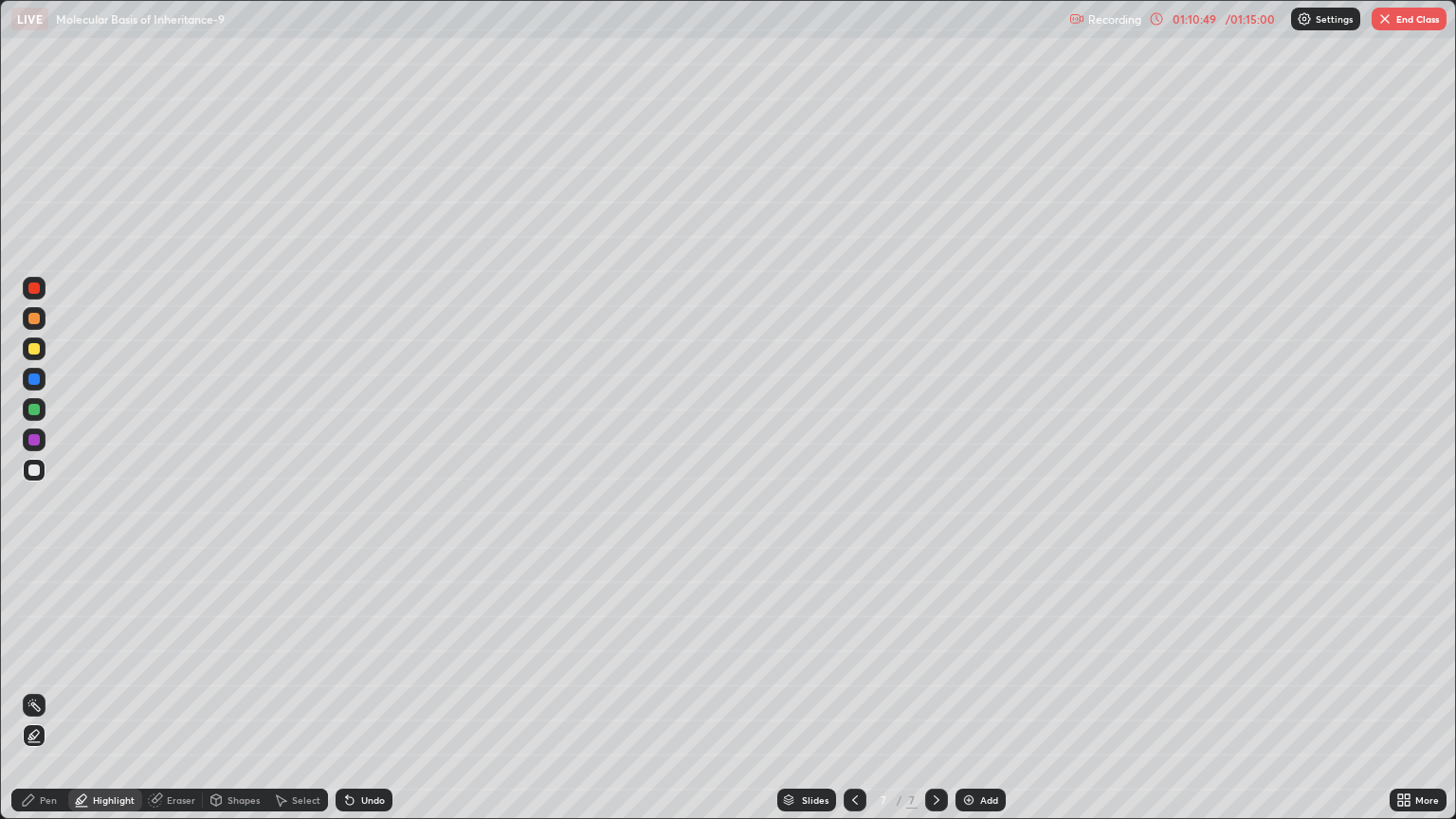 click on "Pen" at bounding box center (40, 800) 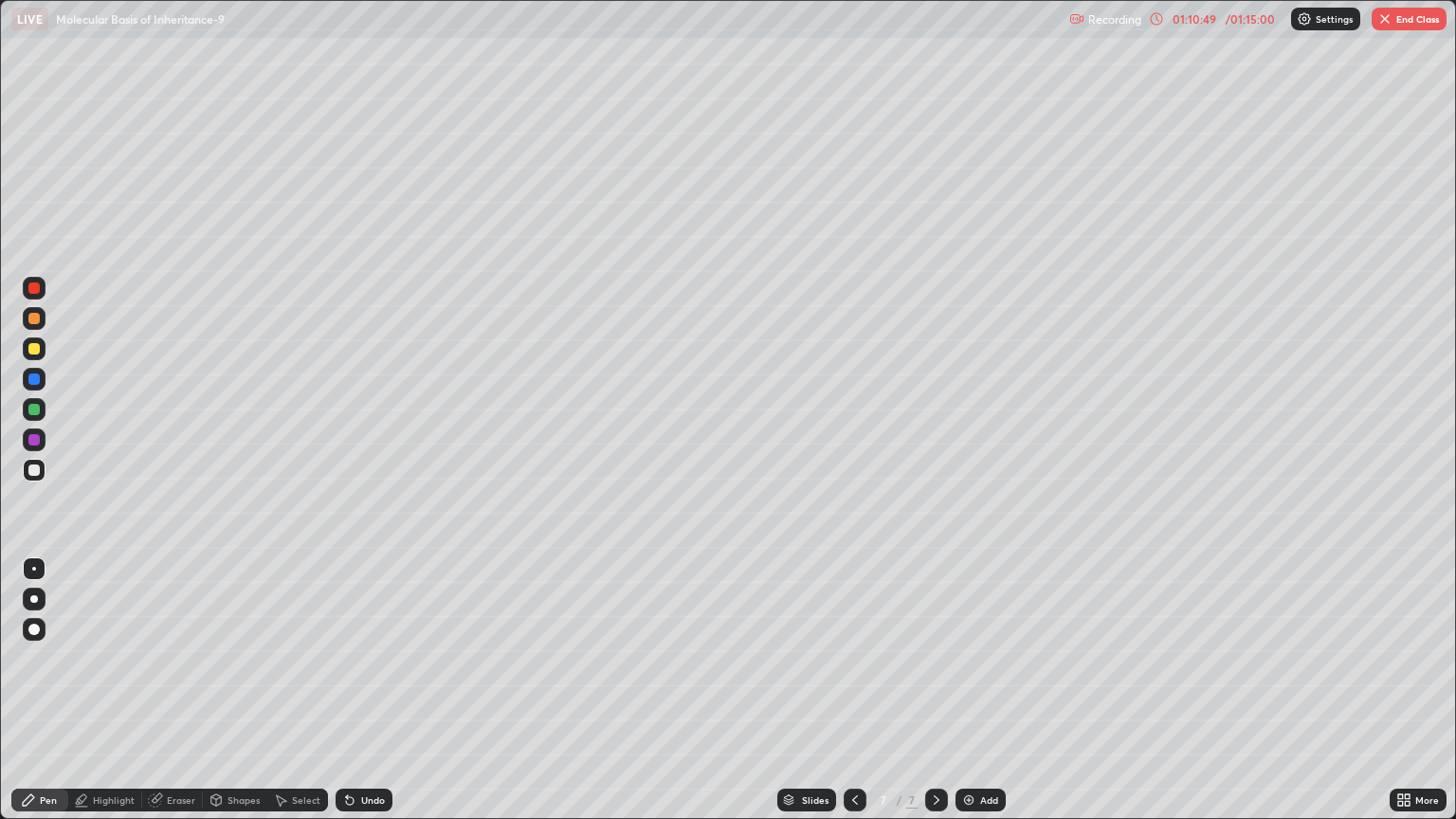 click at bounding box center (34, 569) 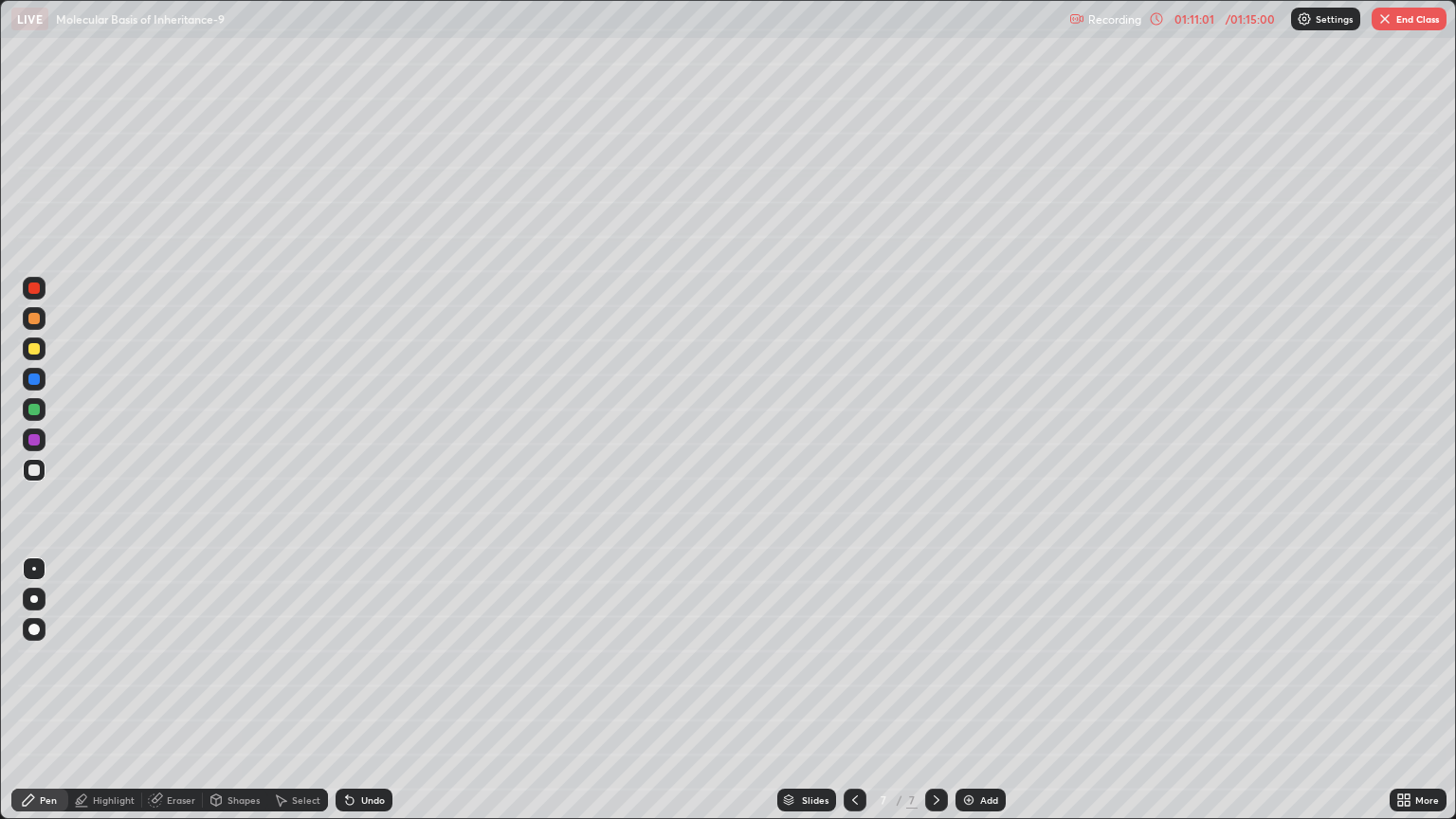 click at bounding box center (34, 318) 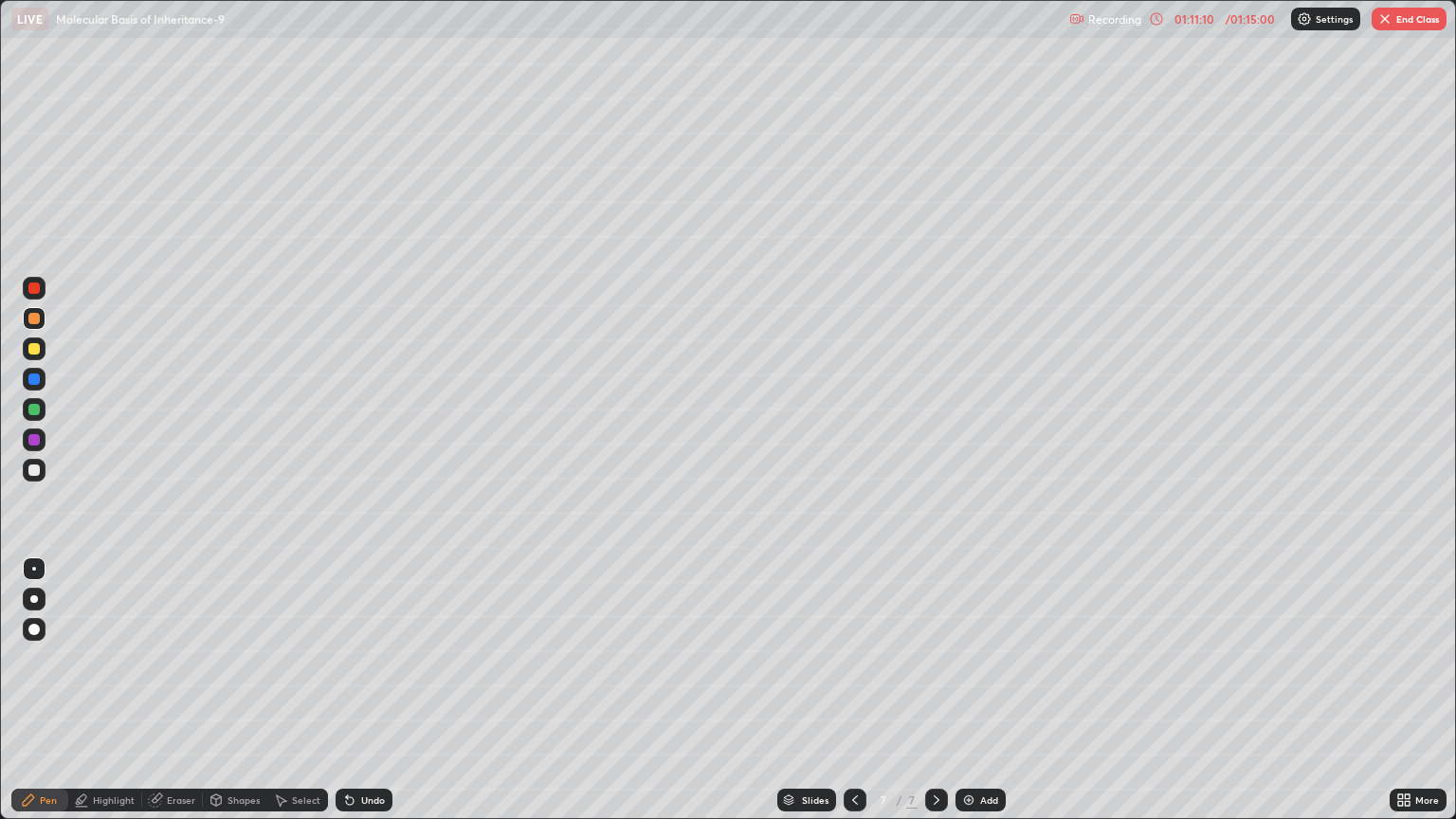 click on "Undo" at bounding box center [364, 800] 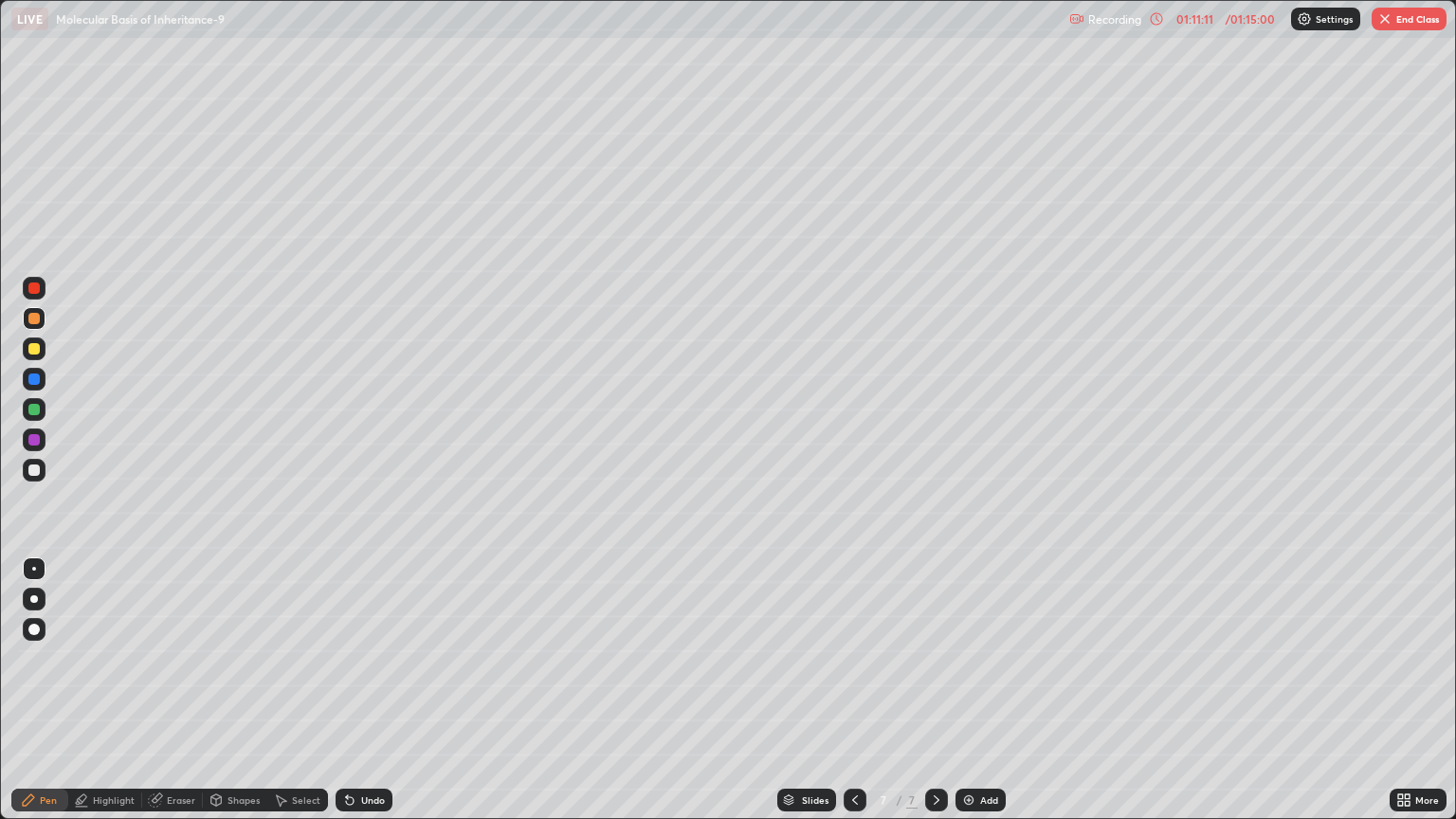 click on "Undo" at bounding box center (364, 800) 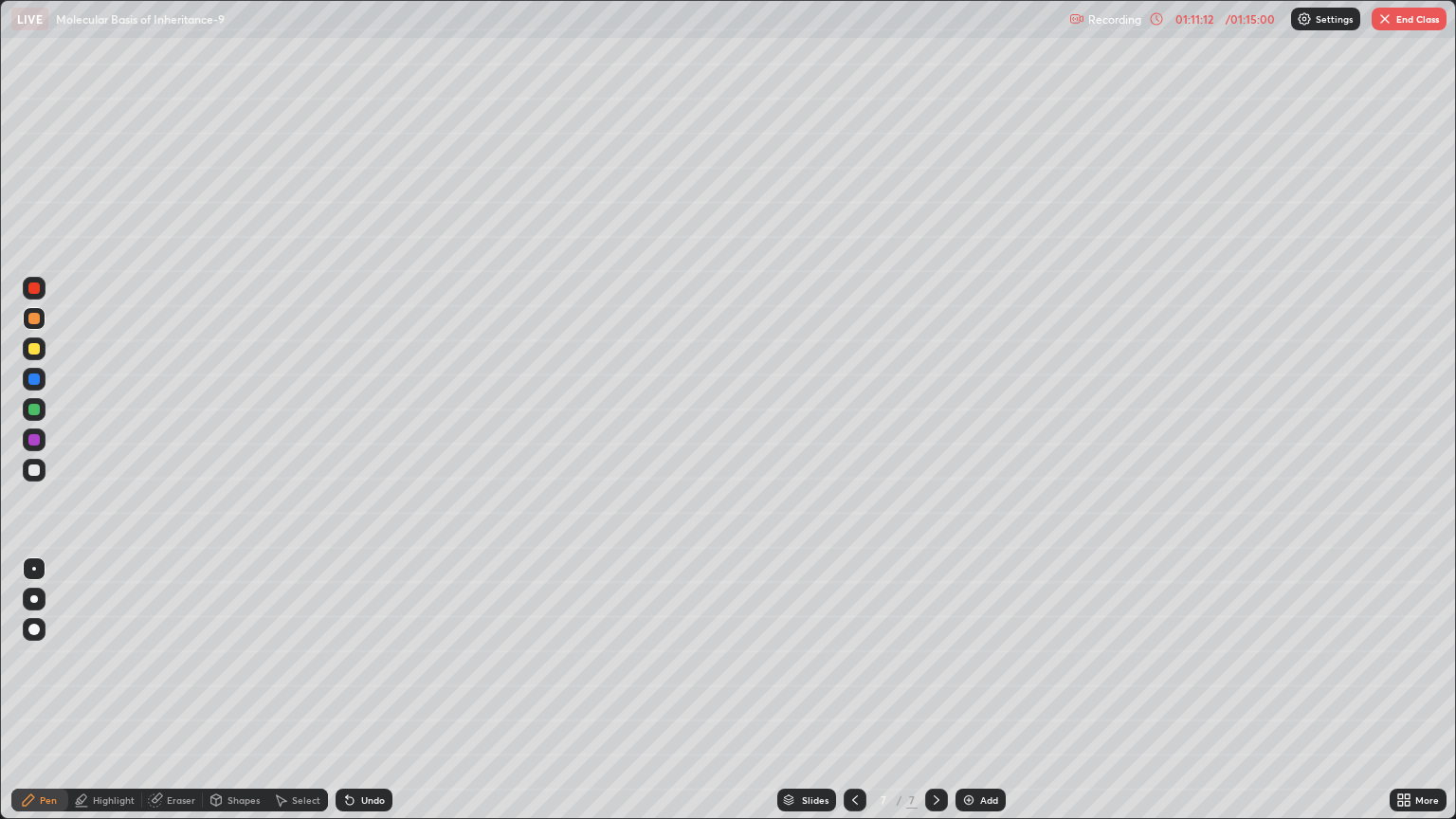 click on "Undo" at bounding box center [364, 800] 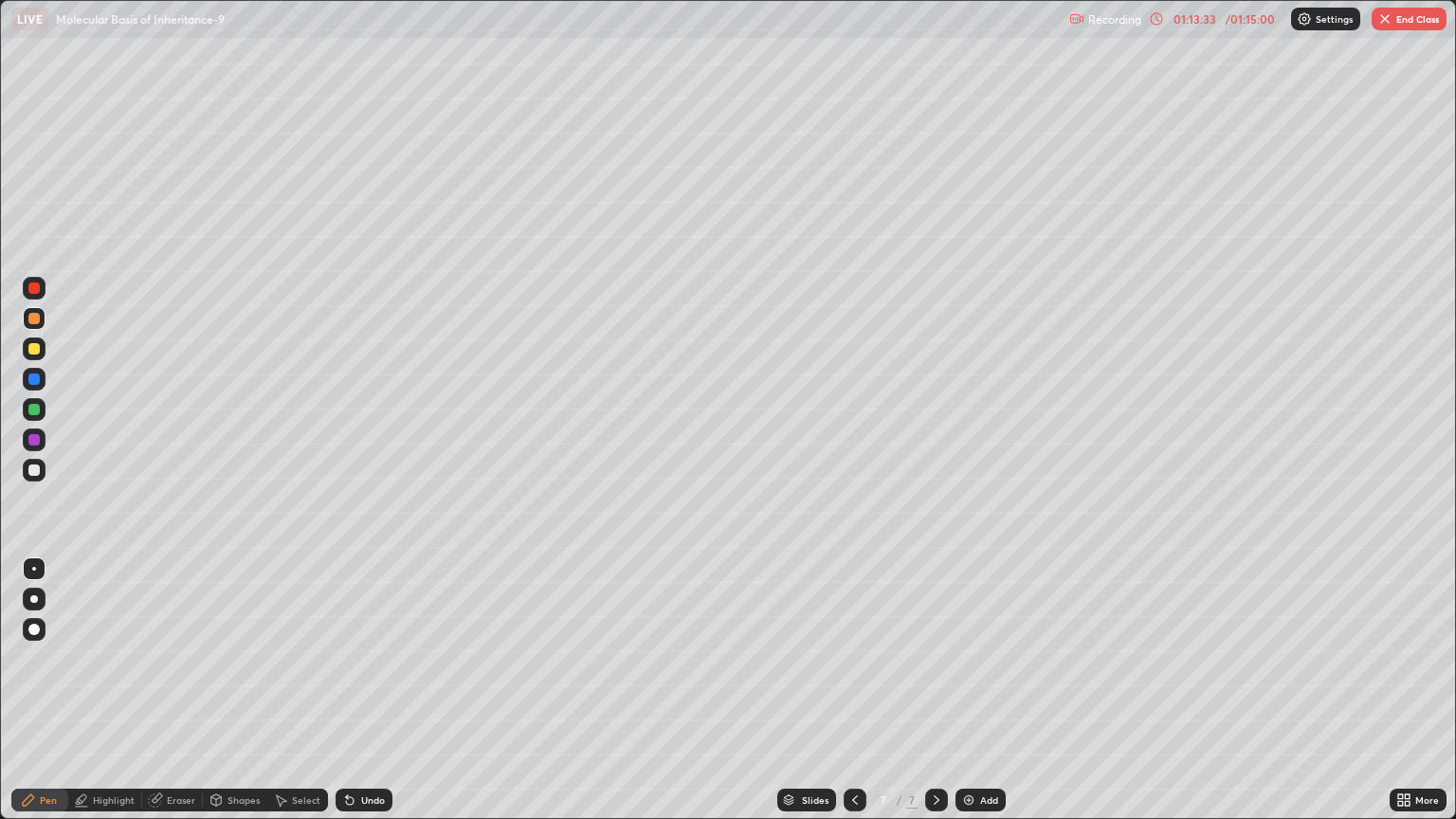 click on "Add" at bounding box center (989, 800) 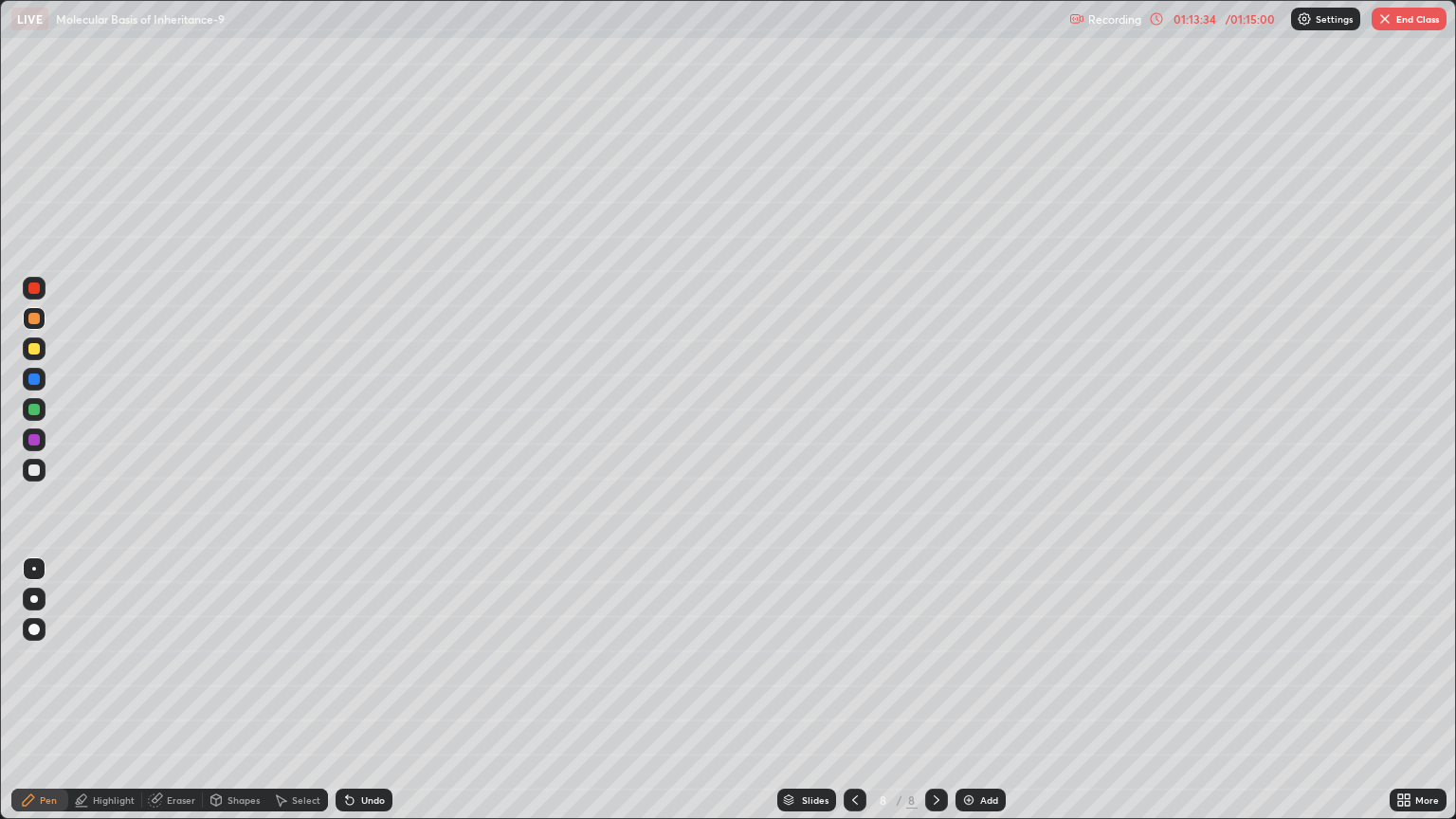 click 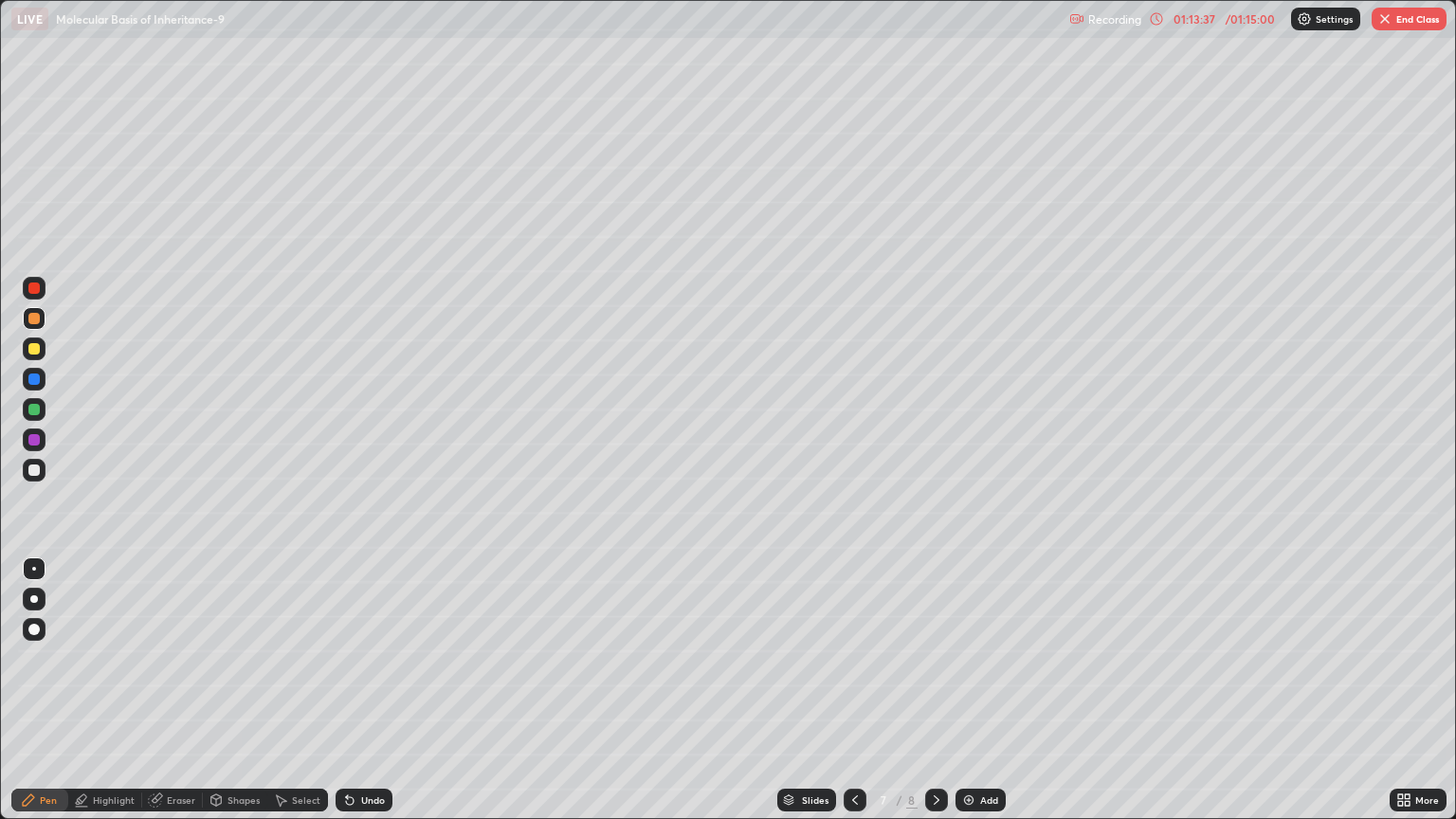 click on "Add" at bounding box center [989, 800] 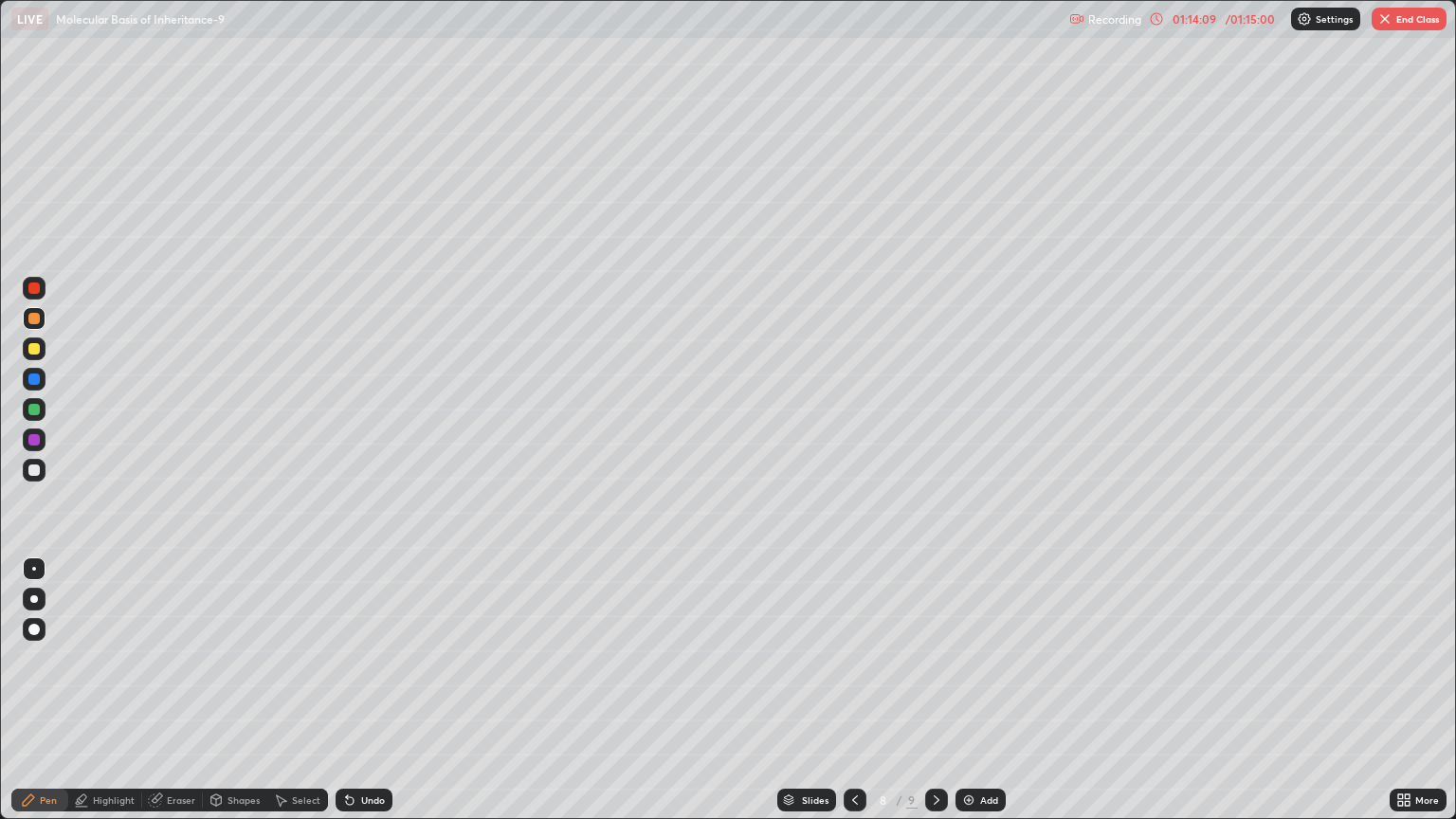 click on "Select" at bounding box center [298, 800] 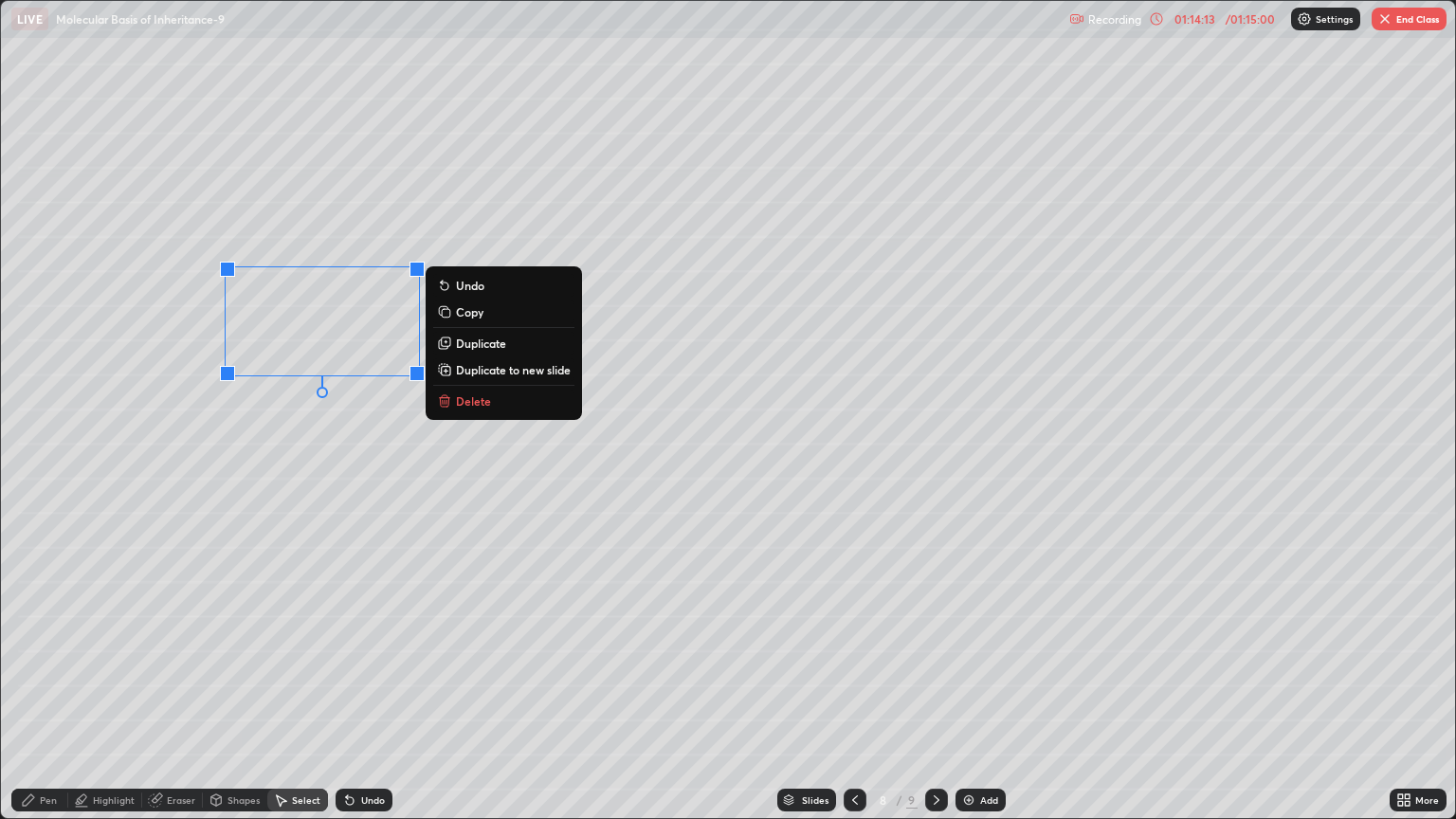 click on "0 ° Undo Copy Duplicate Duplicate to new slide Delete" at bounding box center (728, 410) 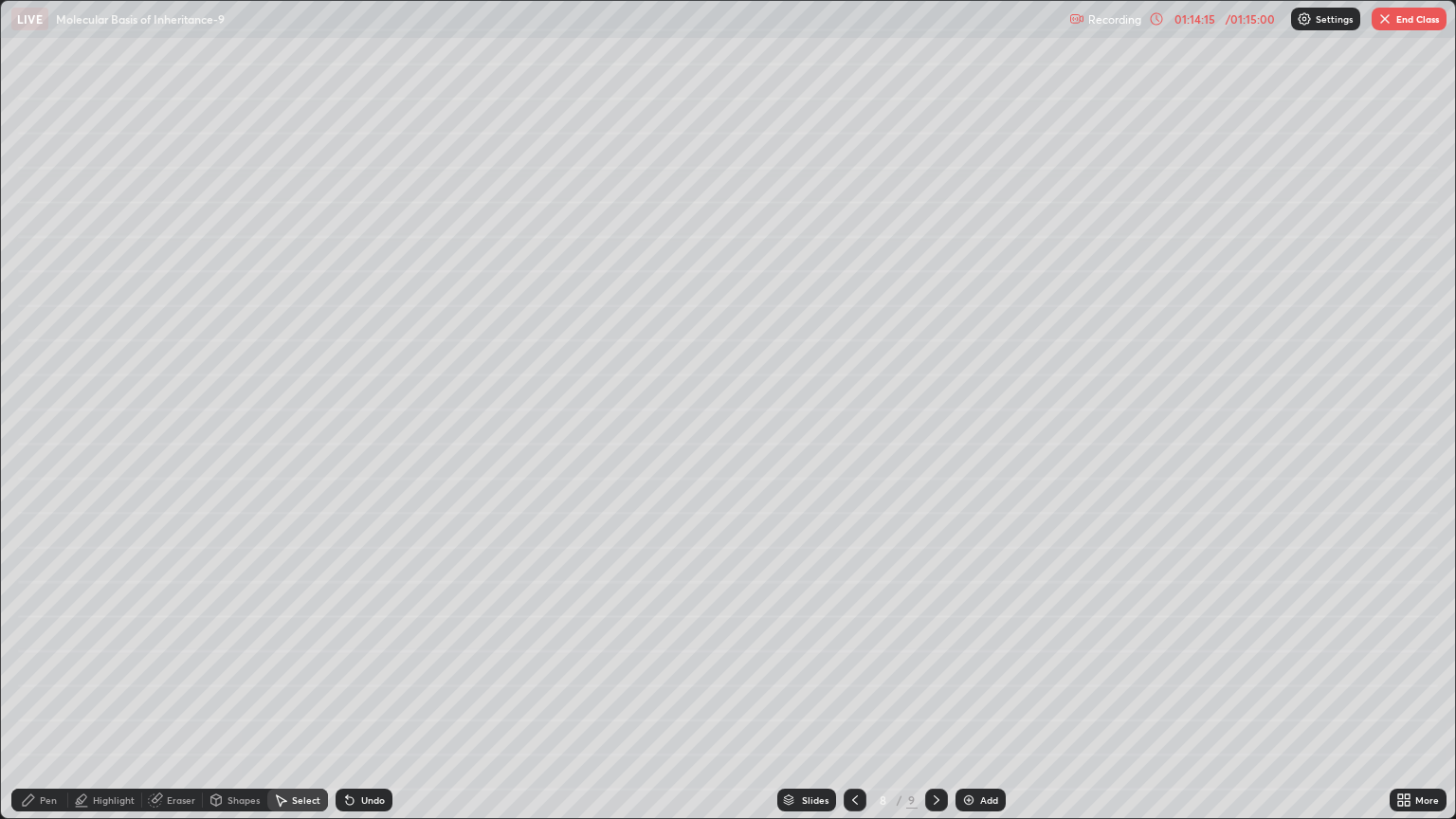 click on "Pen" at bounding box center (40, 800) 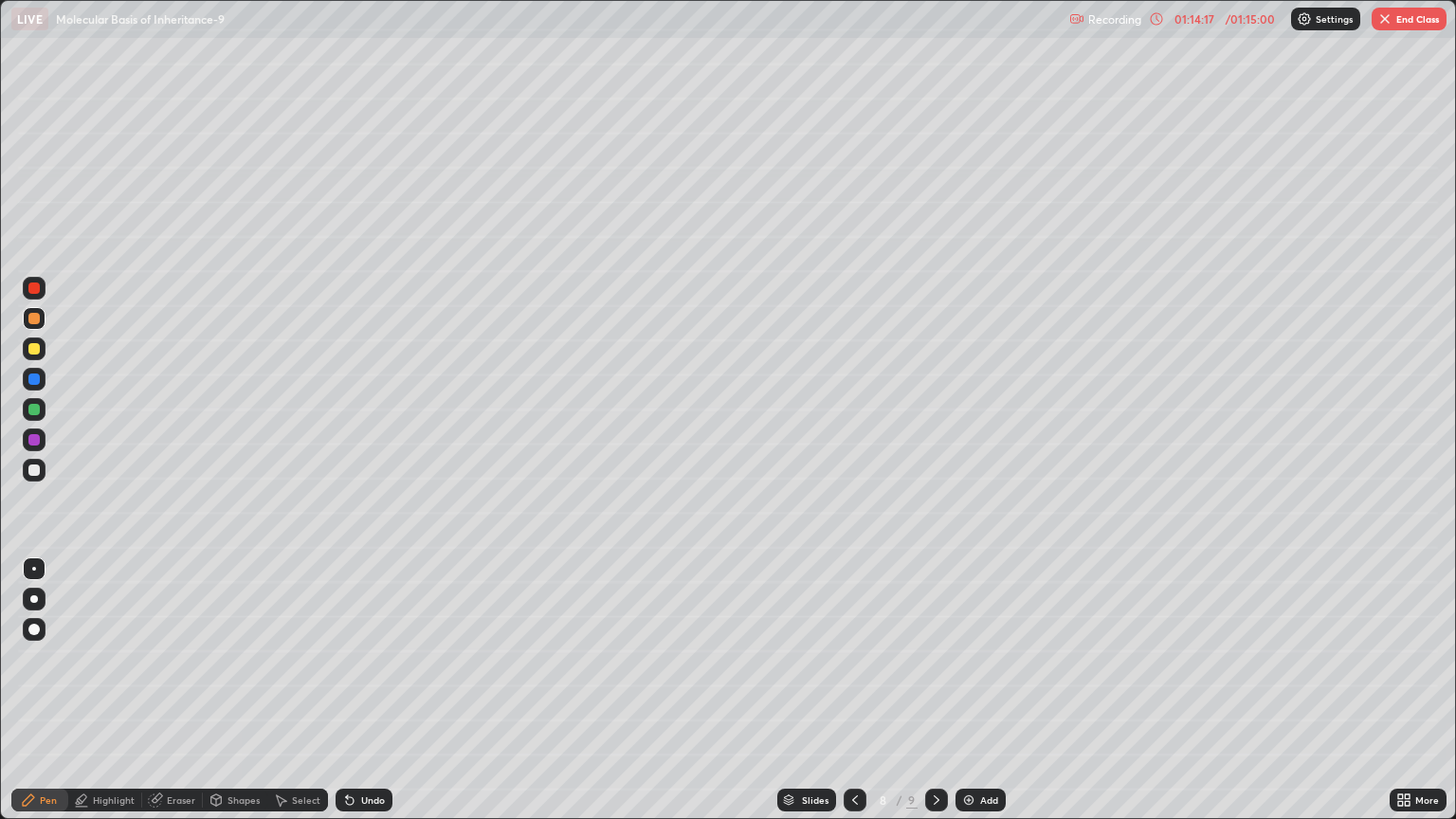 click at bounding box center (34, 569) 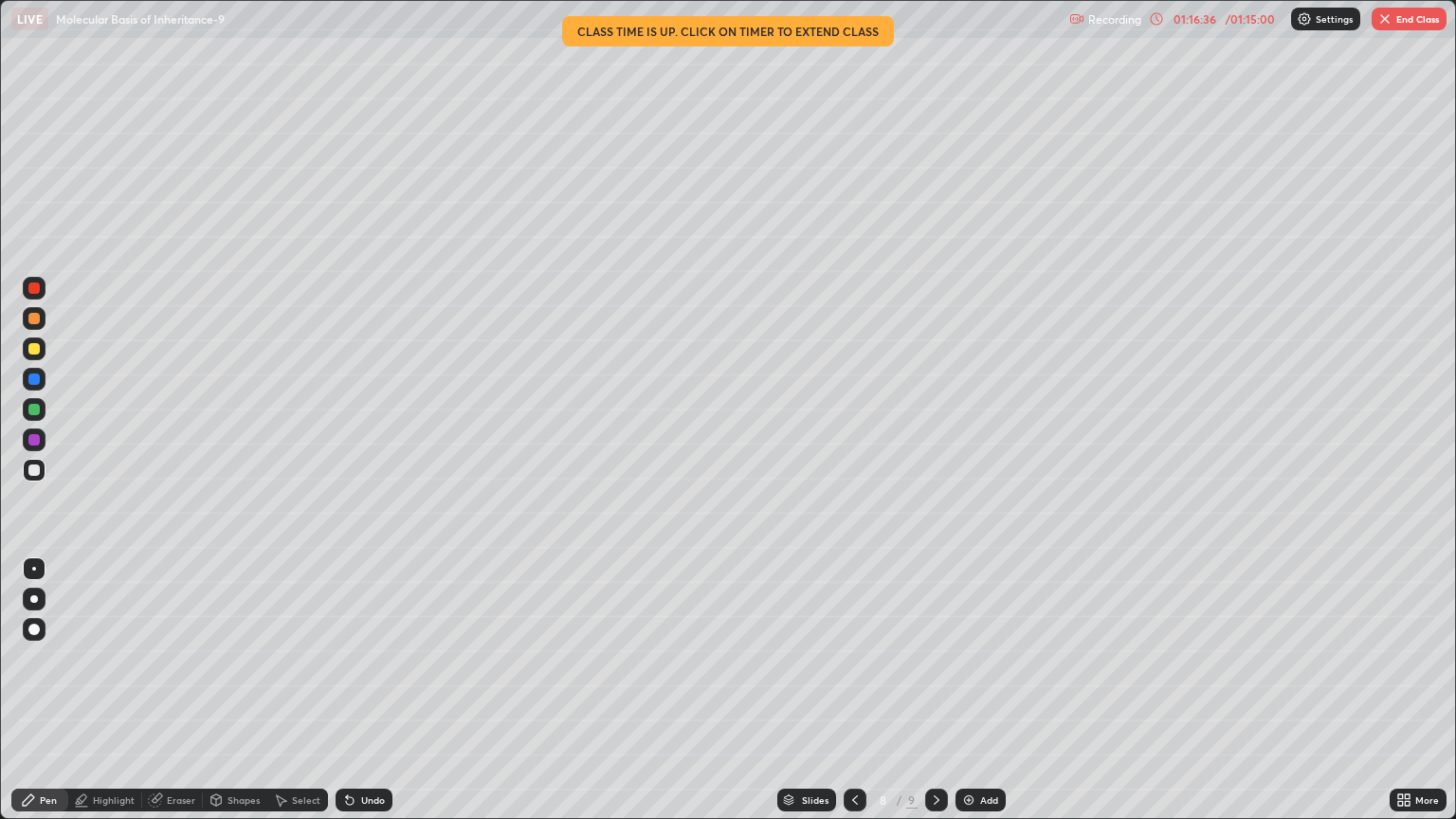 click at bounding box center [34, 470] 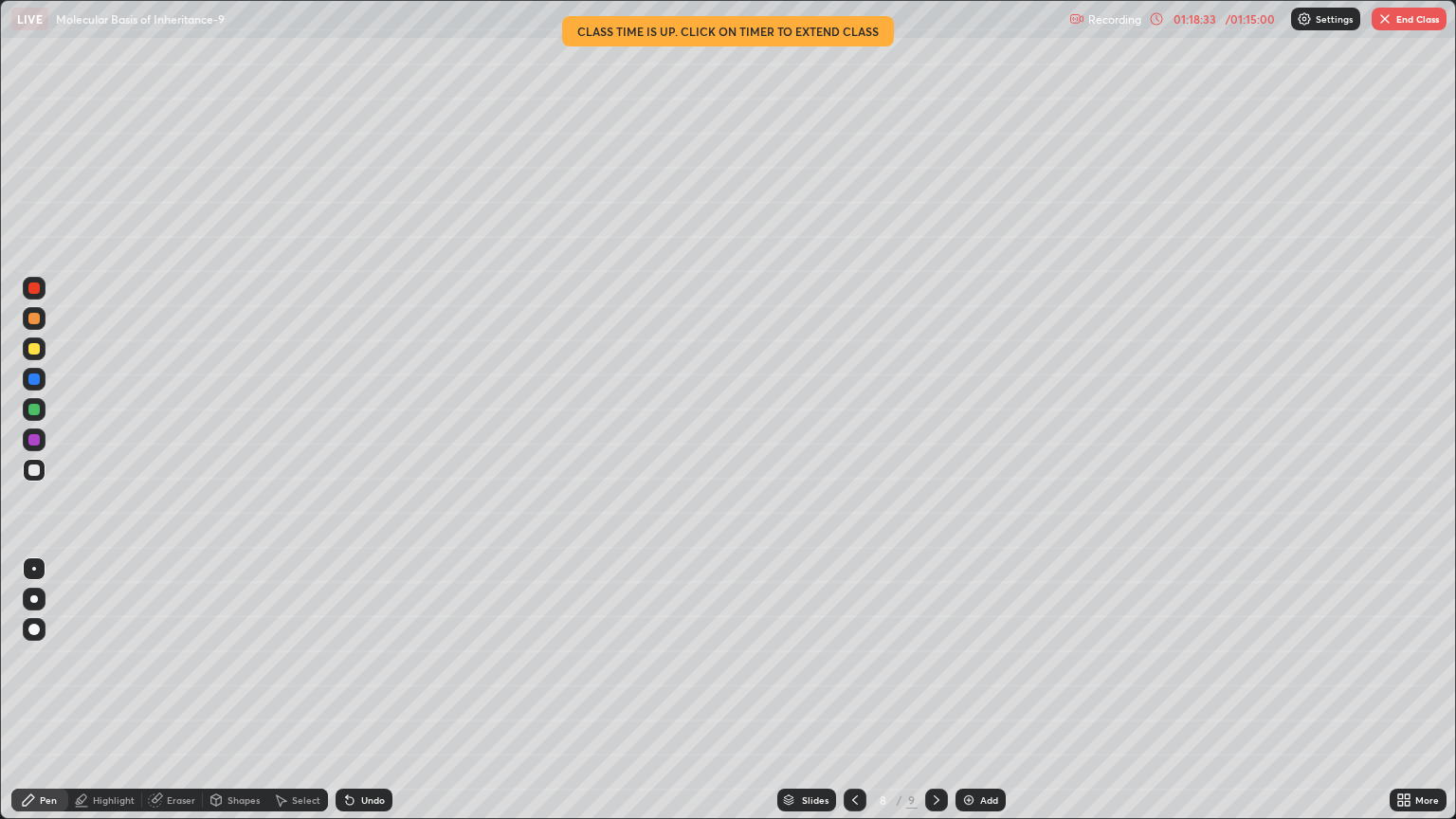 click at bounding box center [855, 800] 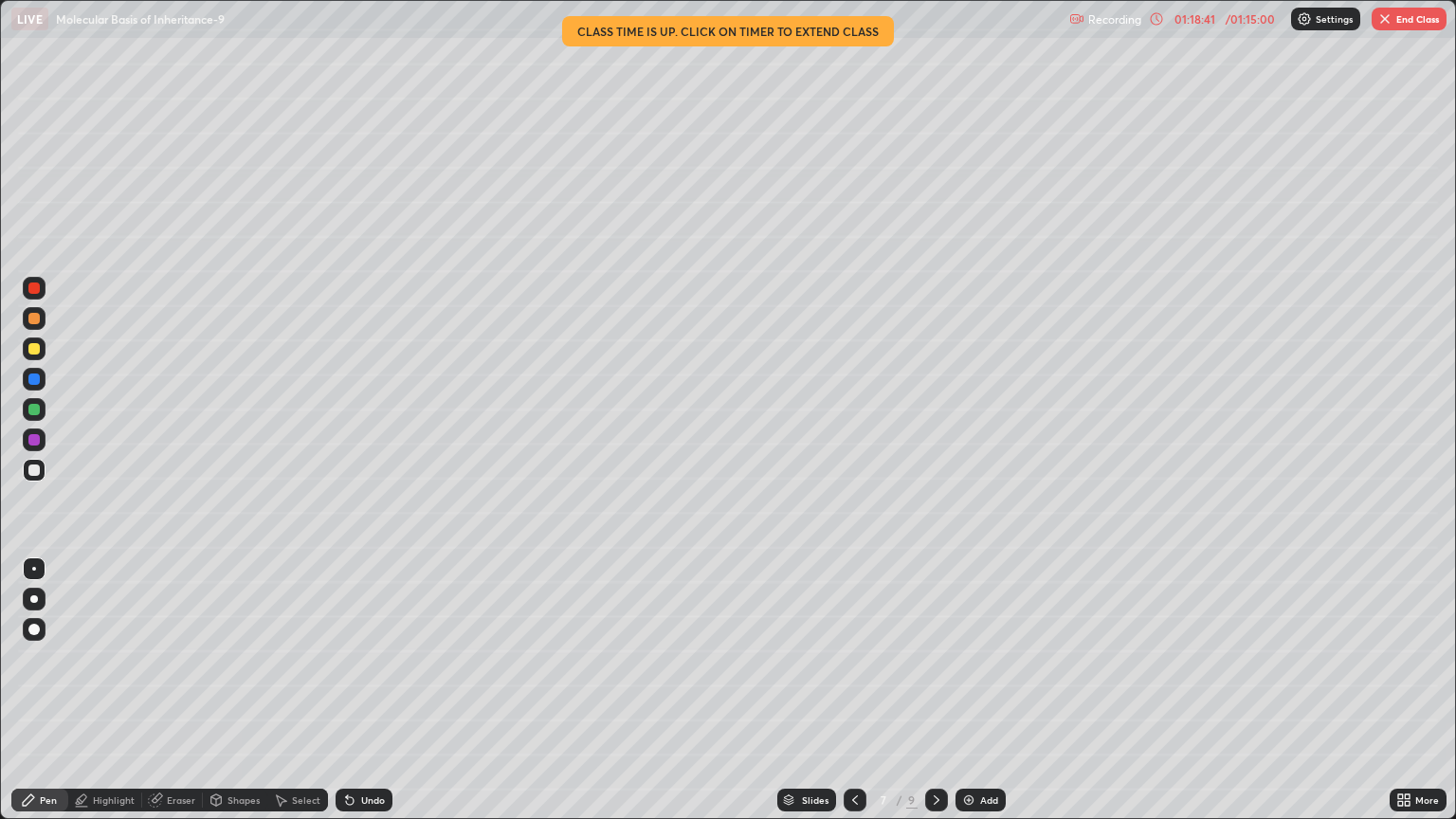click on "End Class" at bounding box center [1409, 19] 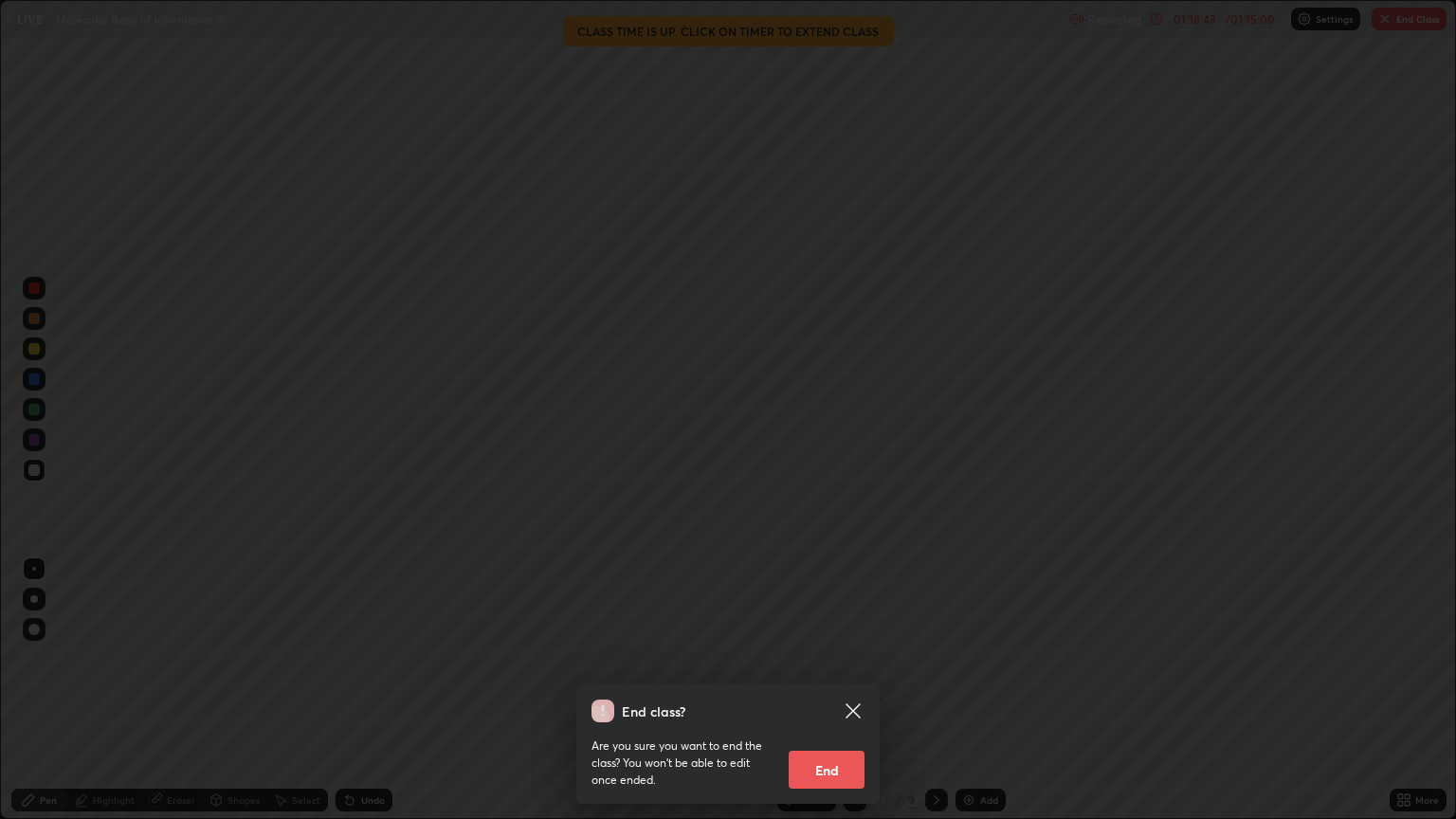 click on "End" at bounding box center [827, 770] 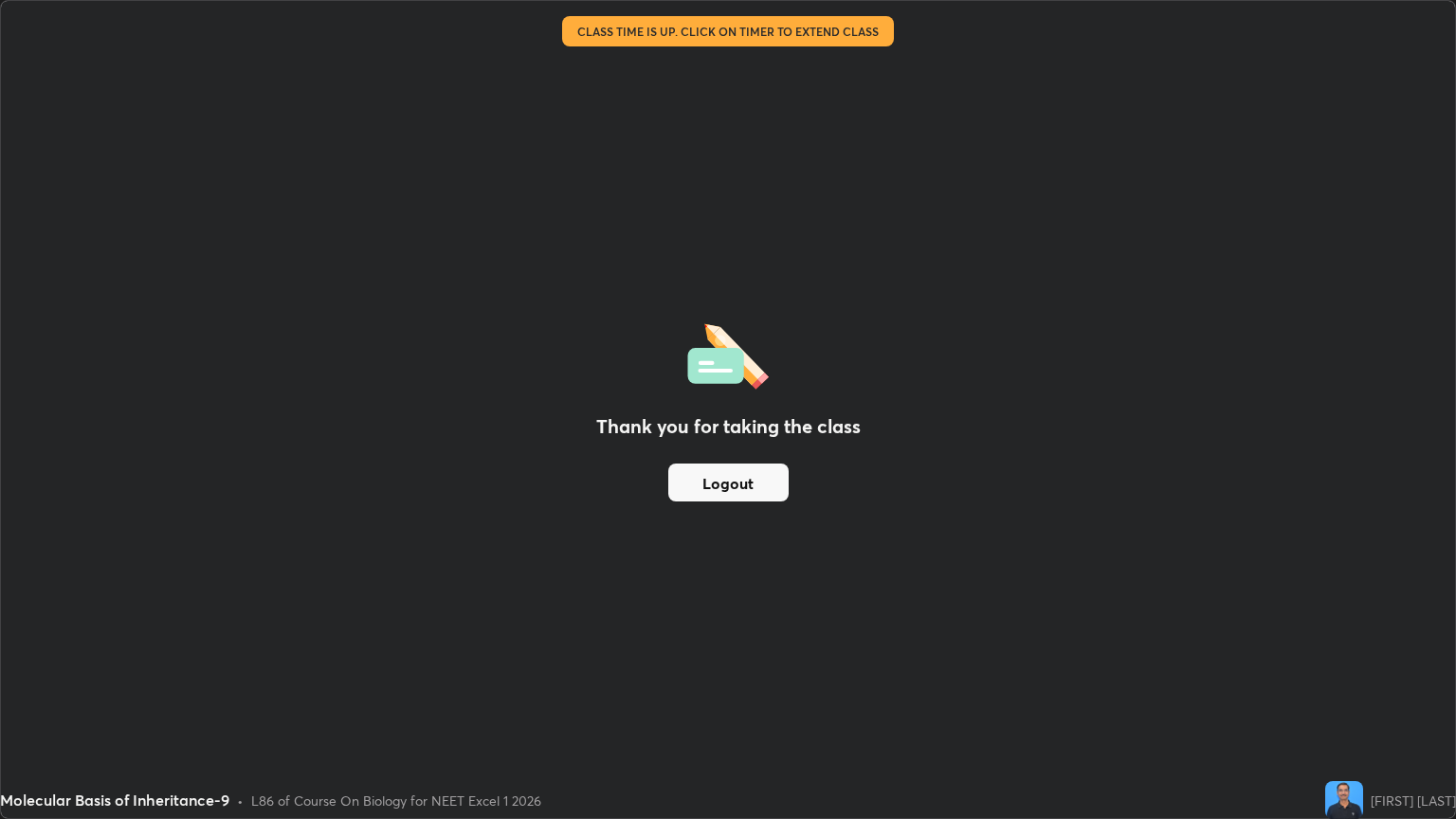 click on "Logout" at bounding box center [728, 482] 